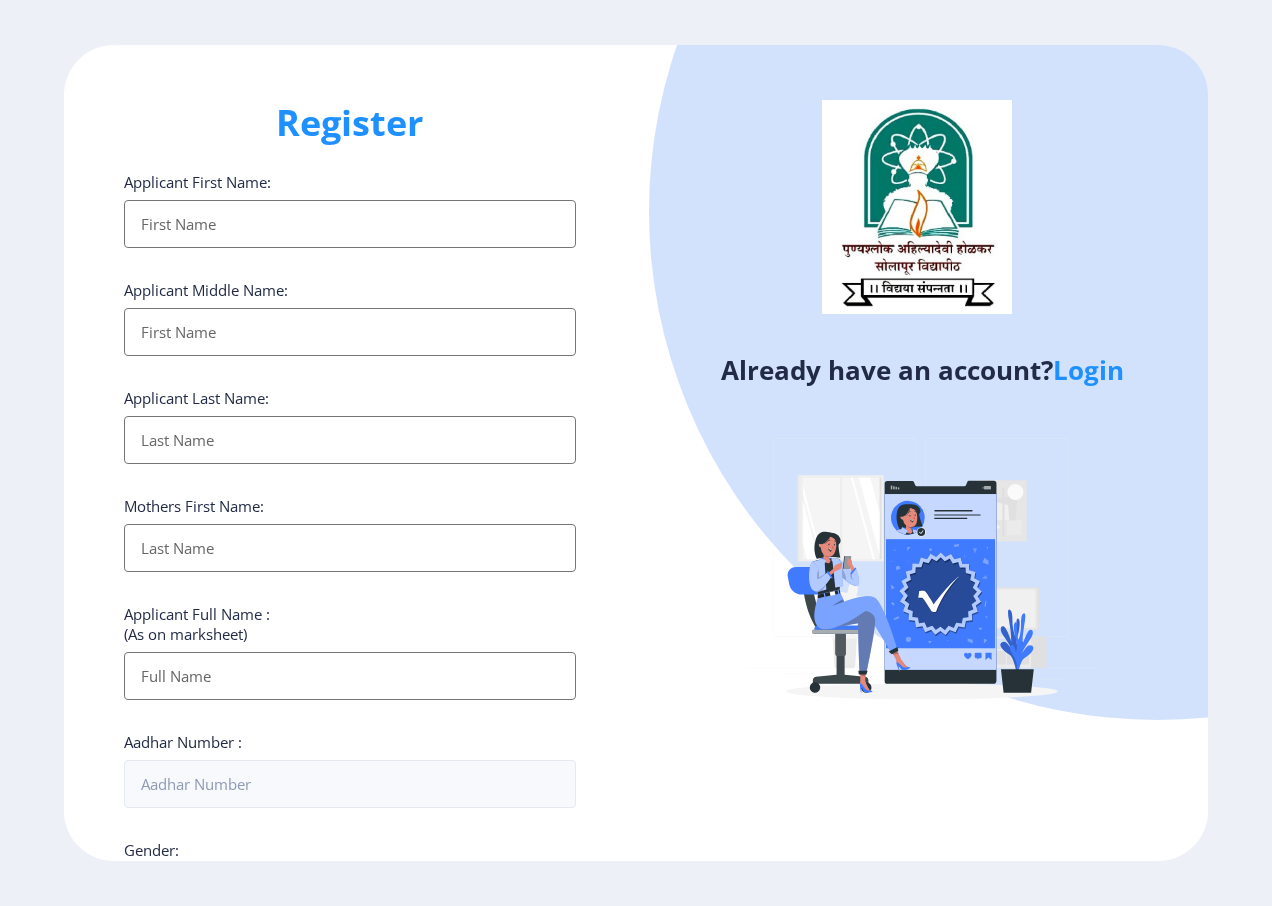 select 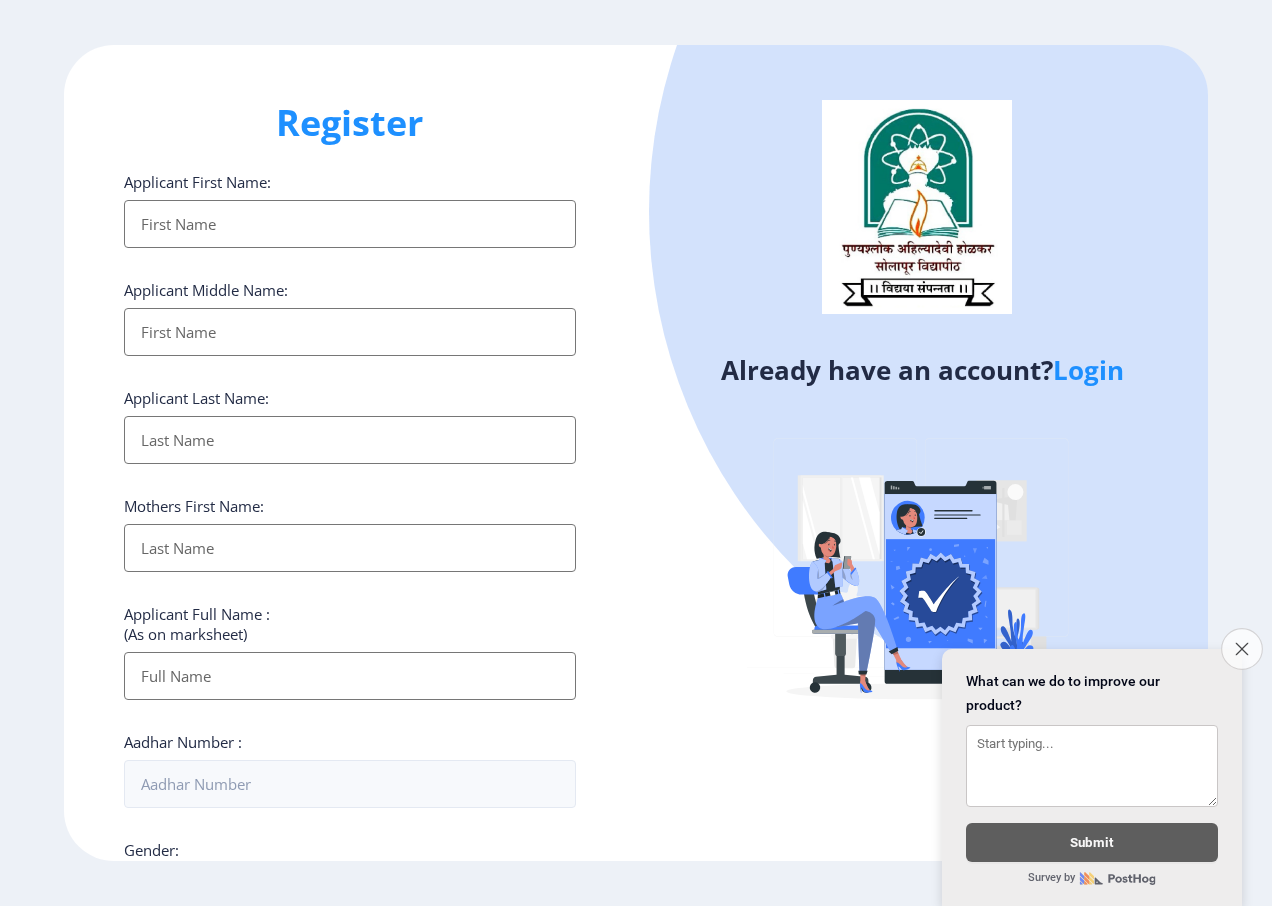 click on "Close survey" 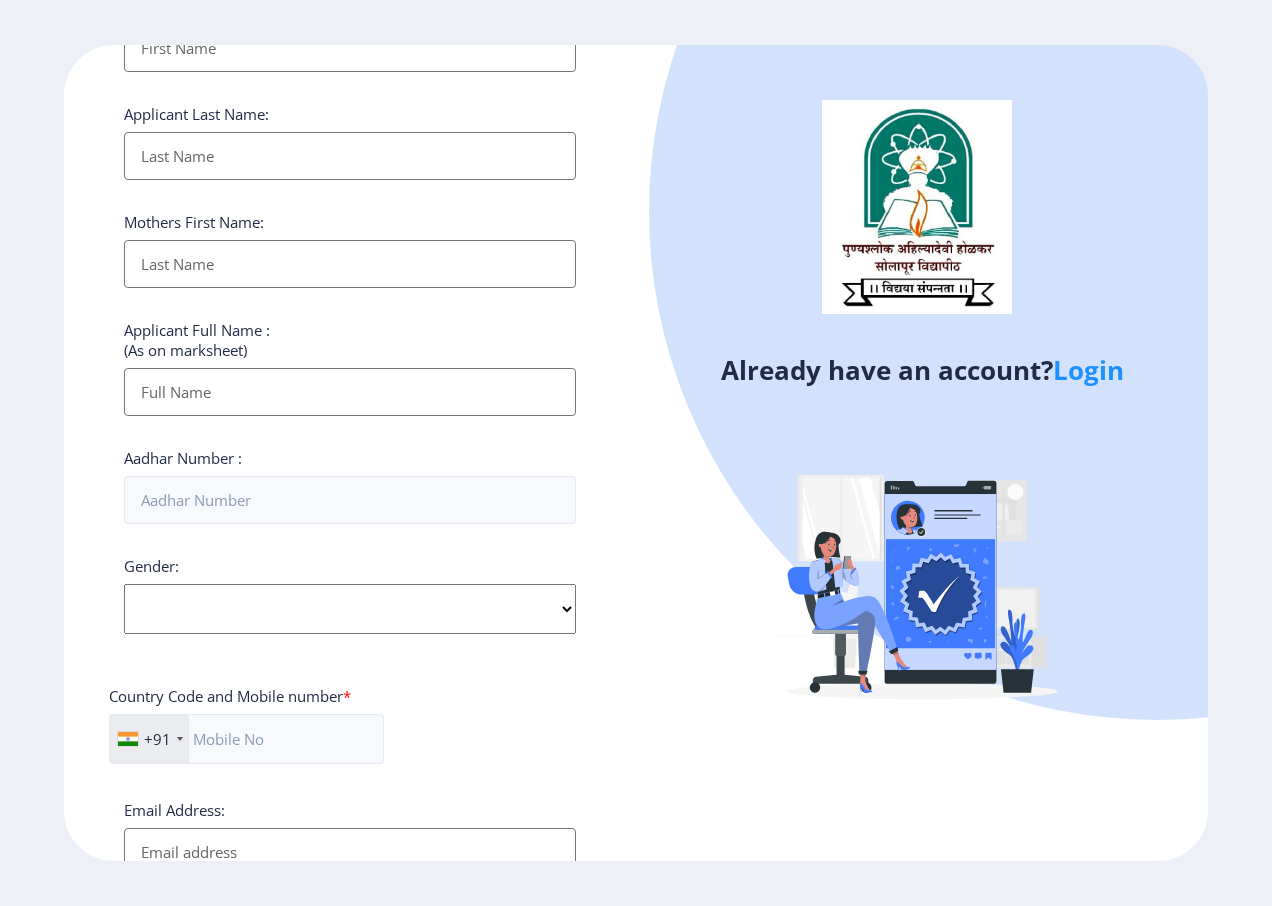 scroll, scrollTop: 277, scrollLeft: 0, axis: vertical 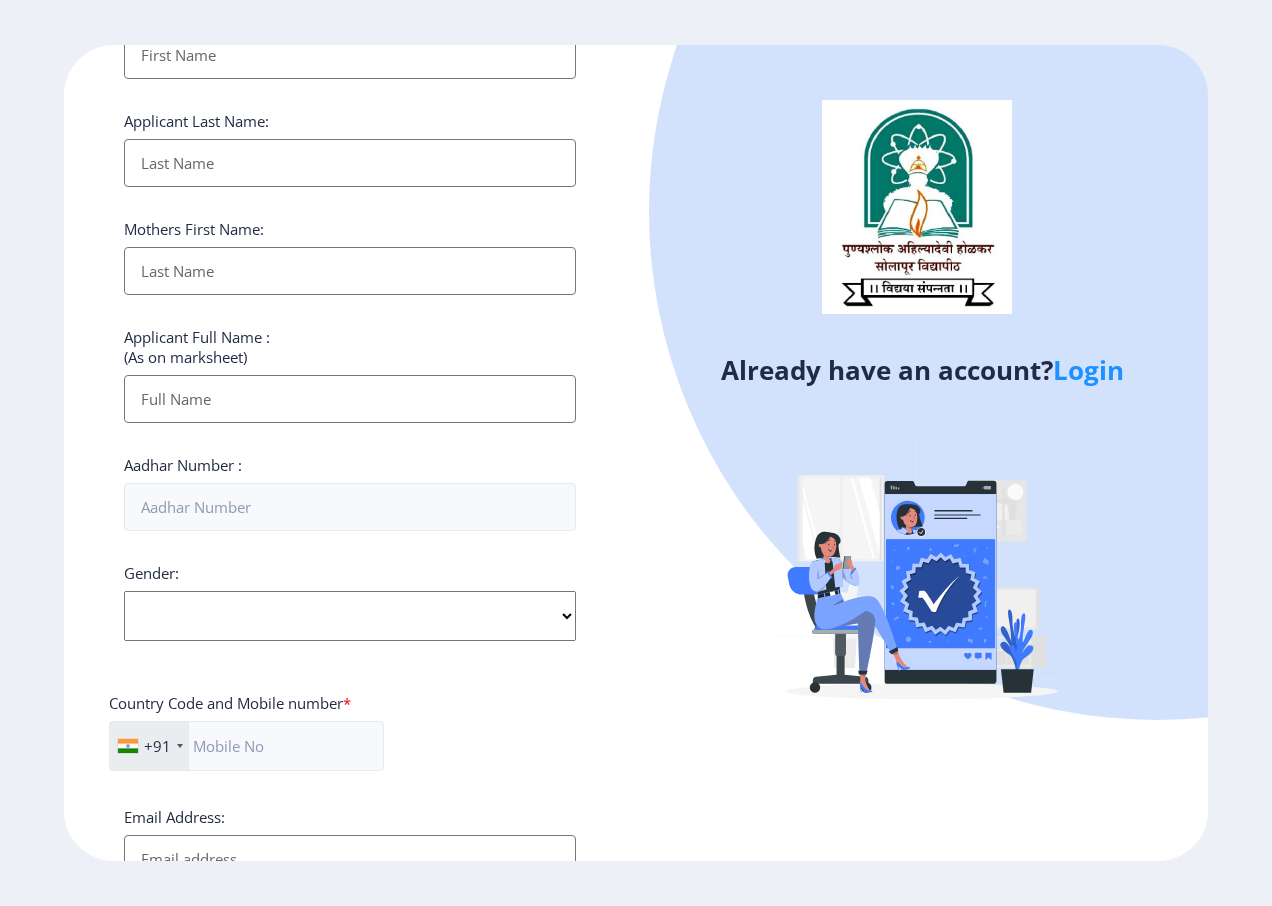 click on "Login" 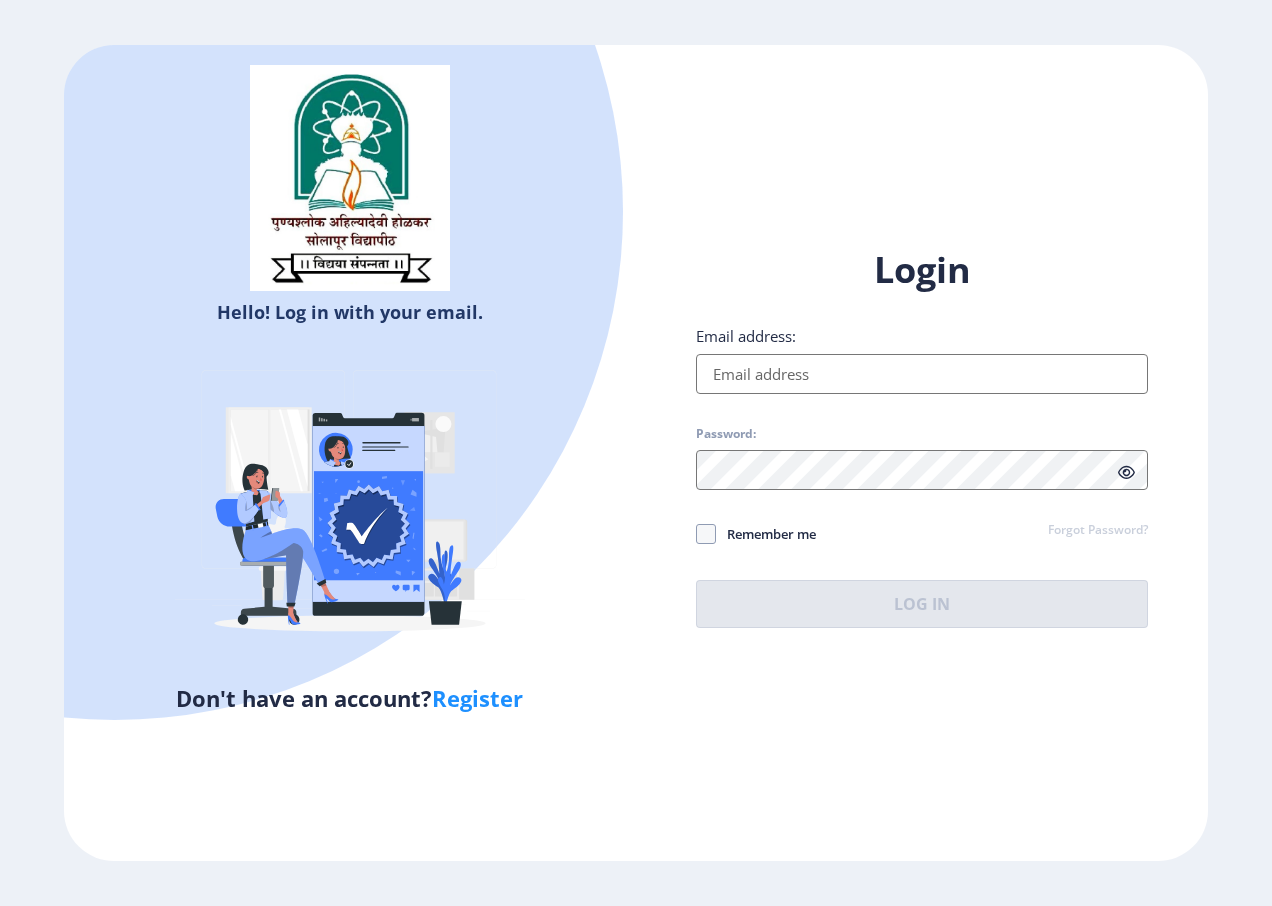 click on "Email address:" at bounding box center [922, 374] 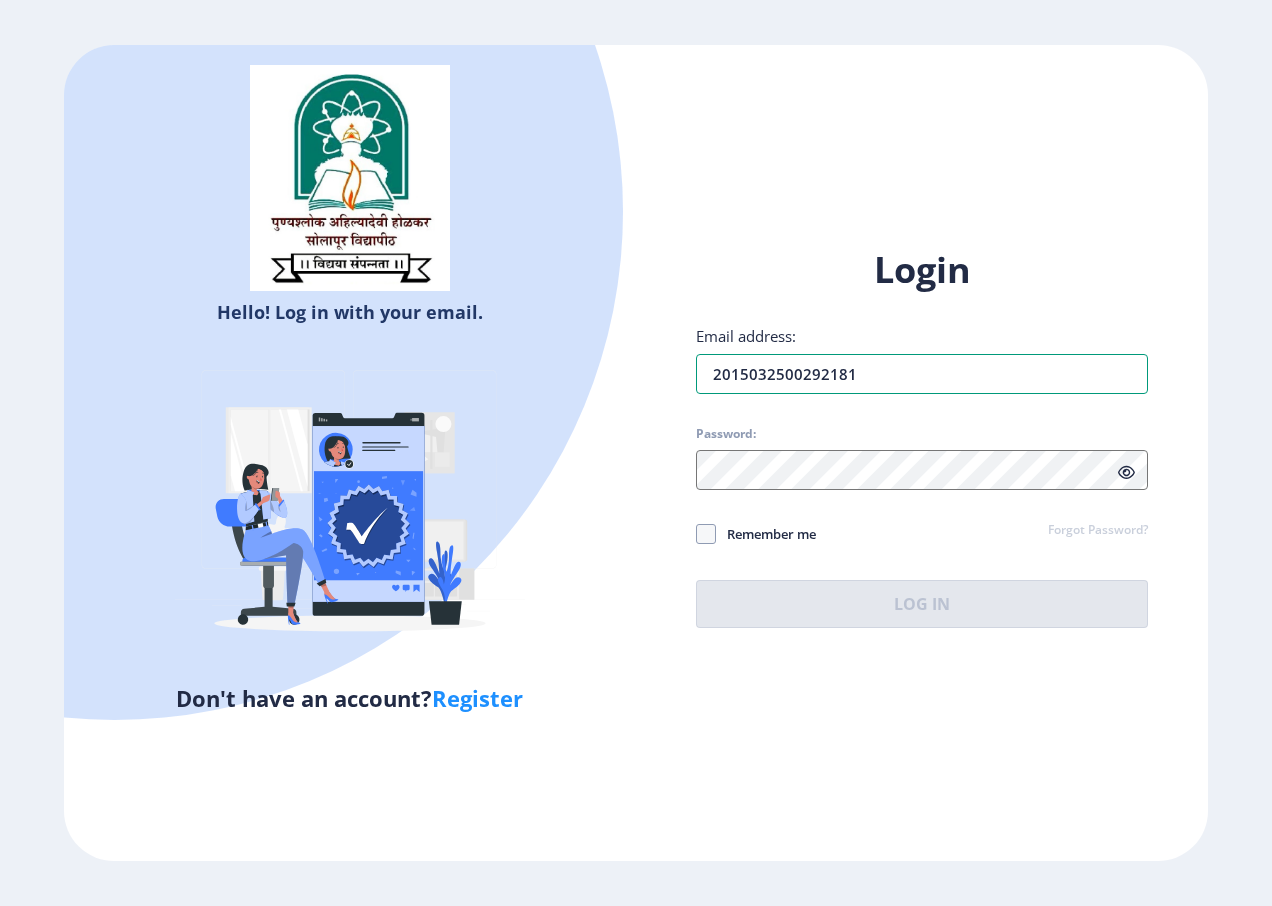 type on "2015032500292181" 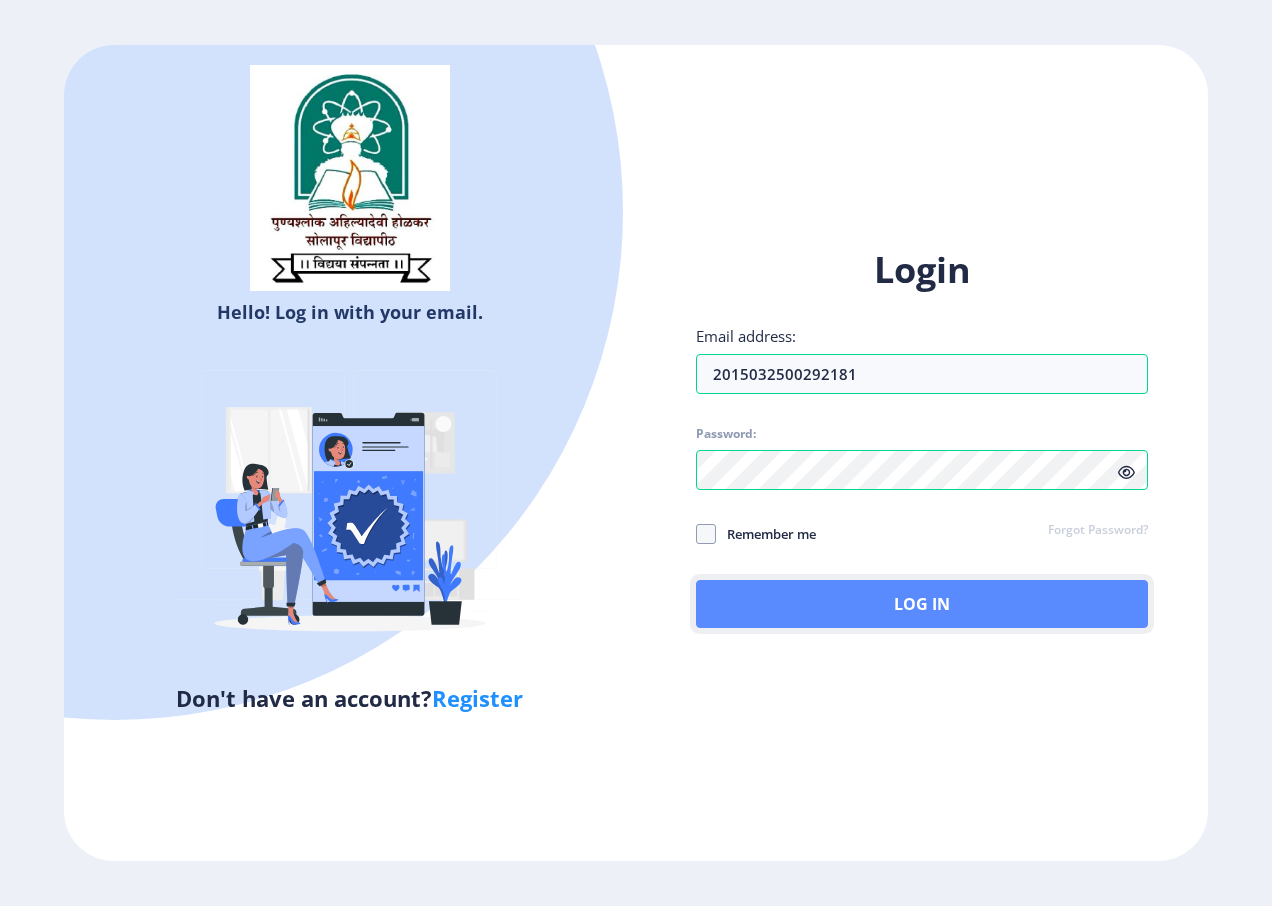 click on "Log In" 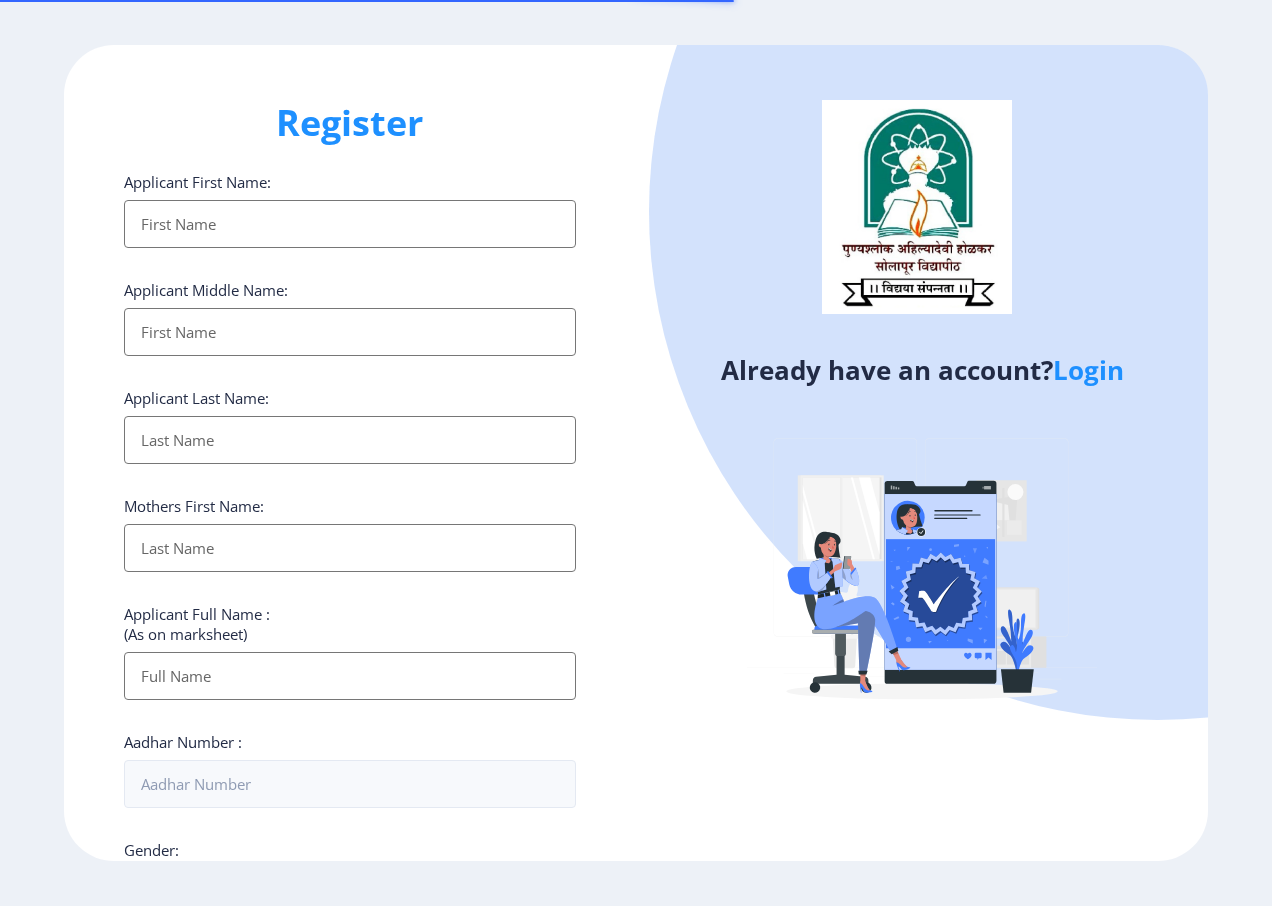 select 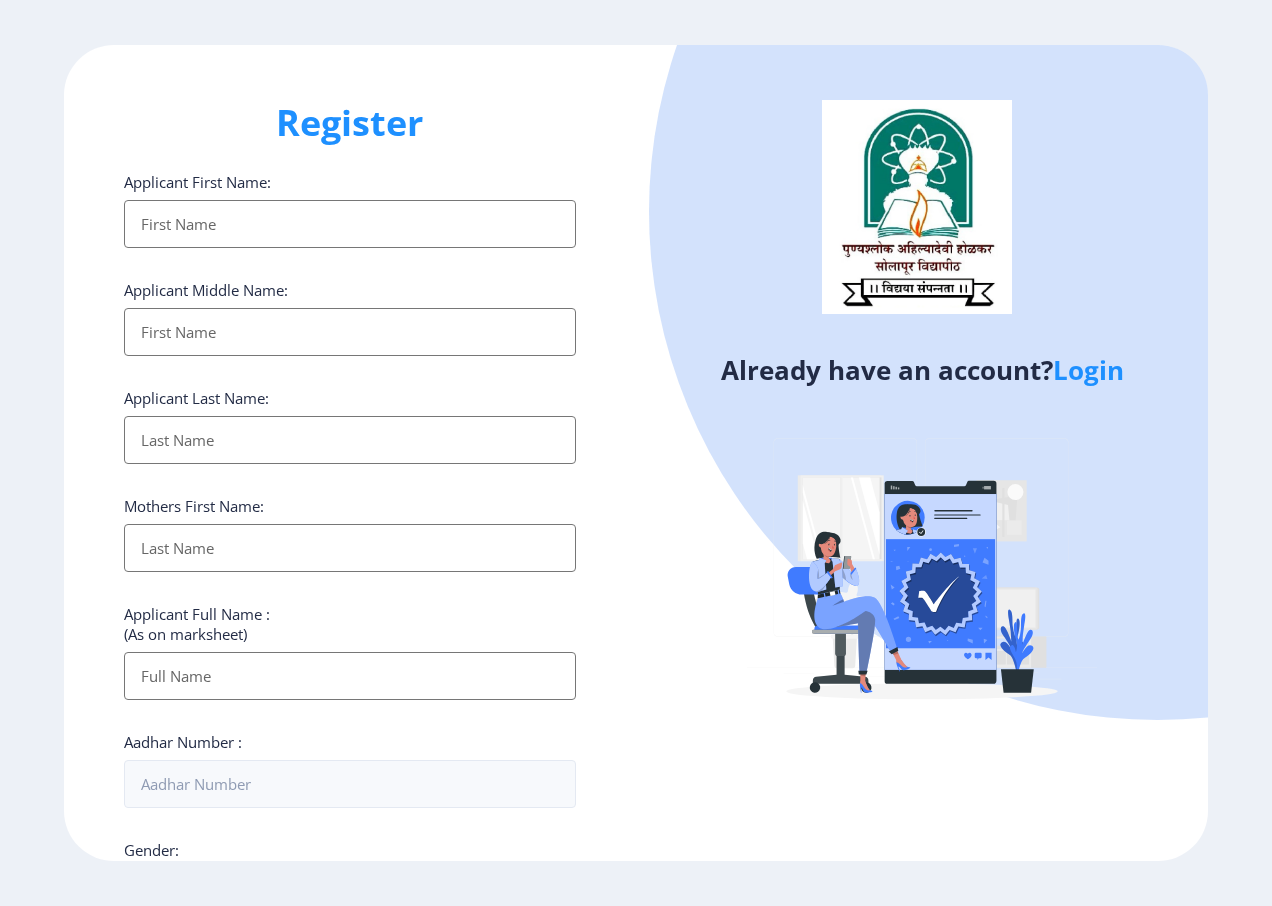 click on "Applicant First Name:" at bounding box center (350, 224) 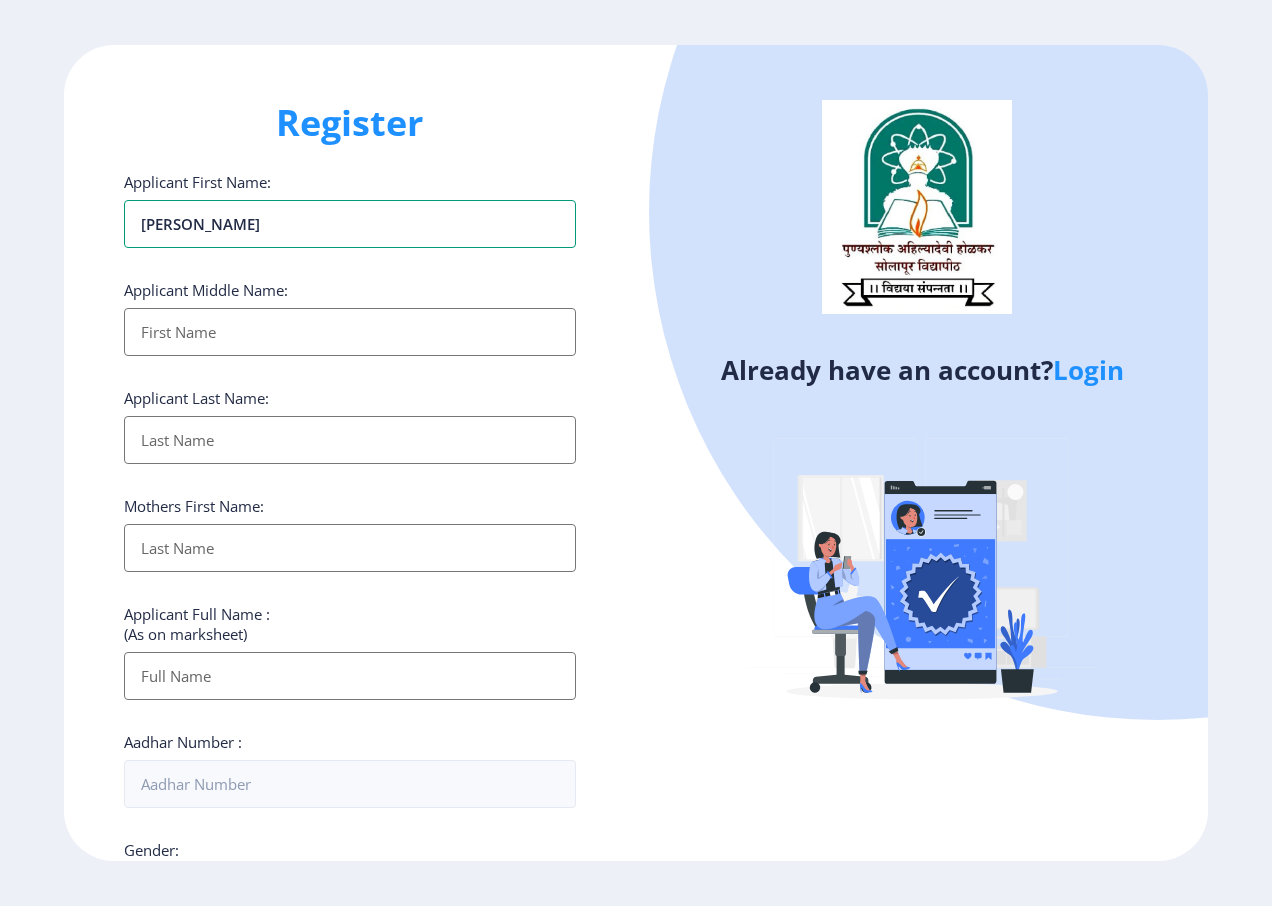 type on "mahadeo" 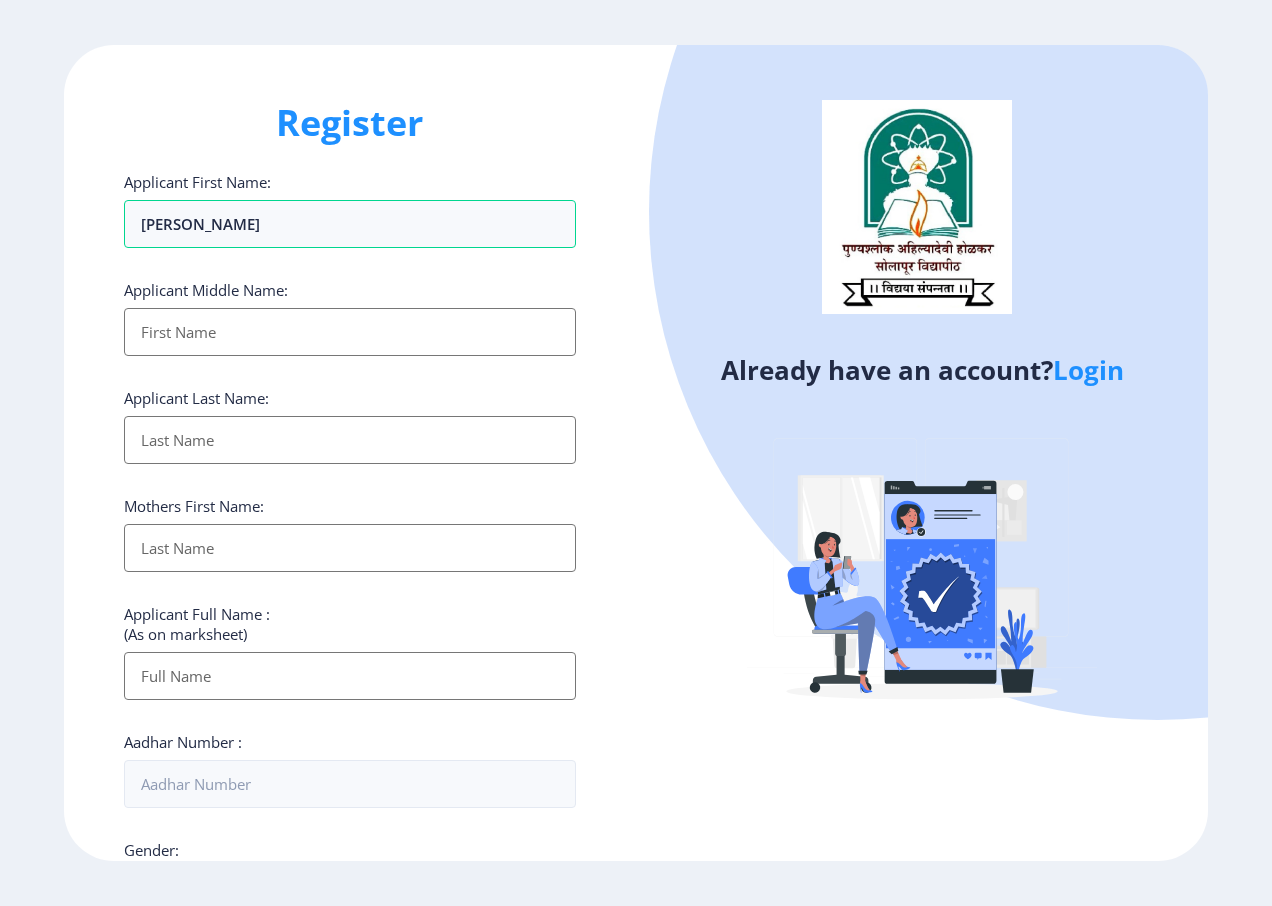 click on "Applicant First Name:" at bounding box center (350, 332) 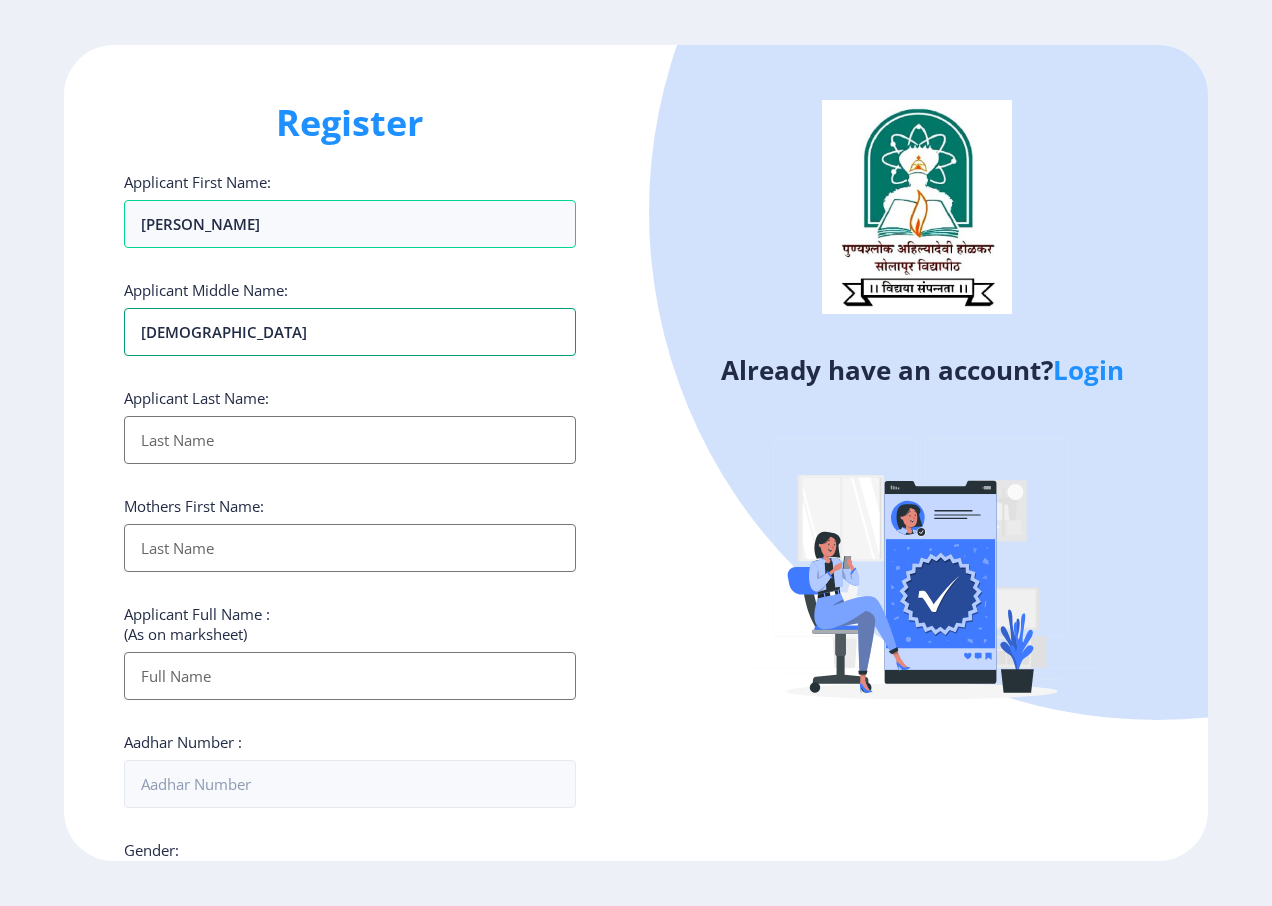 type on "Brahmdeo" 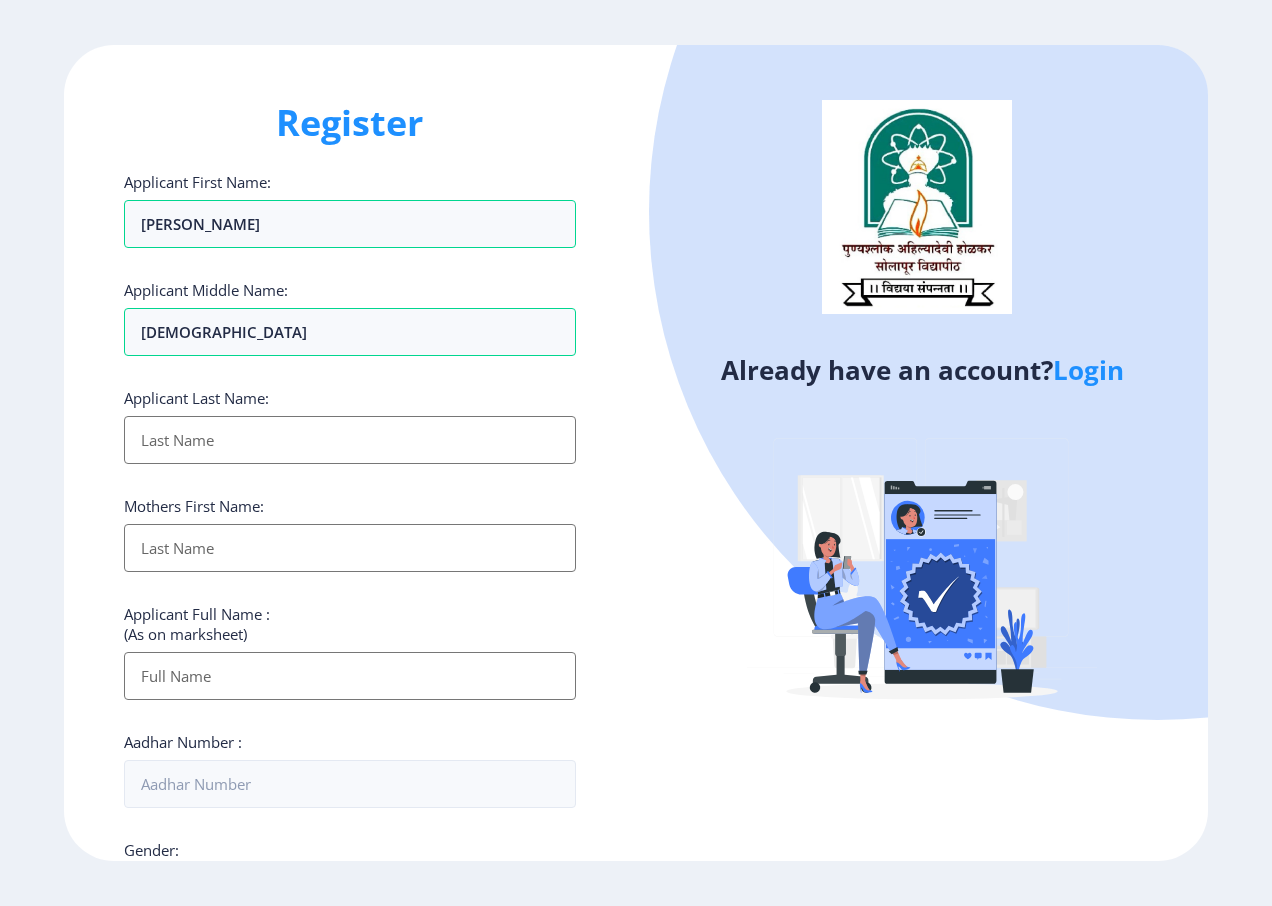 click on "Applicant First Name:" at bounding box center (350, 440) 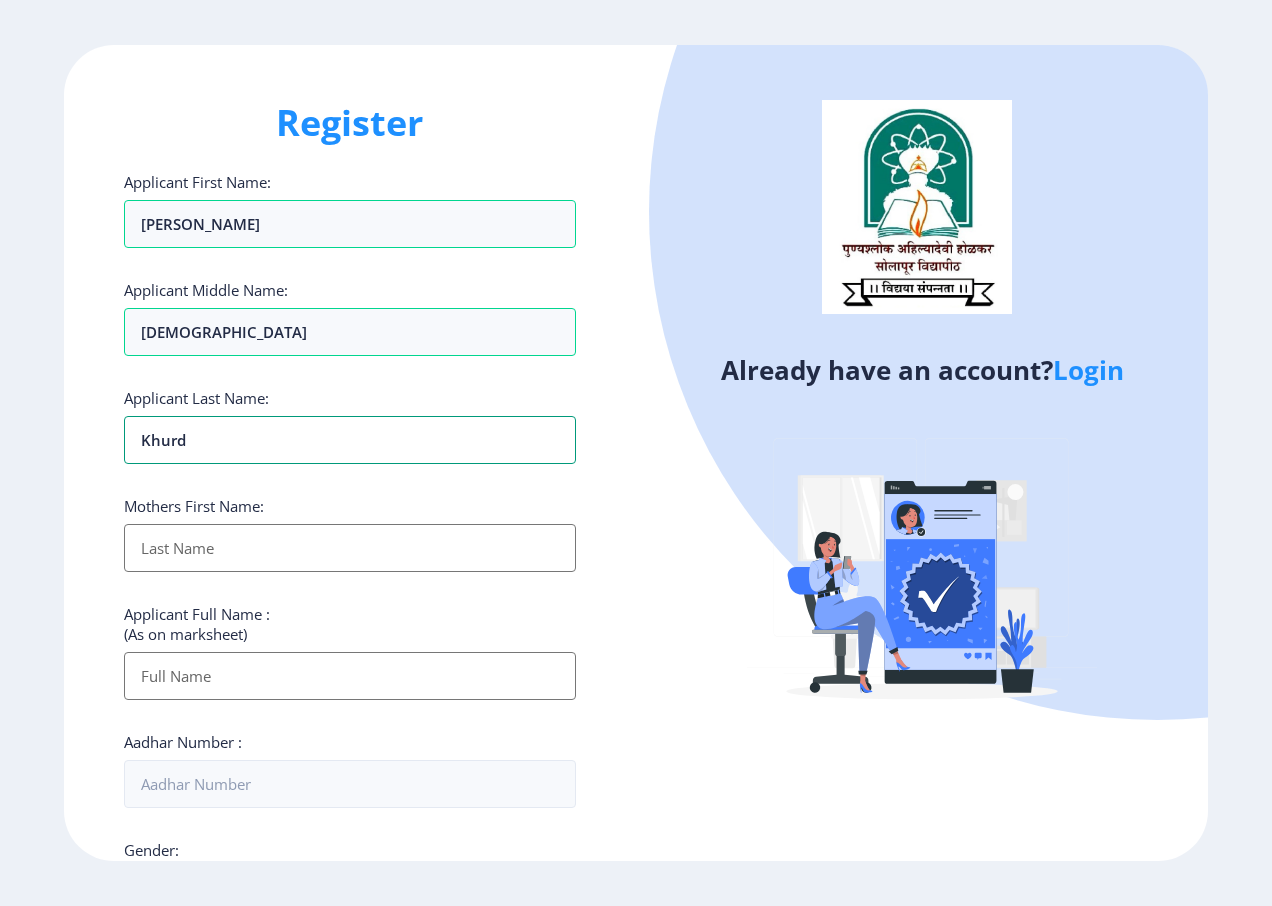 type on "khurd" 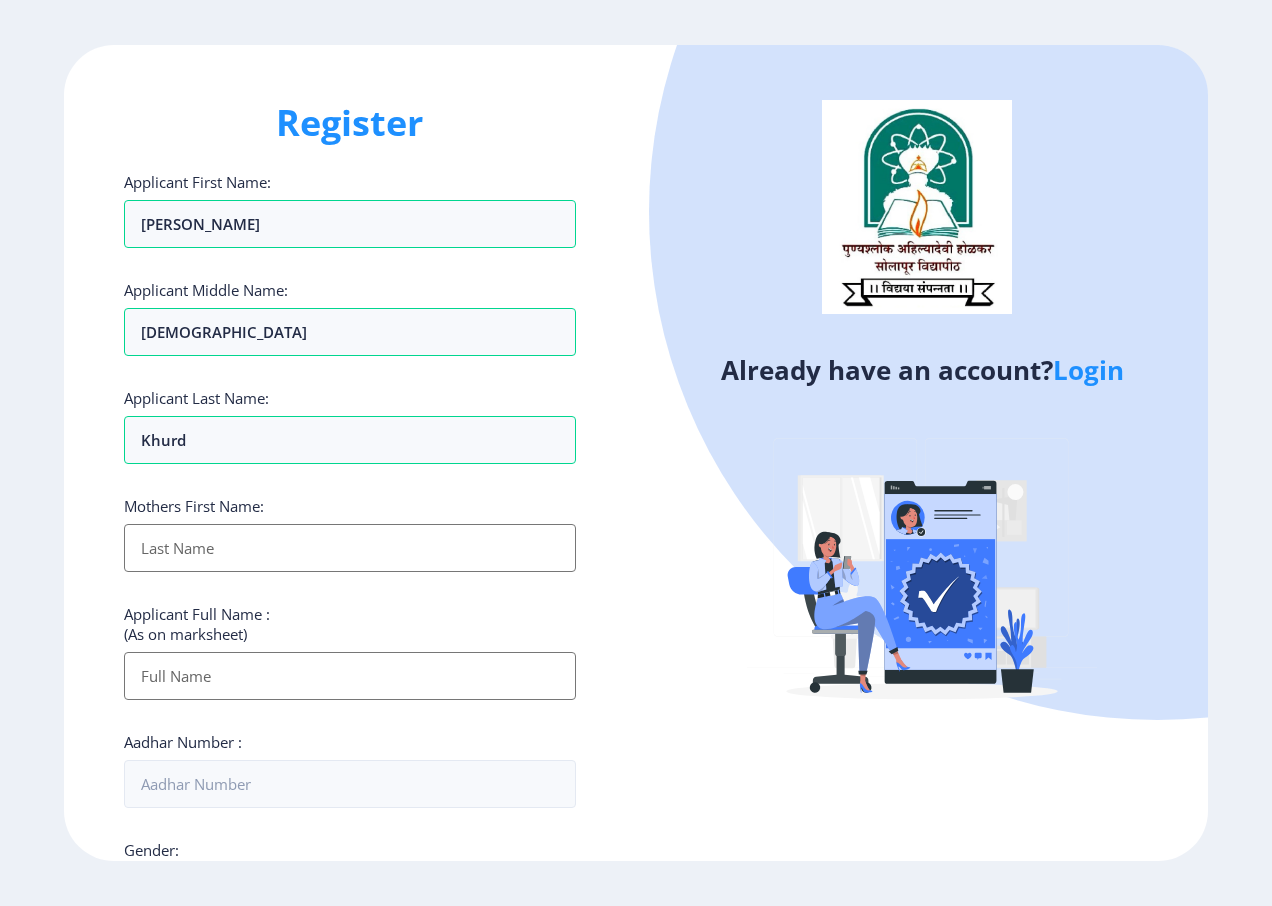 click on "Applicant First Name:" at bounding box center [350, 548] 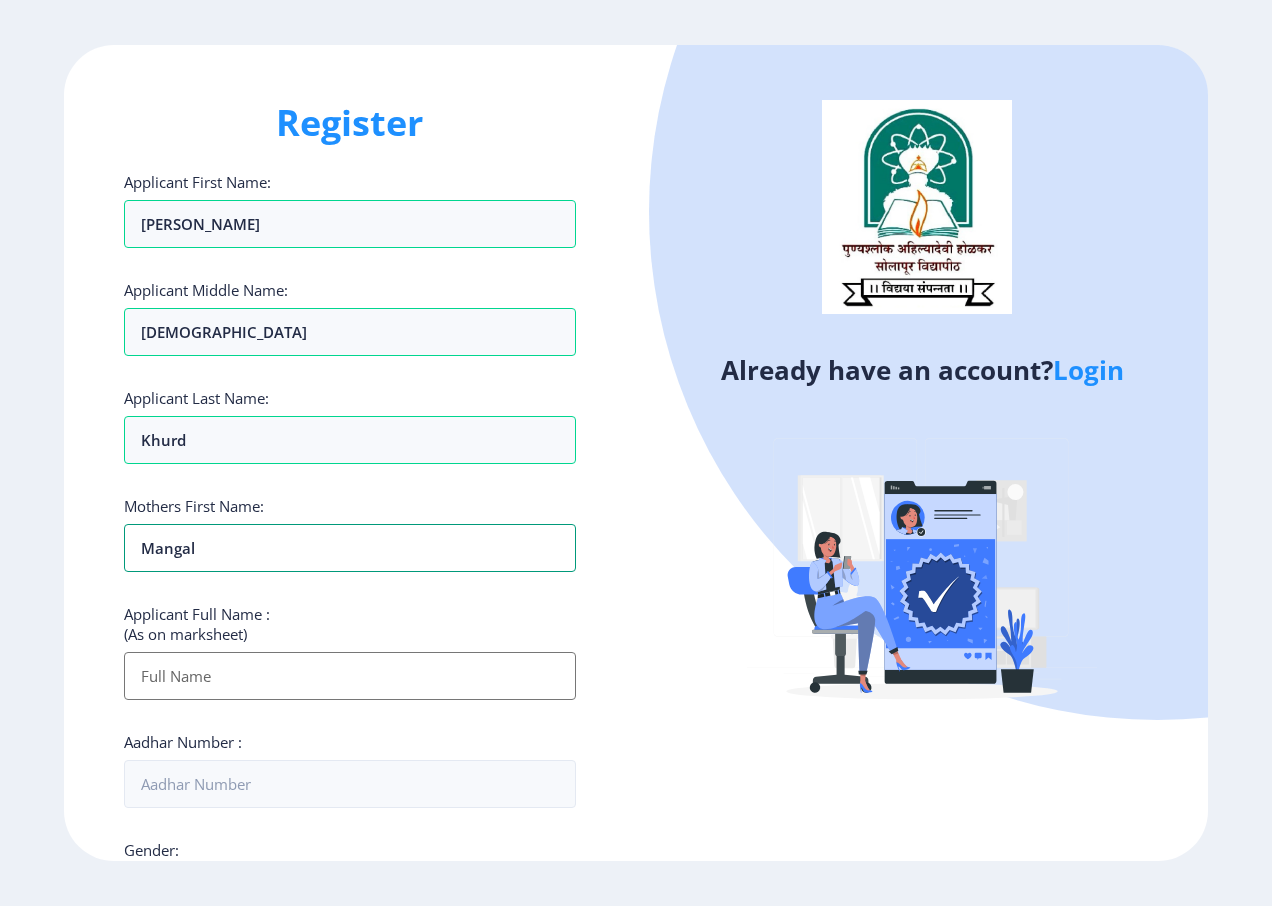 type on "Mangal" 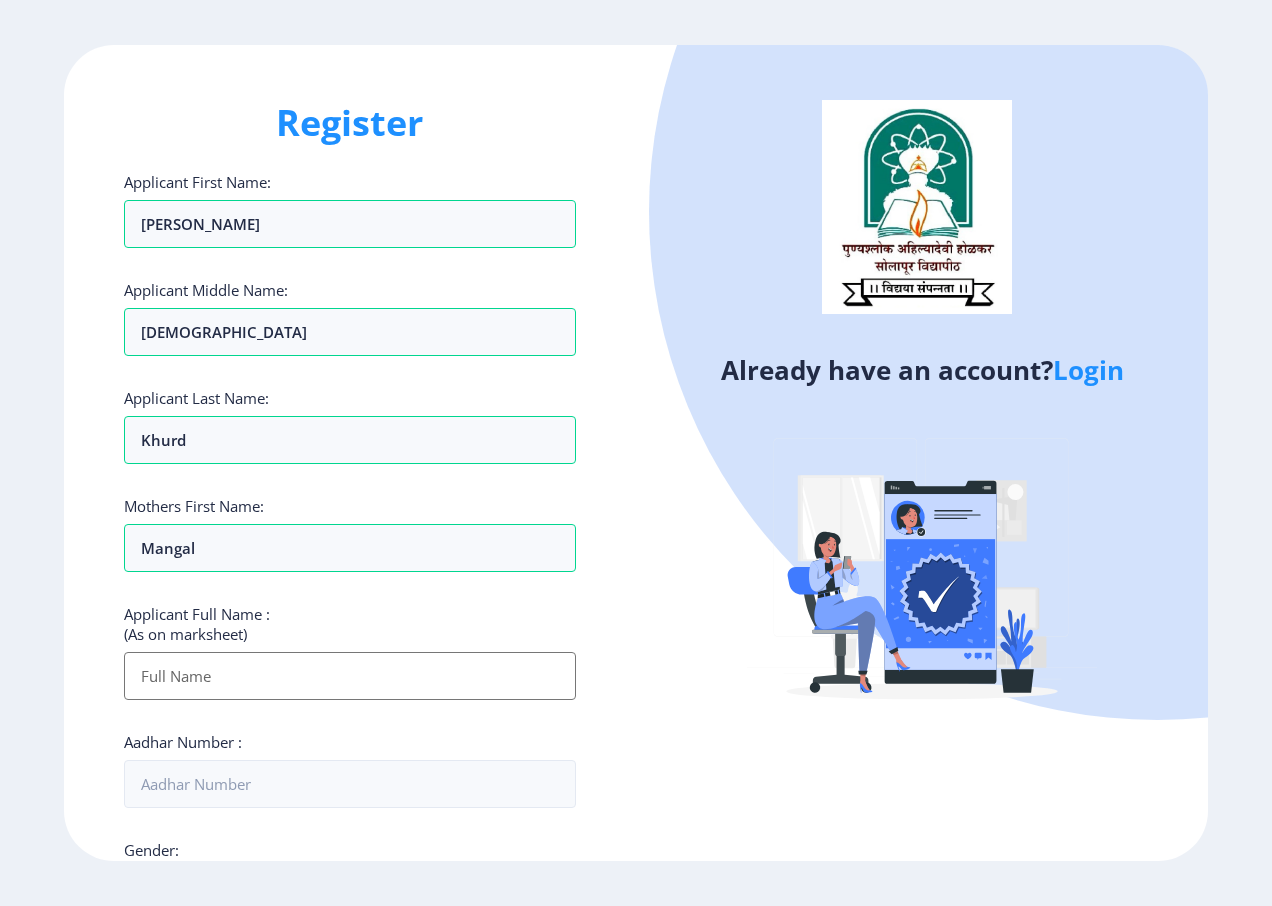 click on "Applicant First Name:" at bounding box center (350, 676) 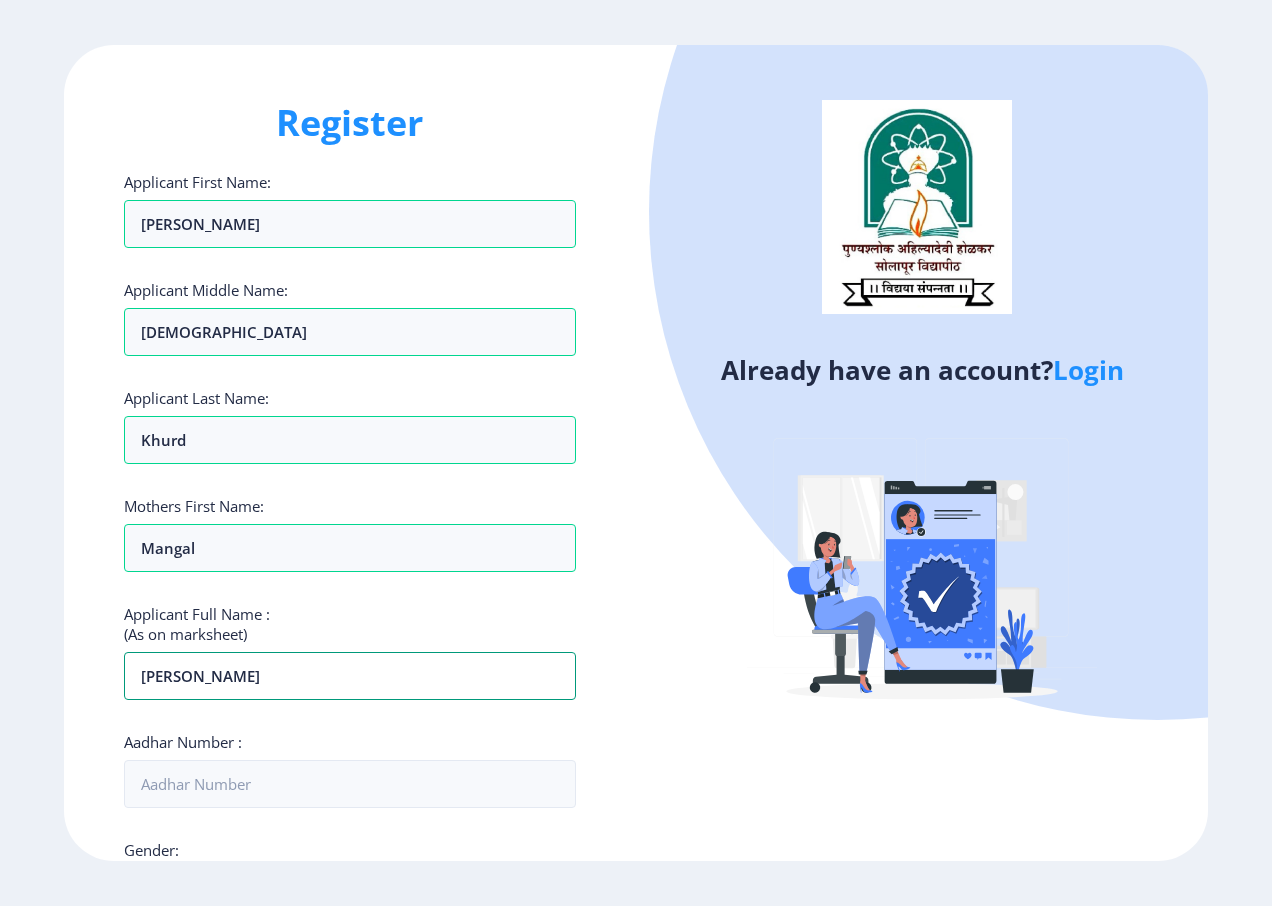 type on "mahadeo brahmdeo khurd" 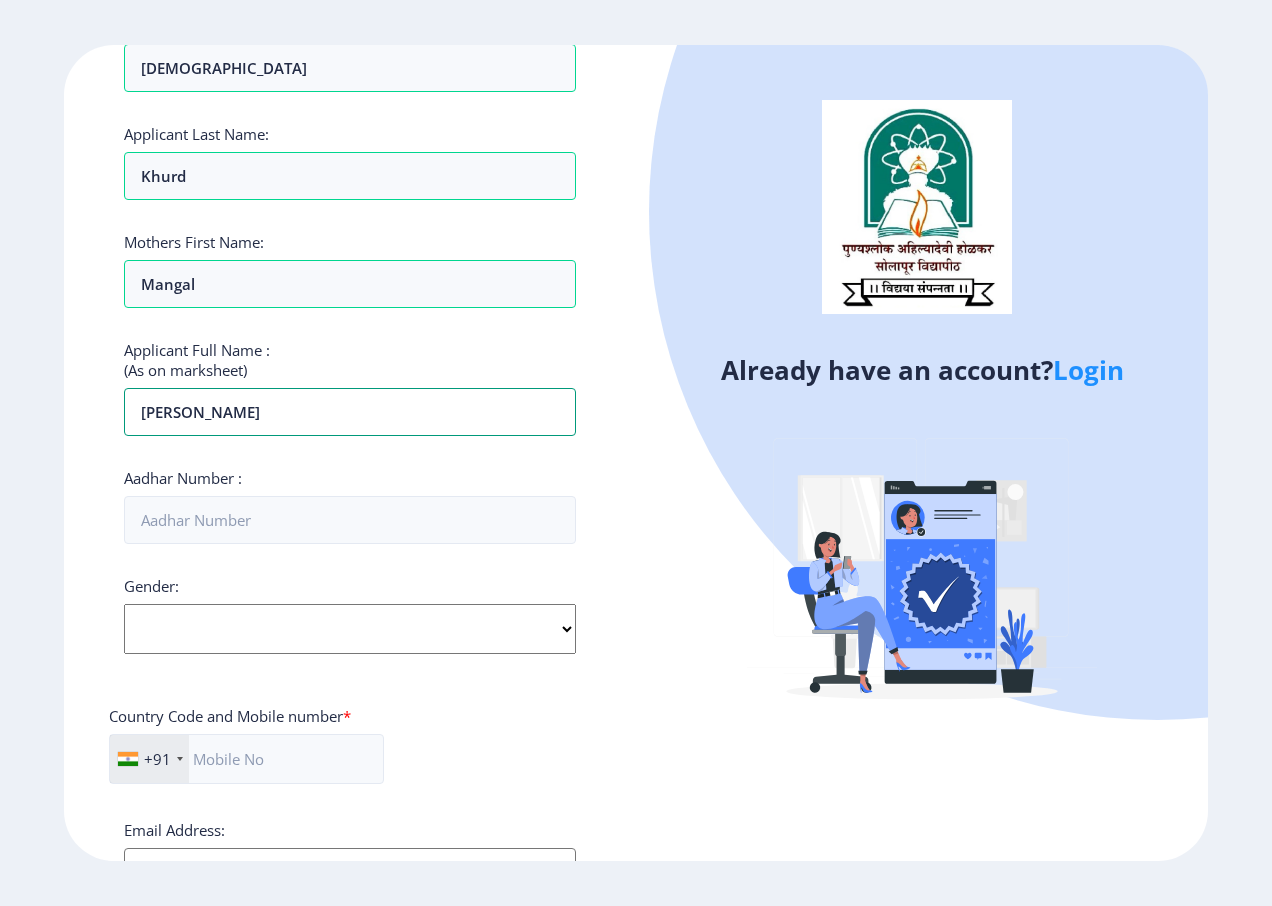 scroll, scrollTop: 300, scrollLeft: 0, axis: vertical 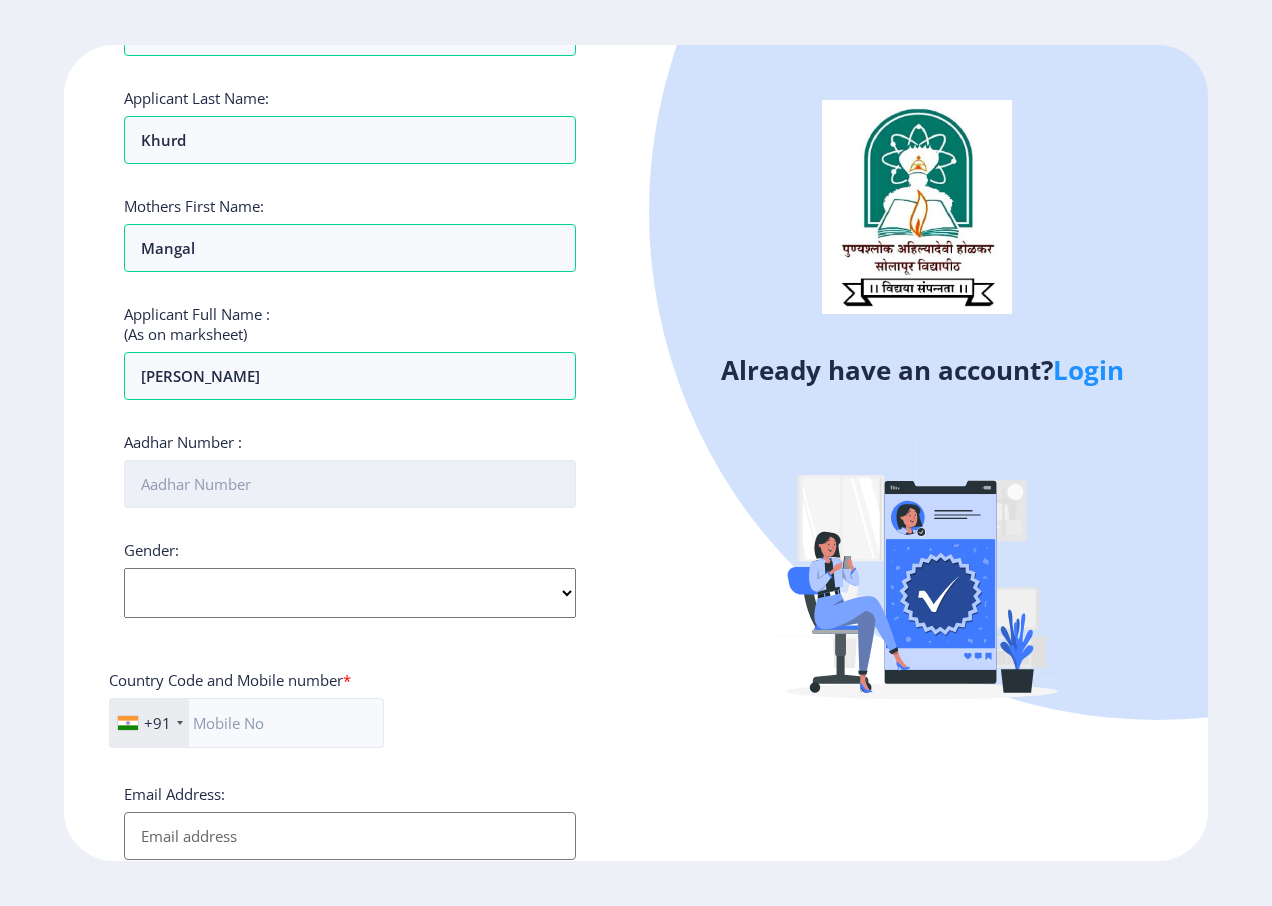 click on "Aadhar Number :" at bounding box center (350, 484) 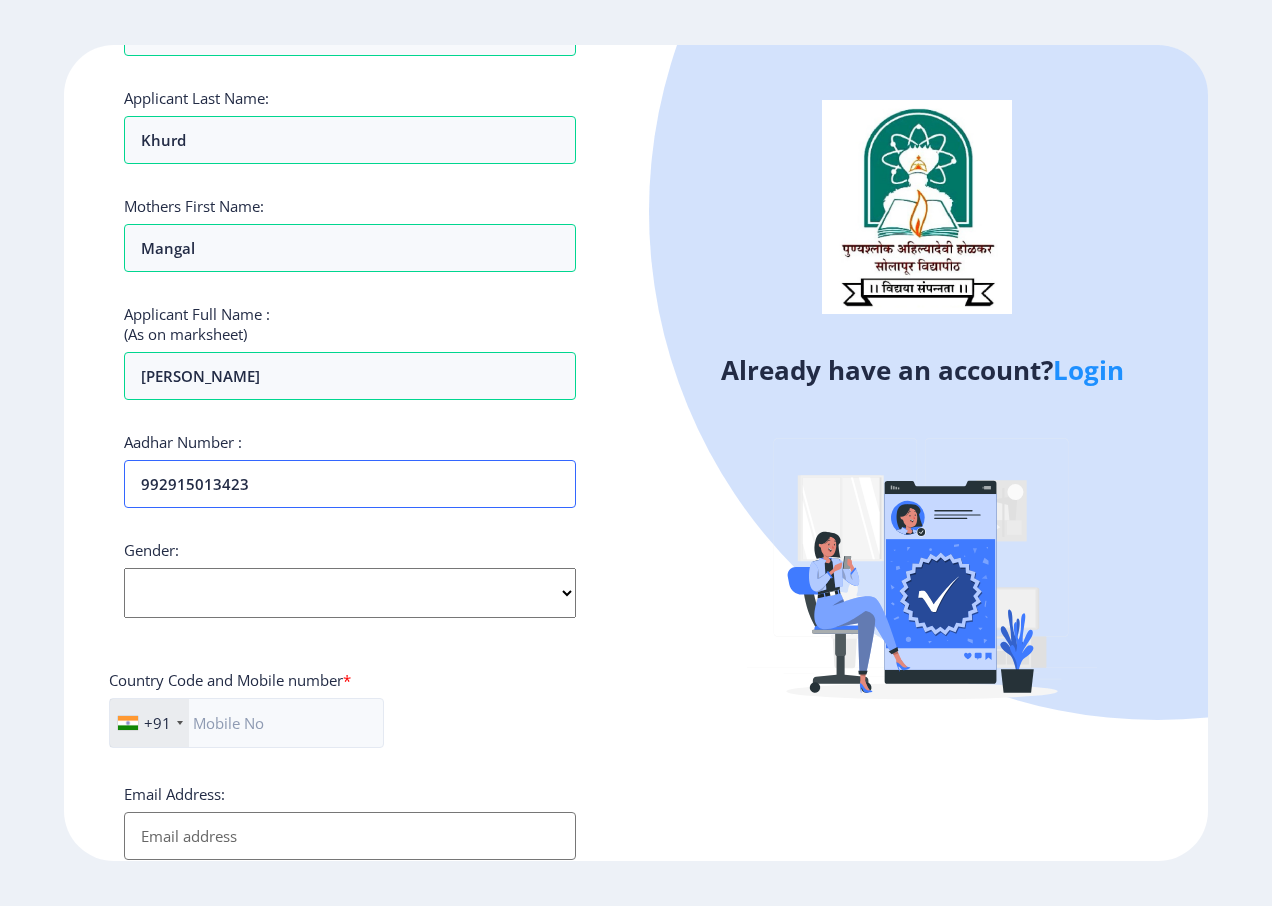 type on "992915013423" 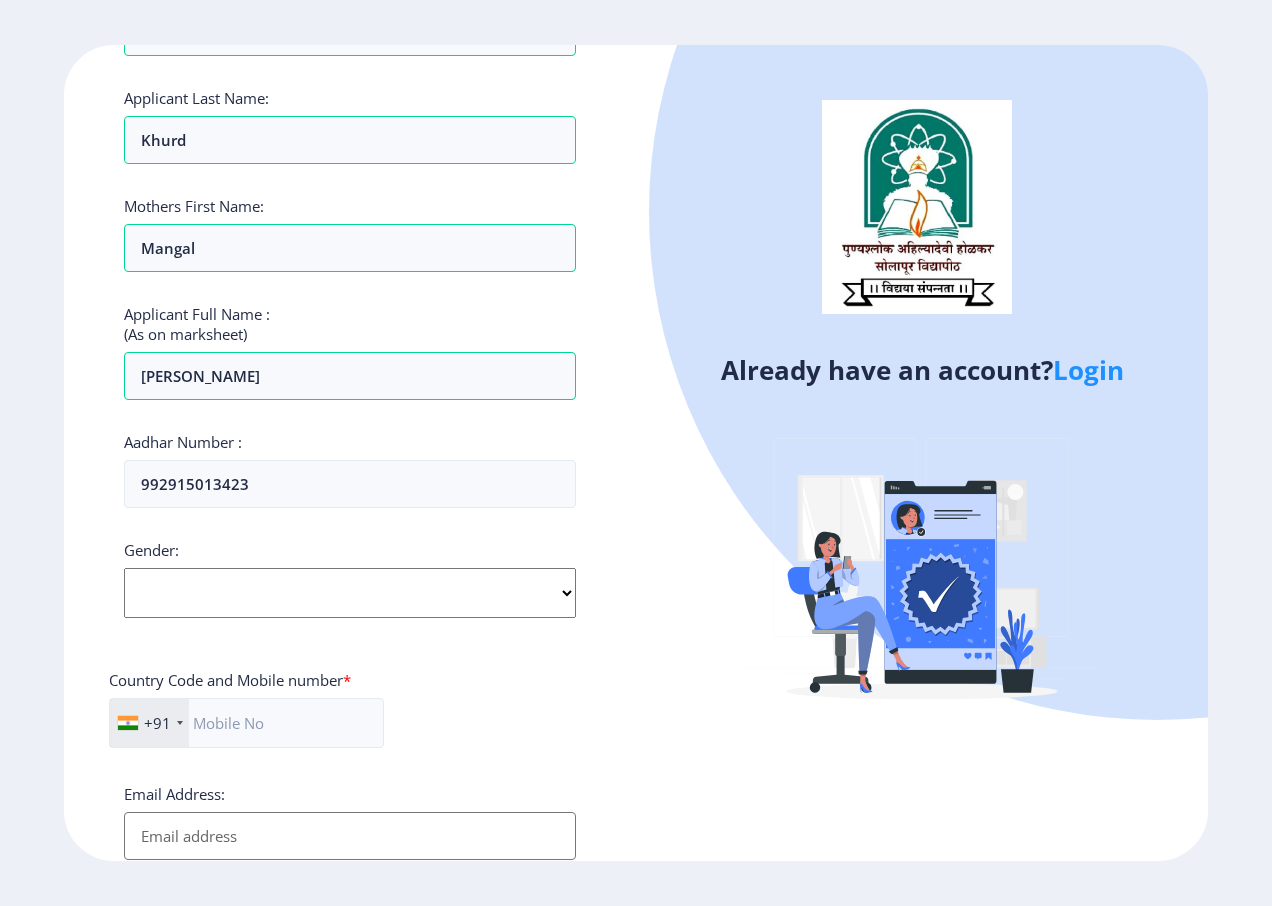 click on "Select Gender Male Female Other" 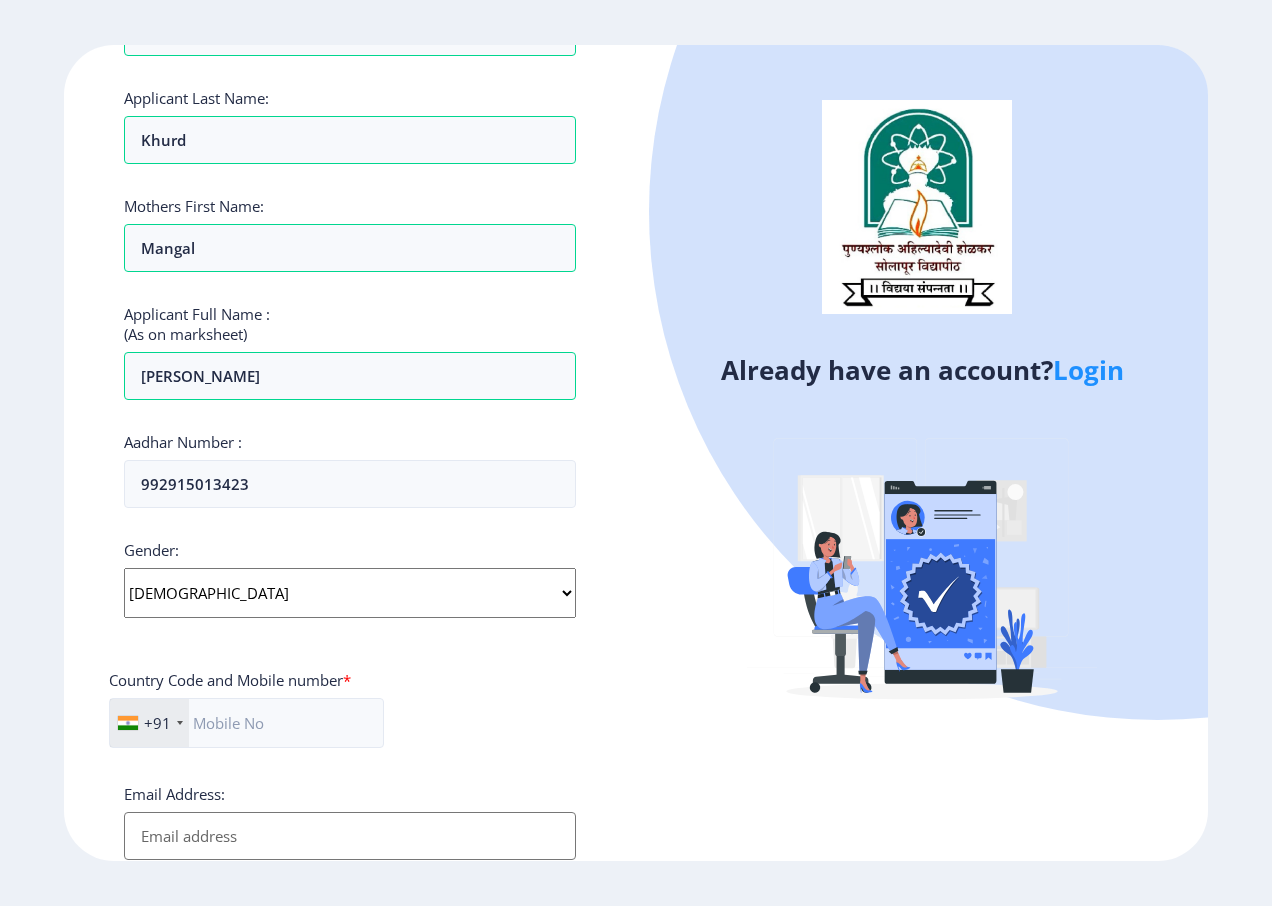click on "Select Gender Male Female Other" 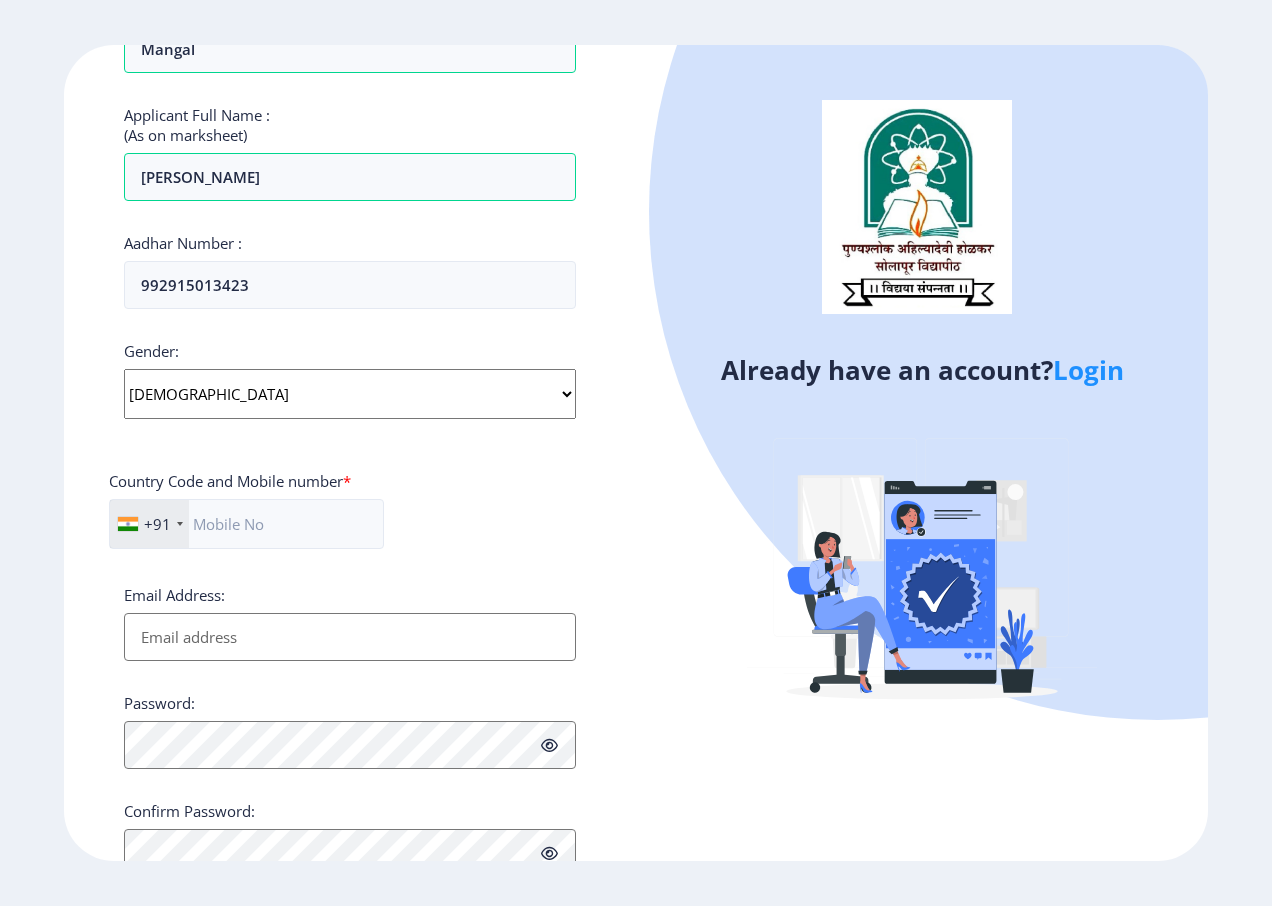 scroll, scrollTop: 500, scrollLeft: 0, axis: vertical 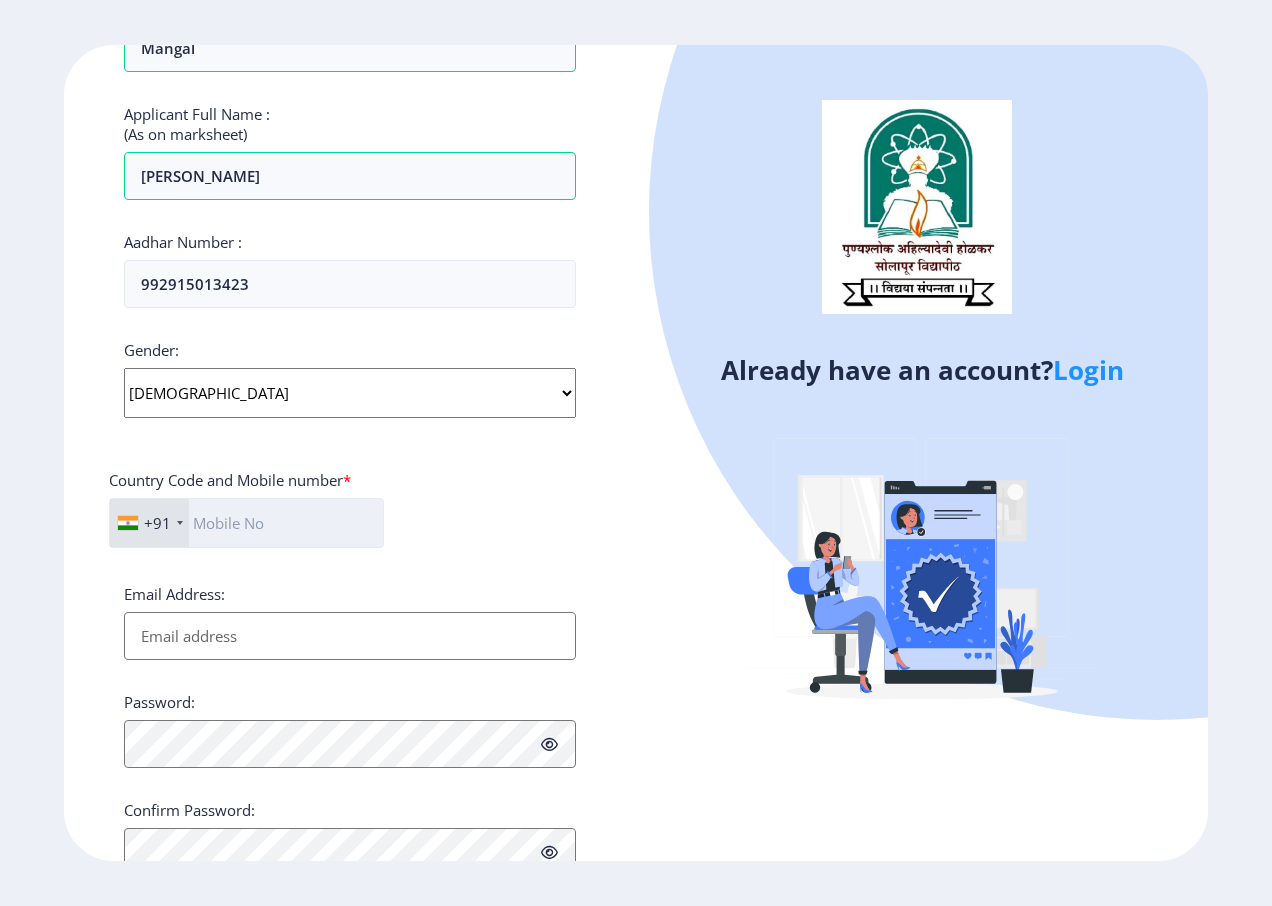click 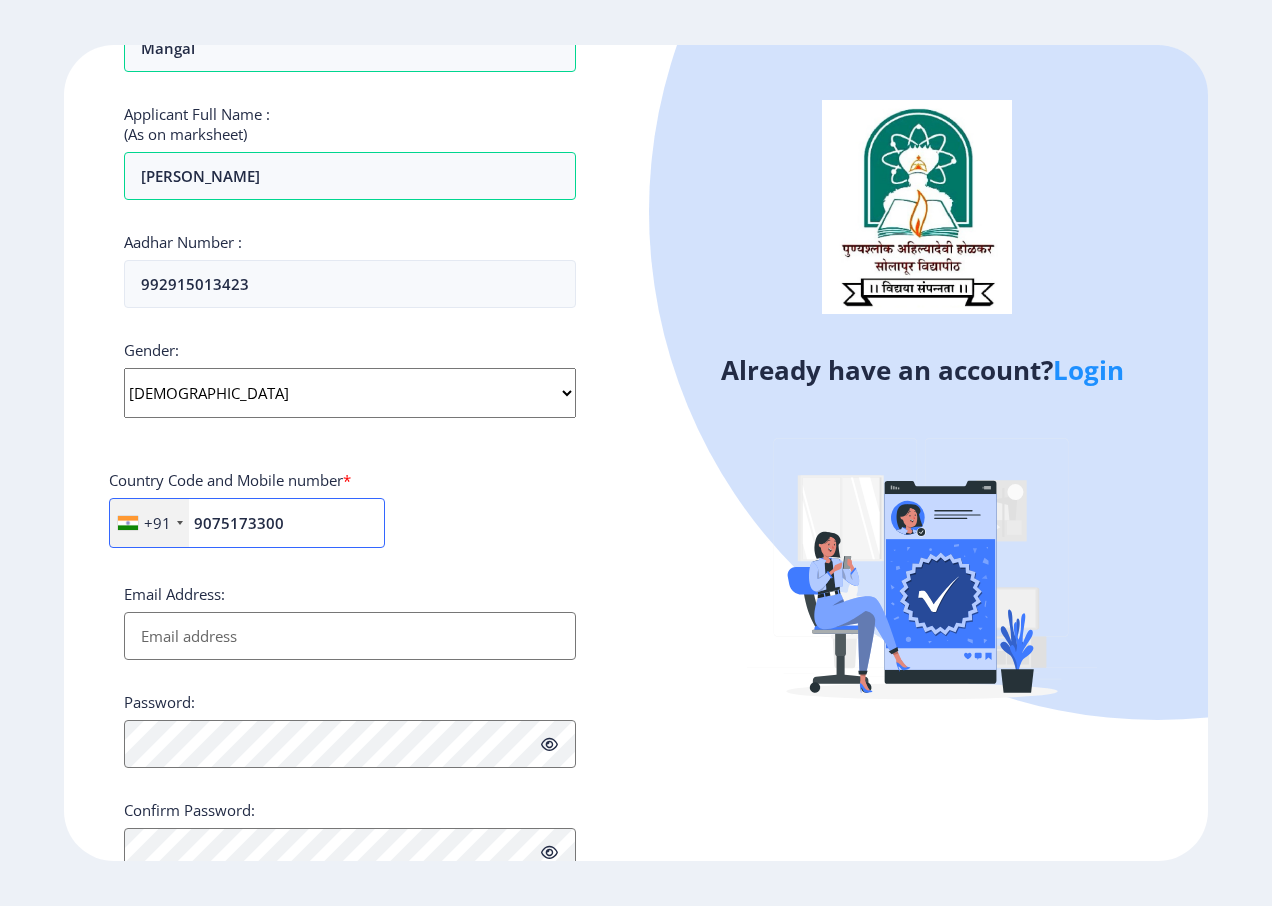 type on "9075173300" 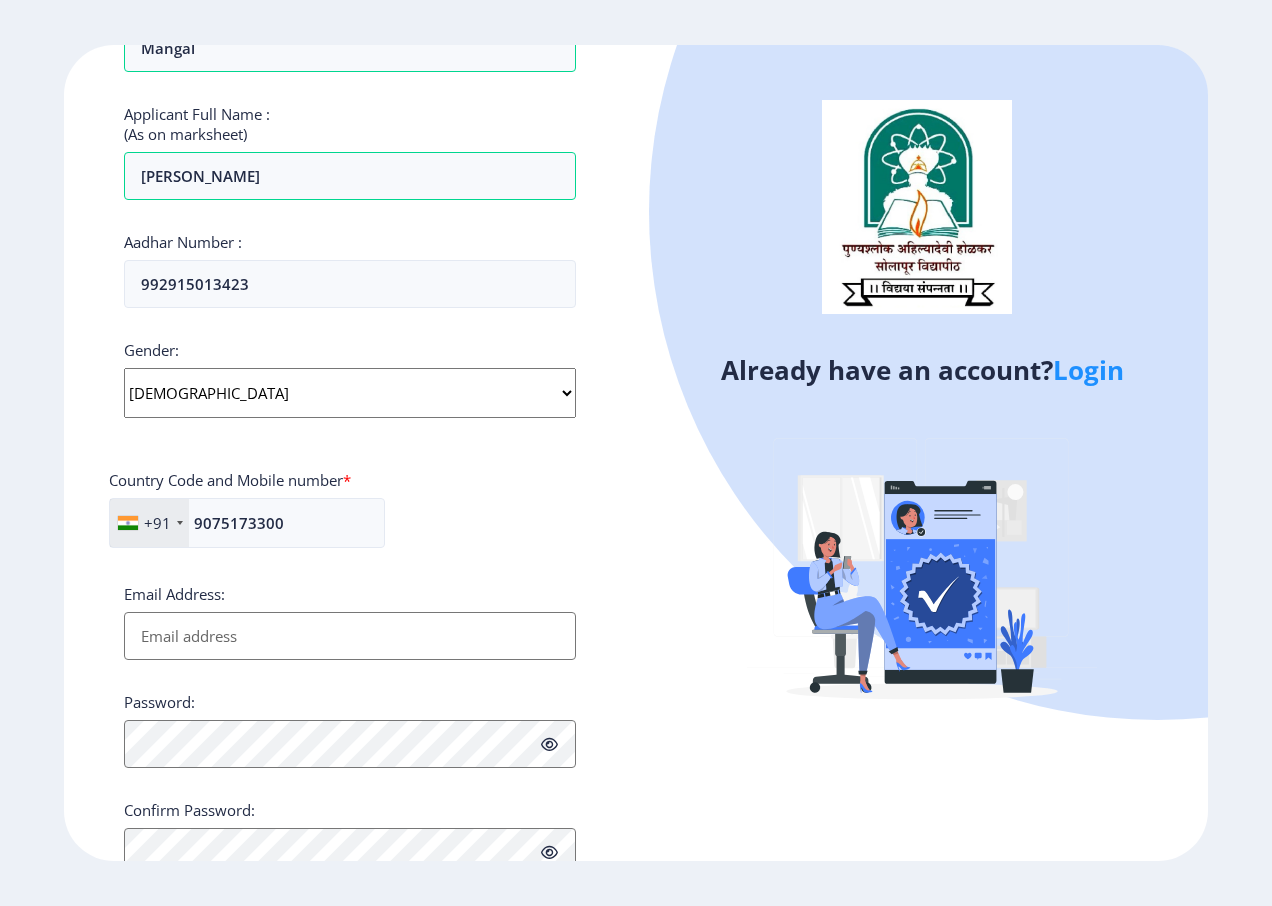 click on "Email Address:" at bounding box center (350, 636) 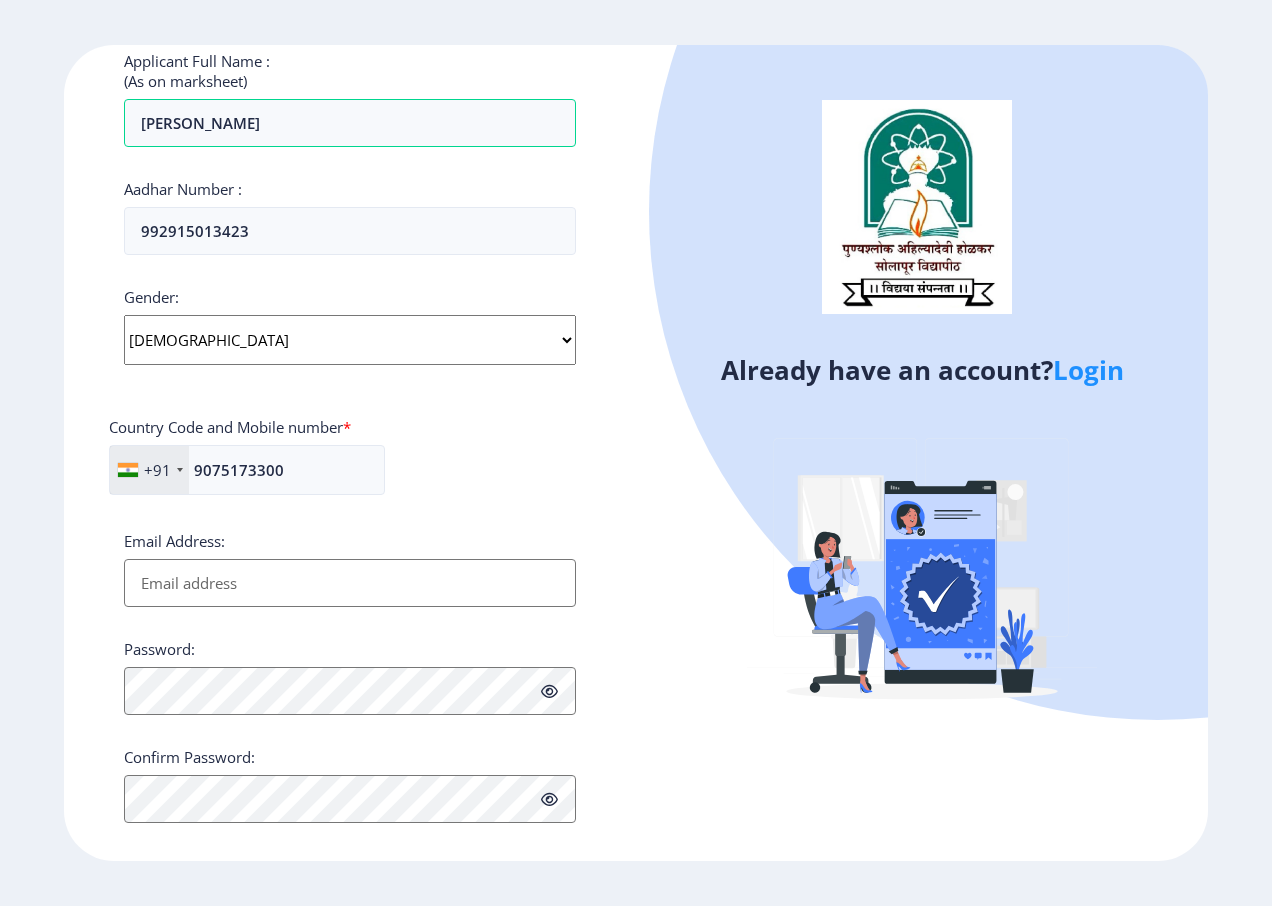 scroll, scrollTop: 577, scrollLeft: 0, axis: vertical 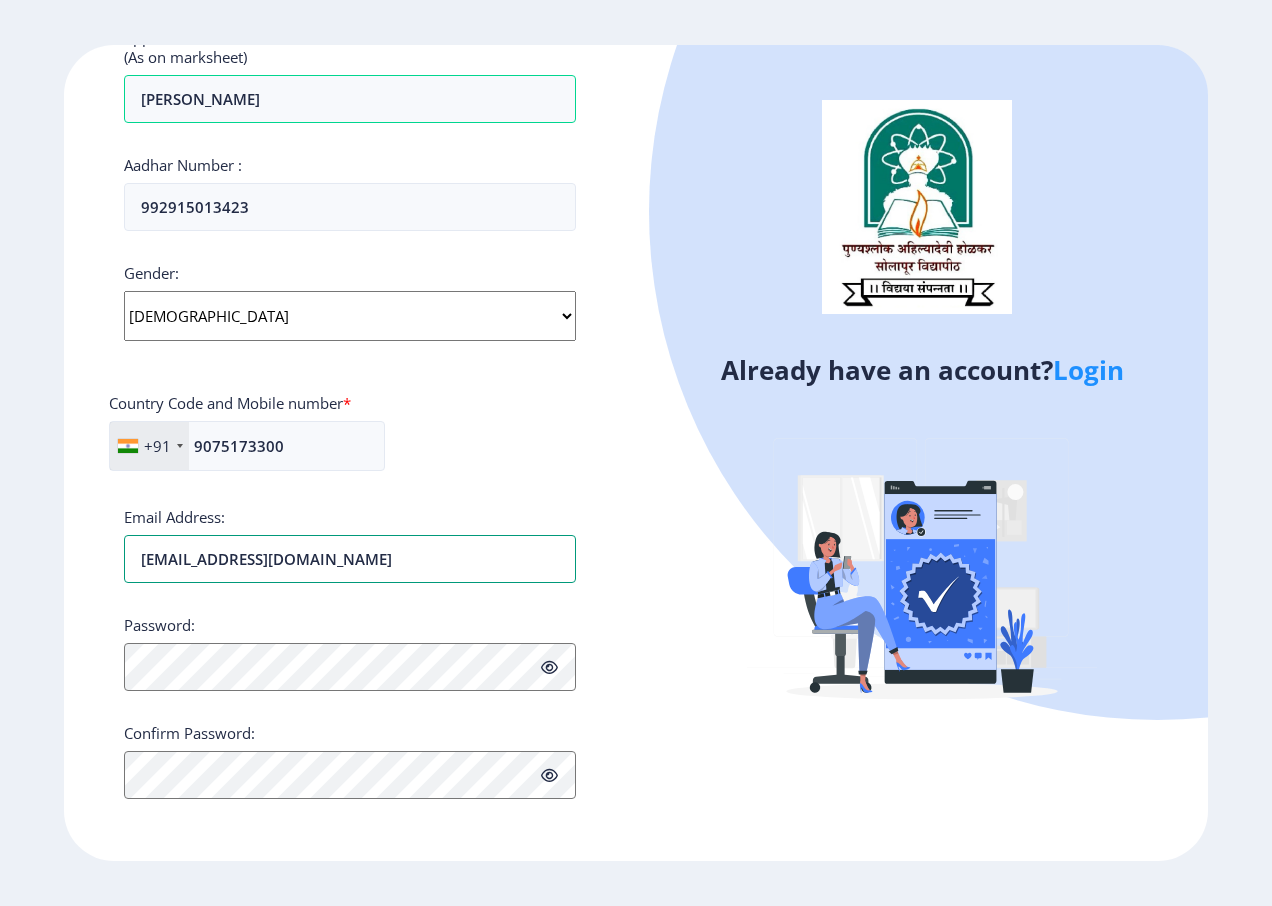 type on "[EMAIL_ADDRESS][DOMAIN_NAME]" 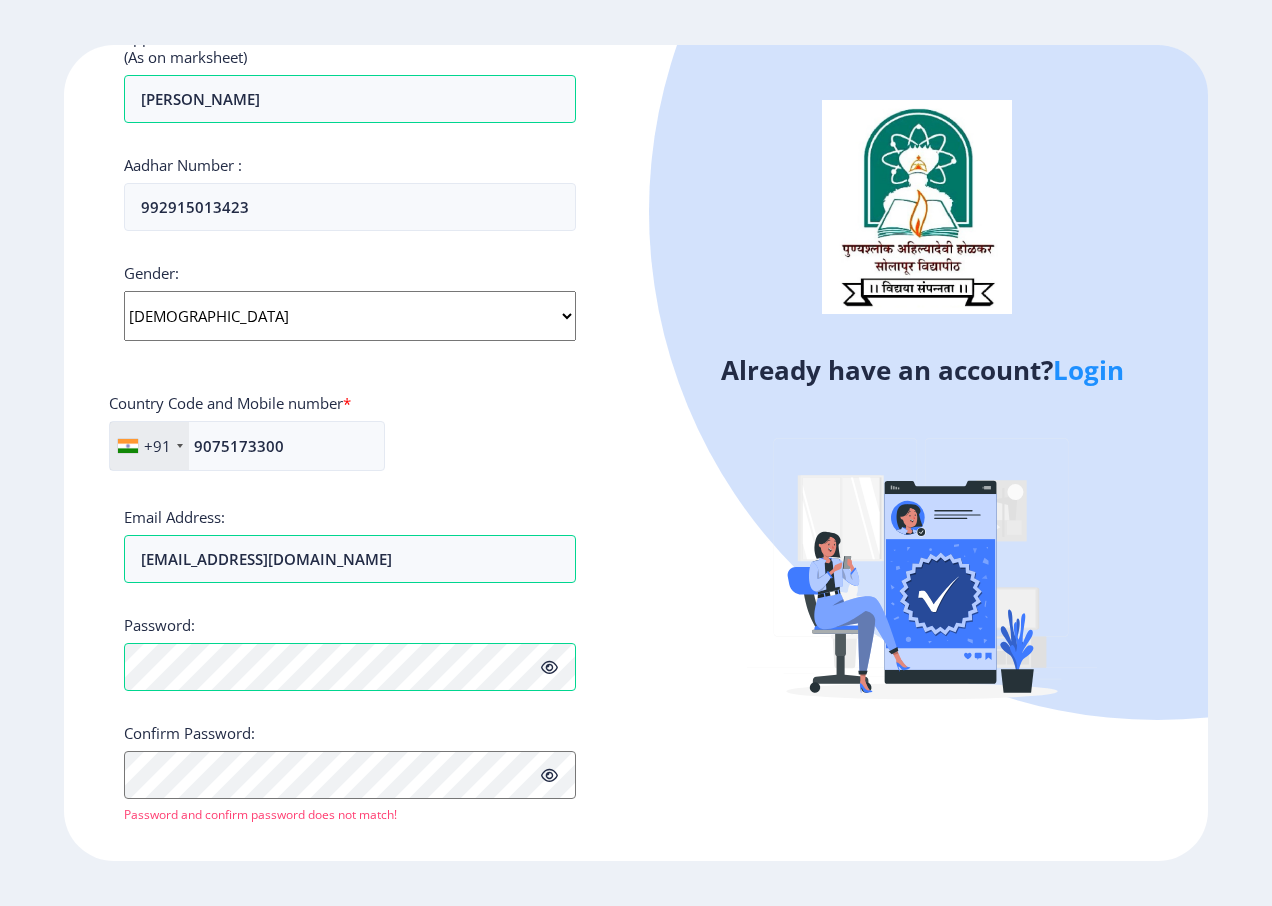 click 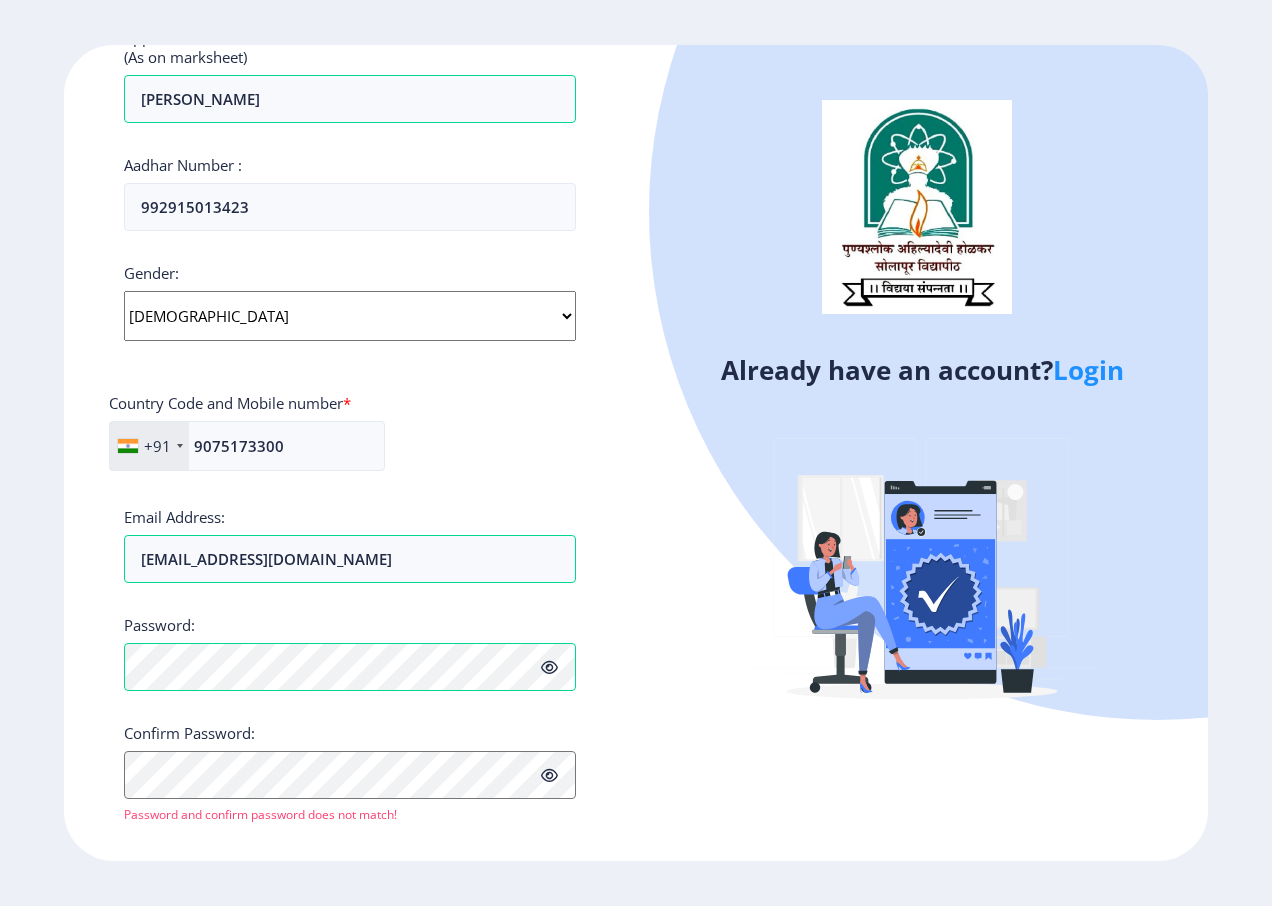 click 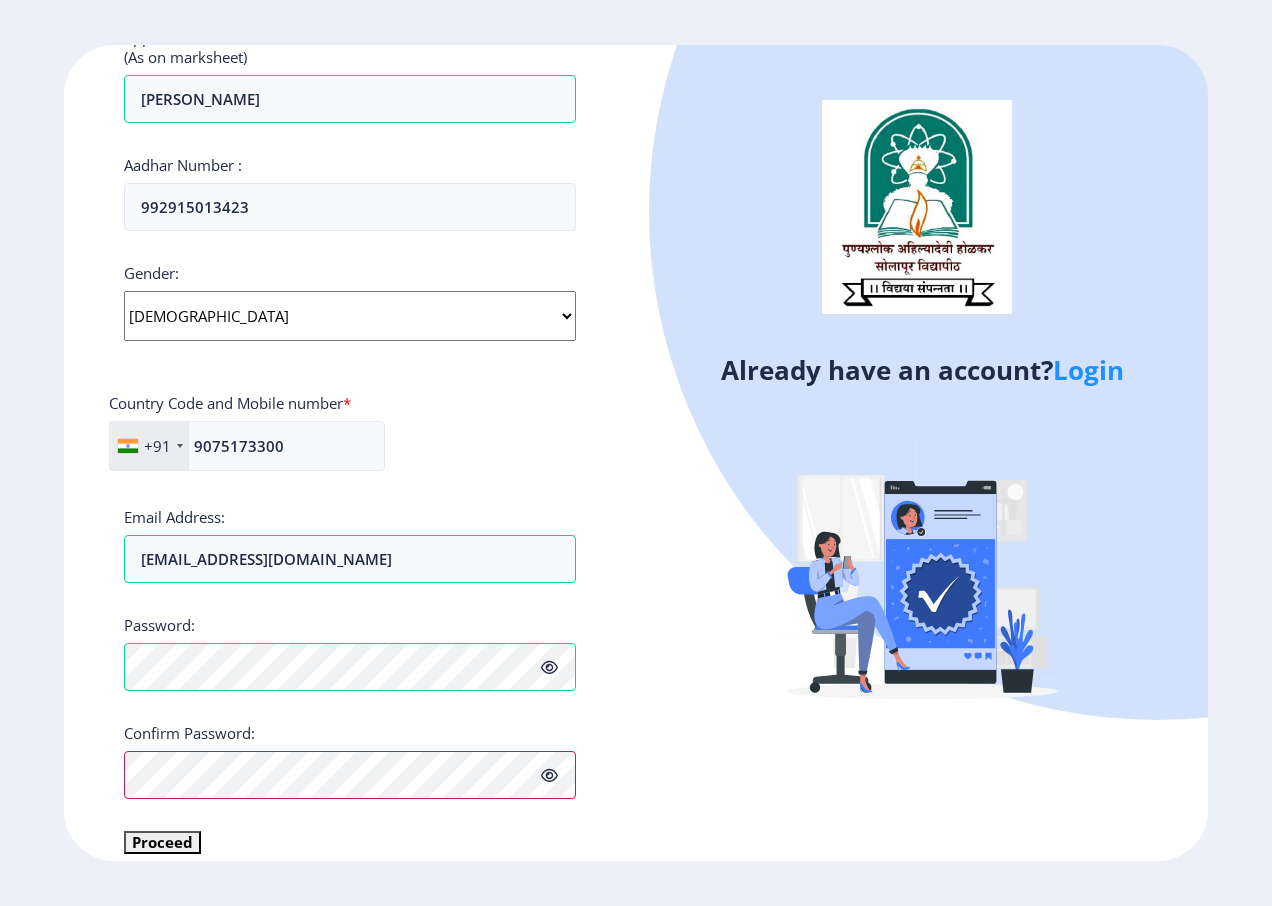 scroll, scrollTop: 600, scrollLeft: 0, axis: vertical 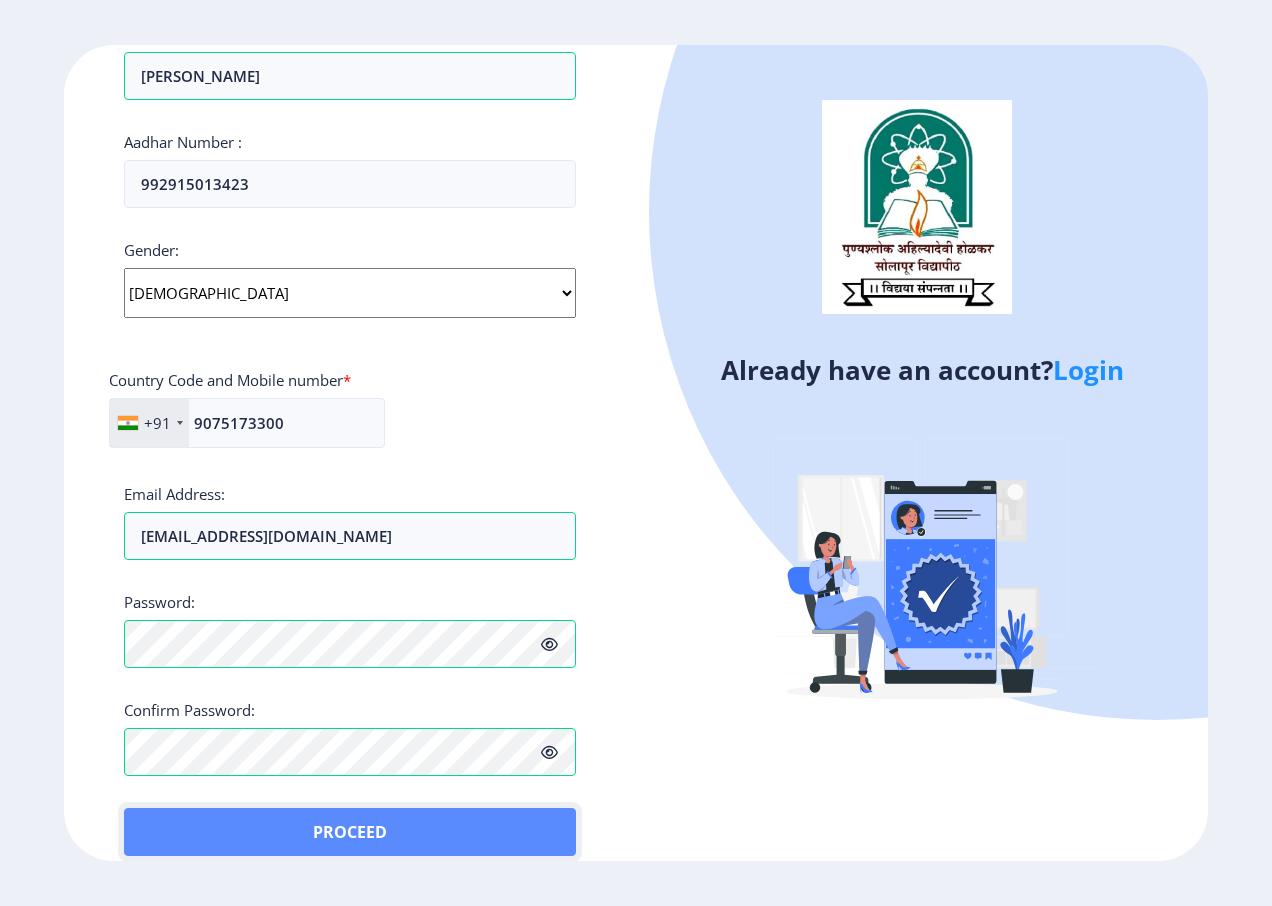 click on "Proceed" 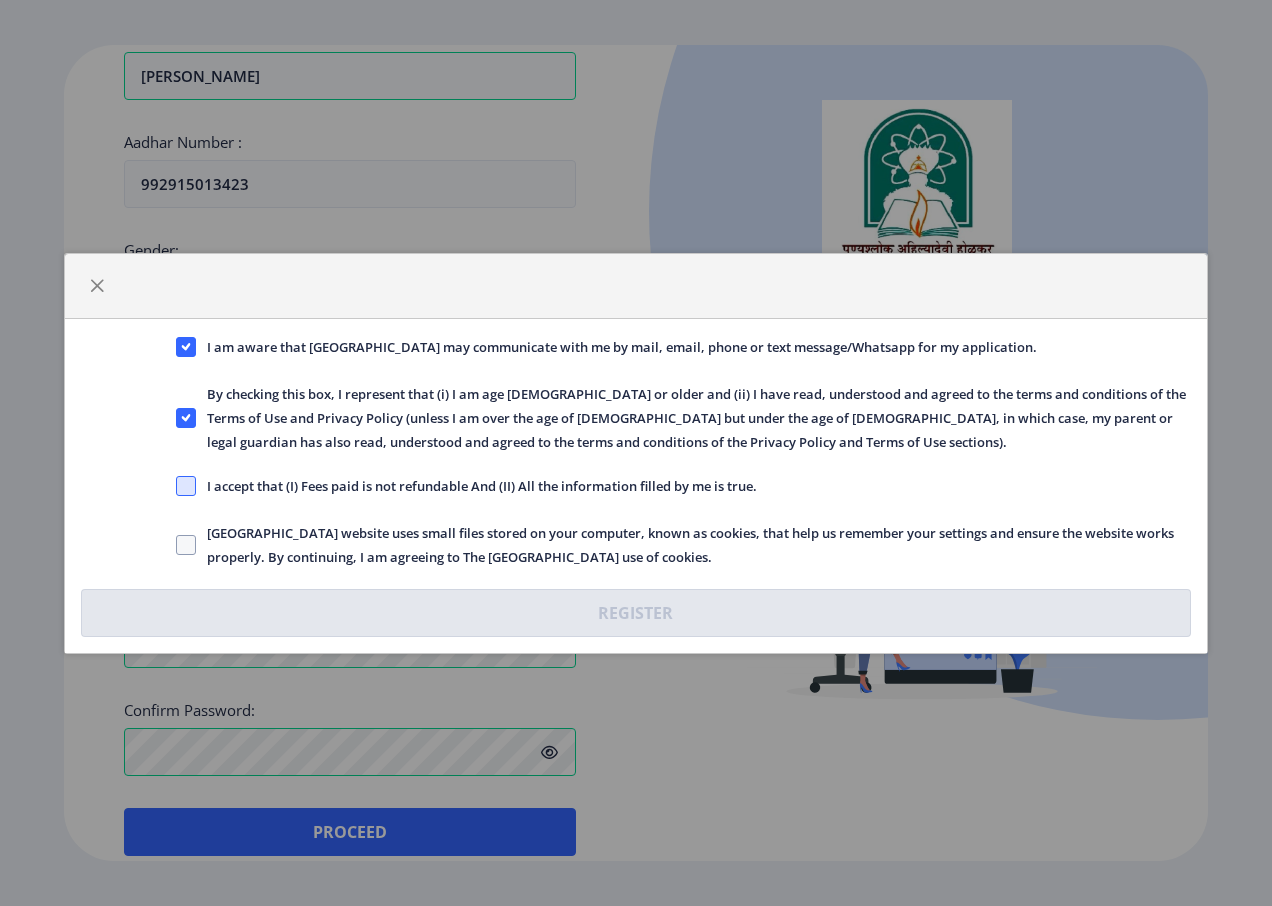 click 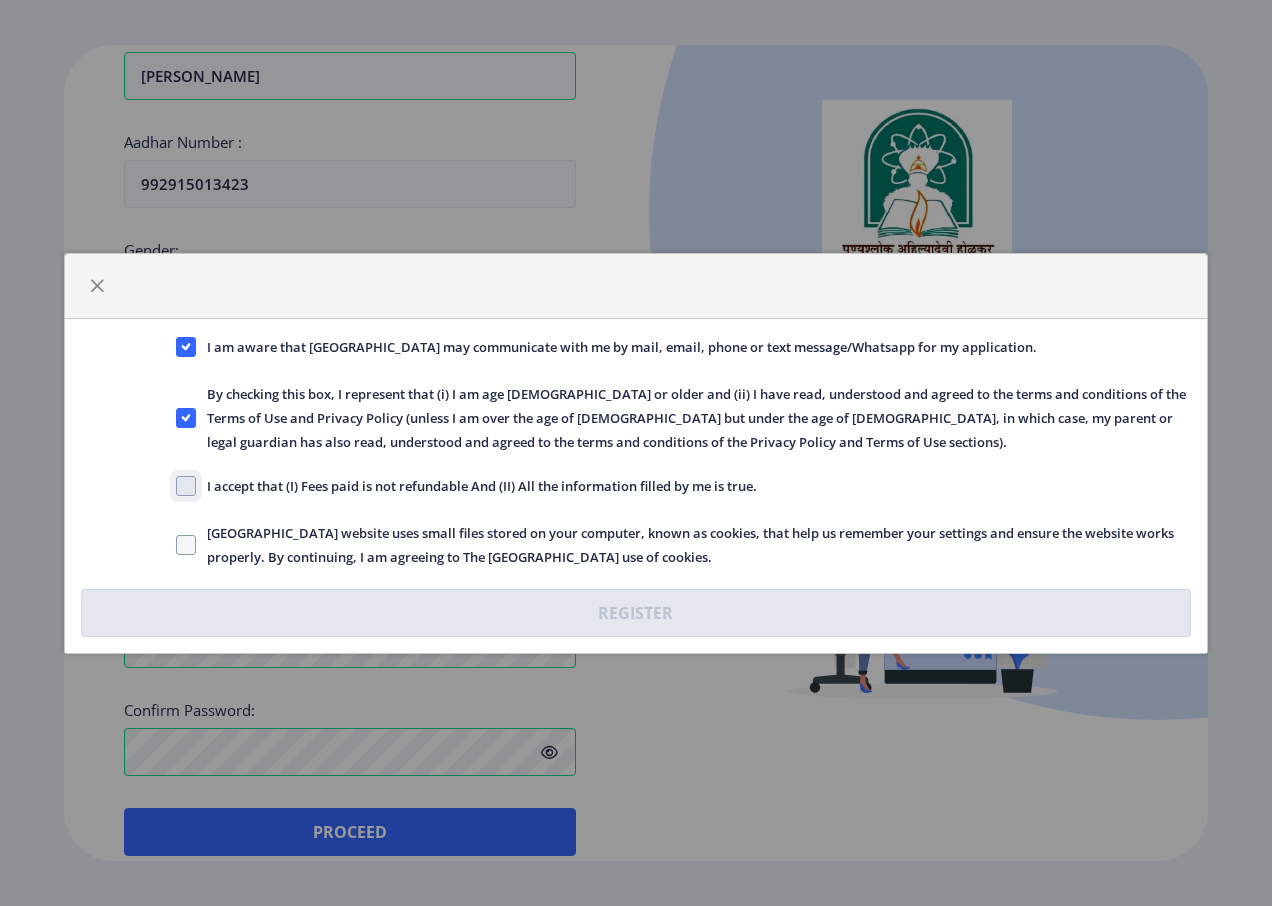 click on "I accept that (I) Fees paid is not refundable And (II) All the information filled by me is true." 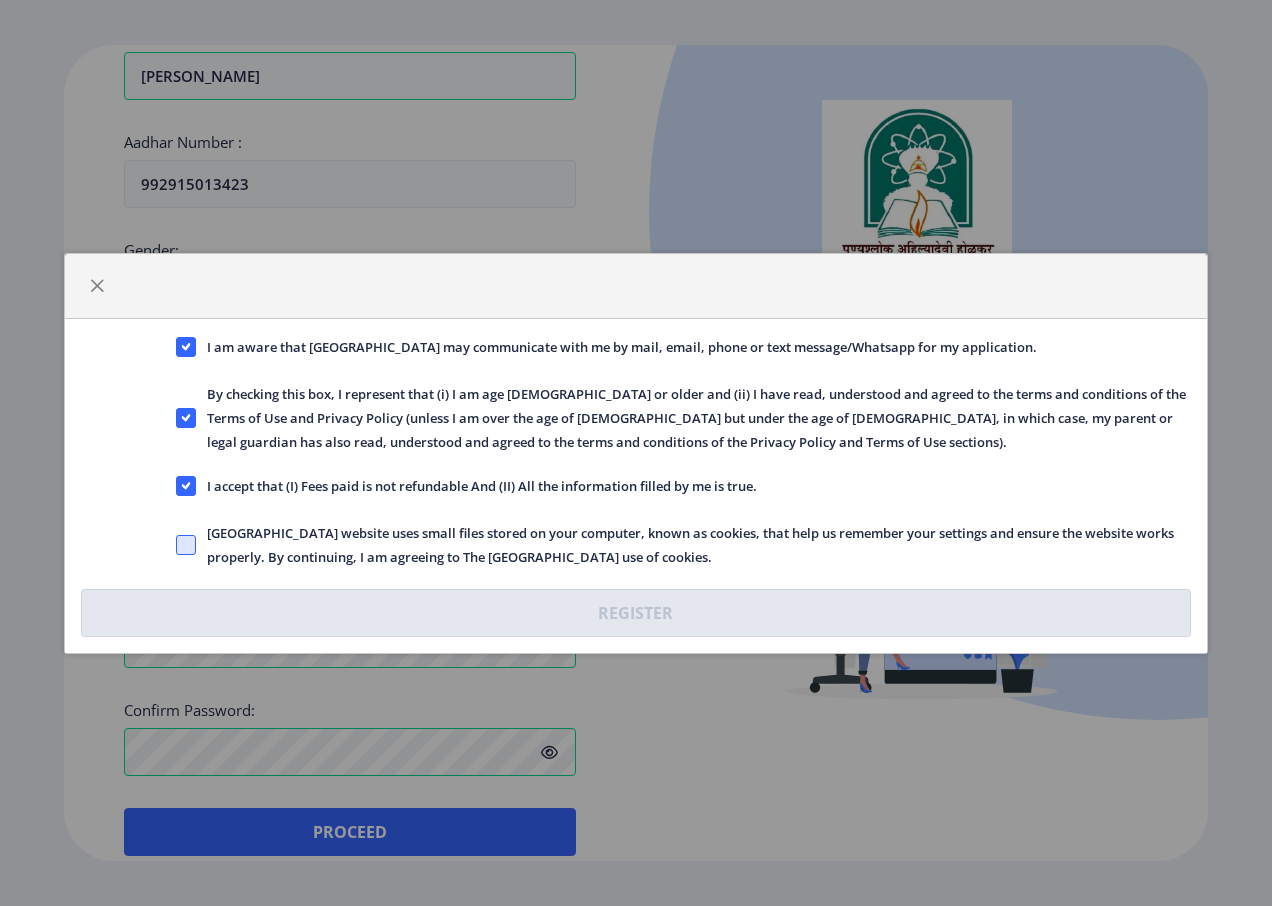 click 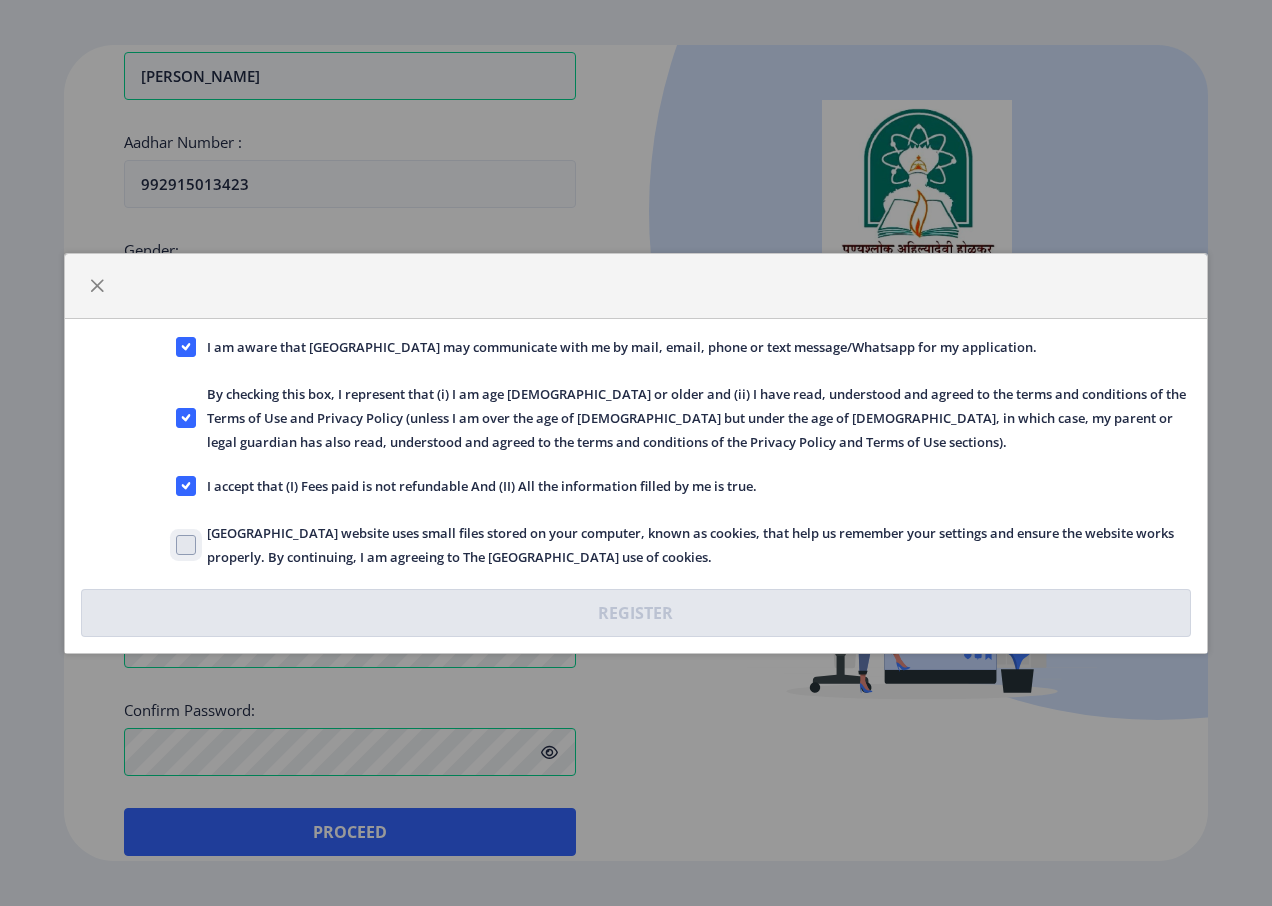 checkbox on "true" 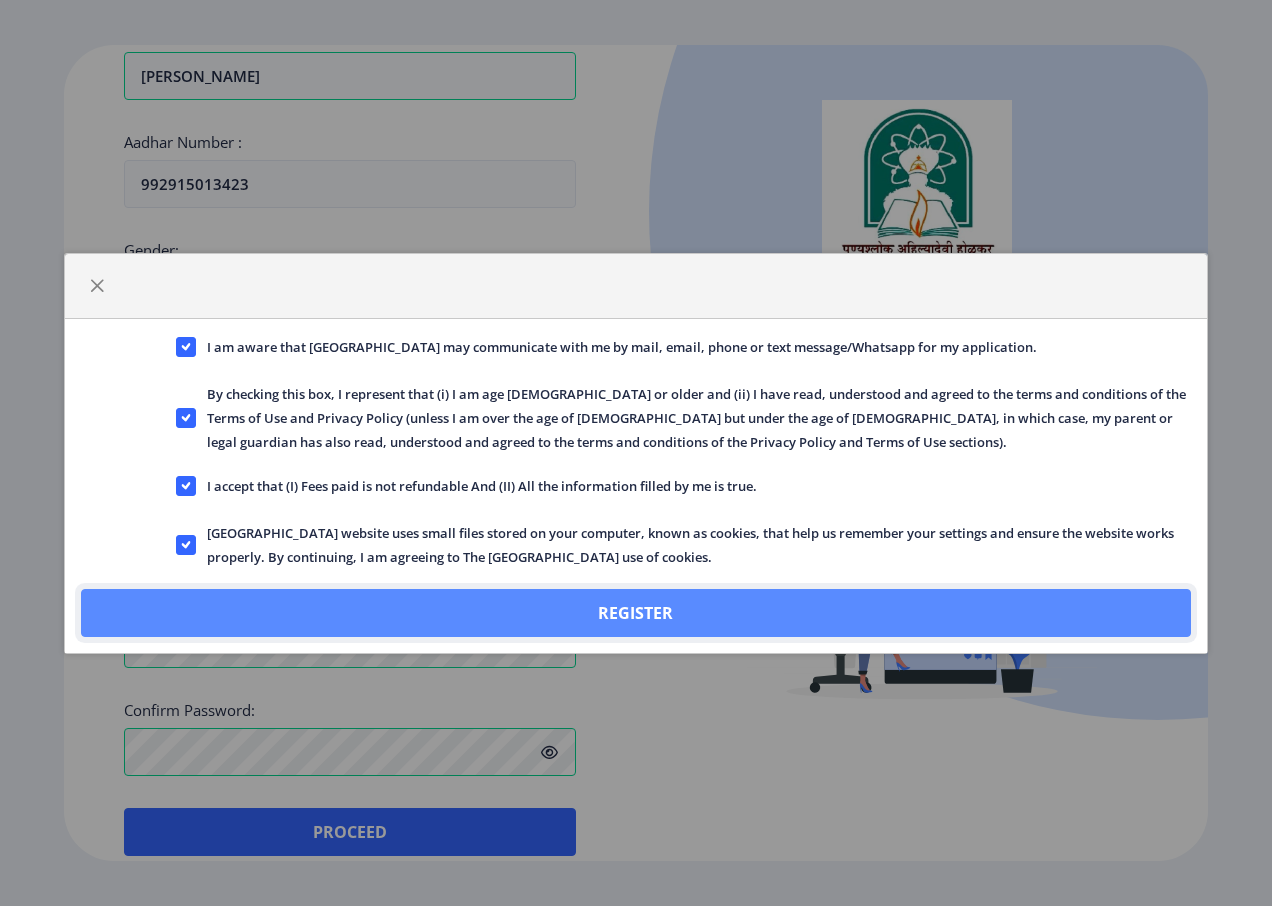 click on "Register" 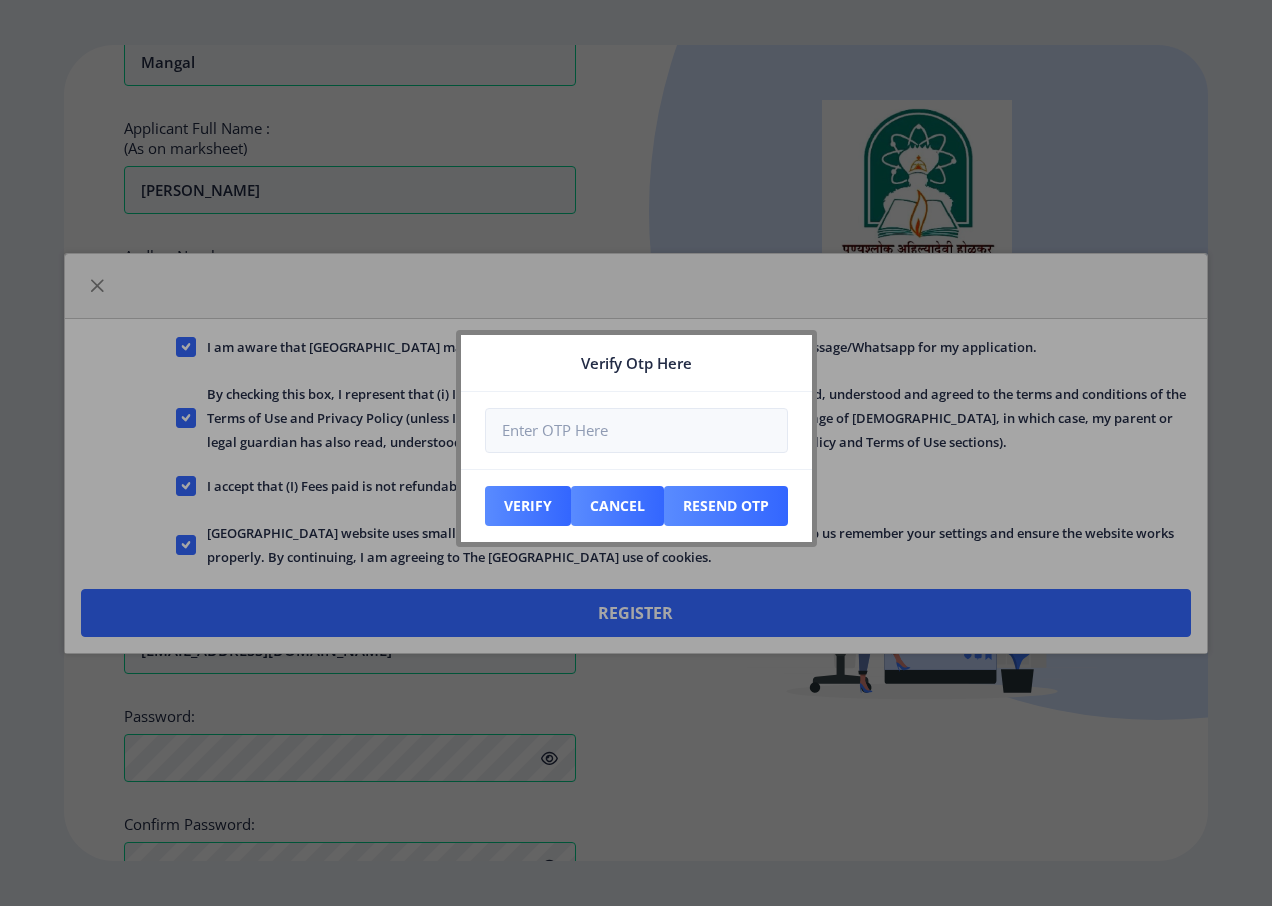 scroll, scrollTop: 714, scrollLeft: 0, axis: vertical 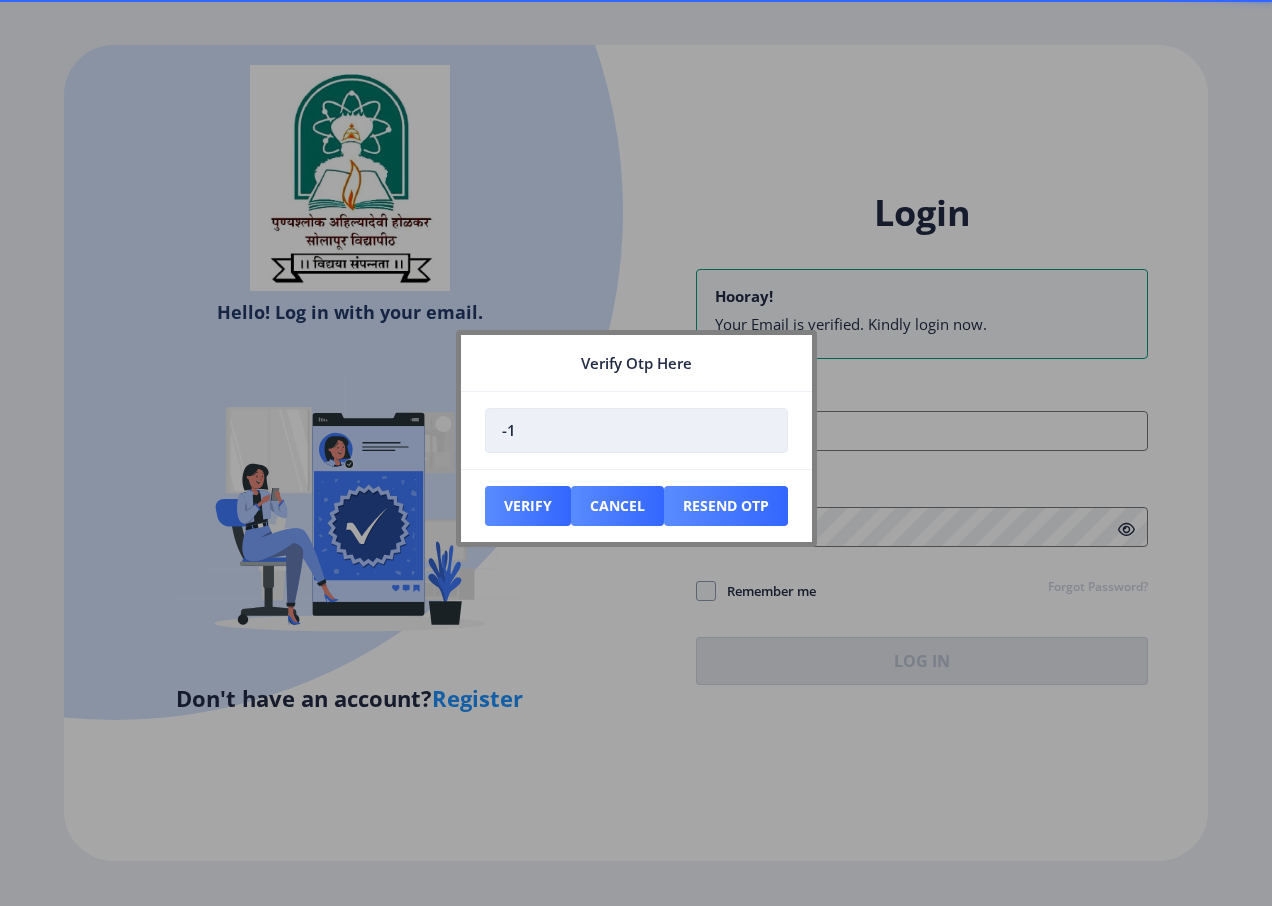 type on "-1" 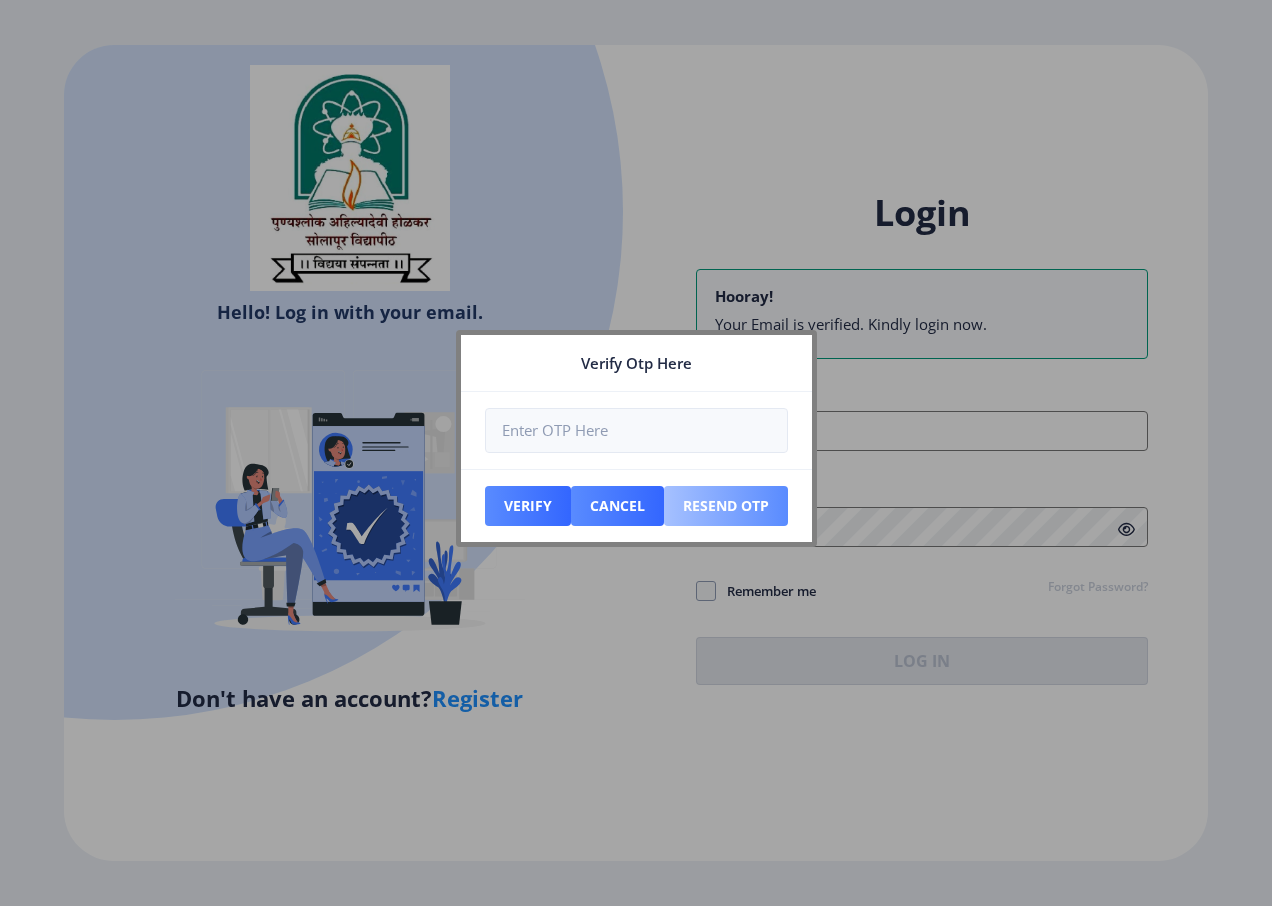 type 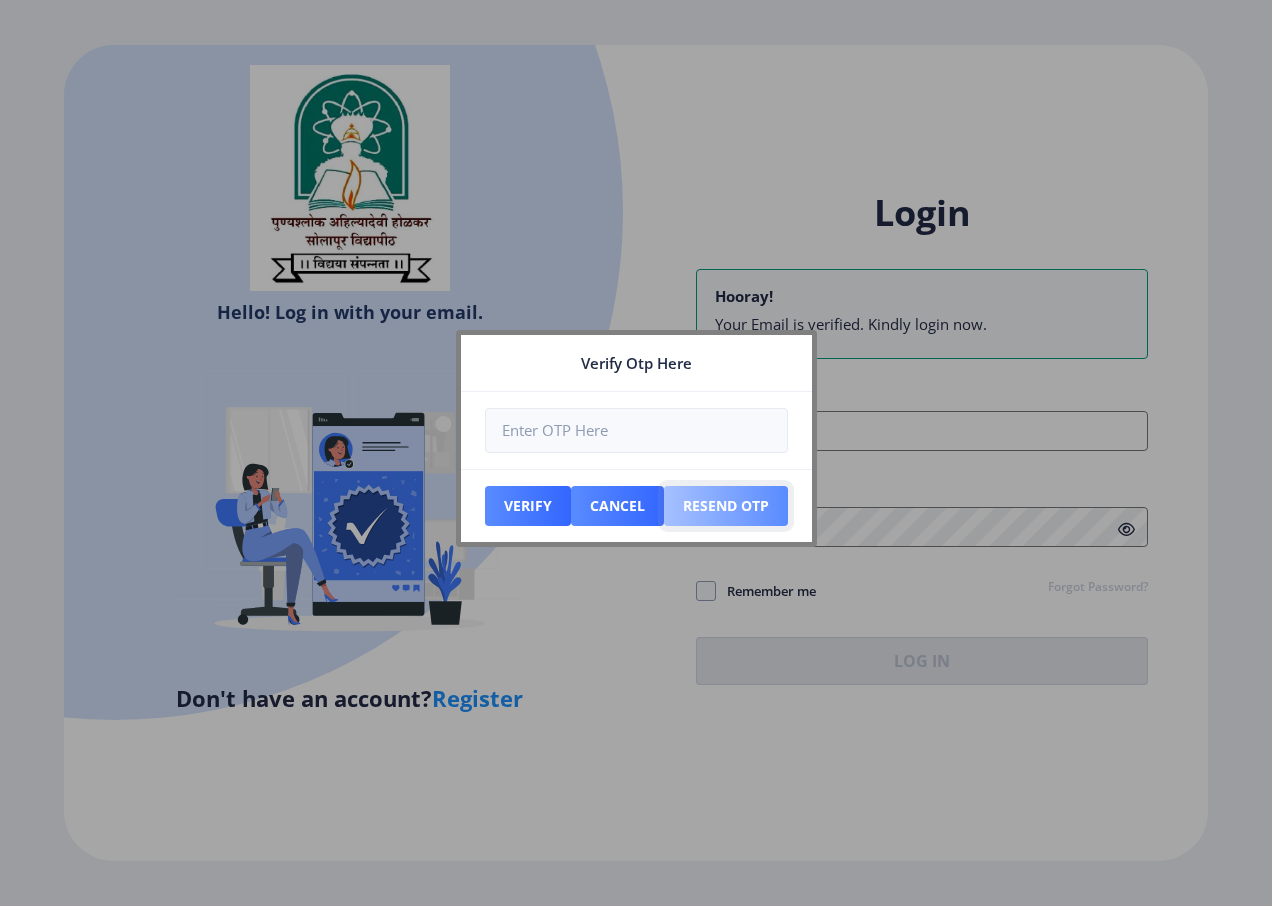 click on "Resend Otp" at bounding box center (528, 506) 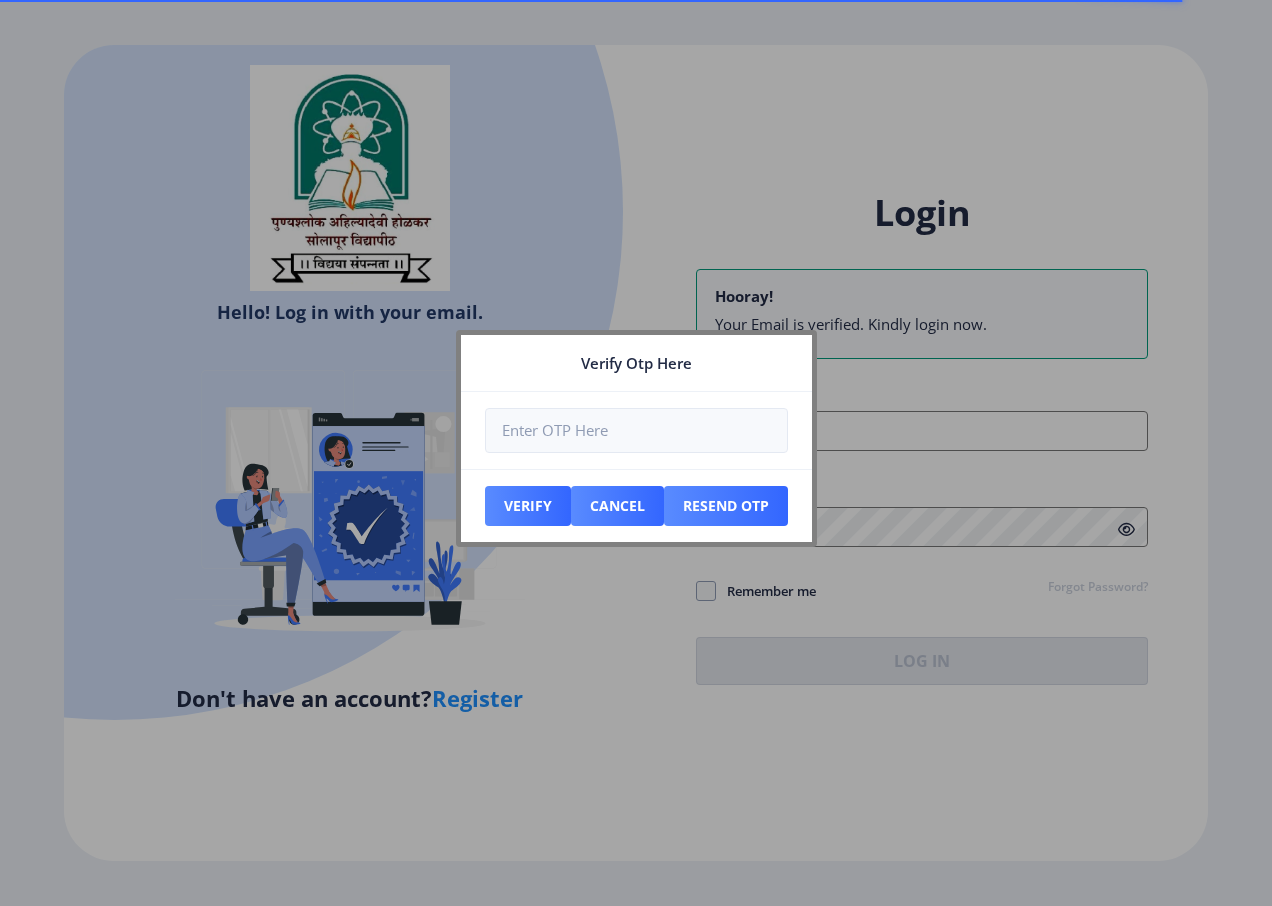 click 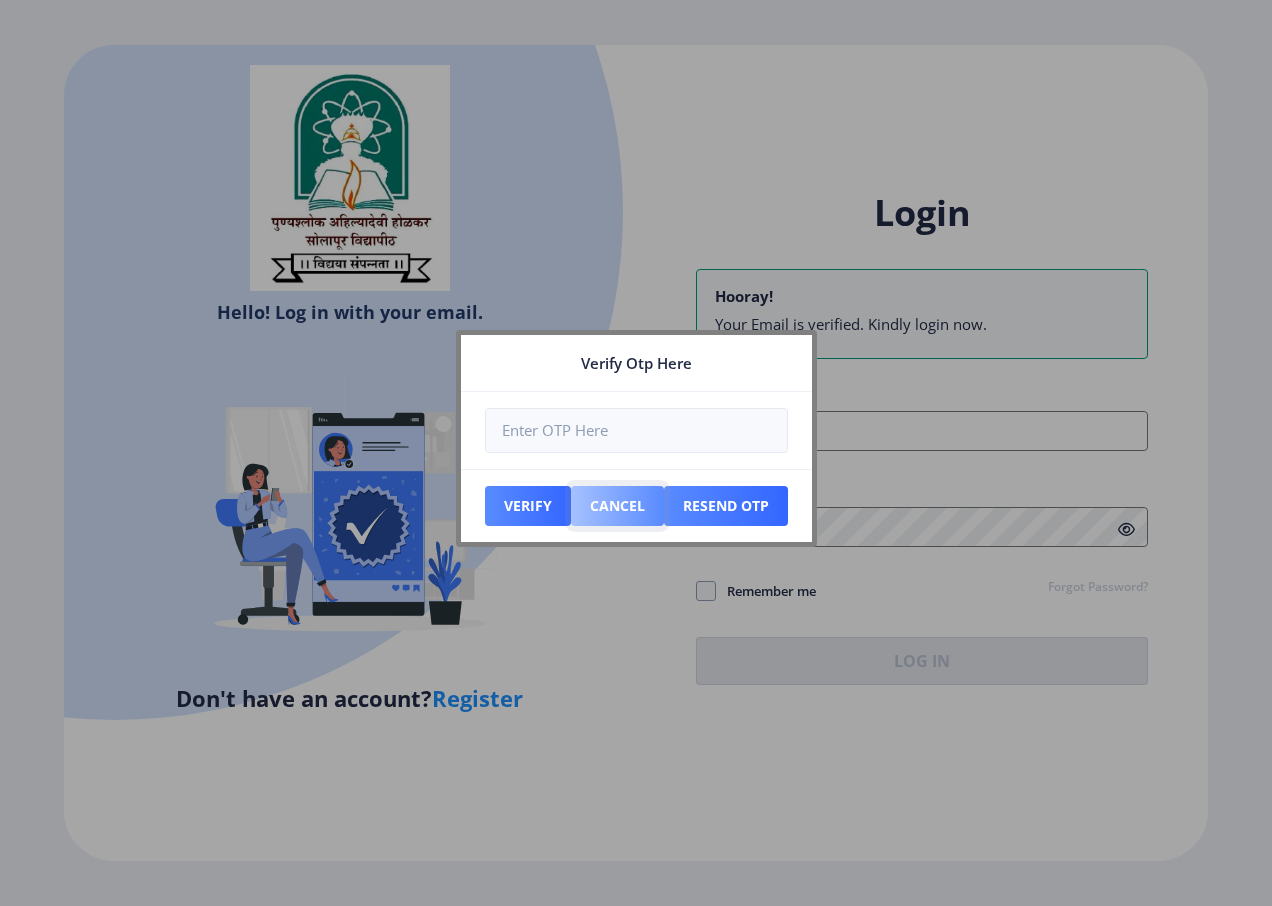 click on "Cancel" at bounding box center [528, 506] 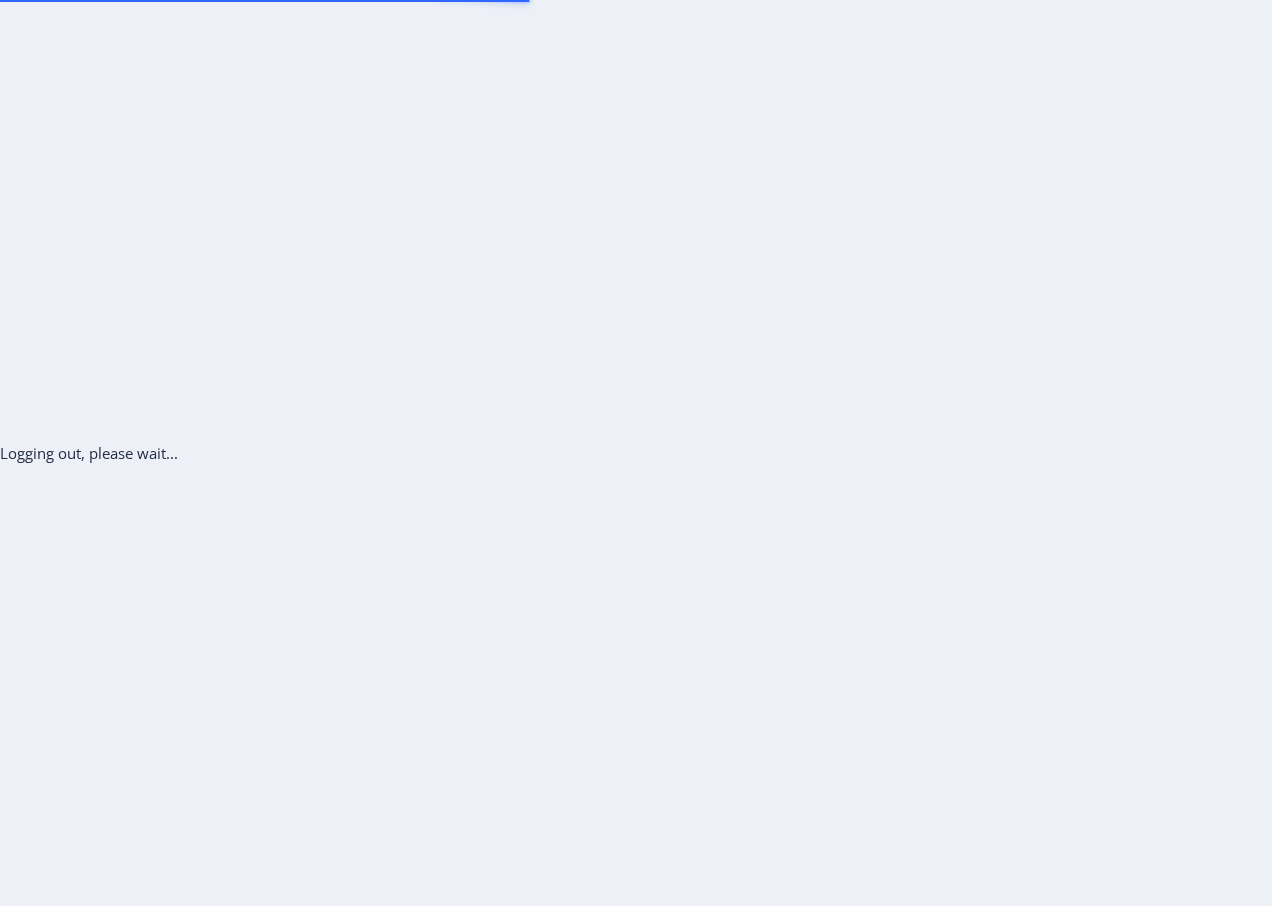 scroll, scrollTop: 0, scrollLeft: 0, axis: both 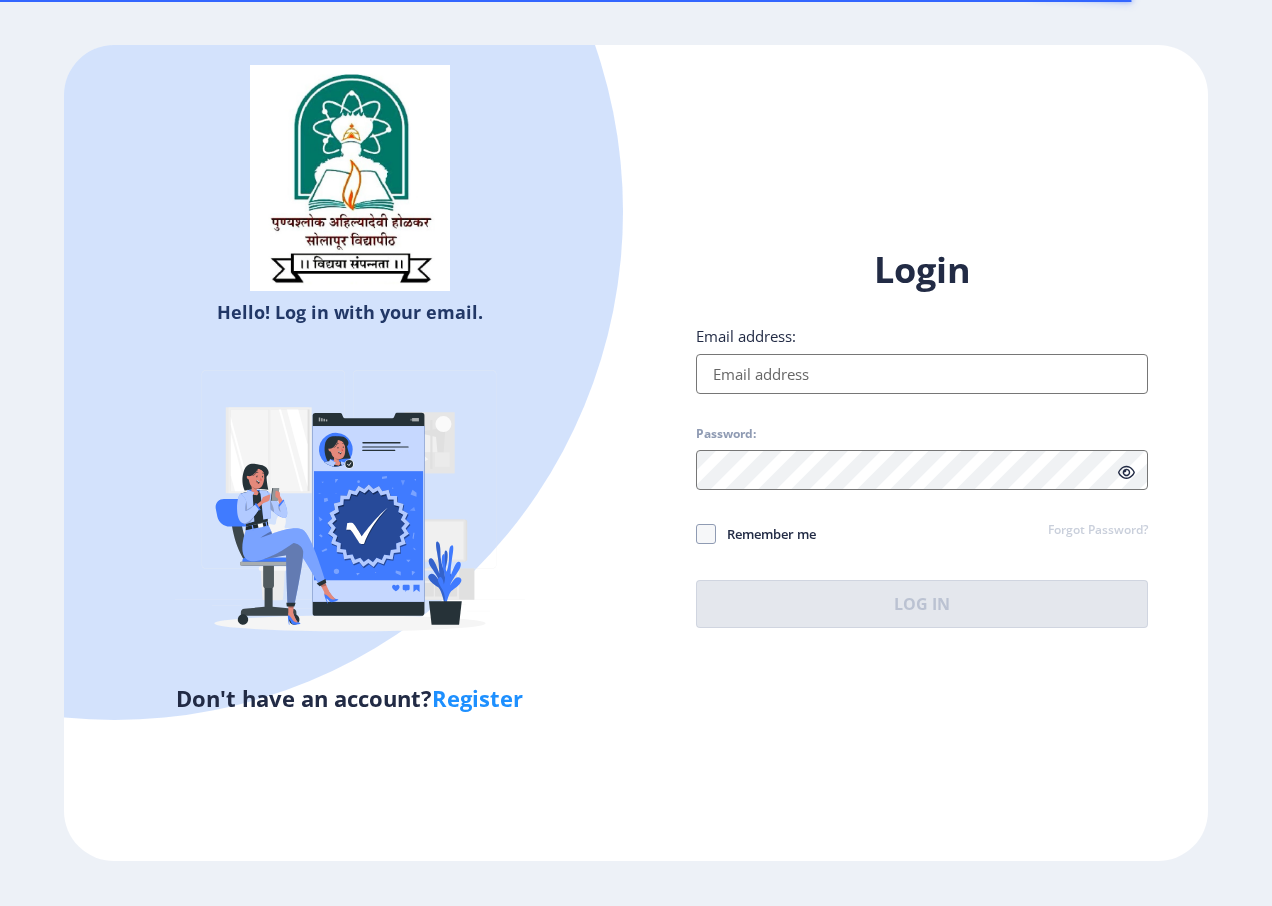 drag, startPoint x: 774, startPoint y: 371, endPoint x: 784, endPoint y: 370, distance: 10.049875 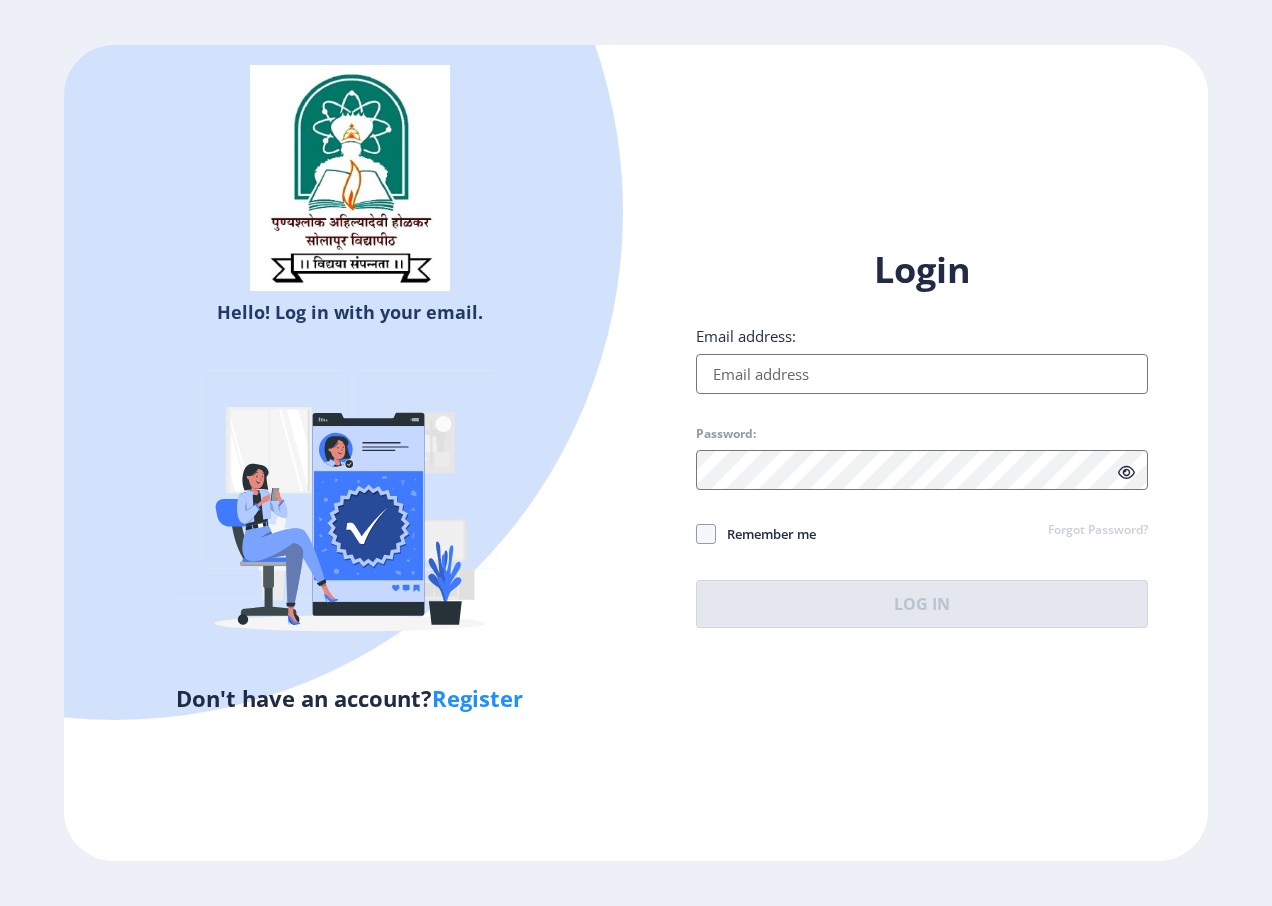 type on "[EMAIL_ADDRESS][DOMAIN_NAME]" 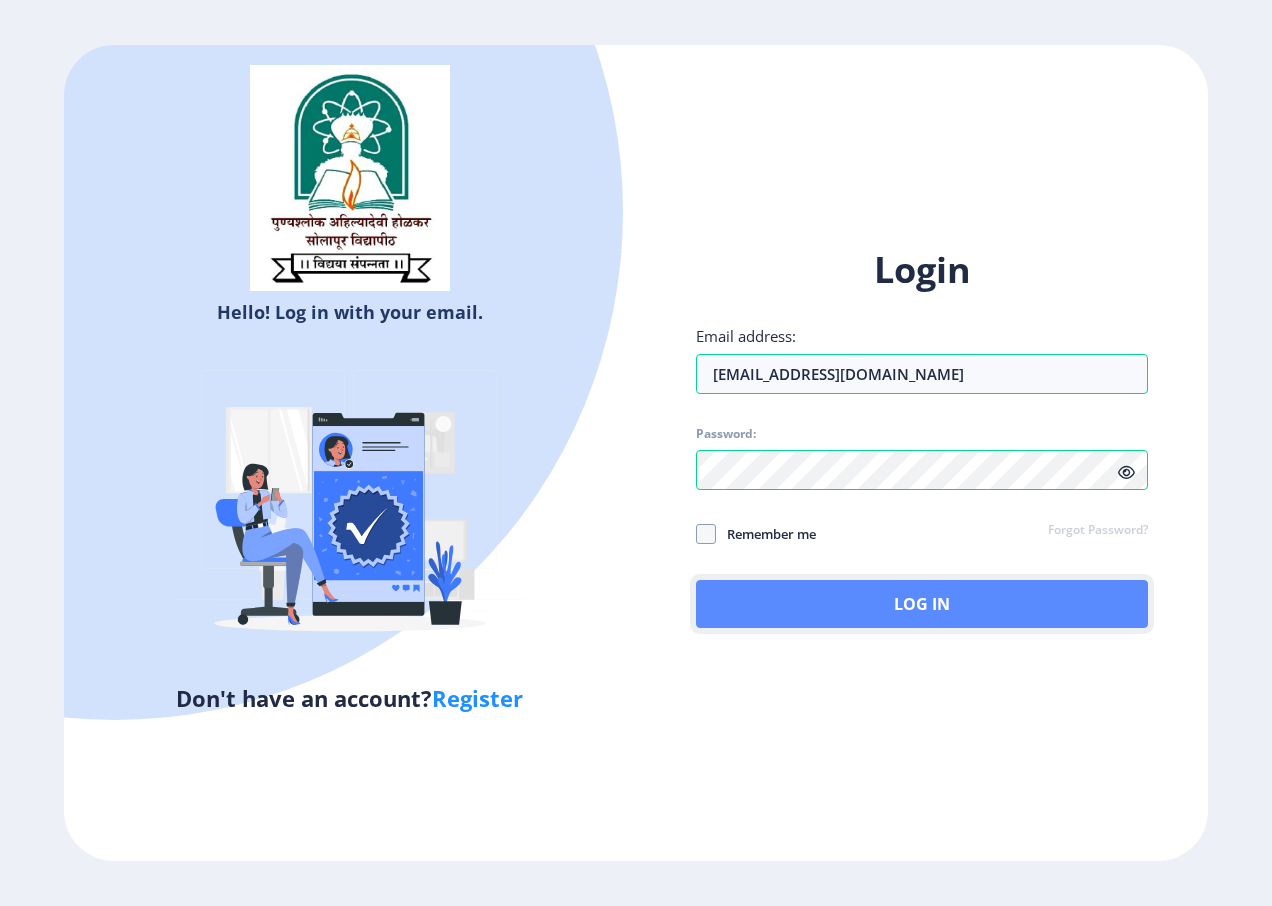 click on "Log In" 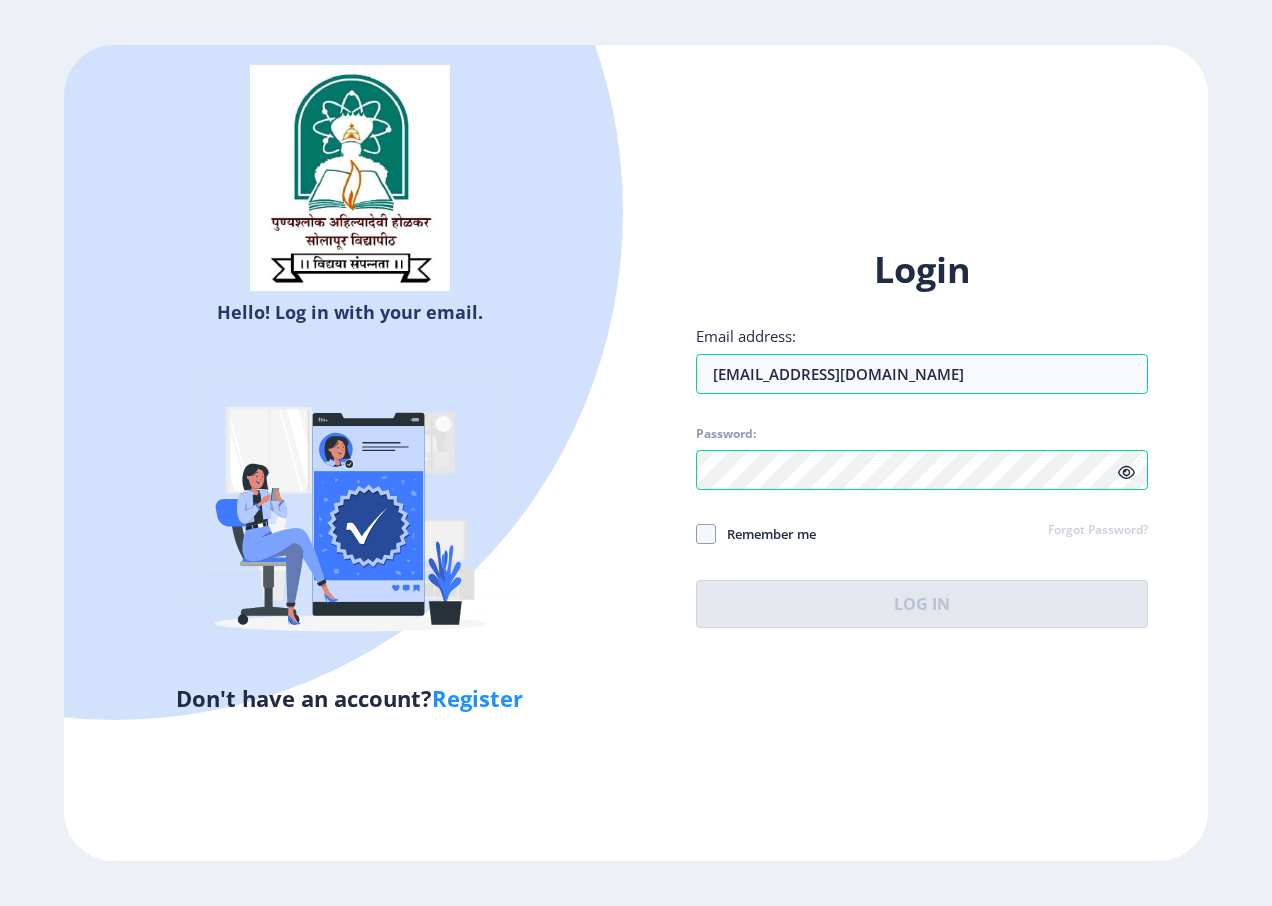 click 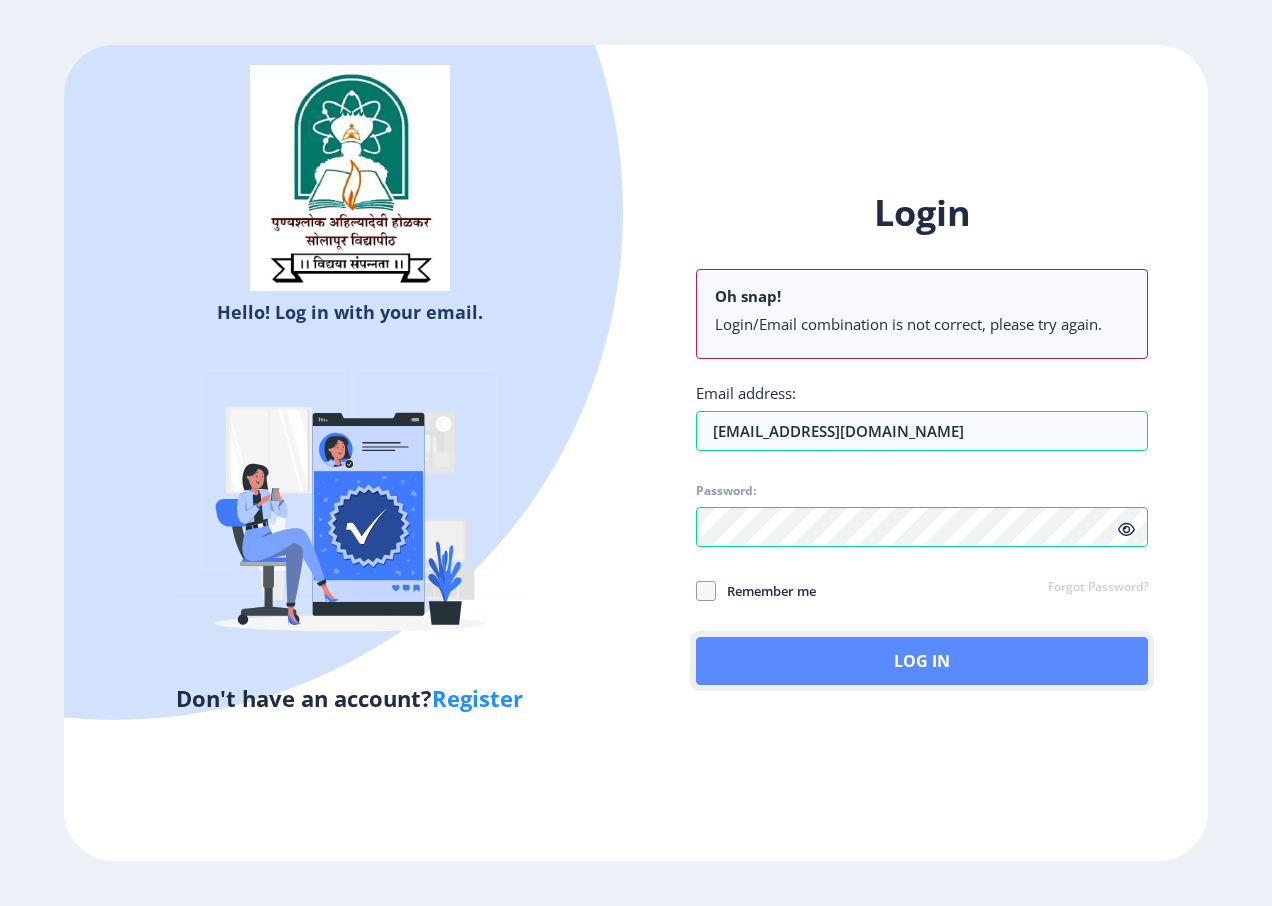 click on "Log In" 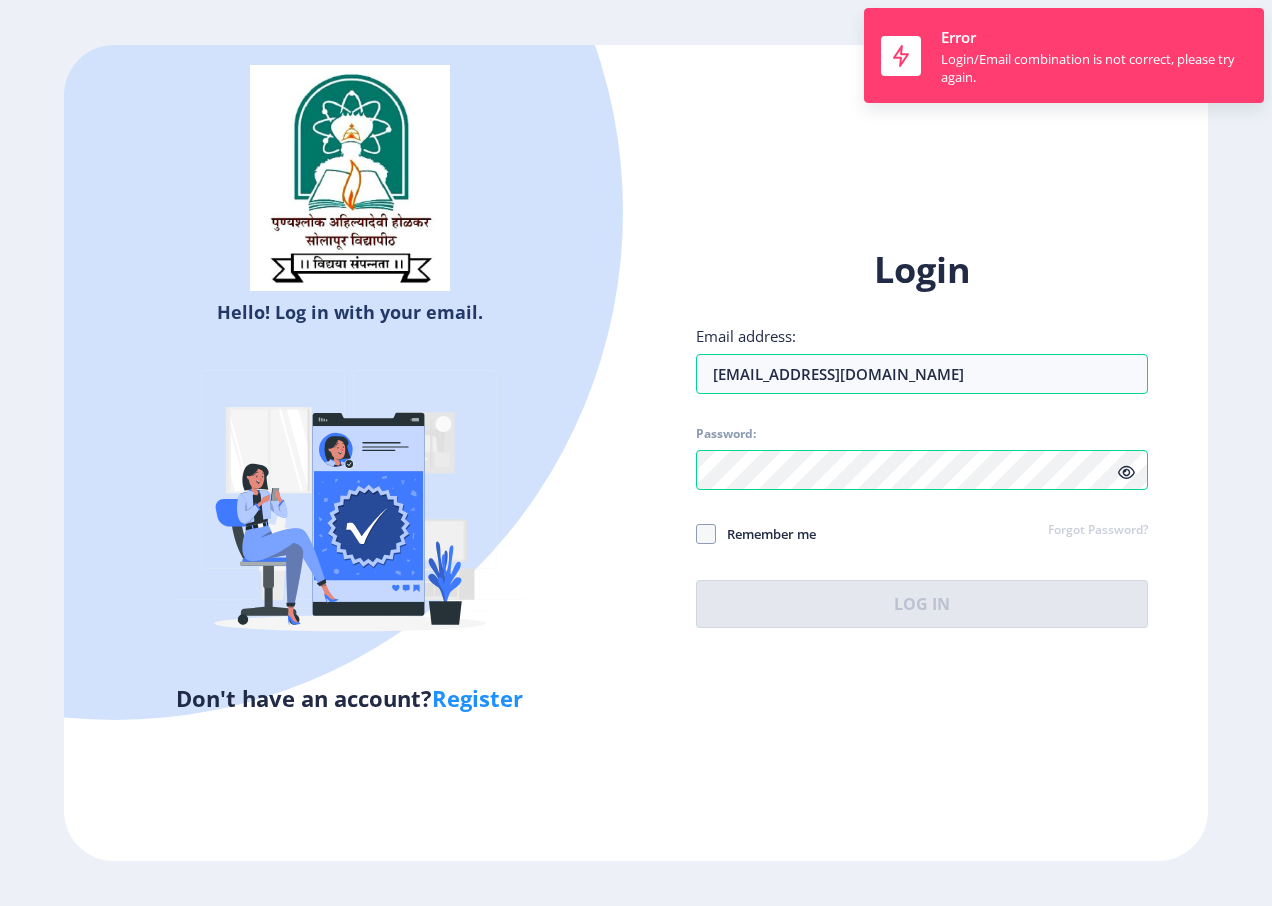 click on "Register" 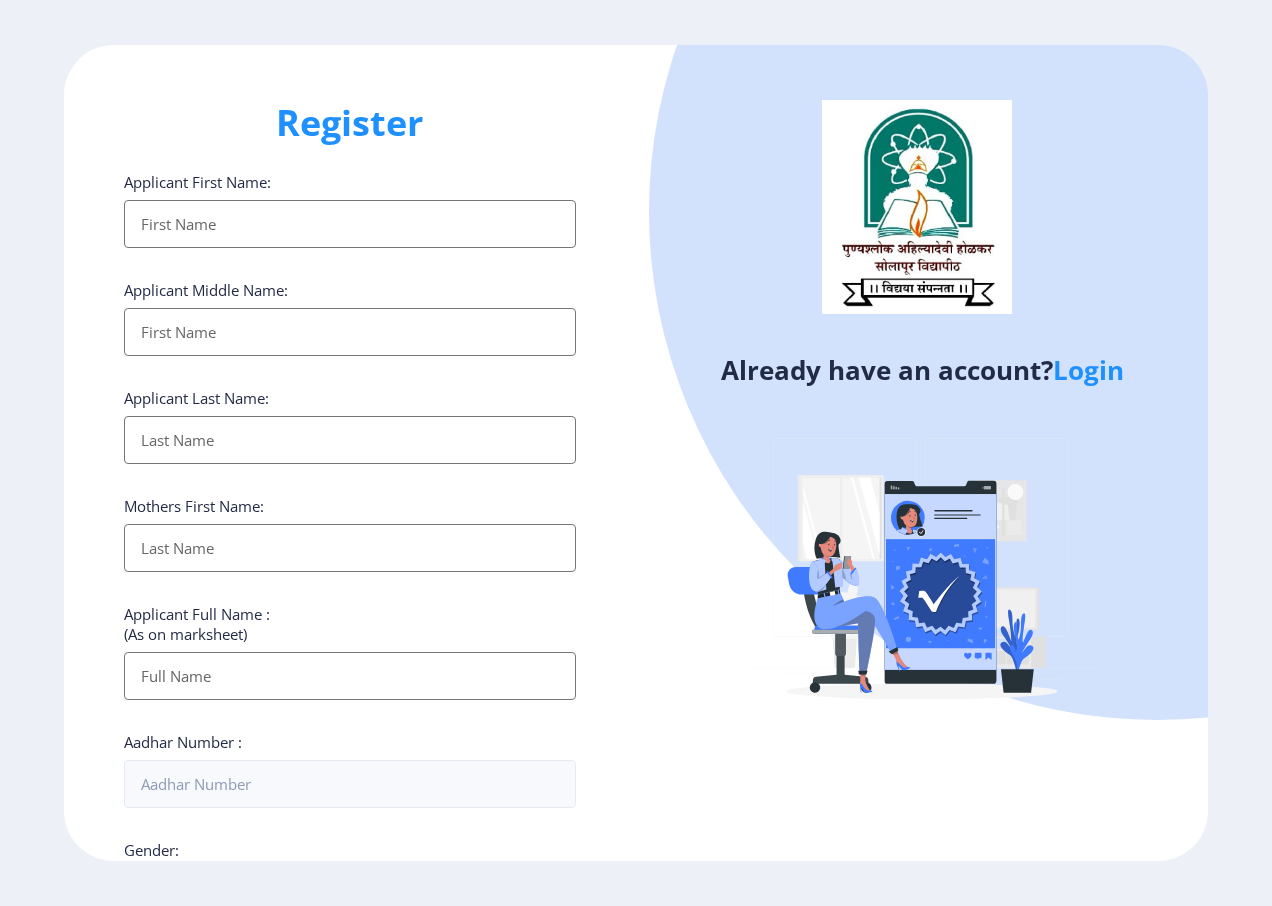 click on "Applicant First Name:" at bounding box center [350, 224] 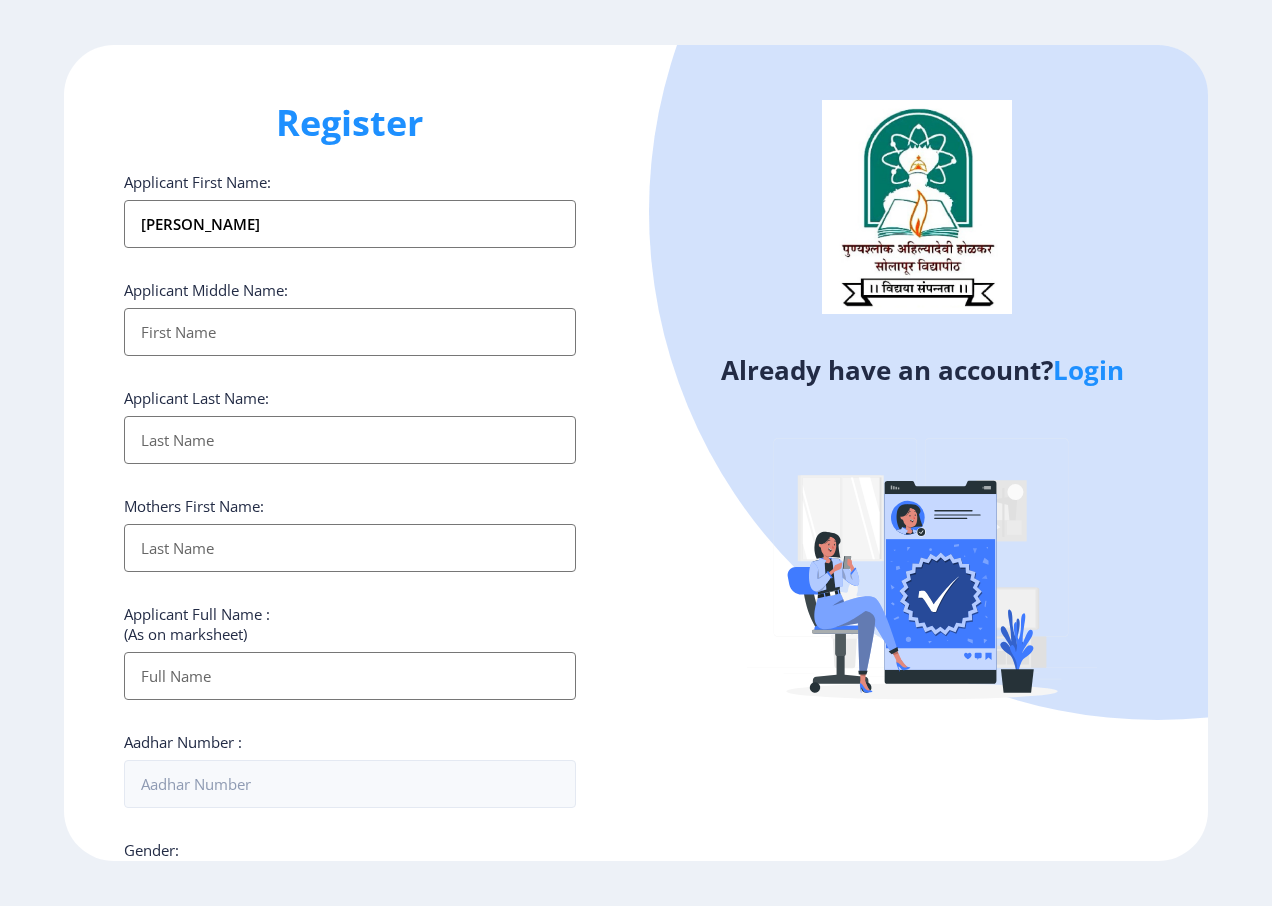 type on "mahadeo" 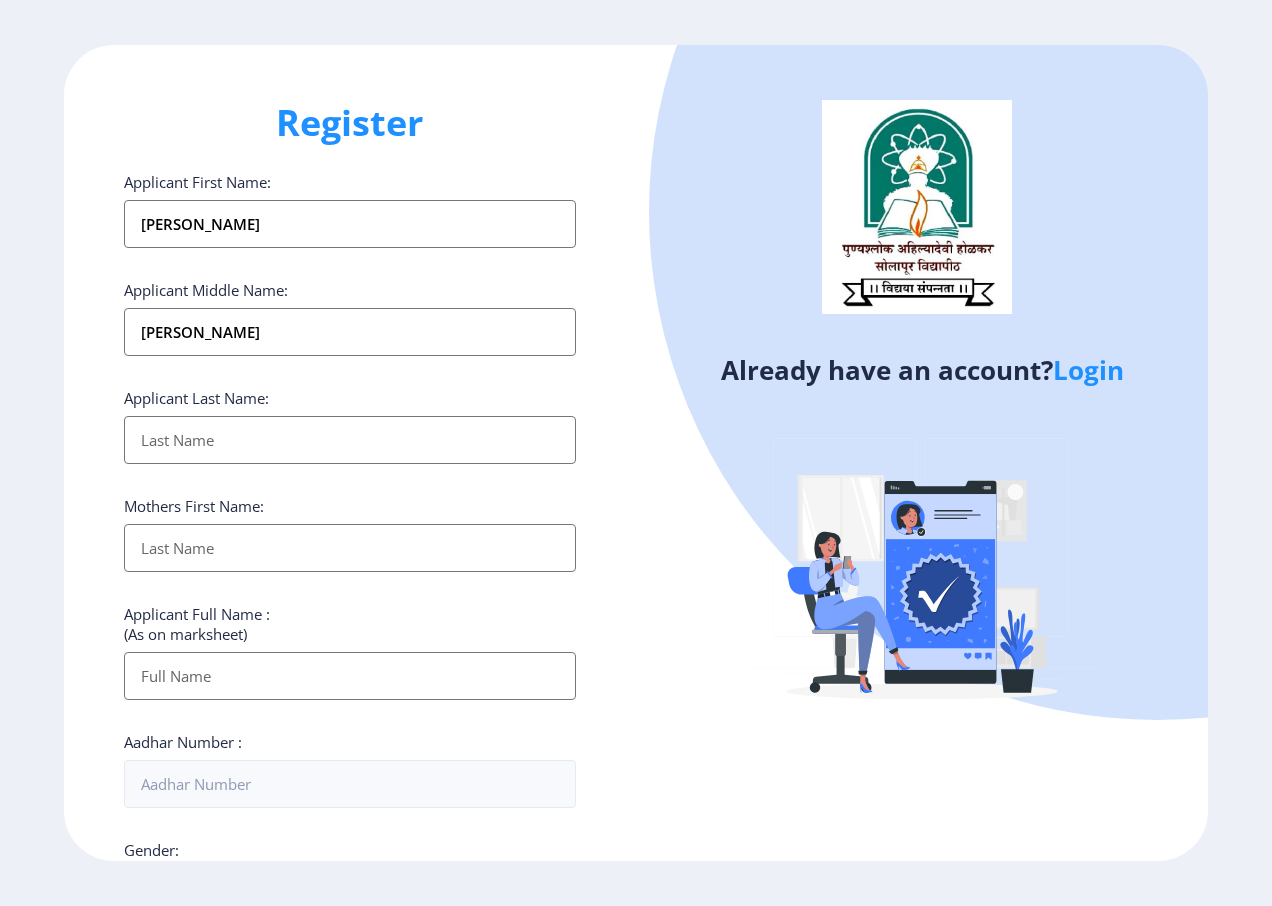 type on "khurd" 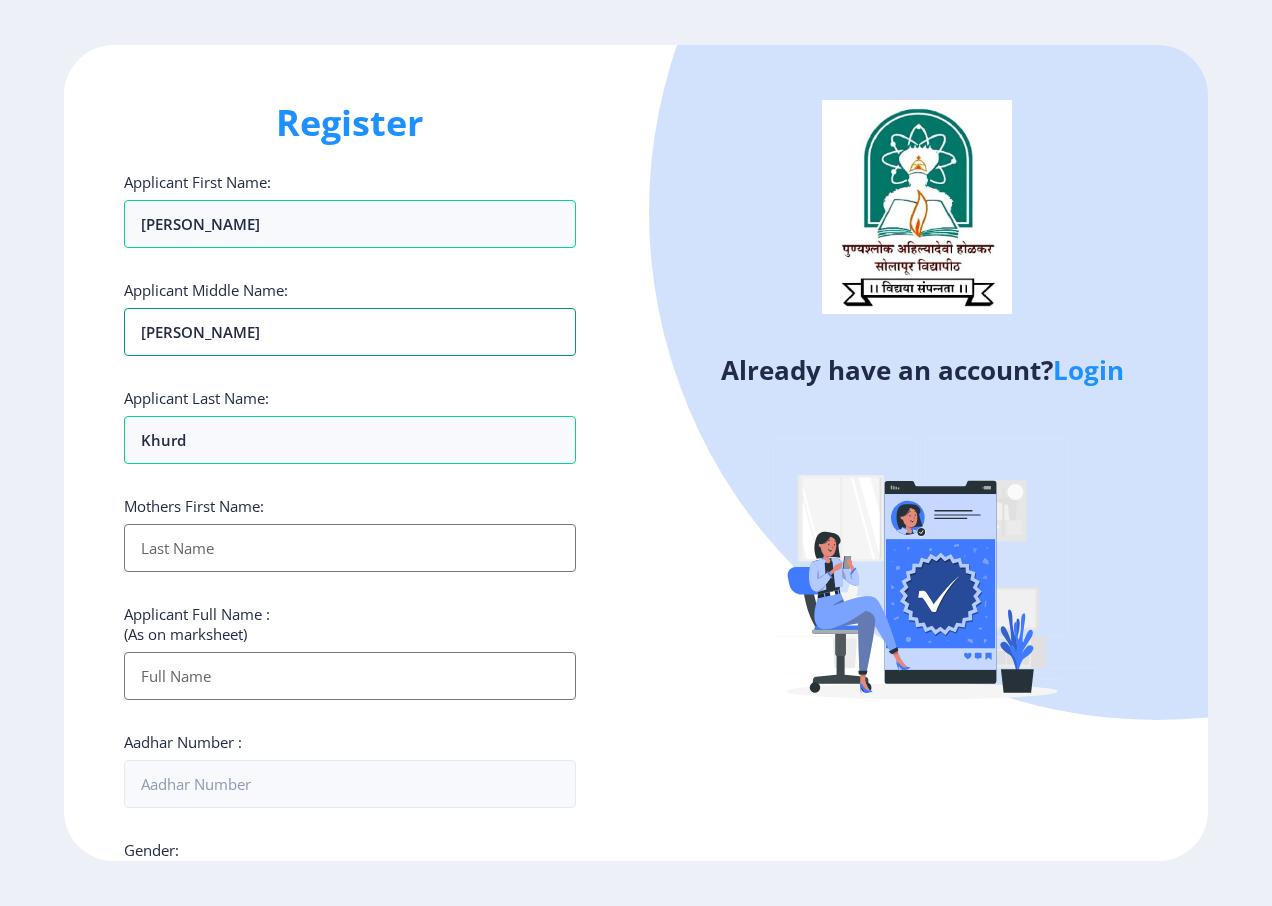 drag, startPoint x: 219, startPoint y: 328, endPoint x: 107, endPoint y: 319, distance: 112.36102 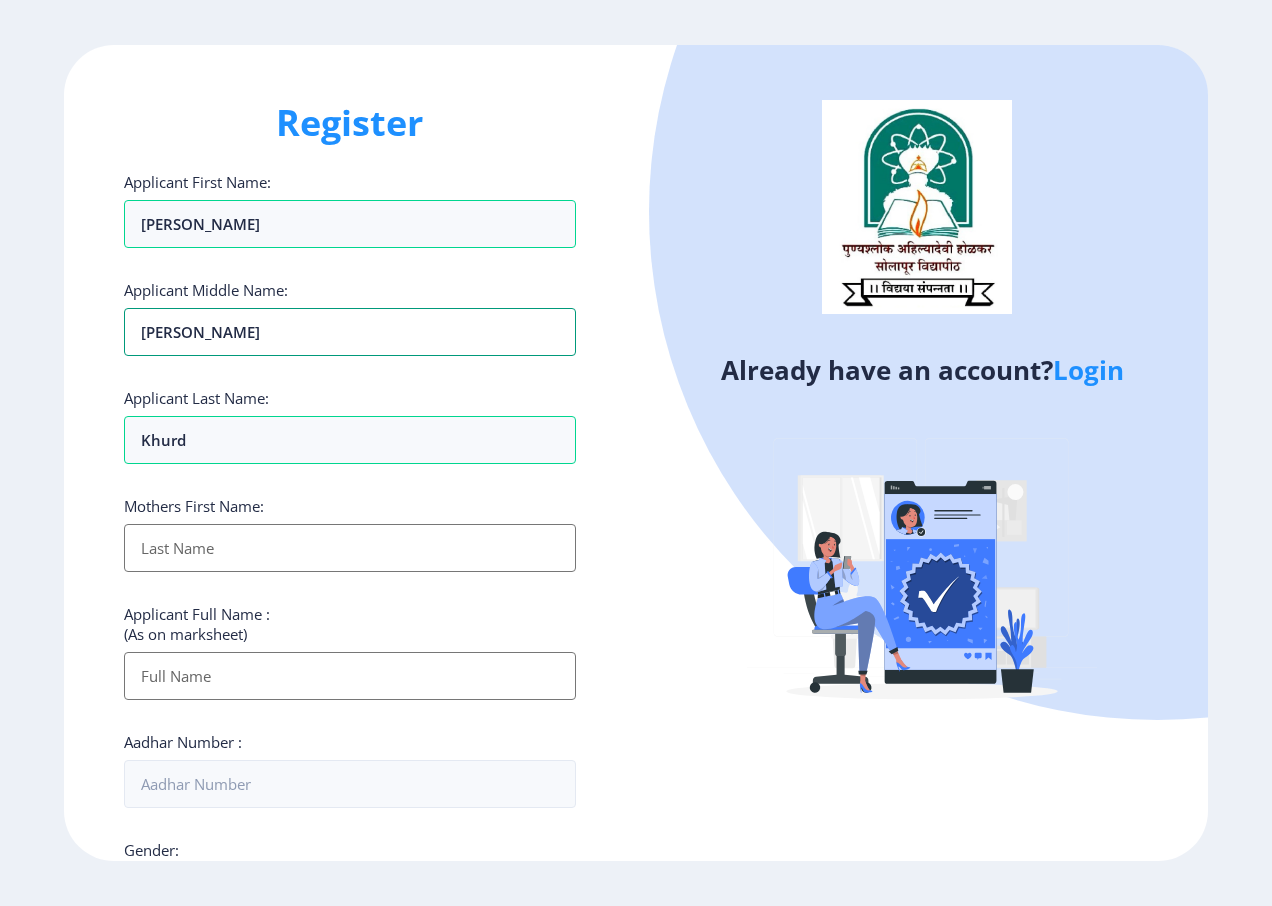 type on "Brahmadeo" 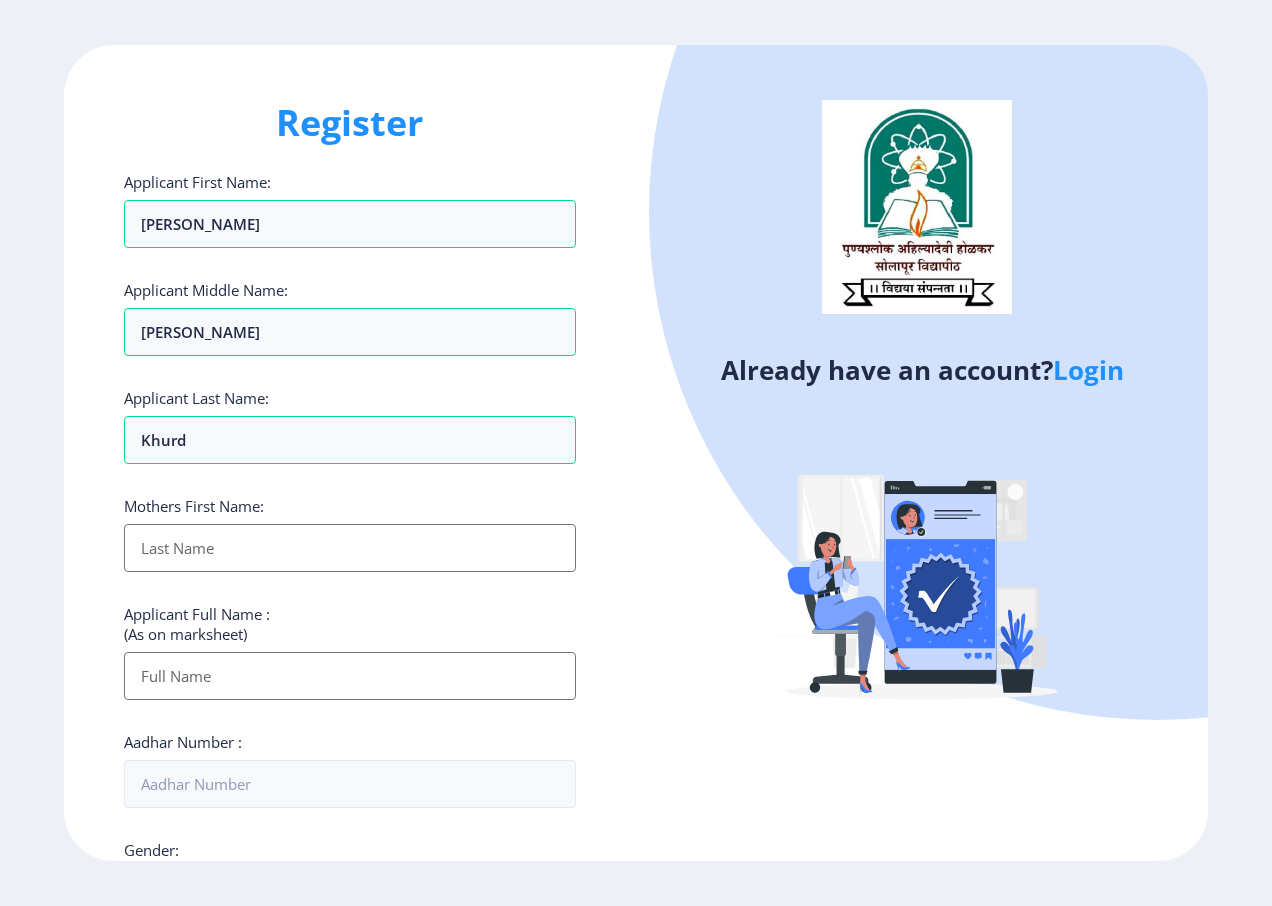 click on "Already have an account?  Login" 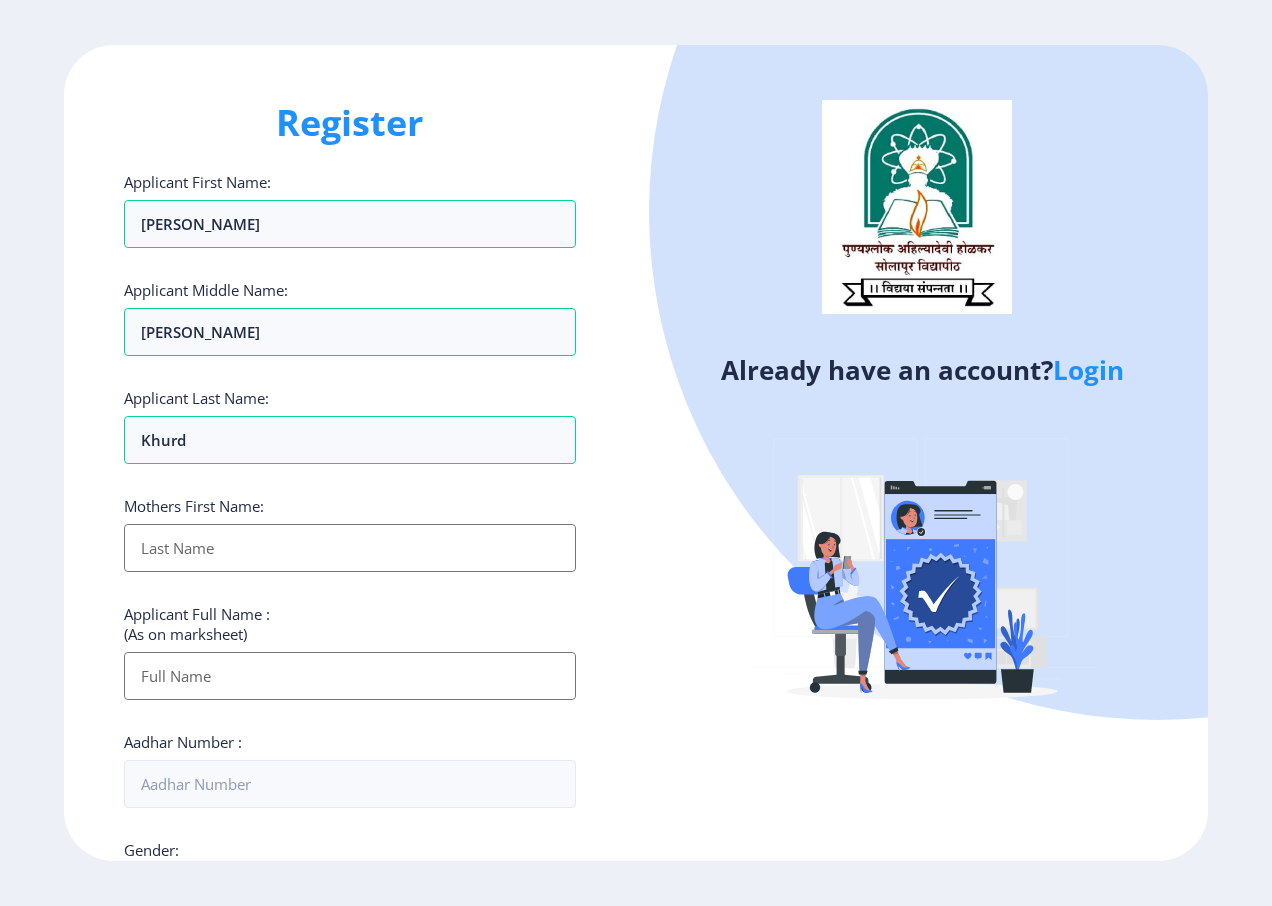 click on "Applicant First Name:" at bounding box center [350, 548] 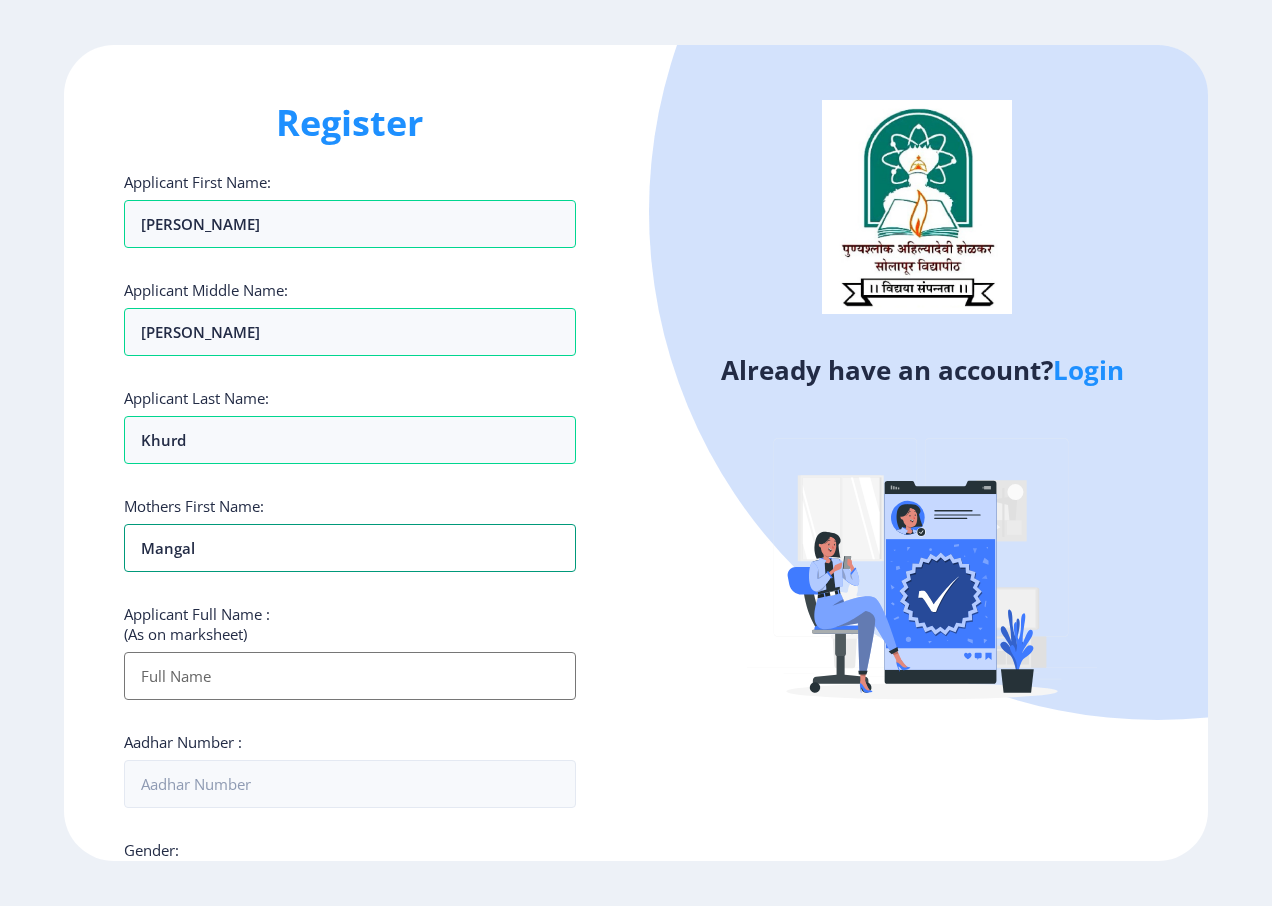 type on "mangal" 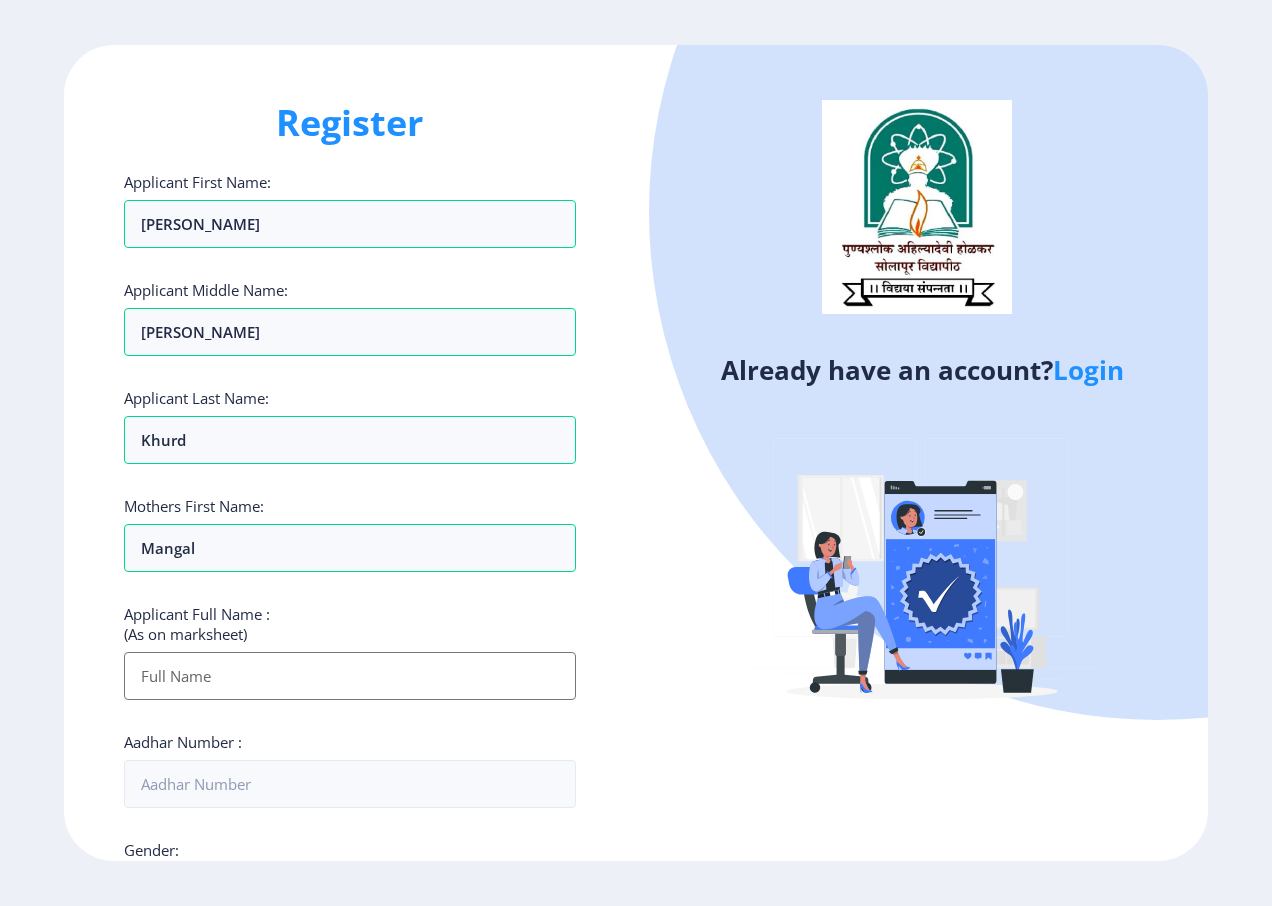 click on "Applicant First Name:" at bounding box center (350, 676) 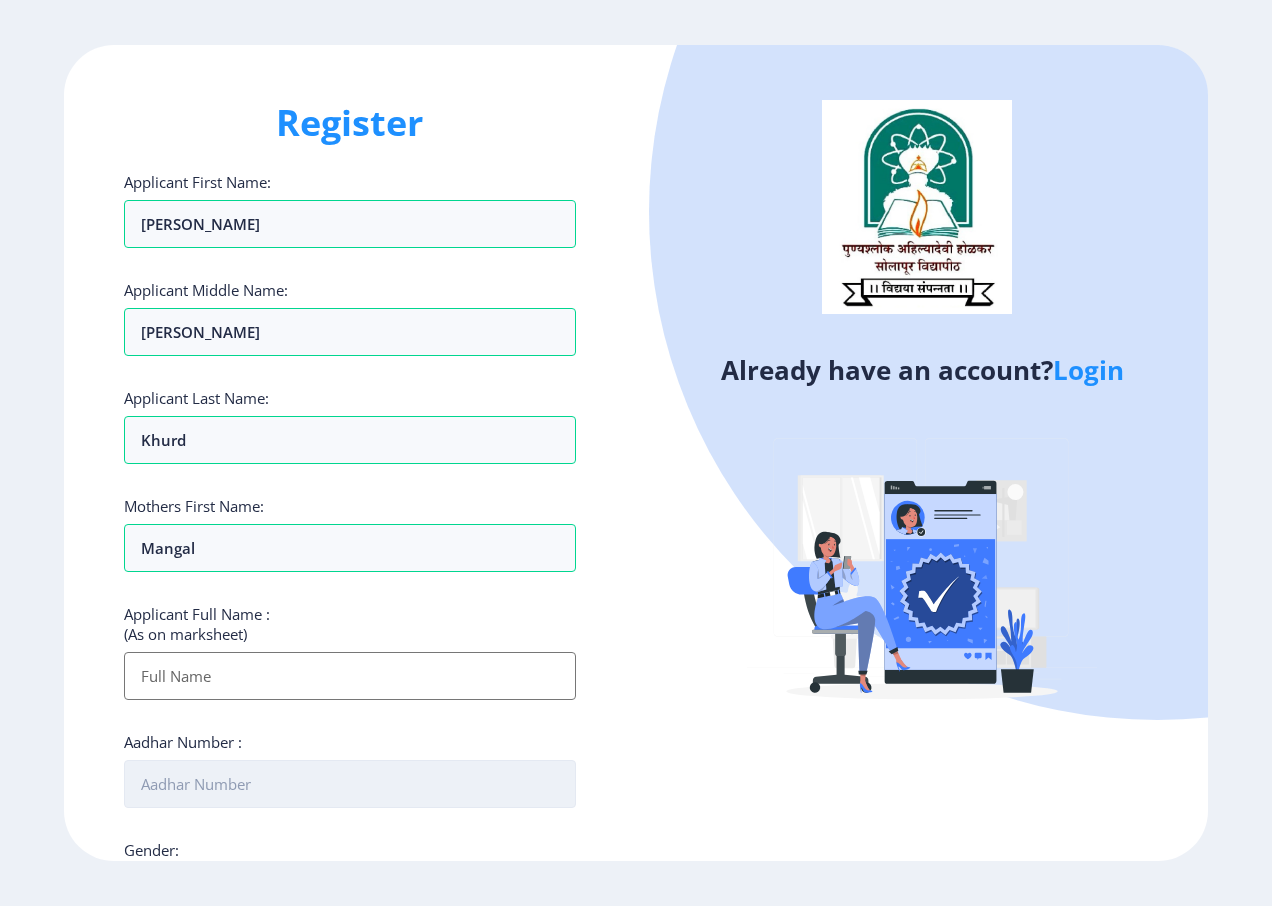 type on "mahadeo brahmdeo khurd" 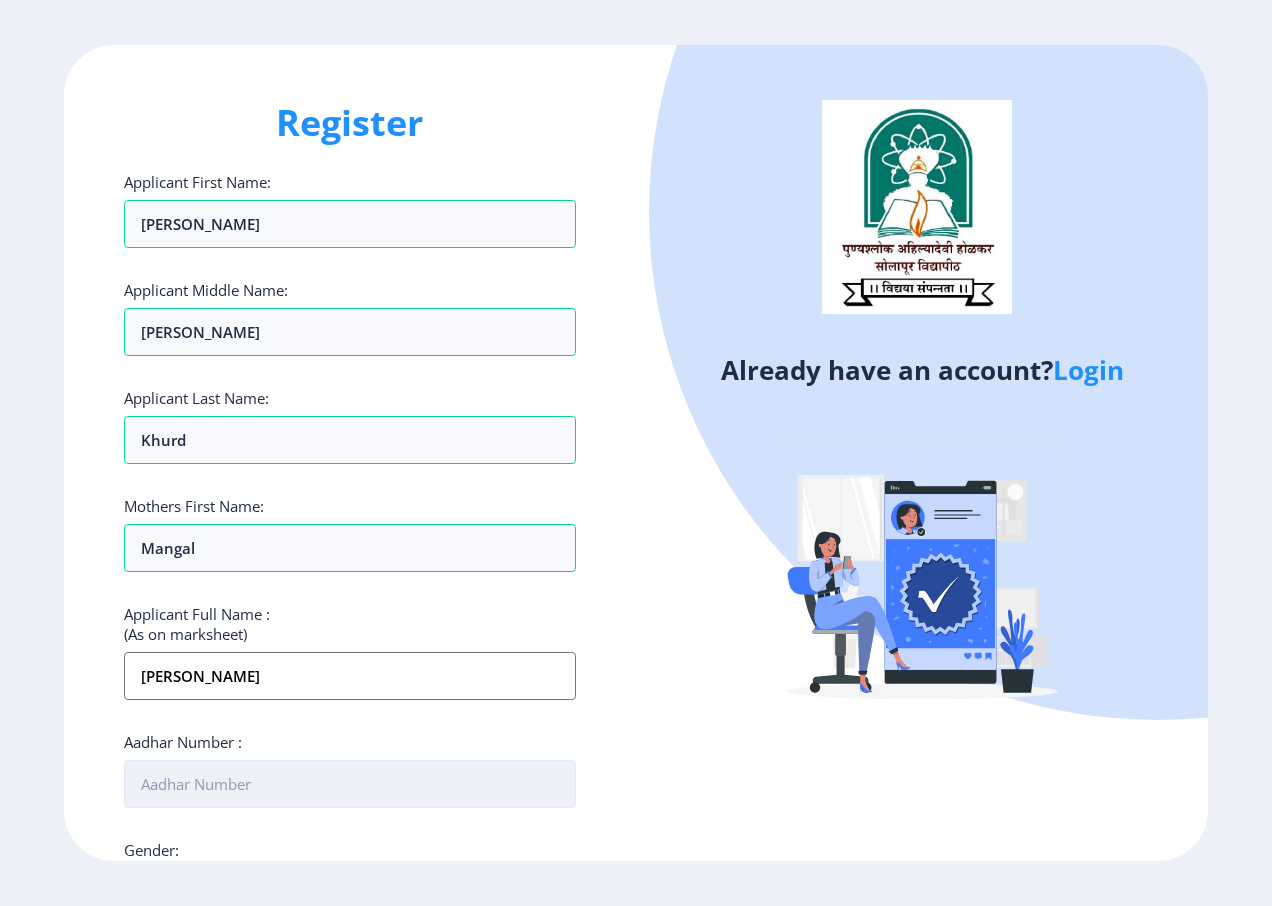 type on "09075173300" 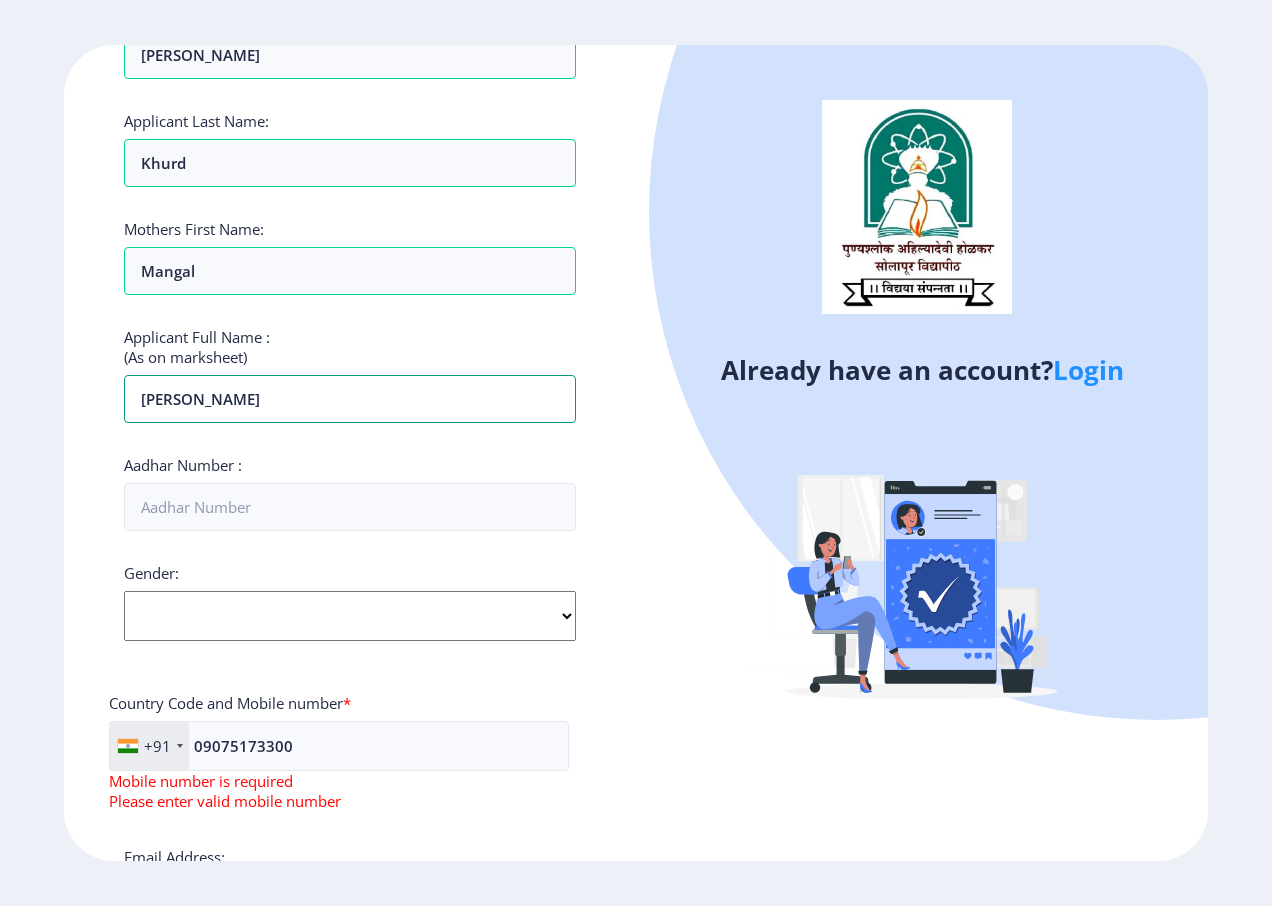 scroll, scrollTop: 300, scrollLeft: 0, axis: vertical 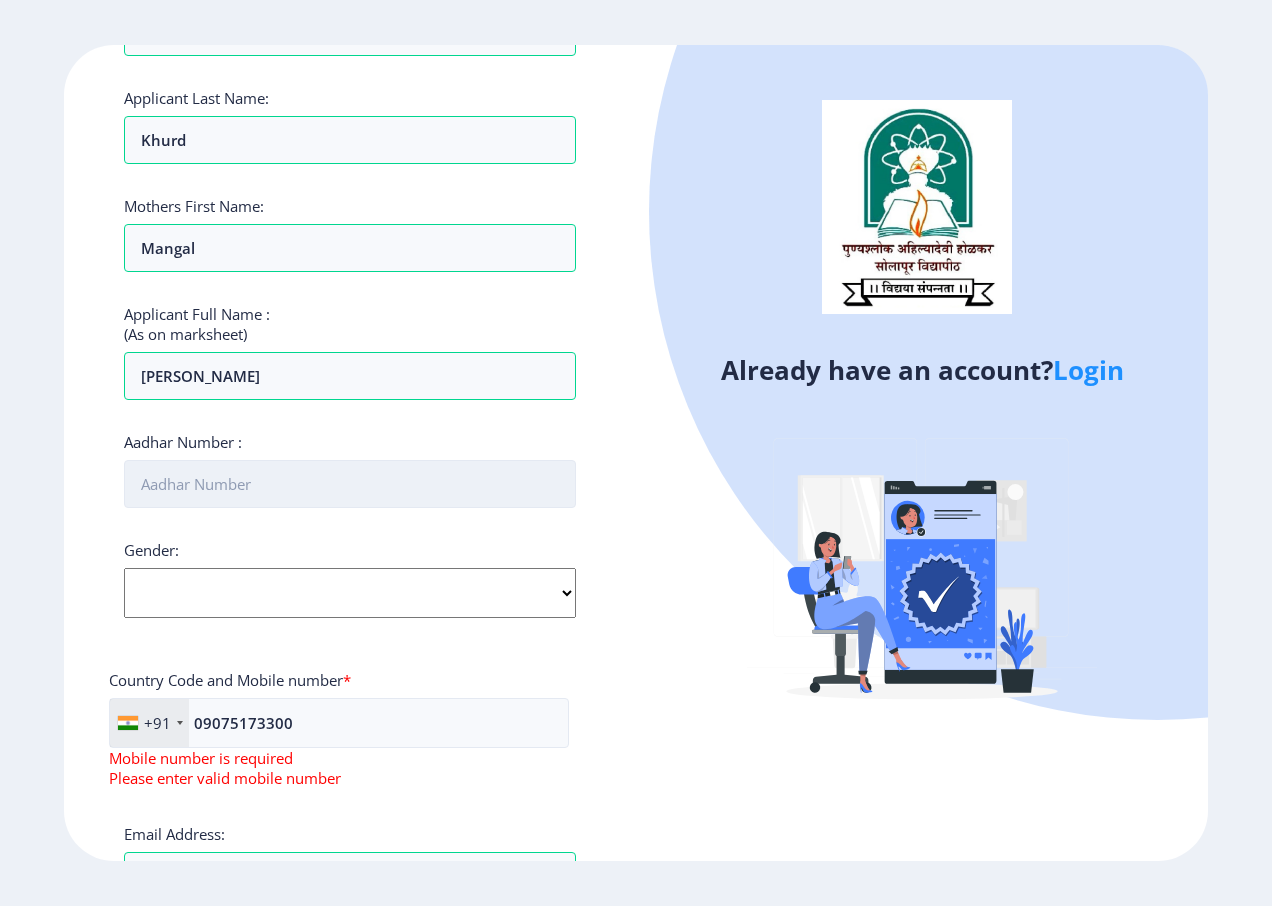 click on "Aadhar Number :" at bounding box center [350, 484] 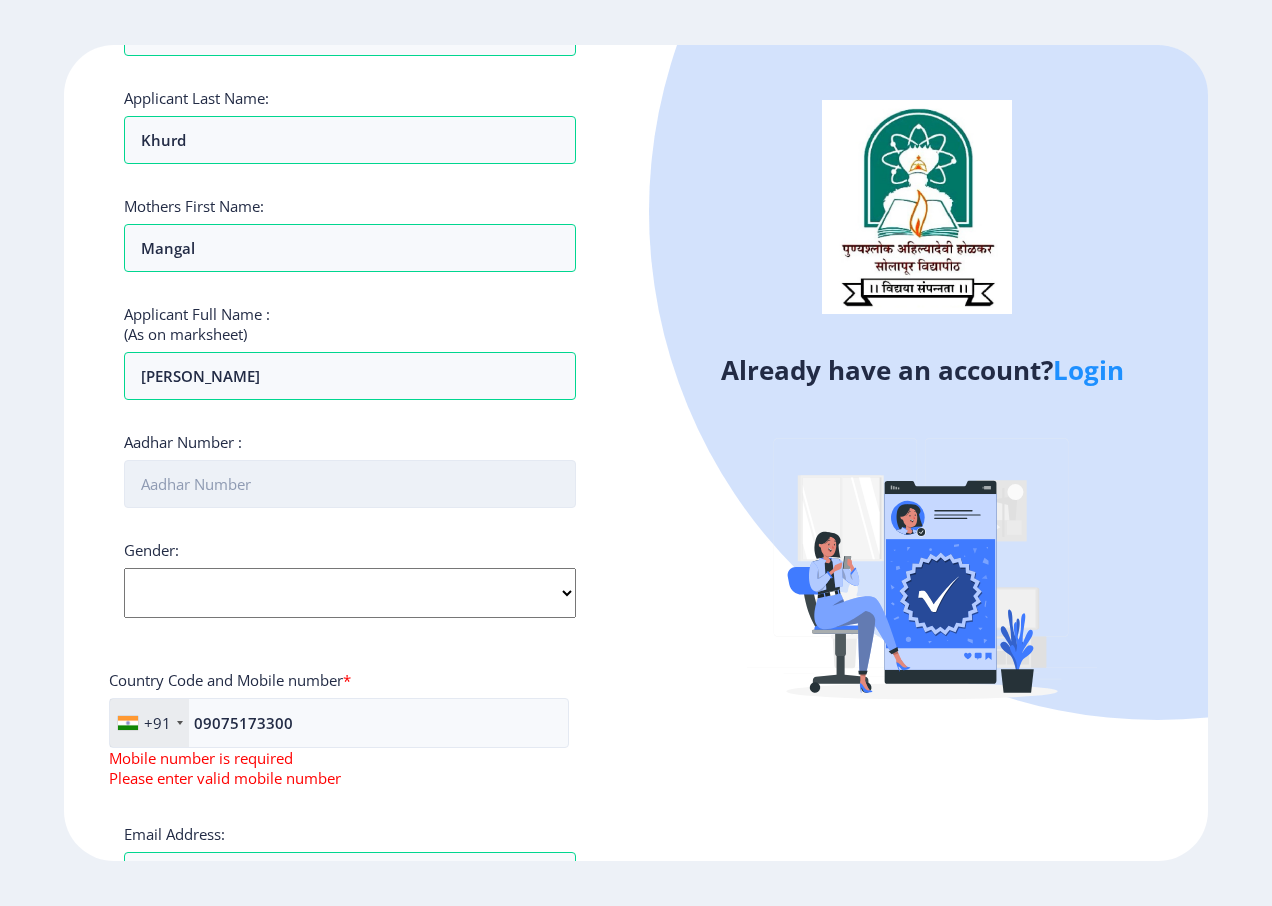 type on "992915013423" 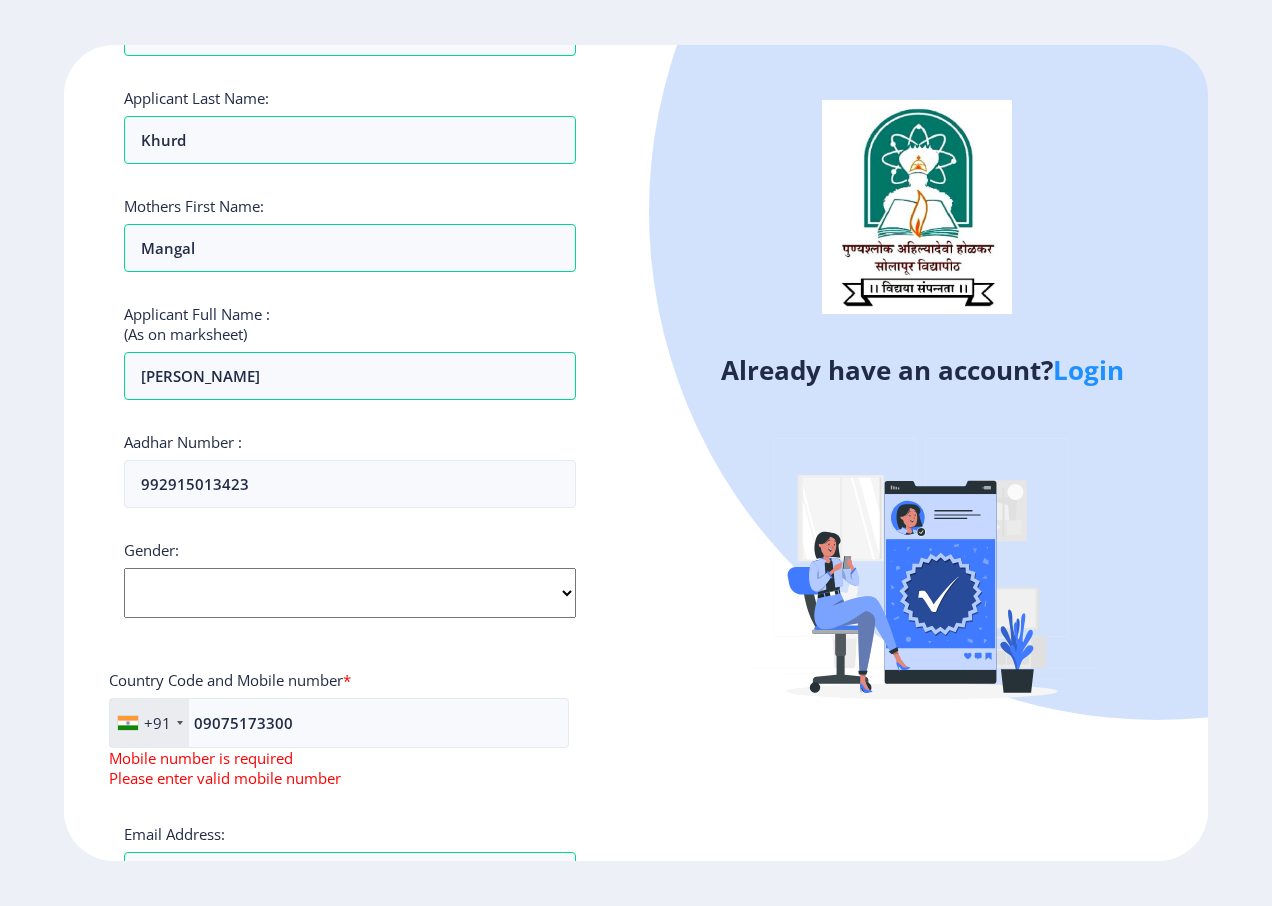 click on "Select Gender Male Female Other" 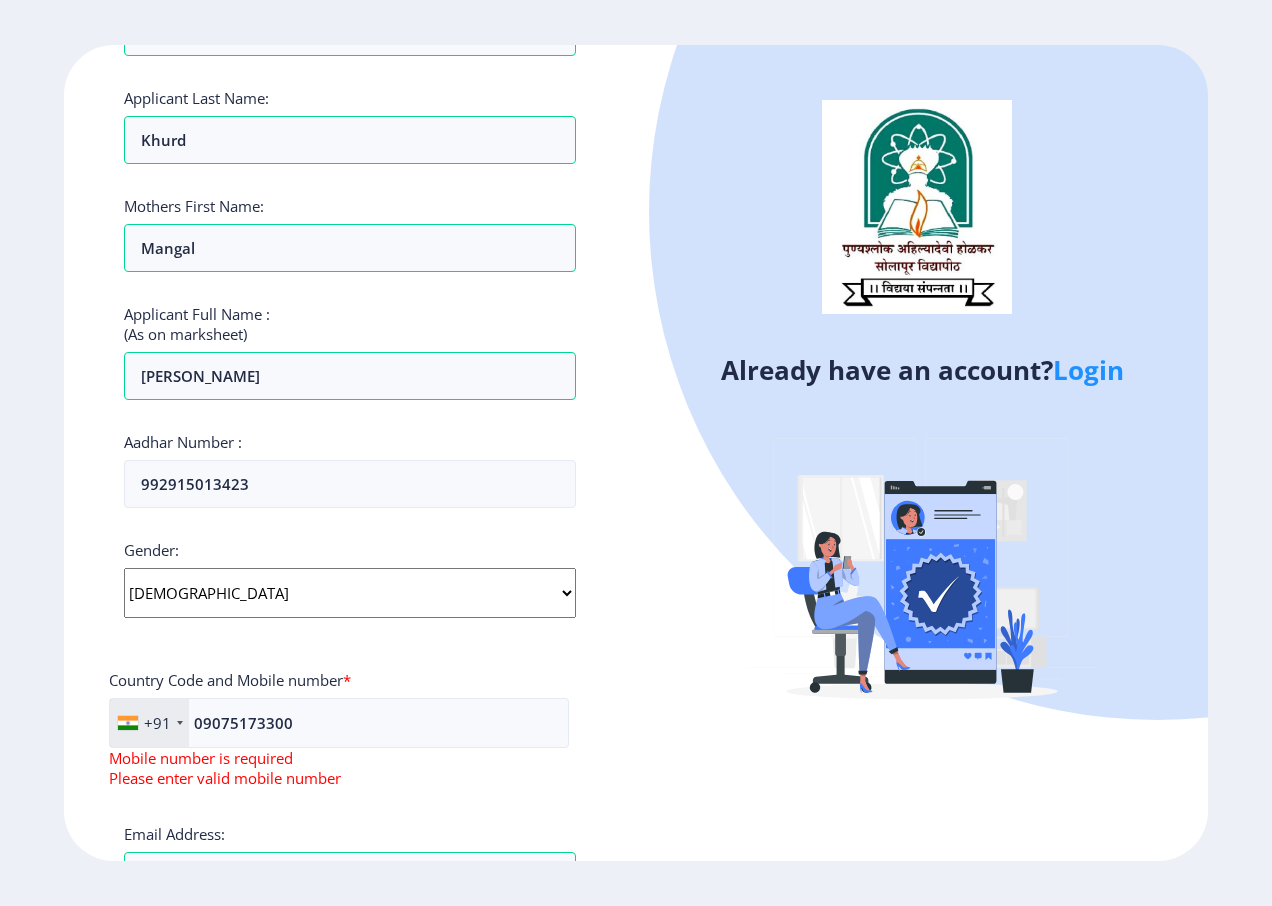 click on "Select Gender Male Female Other" 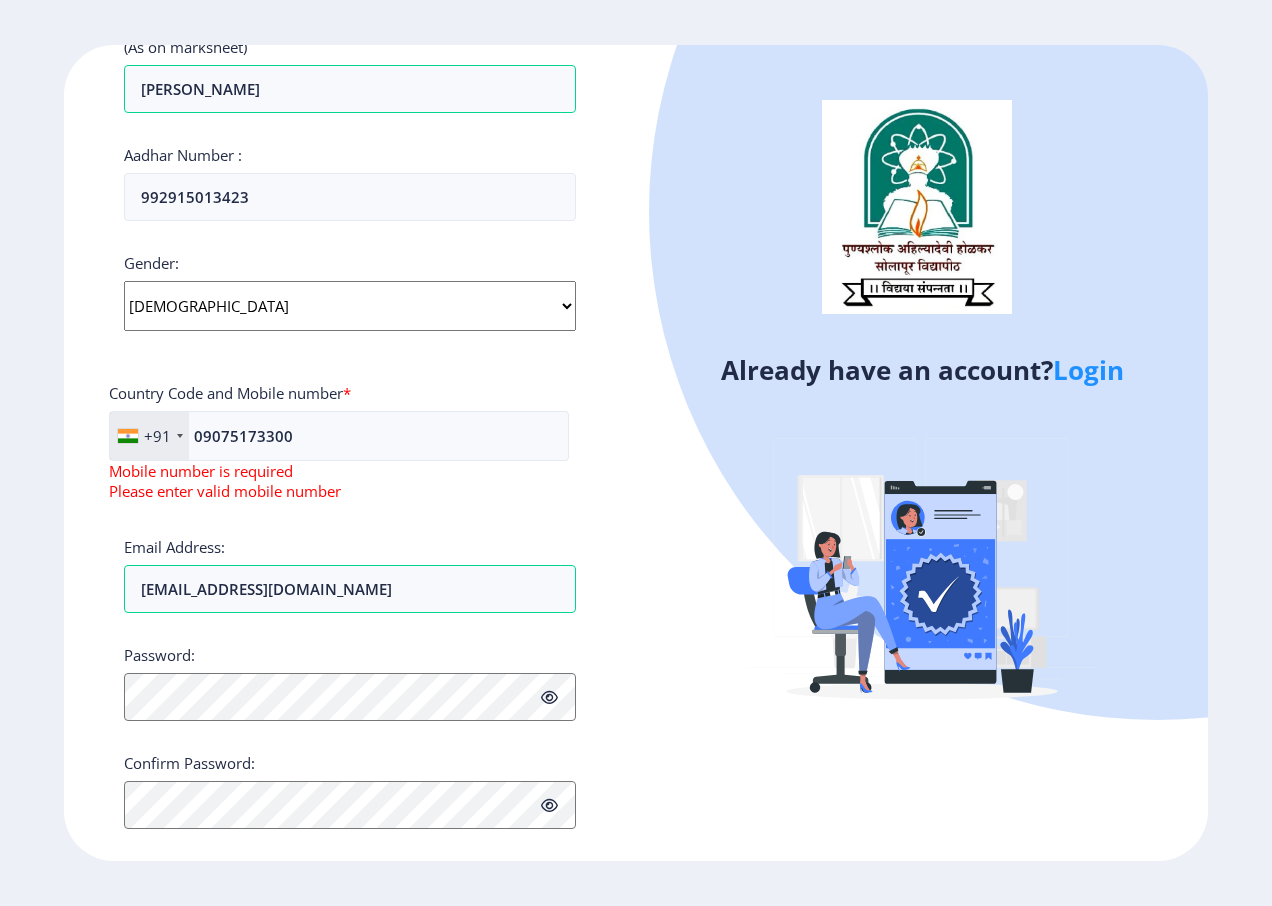 scroll, scrollTop: 617, scrollLeft: 0, axis: vertical 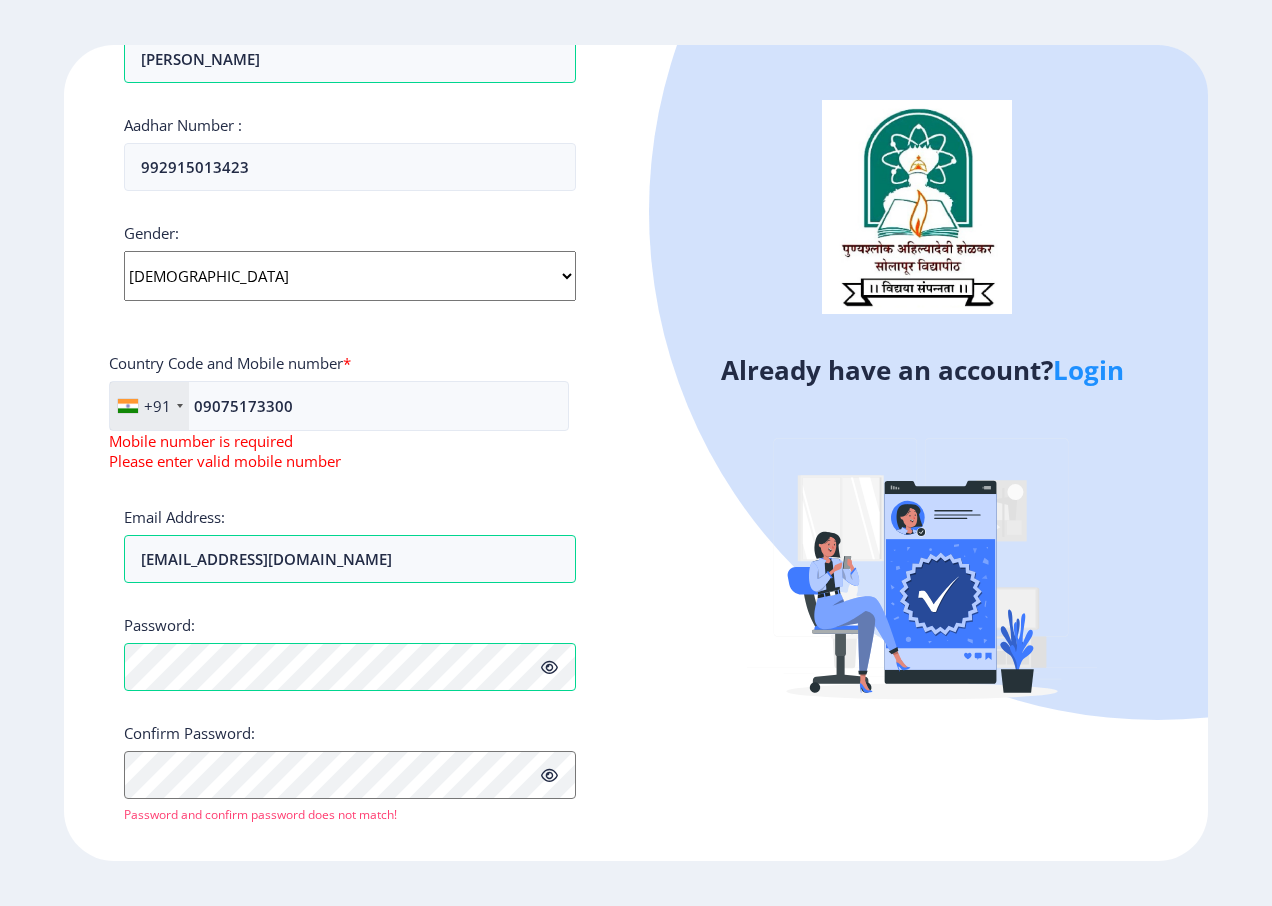 click 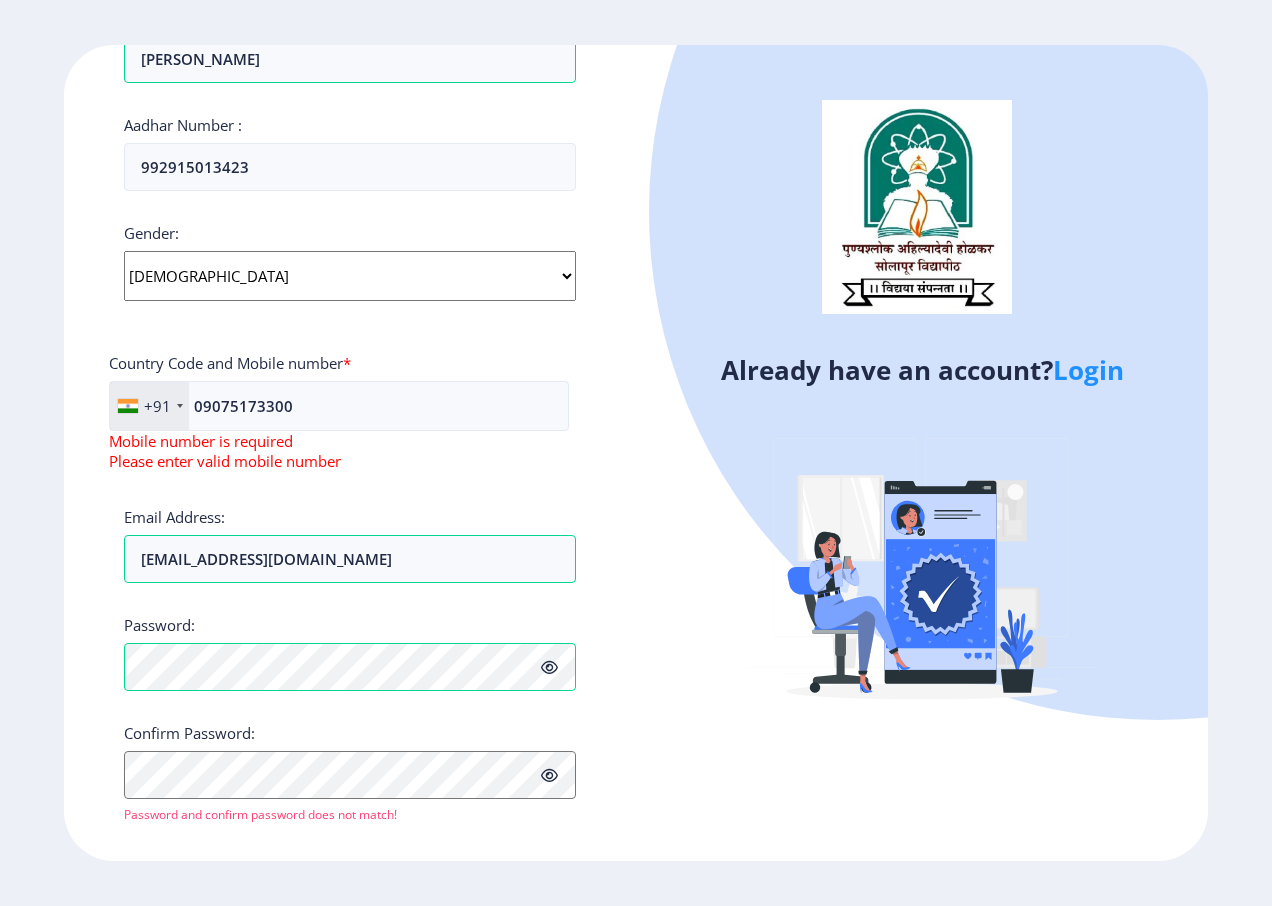 click 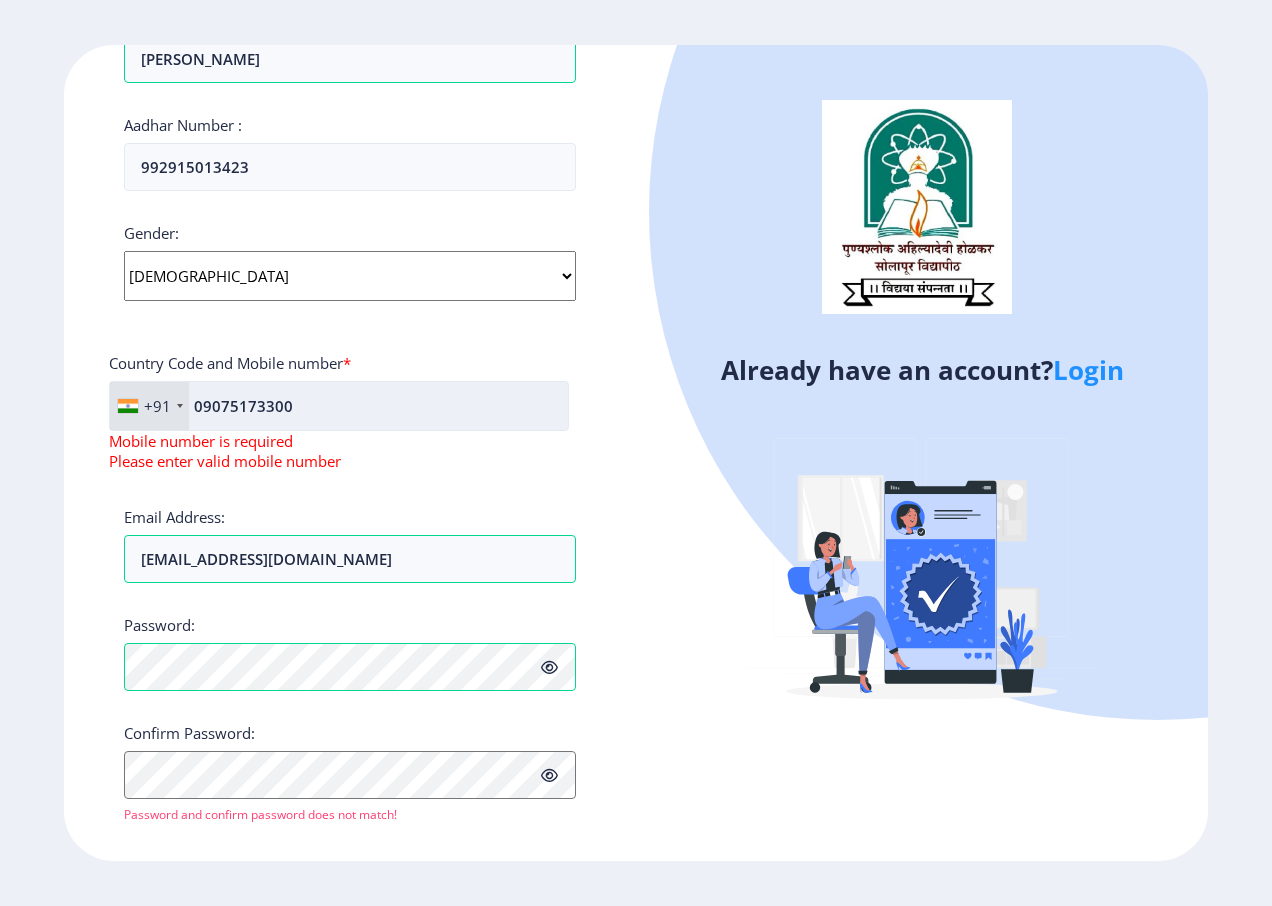 drag, startPoint x: 201, startPoint y: 409, endPoint x: 202, endPoint y: 419, distance: 10.049875 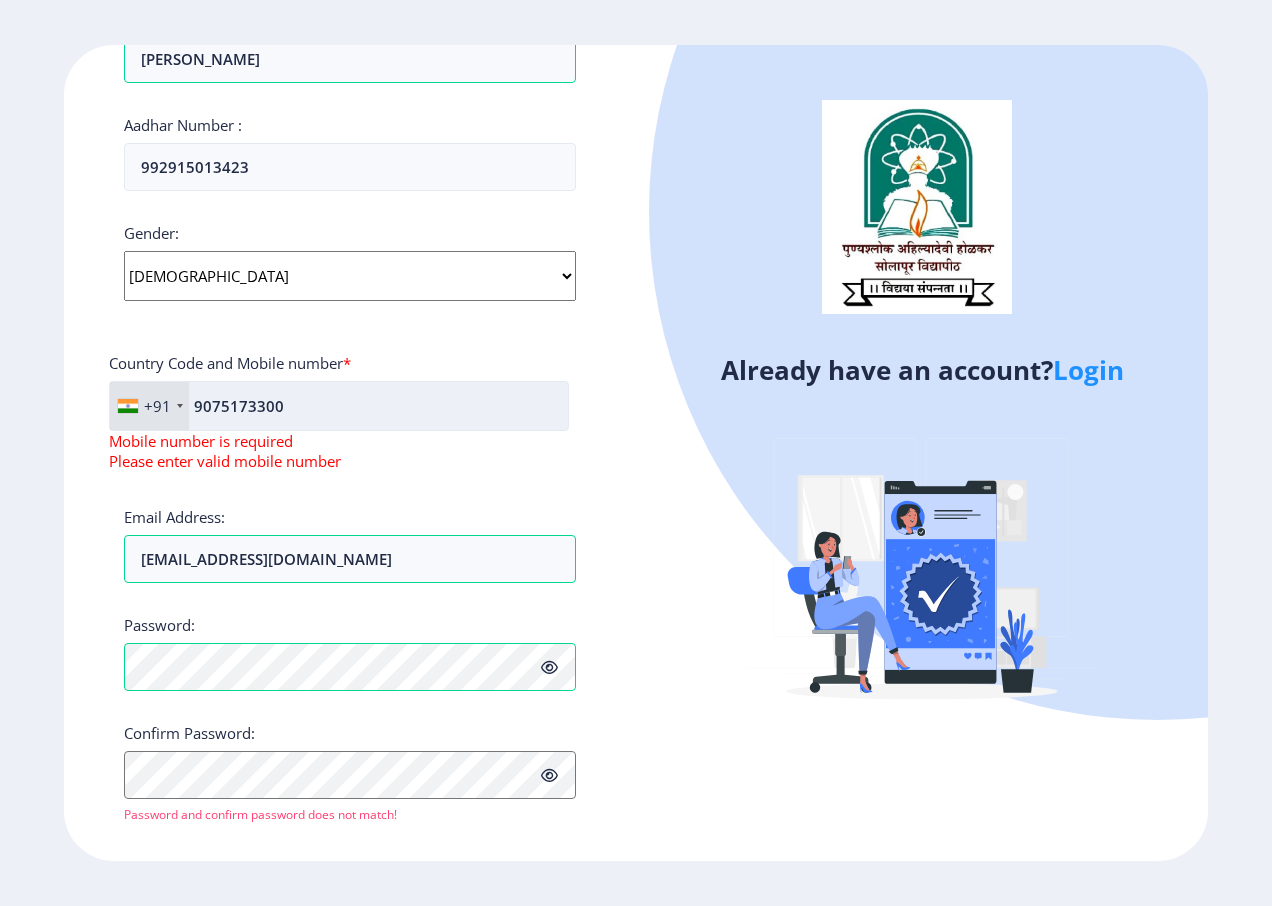 scroll, scrollTop: 601, scrollLeft: 0, axis: vertical 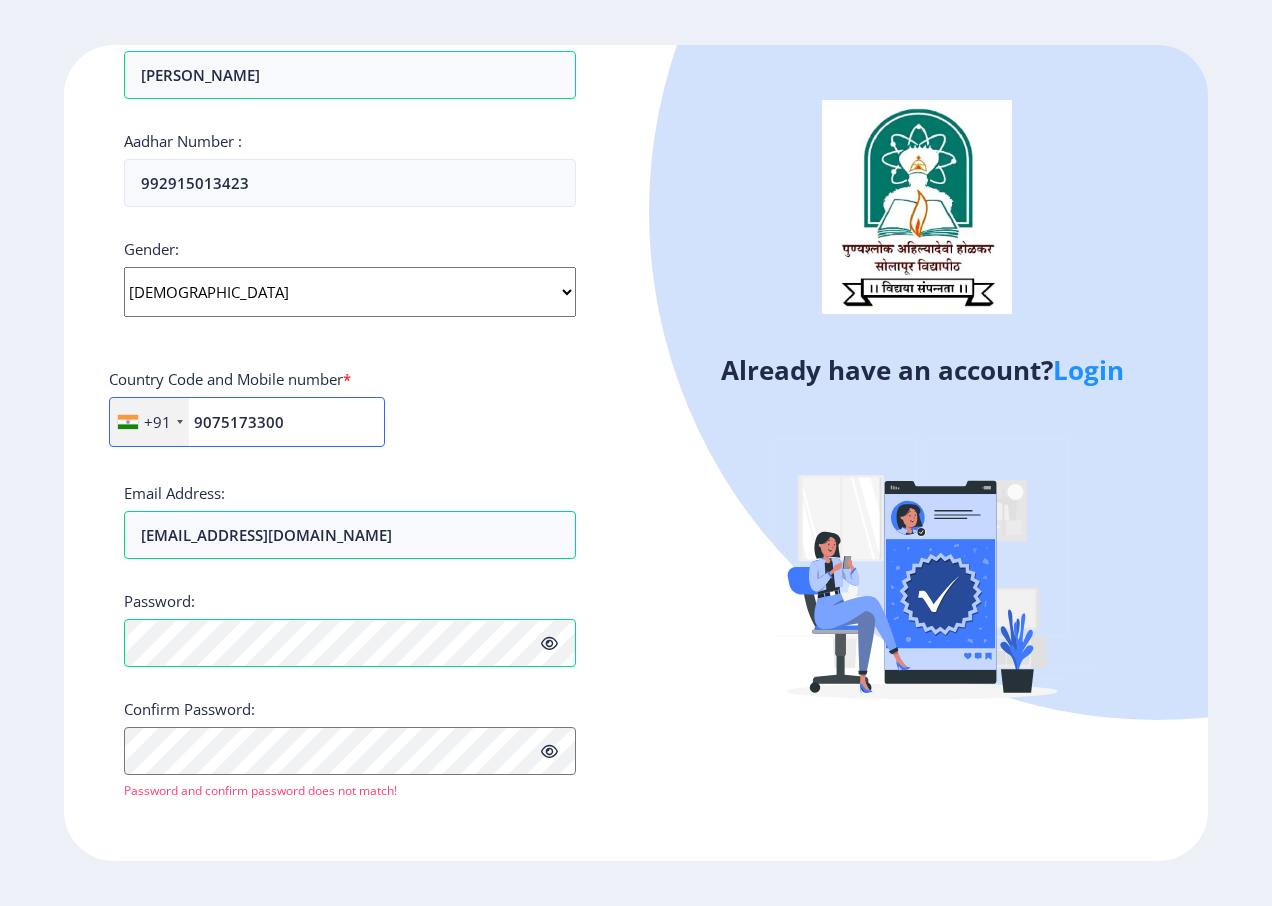 type on "9075173300" 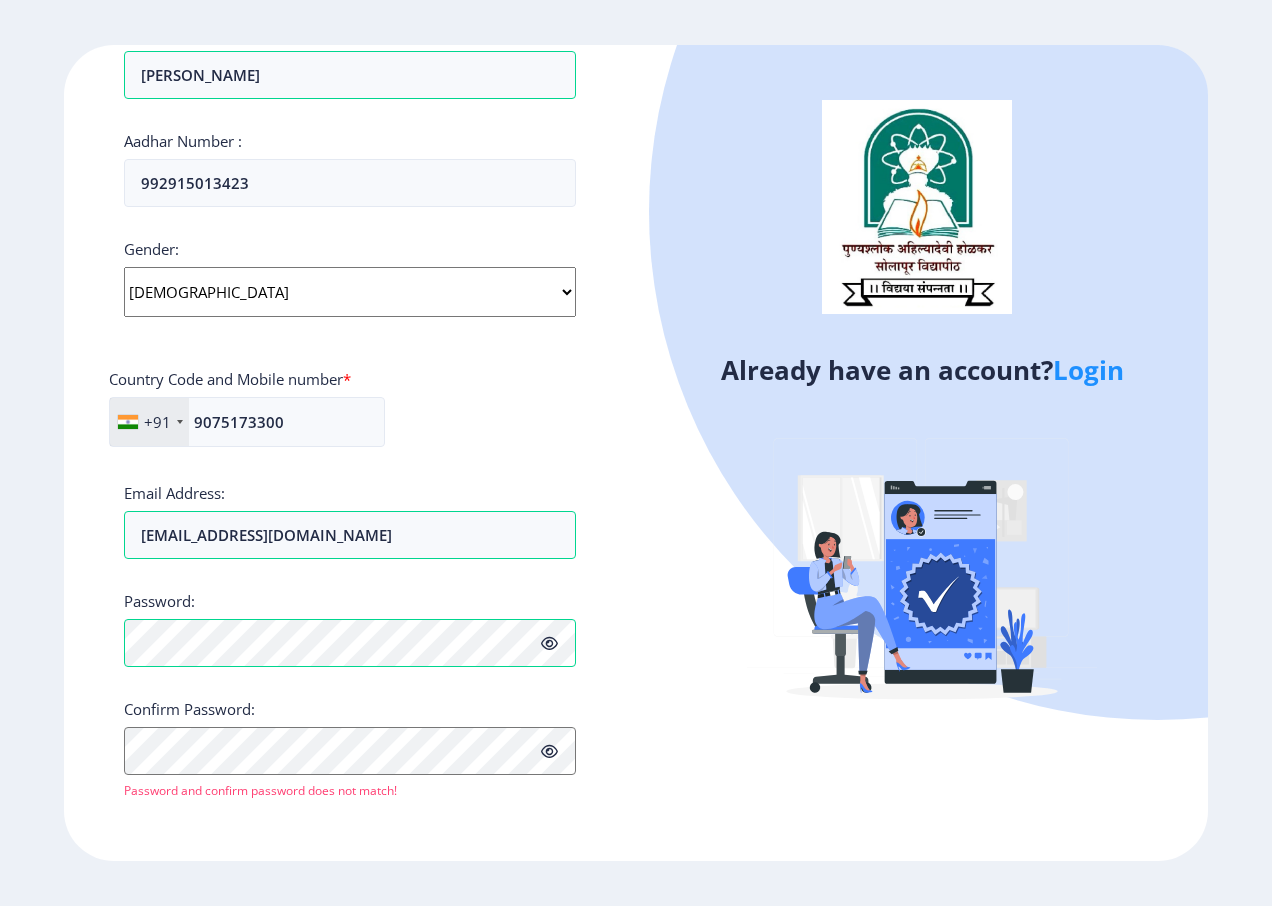 click on "+91 India (भारत) +91 Afghanistan (‫افغانستان‬‎) +93 Albania (Shqipëri) +355 Algeria (‫الجزائر‬‎) +213 American Samoa +1 Andorra +376 Angola +244 Anguilla +1 Antigua and Barbuda +1 Argentina +54 Armenia (Հայաստան) +374 Aruba +297 Australia +61 Austria (Österreich) +43 Azerbaijan (Azərbaycan) +994 Bahamas +1 Bahrain (‫البحرين‬‎) +973 Bangladesh (বাংলাদেশ) +880 Barbados +1 Belarus (Беларусь) +375 Belgium (België) +32 Belize +501 Benin (Bénin) +229 Bermuda +1 Bhutan (འབྲུག) +975 Bolivia +591 Bosnia and Herzegovina (Босна и Херцеговина) +387 Botswana +267 Brazil (Brasil) +55 British Indian Ocean Territory +246 British Virgin Islands +1 Brunei +673 Bulgaria (България) +359 Burkina Faso +226 Burundi (Uburundi) +257 Cambodia (កម្ពុជា) +855 Cameroon (Cameroun) +237 Canada +1 Cape Verde (Kabu Verdi) +238 Caribbean Netherlands +599 Cayman Islands +1 +236 Chad (Tchad) +235 Chile +56 +86" 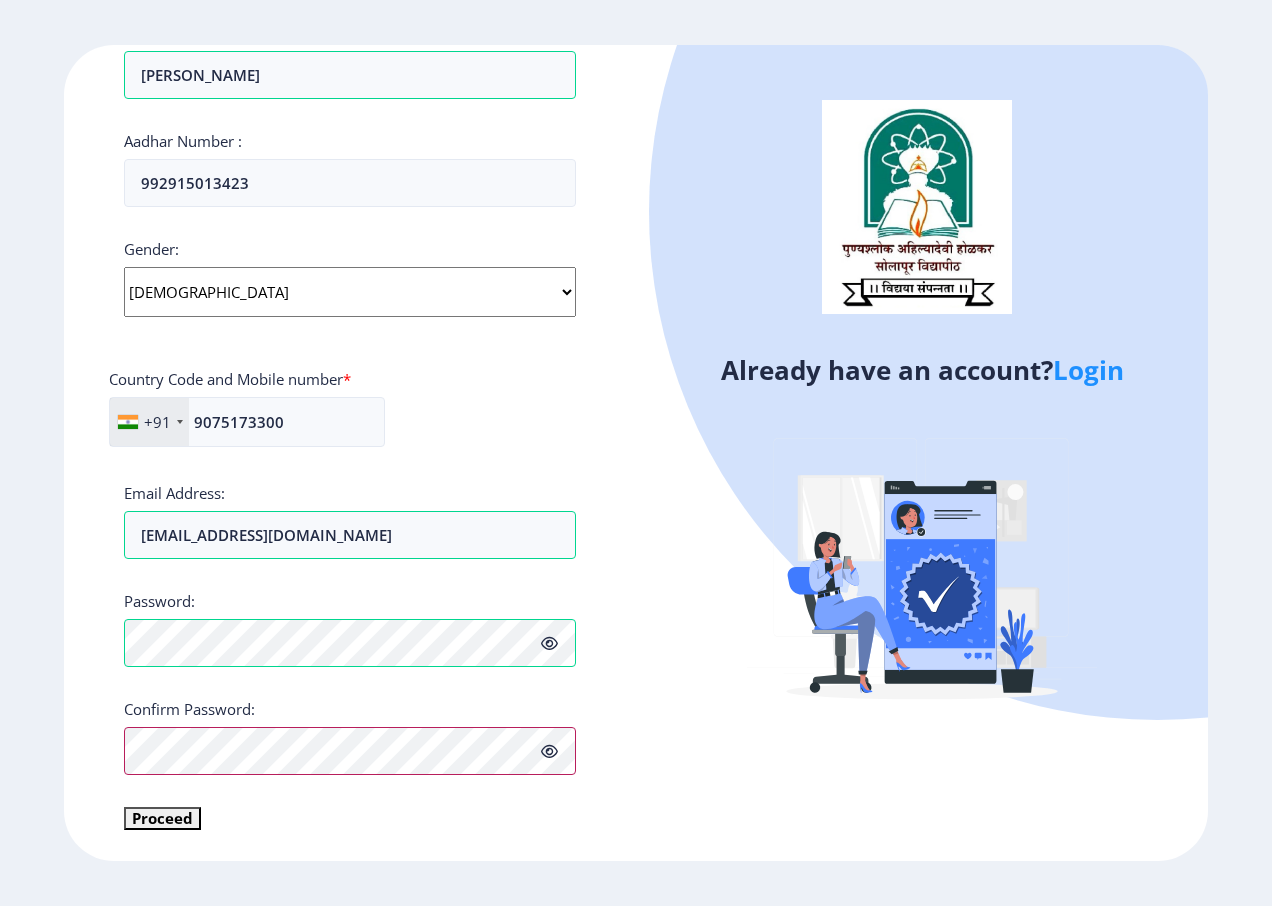 scroll, scrollTop: 600, scrollLeft: 0, axis: vertical 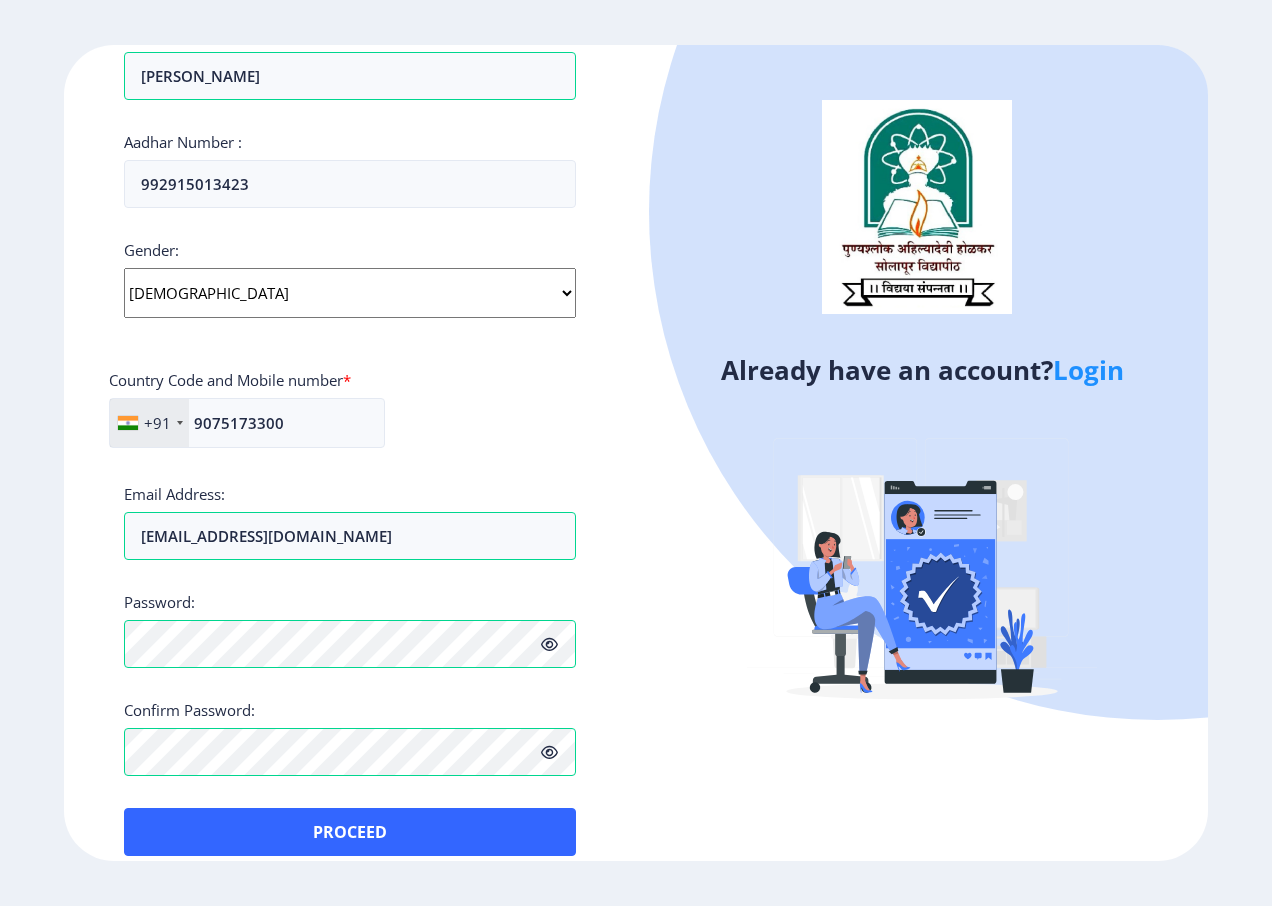 drag, startPoint x: 786, startPoint y: 817, endPoint x: 748, endPoint y: 817, distance: 38 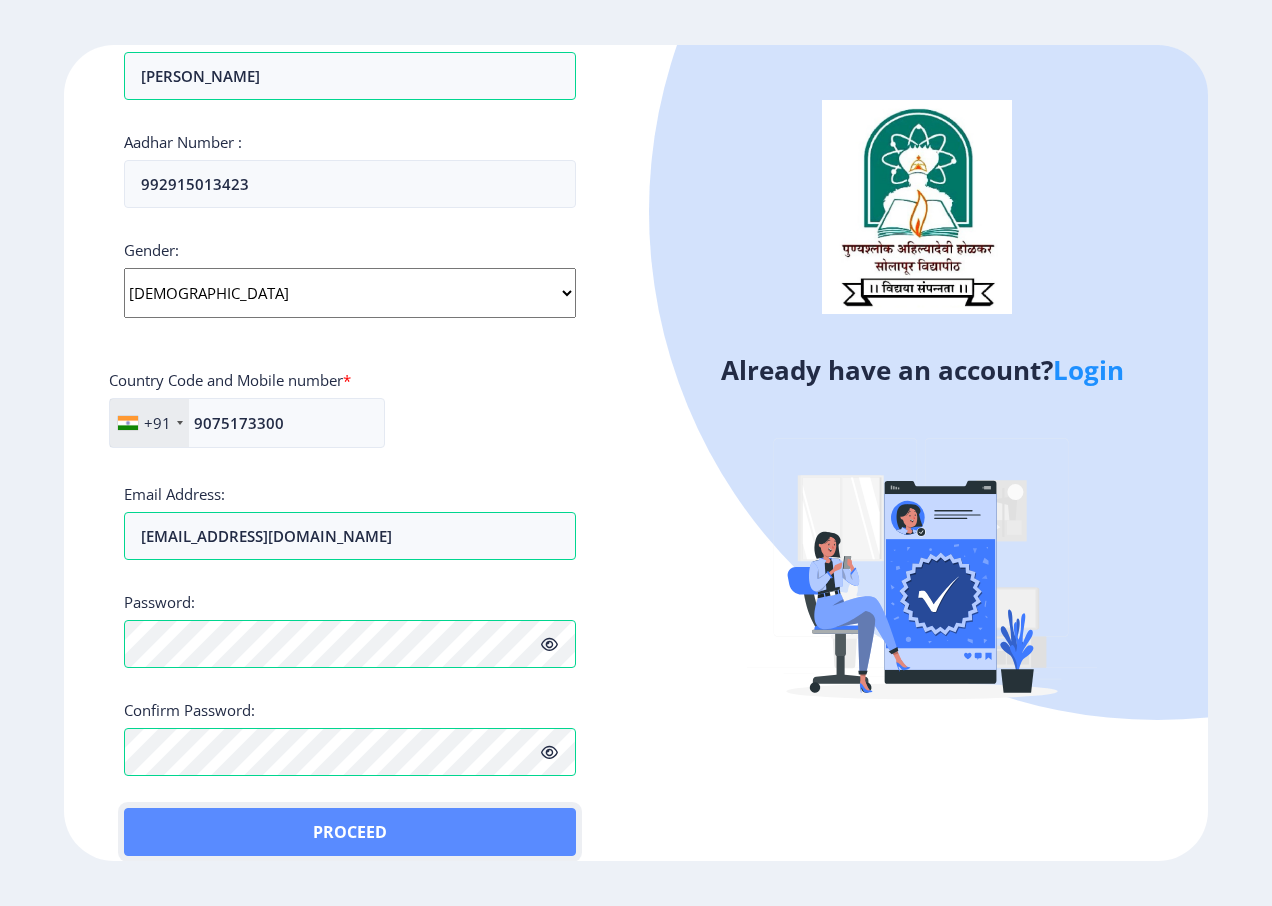 click on "Proceed" 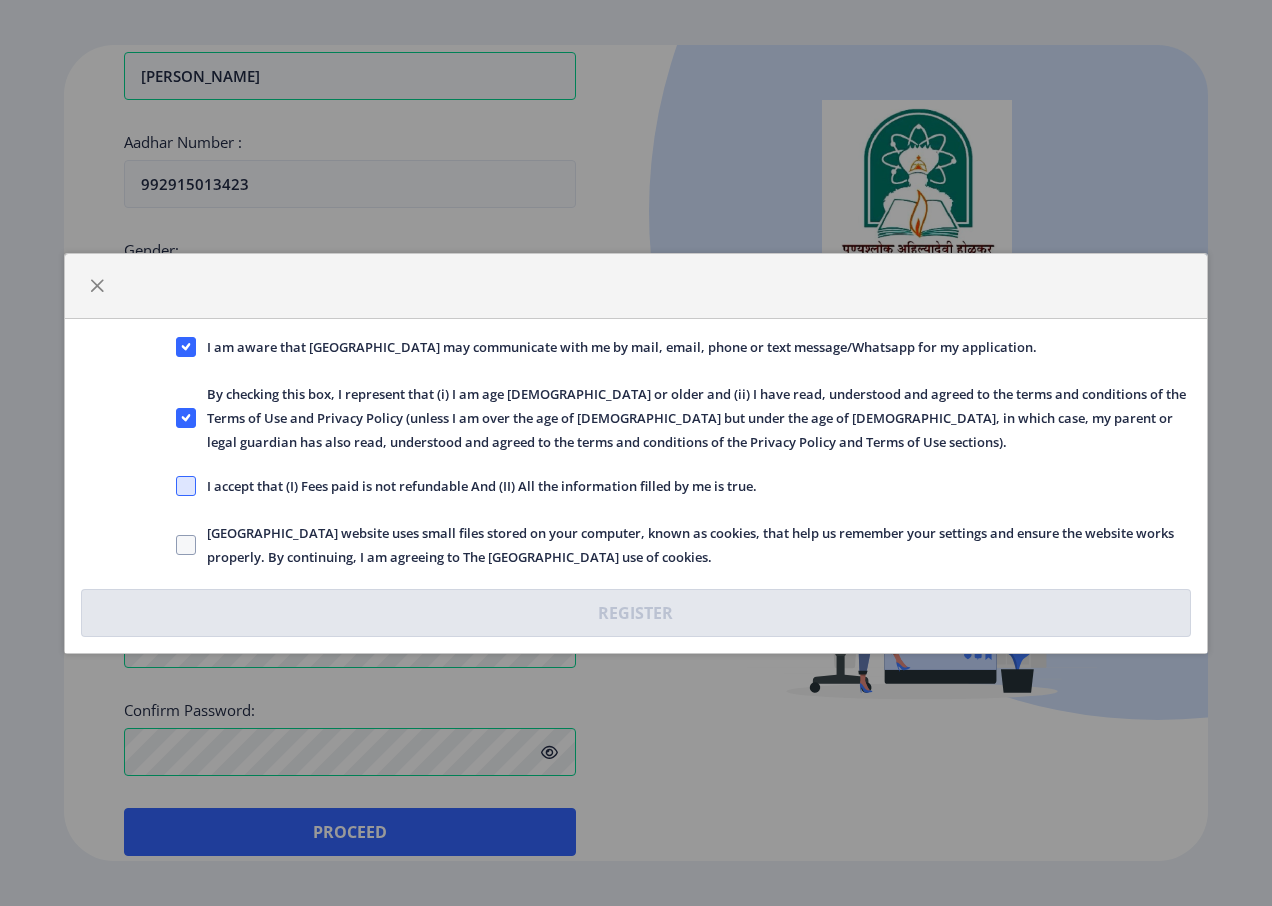 click 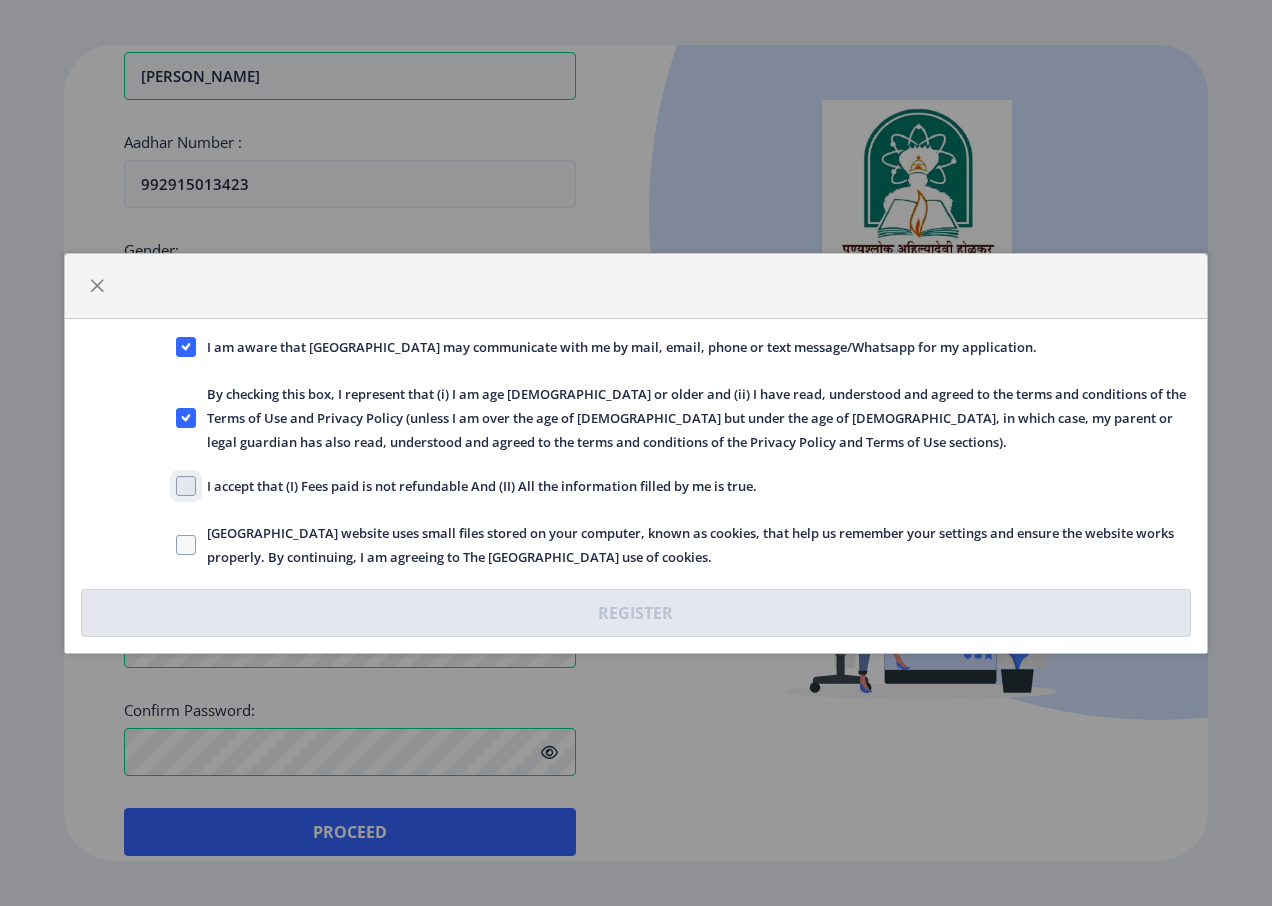 checkbox on "true" 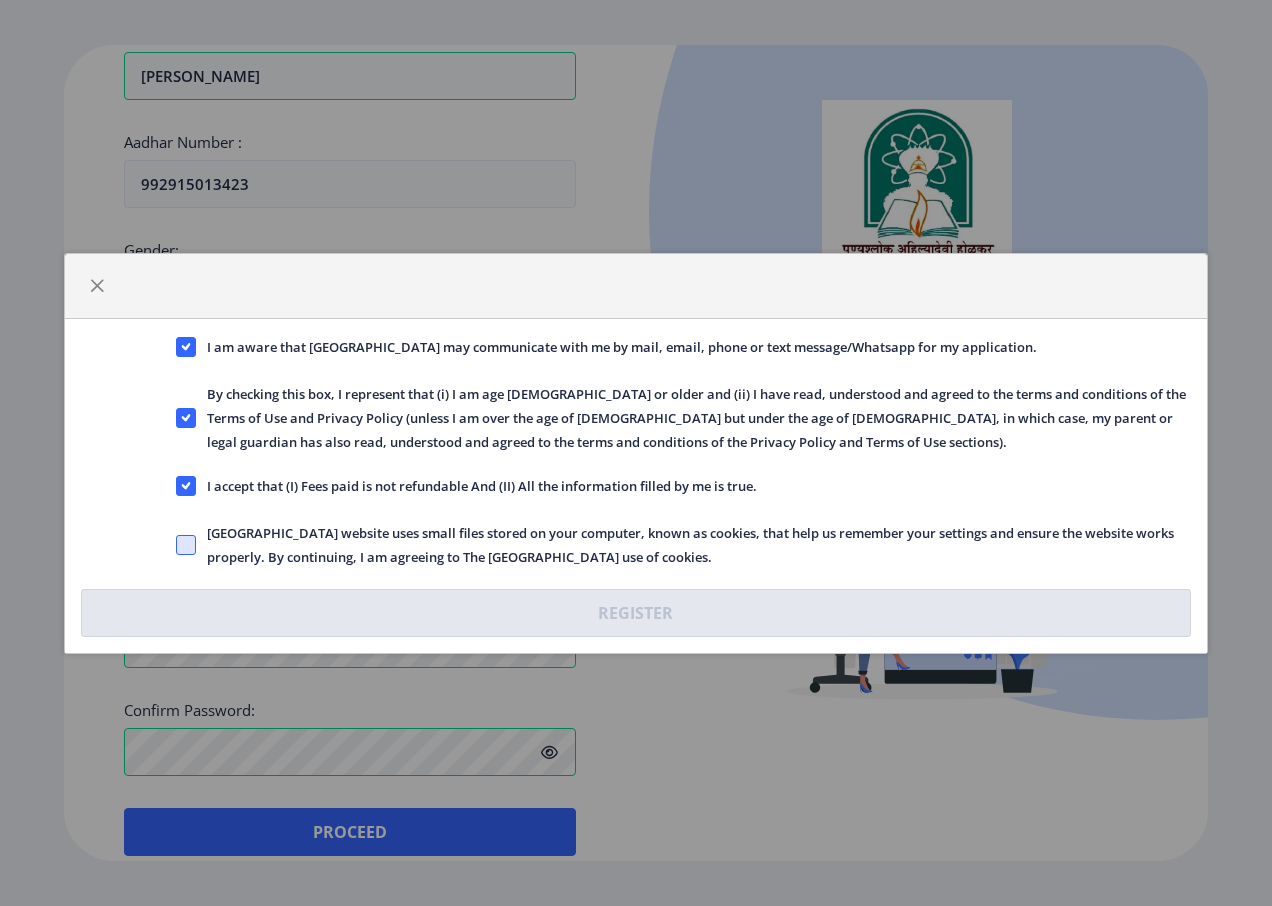 click 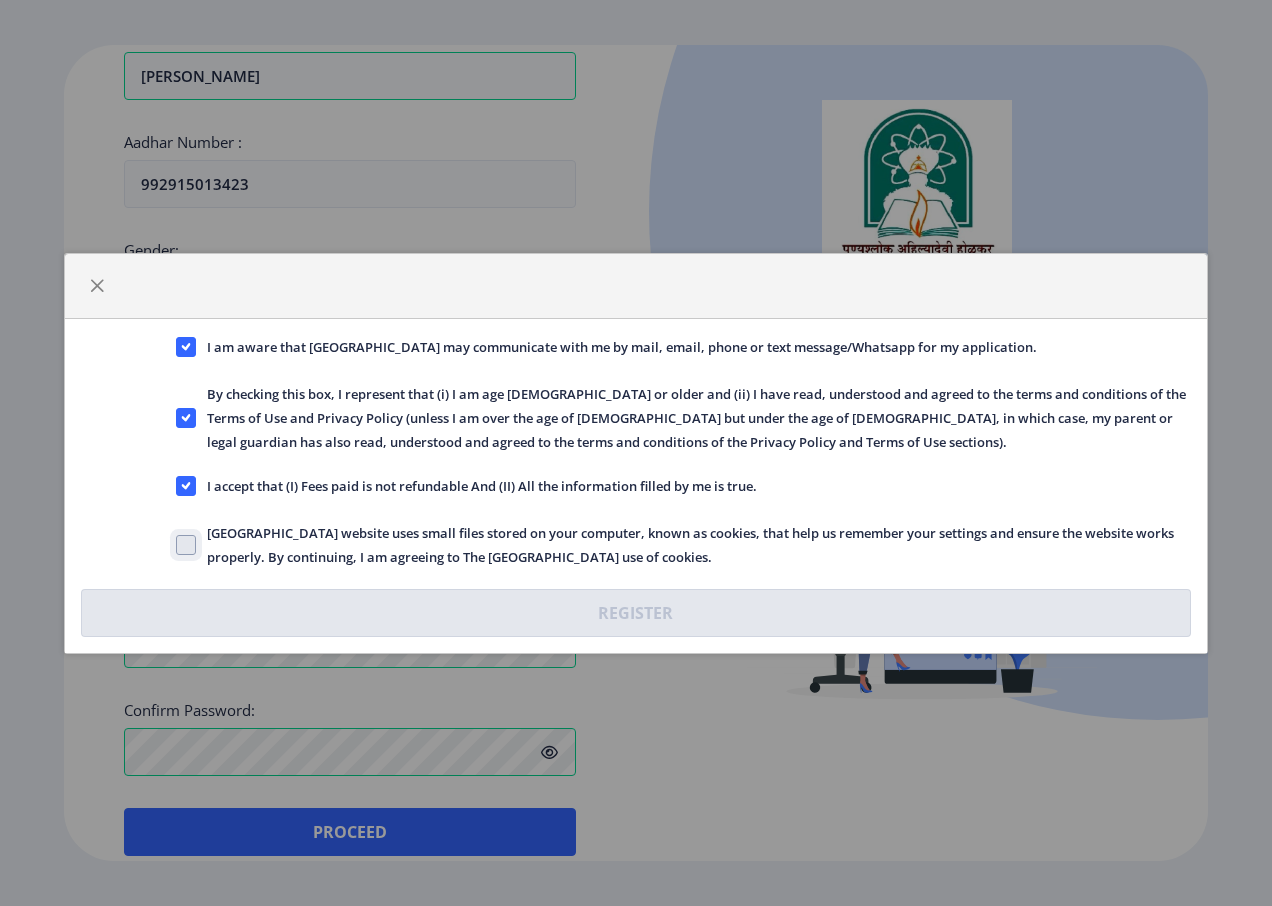click on "Solapur University website uses small files stored on your computer, known as cookies, that help us remember your settings and ensure the website works properly. By continuing, I am agreeing to The Solapur University use of cookies." 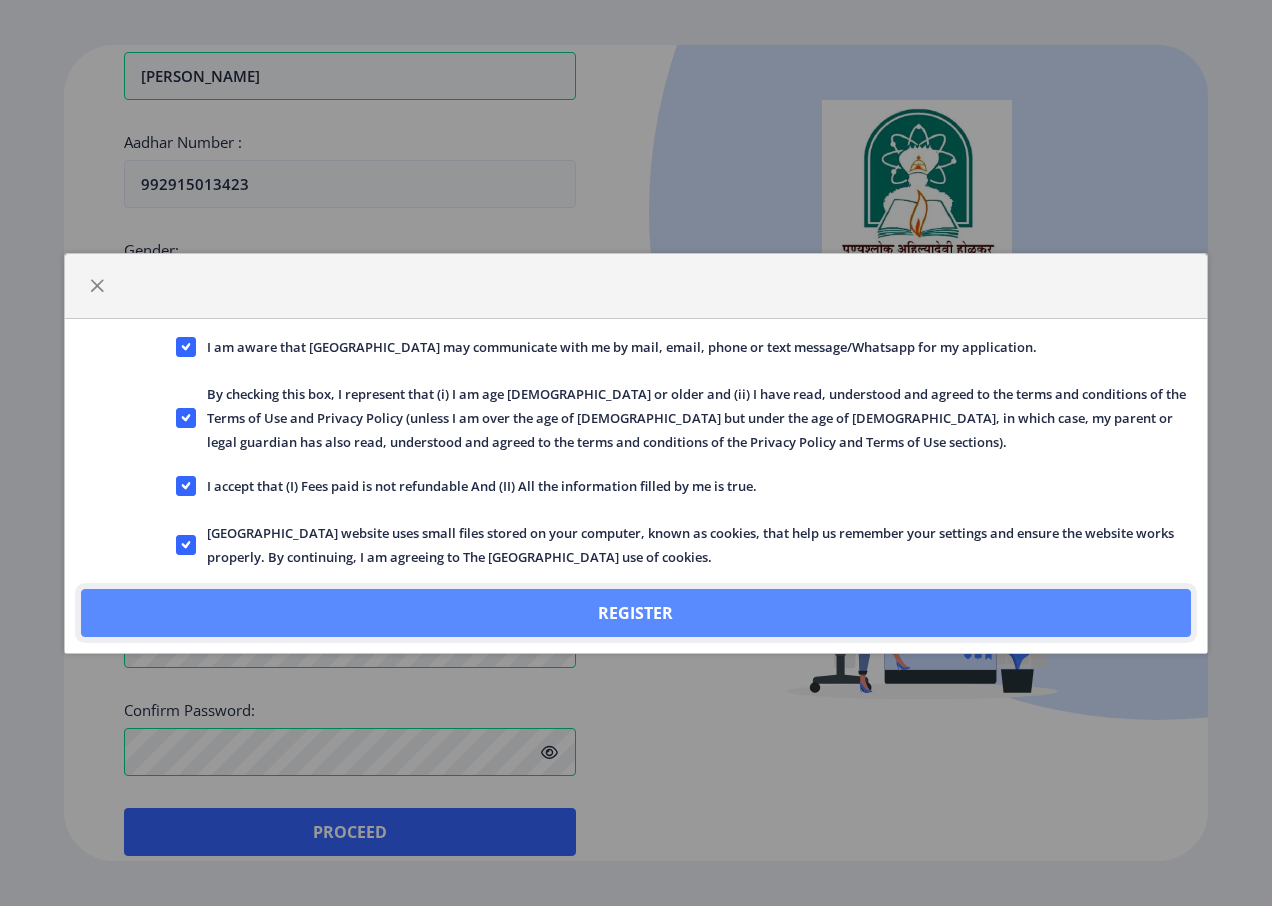 click on "Register" 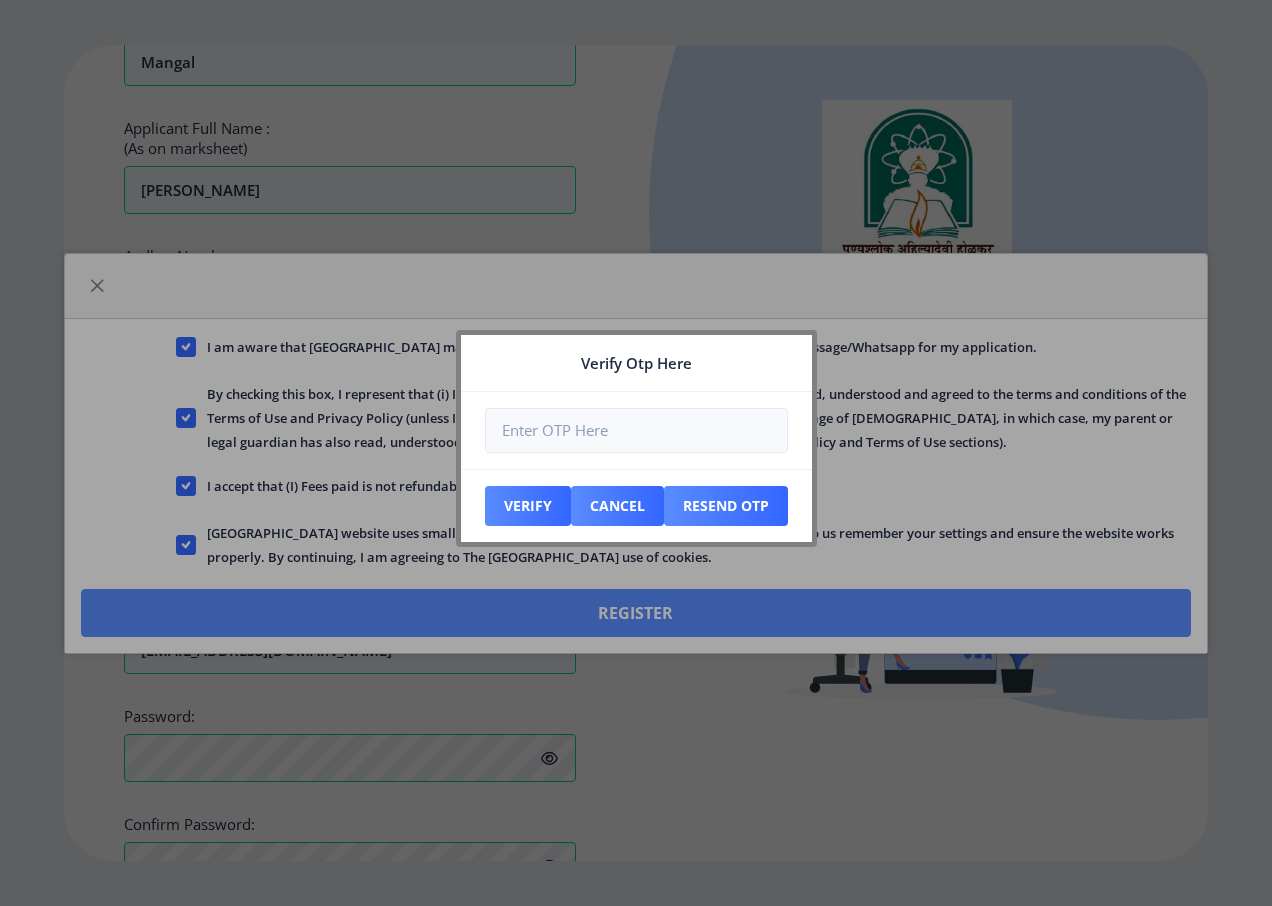 scroll, scrollTop: 714, scrollLeft: 0, axis: vertical 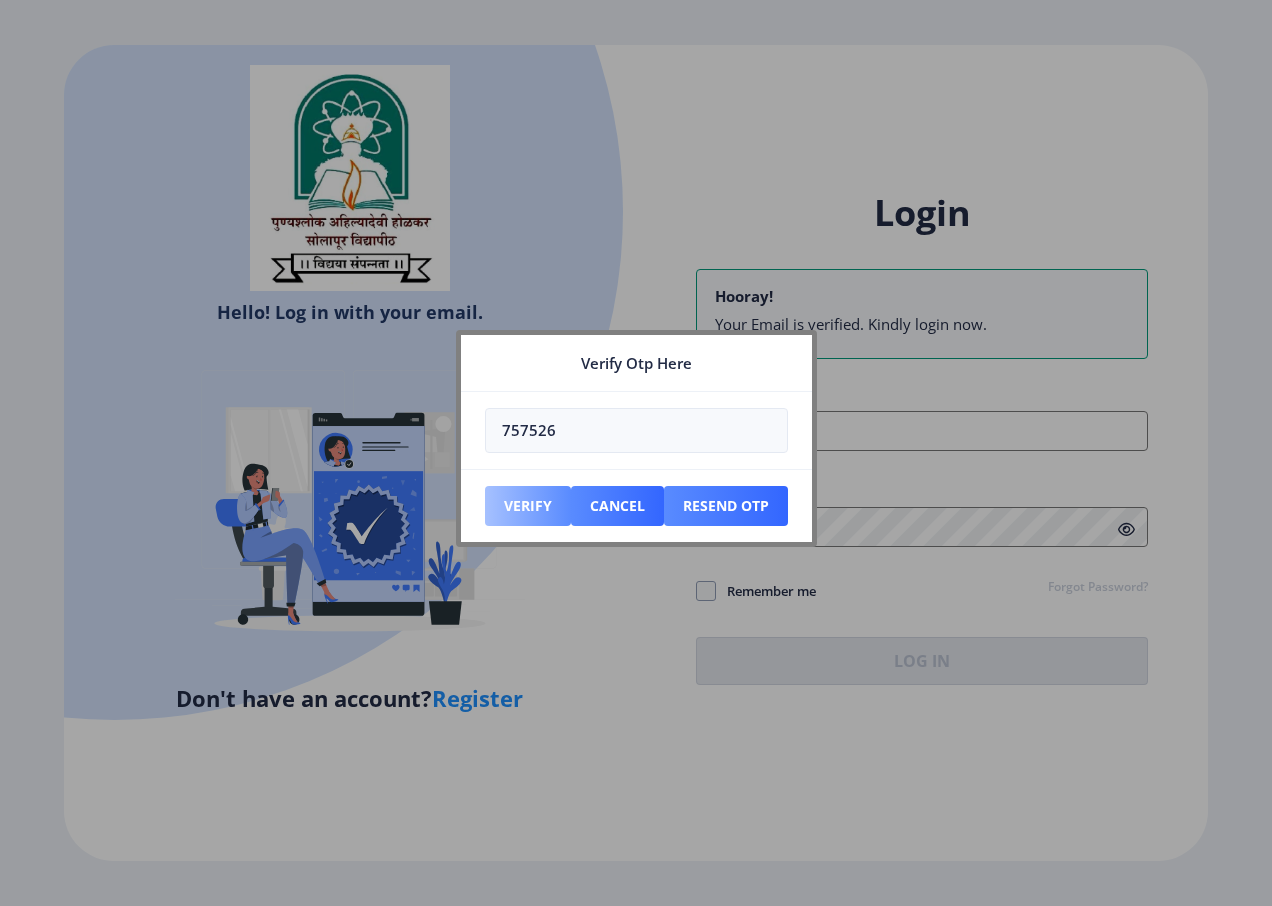 type on "757526" 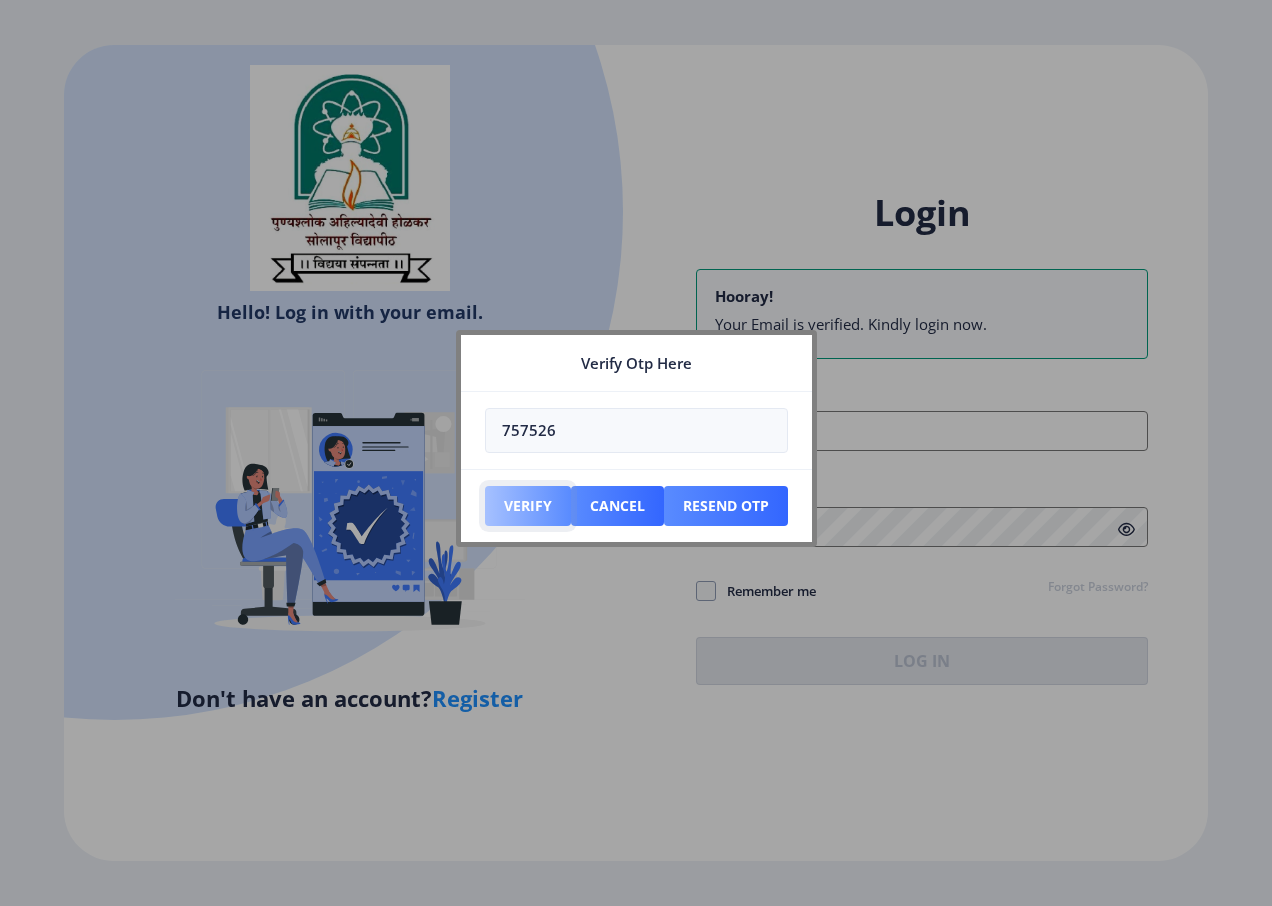 click on "Verify" at bounding box center (528, 506) 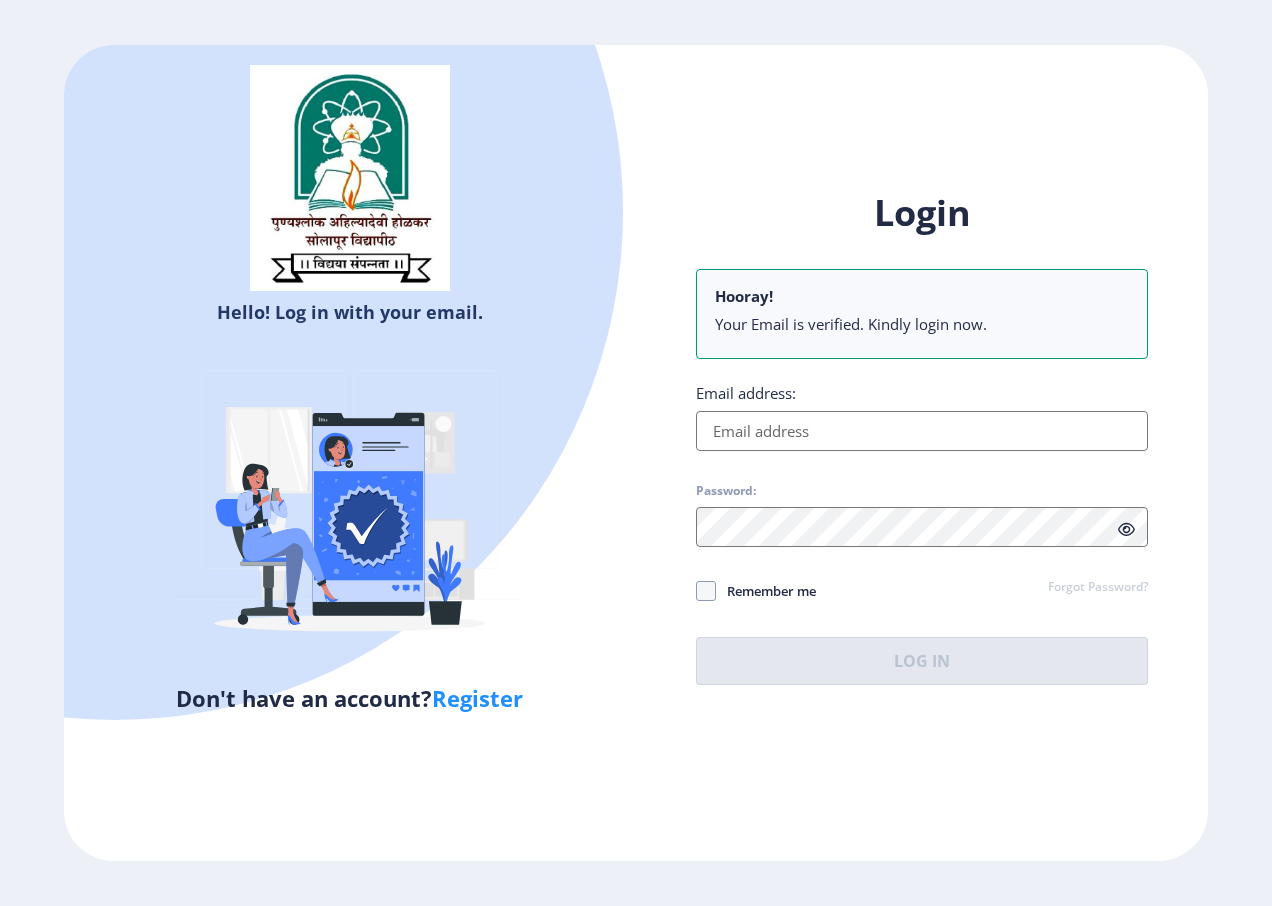 click on "Email address:" at bounding box center [922, 431] 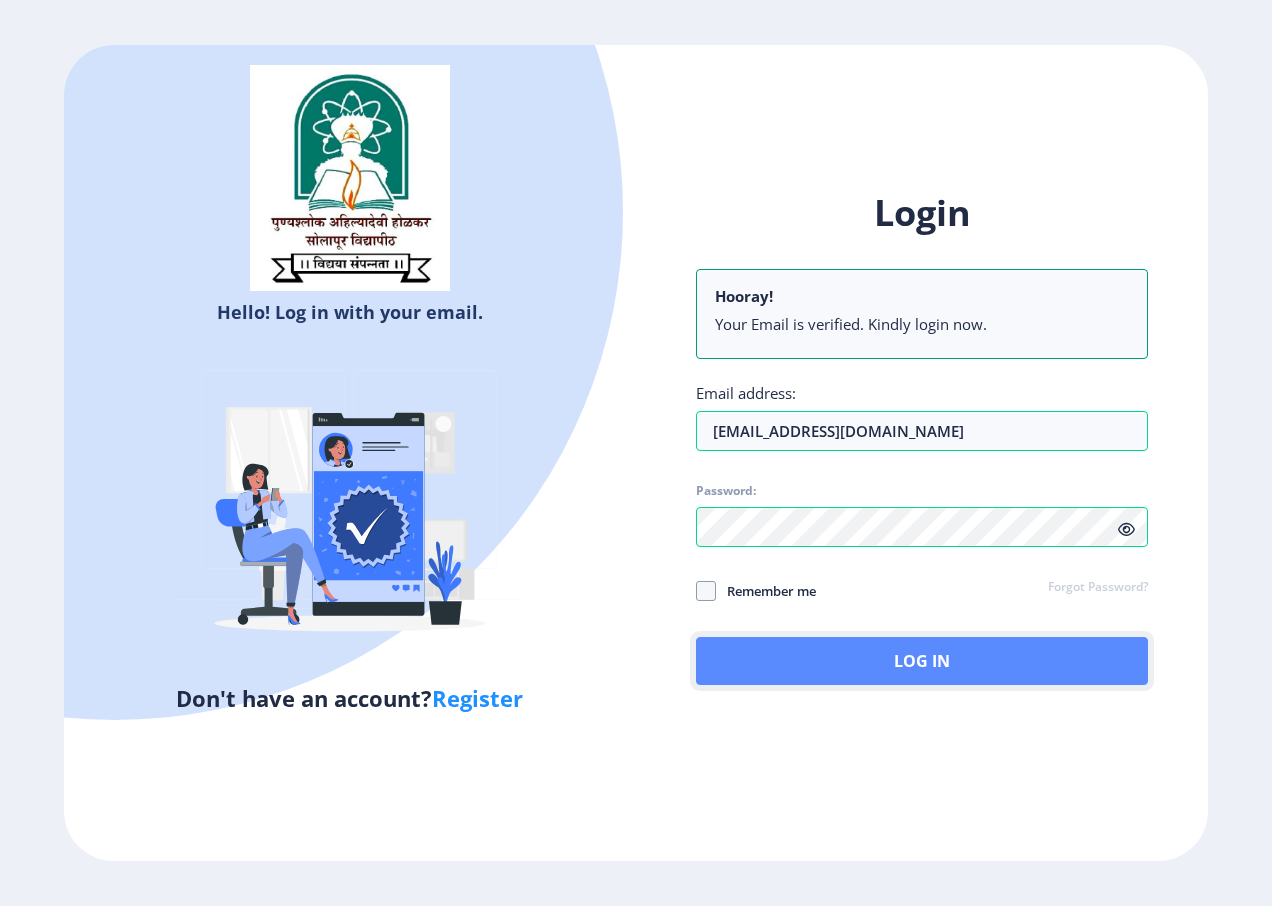 click on "Log In" 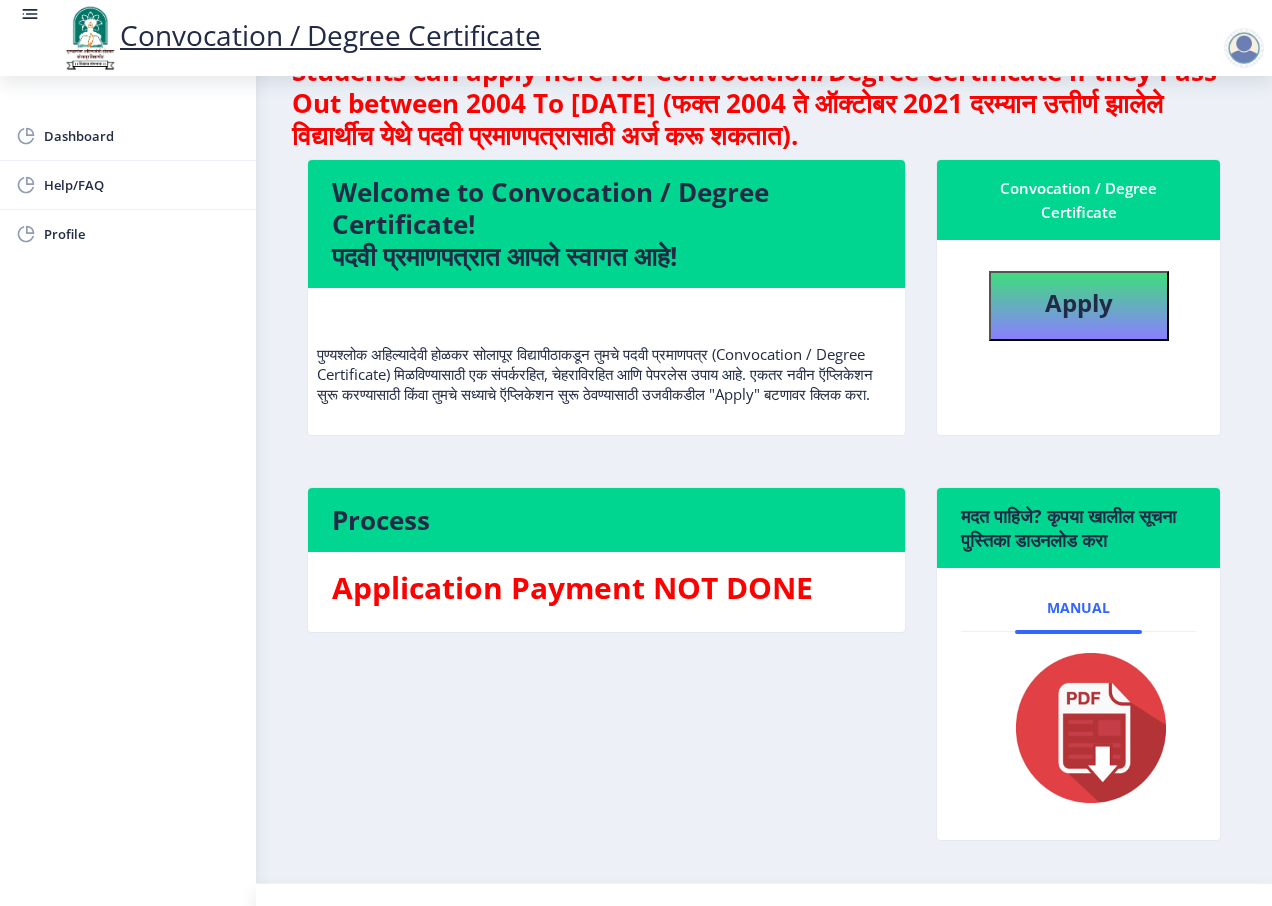 scroll, scrollTop: 0, scrollLeft: 0, axis: both 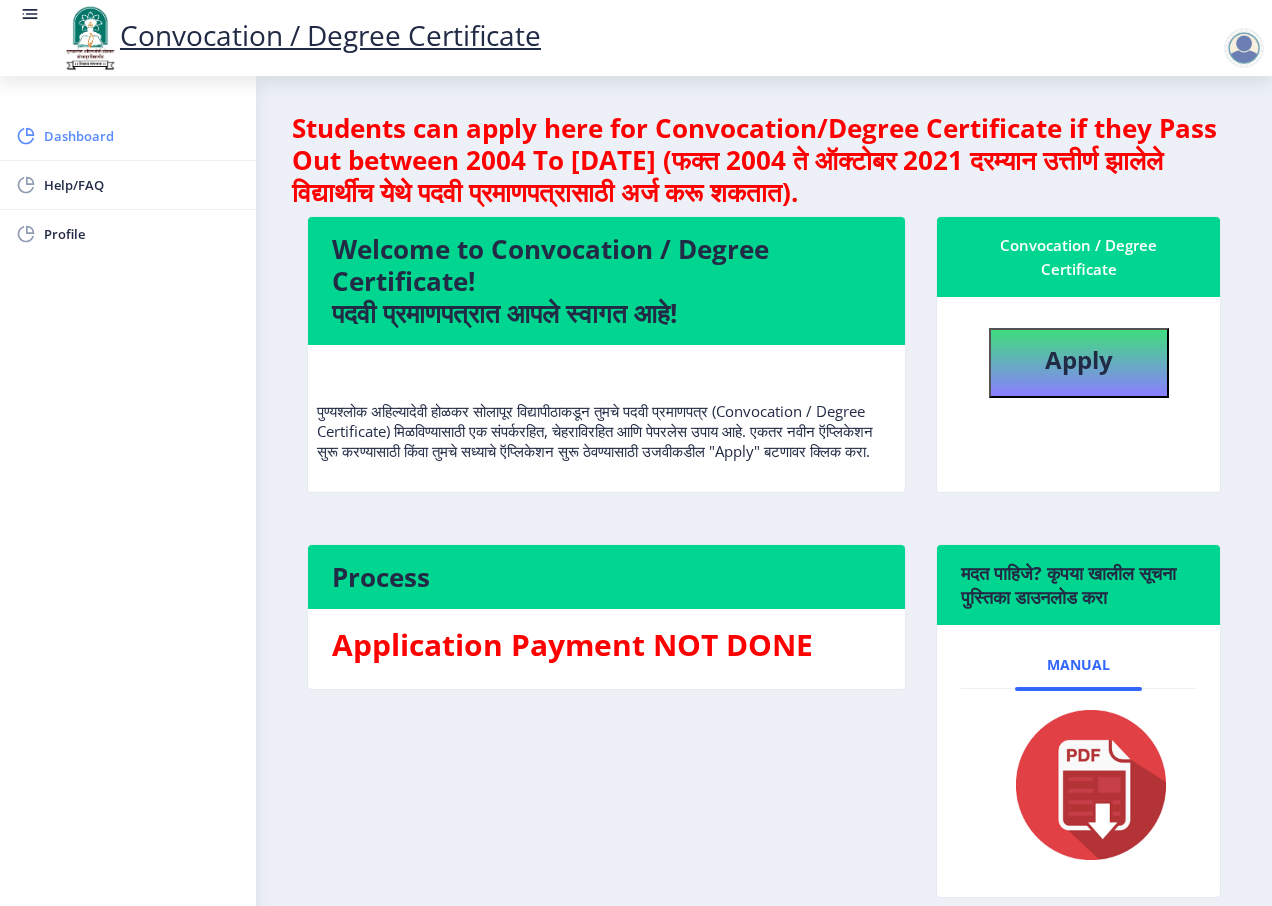 click on "Dashboard" 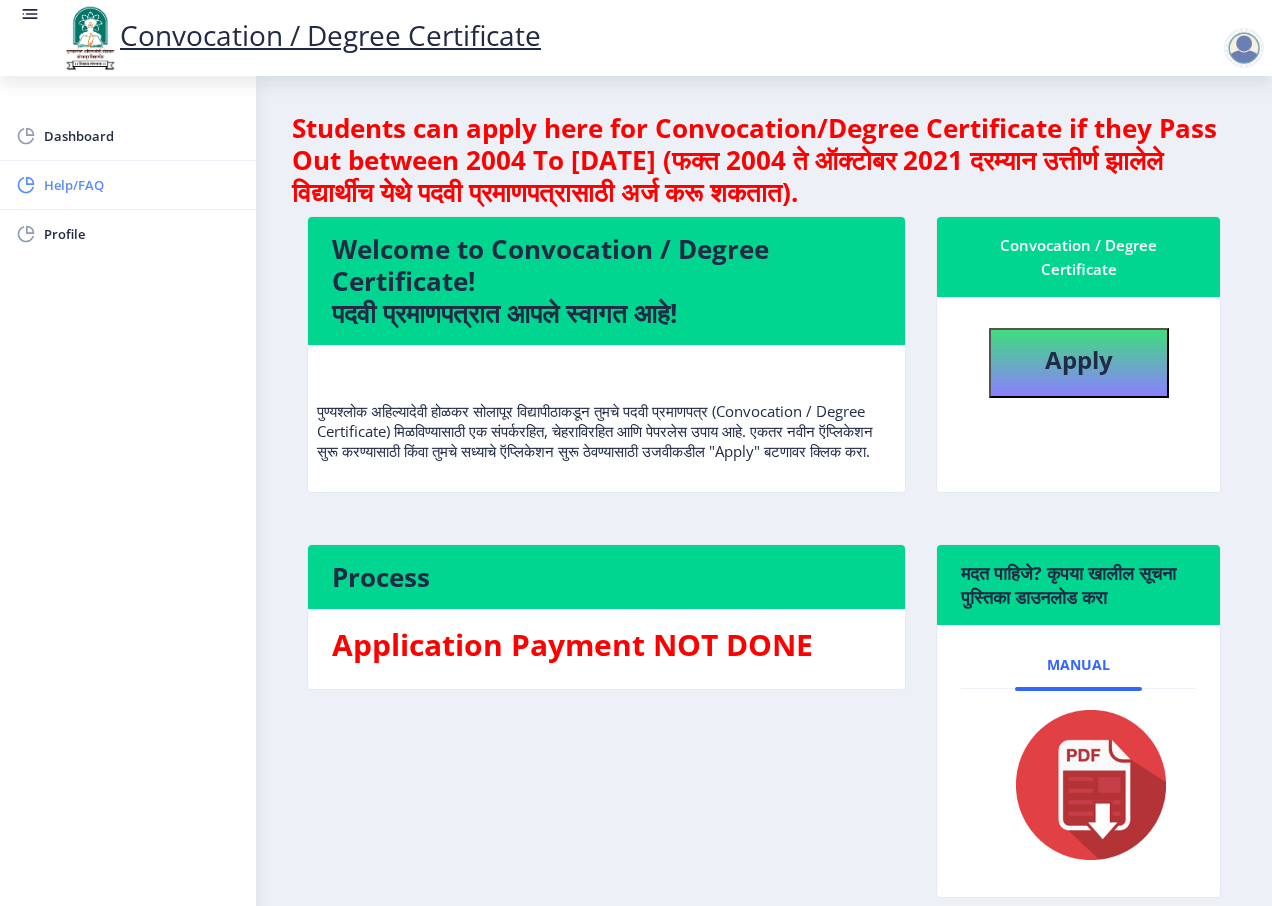 click on "Help/FAQ" 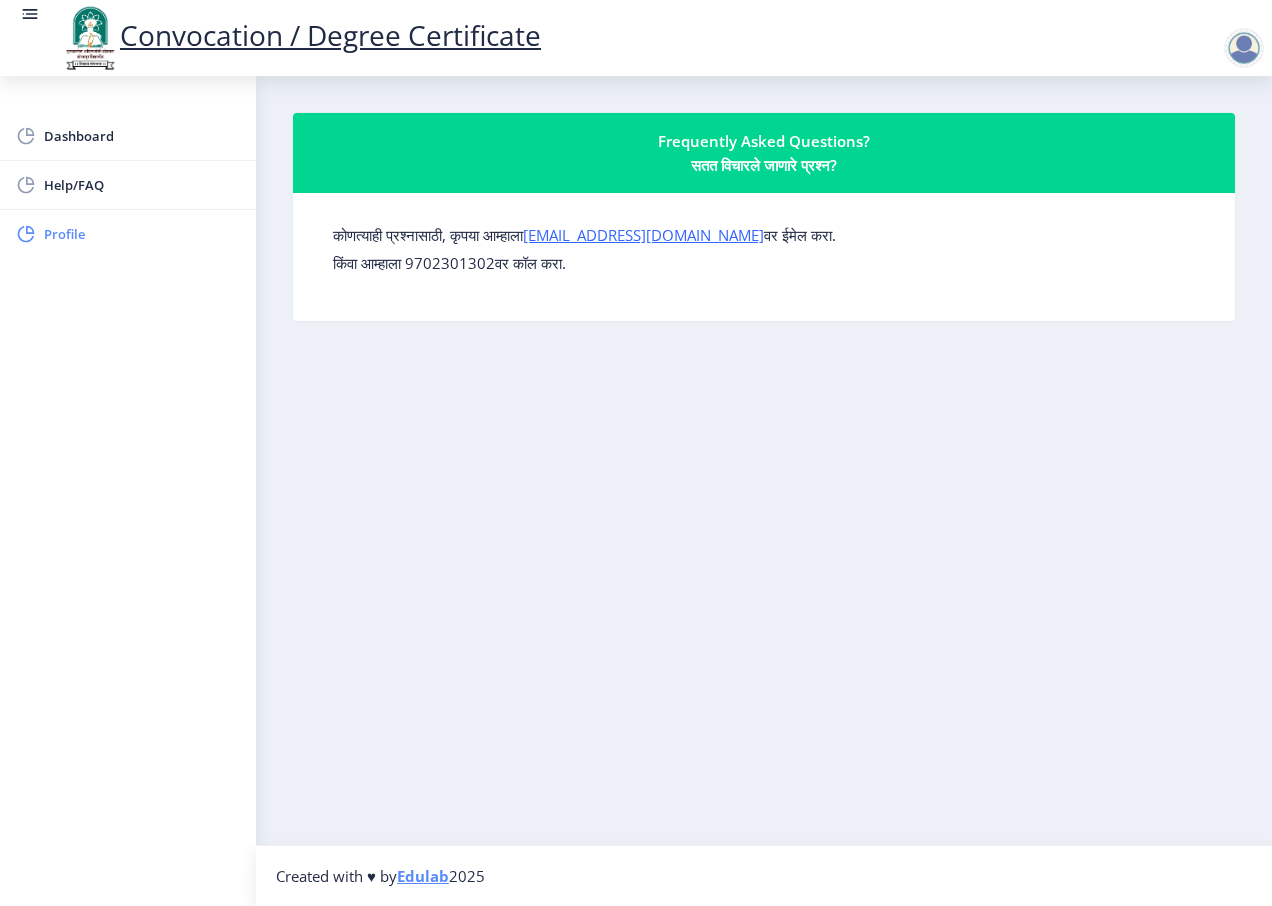 click on "Profile" 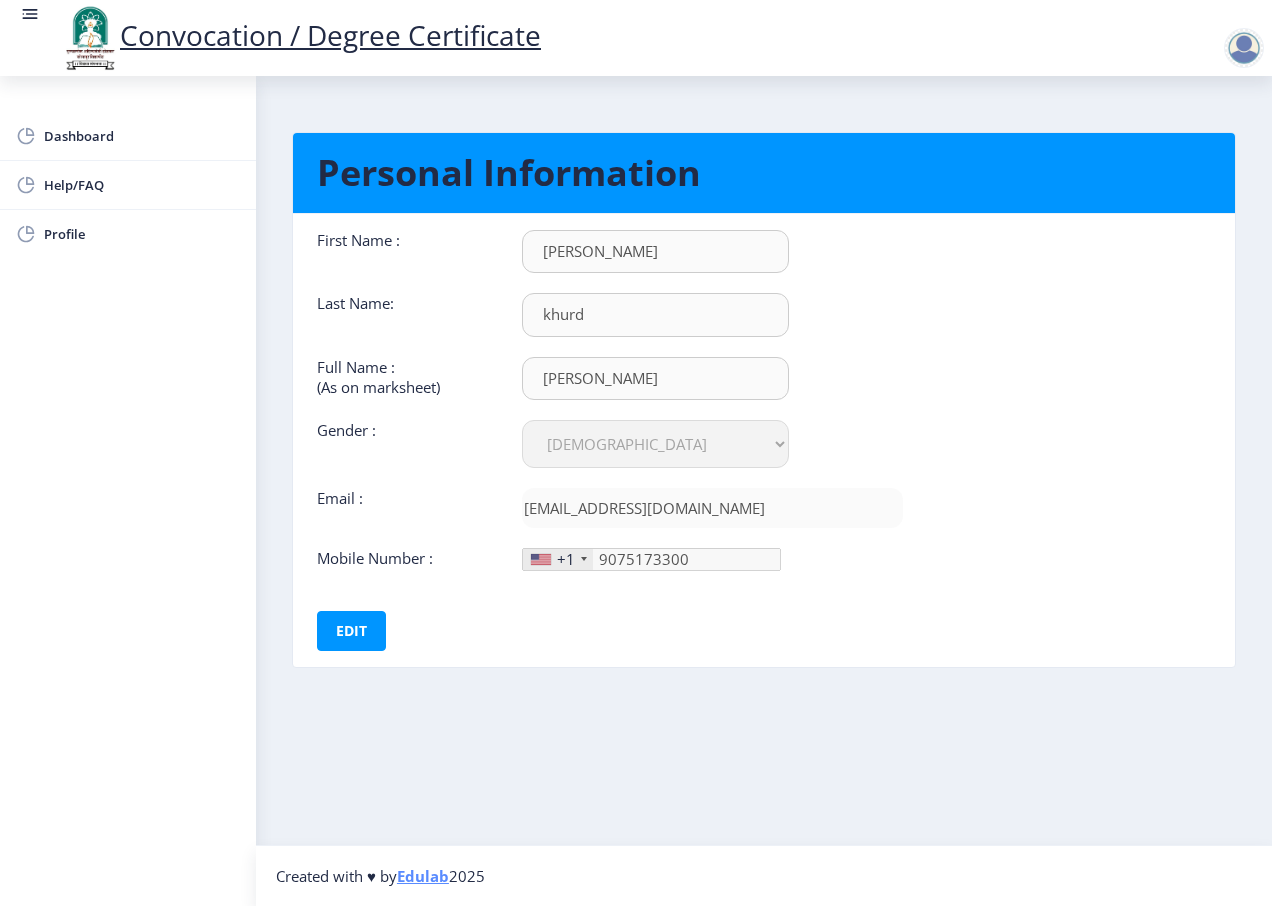 click on "+1" 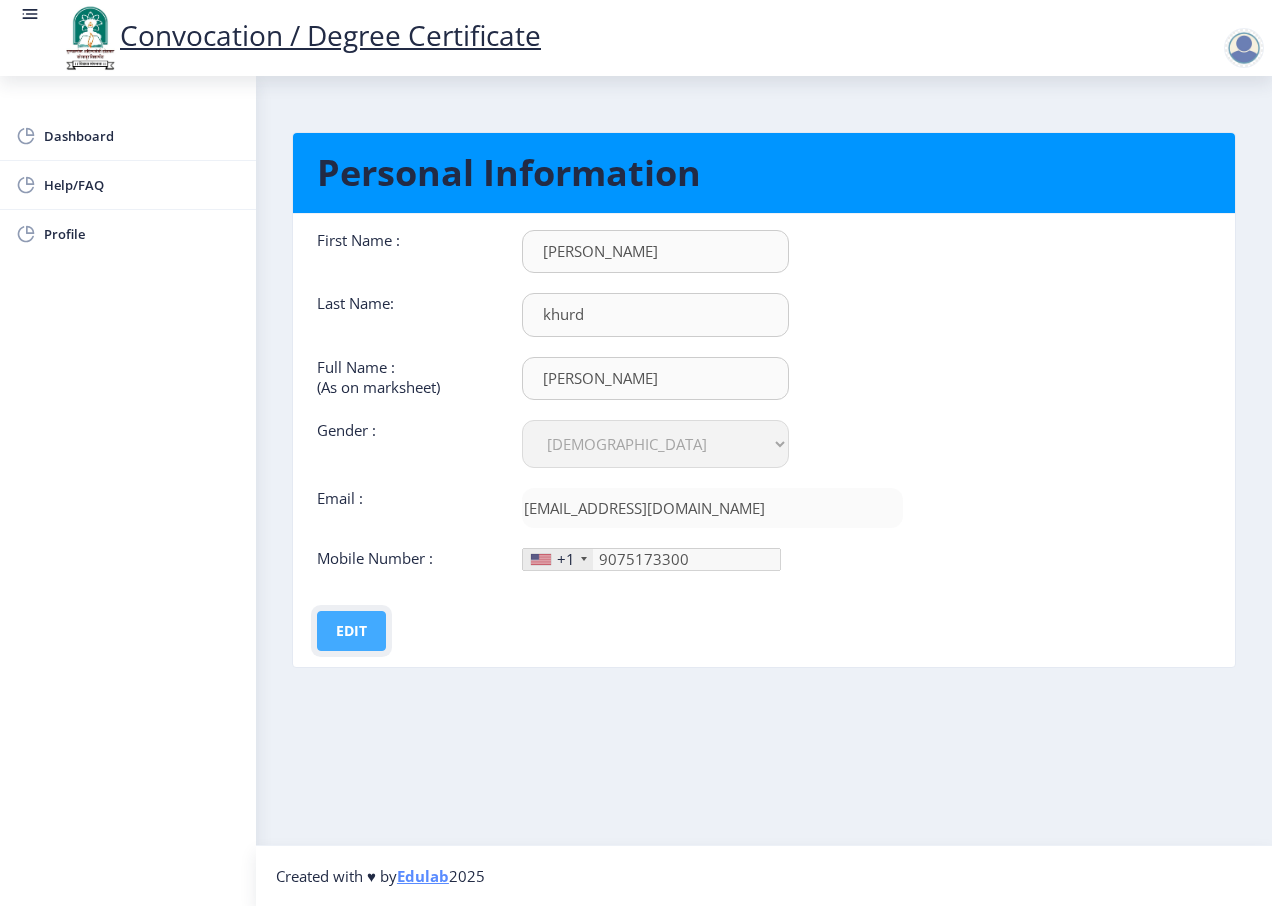 click on "Edit" 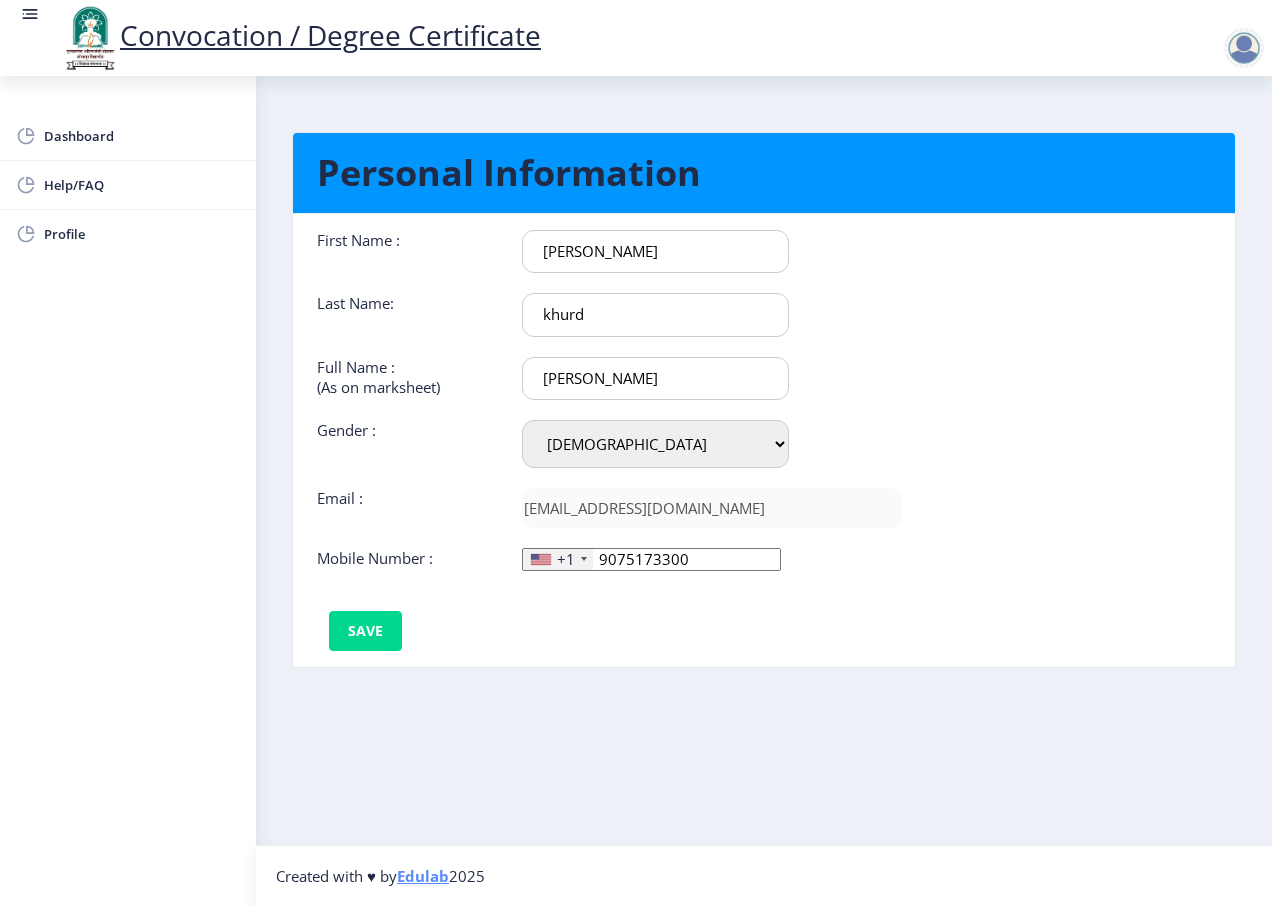 click 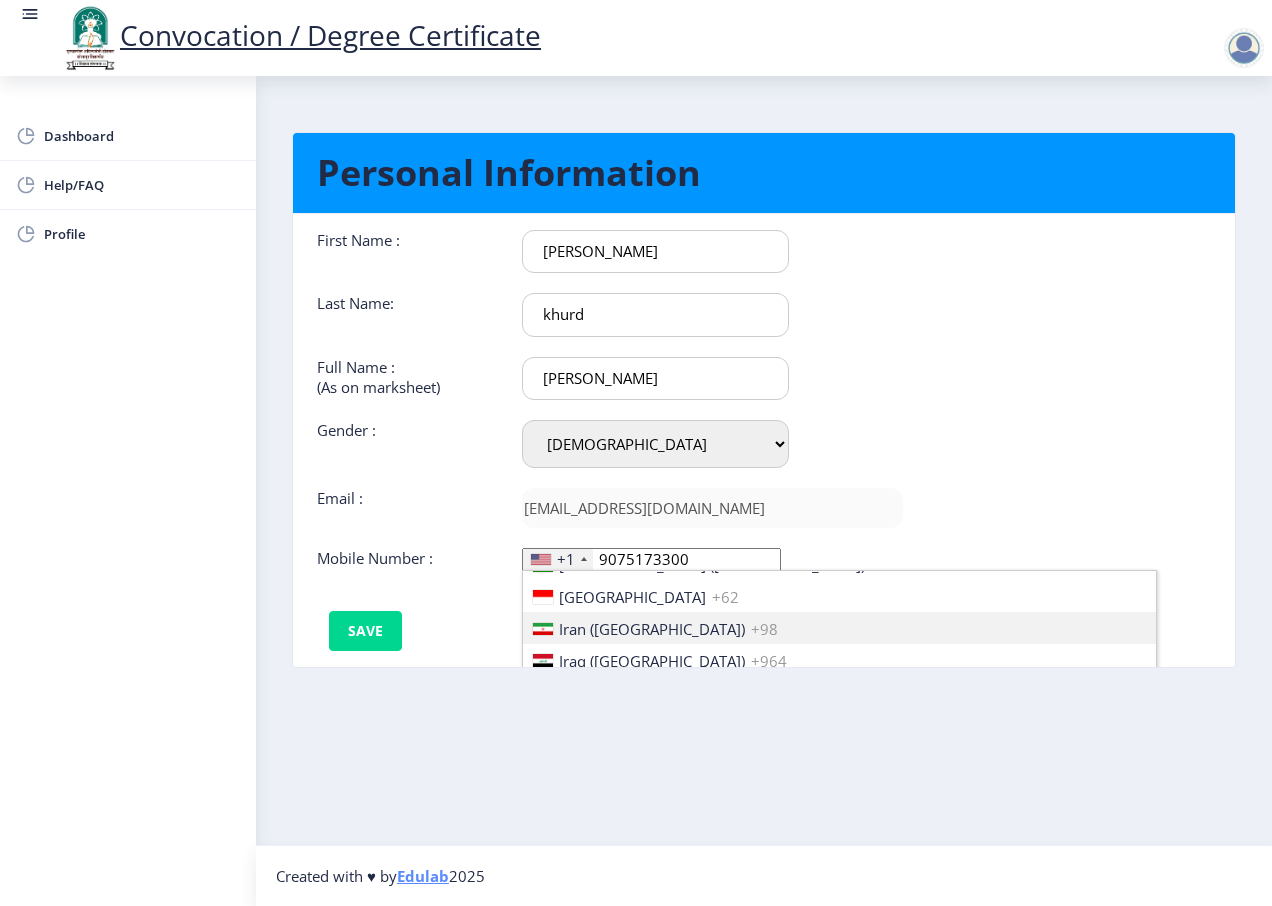 scroll, scrollTop: 3100, scrollLeft: 0, axis: vertical 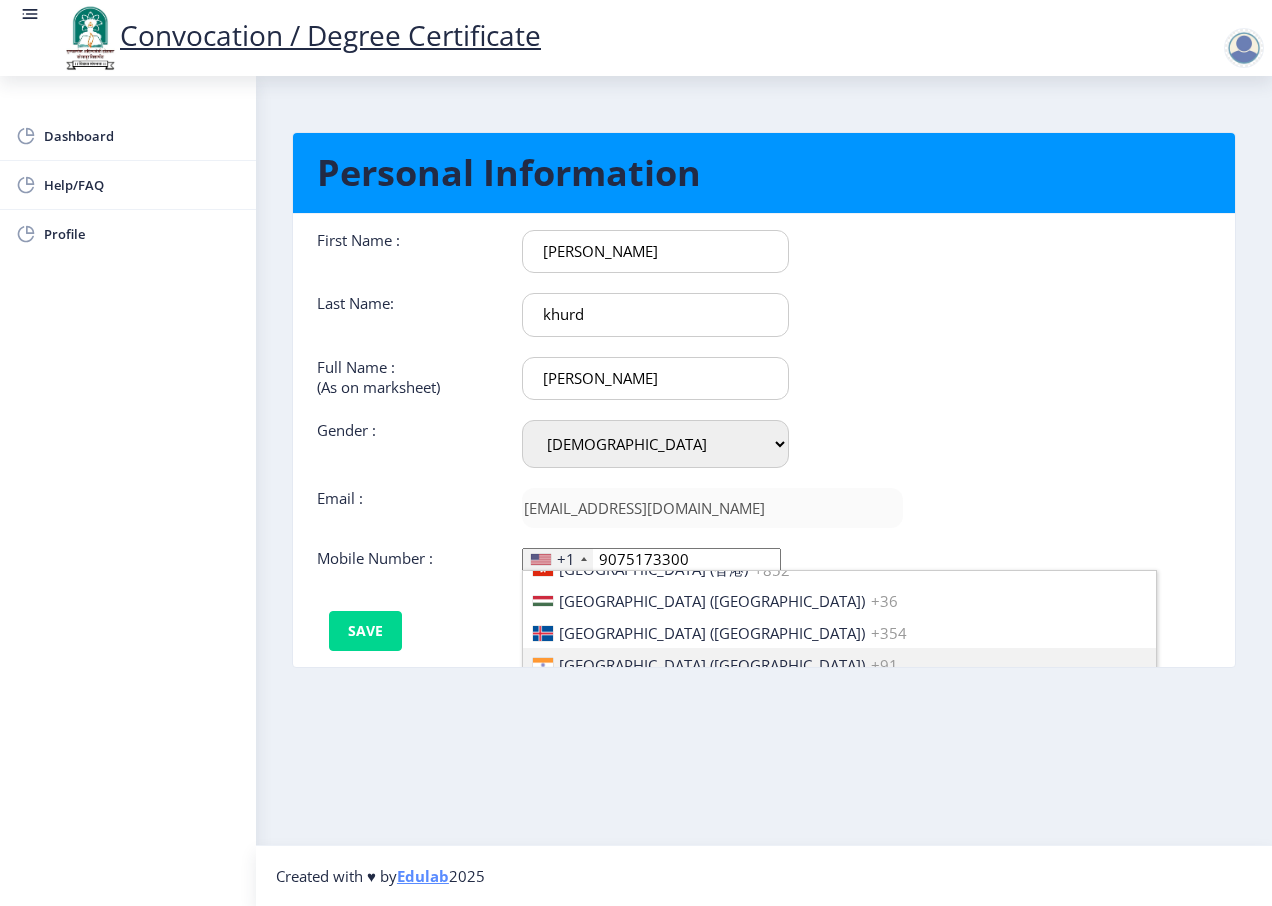 click on "[GEOGRAPHIC_DATA] ([GEOGRAPHIC_DATA])" at bounding box center (712, 665) 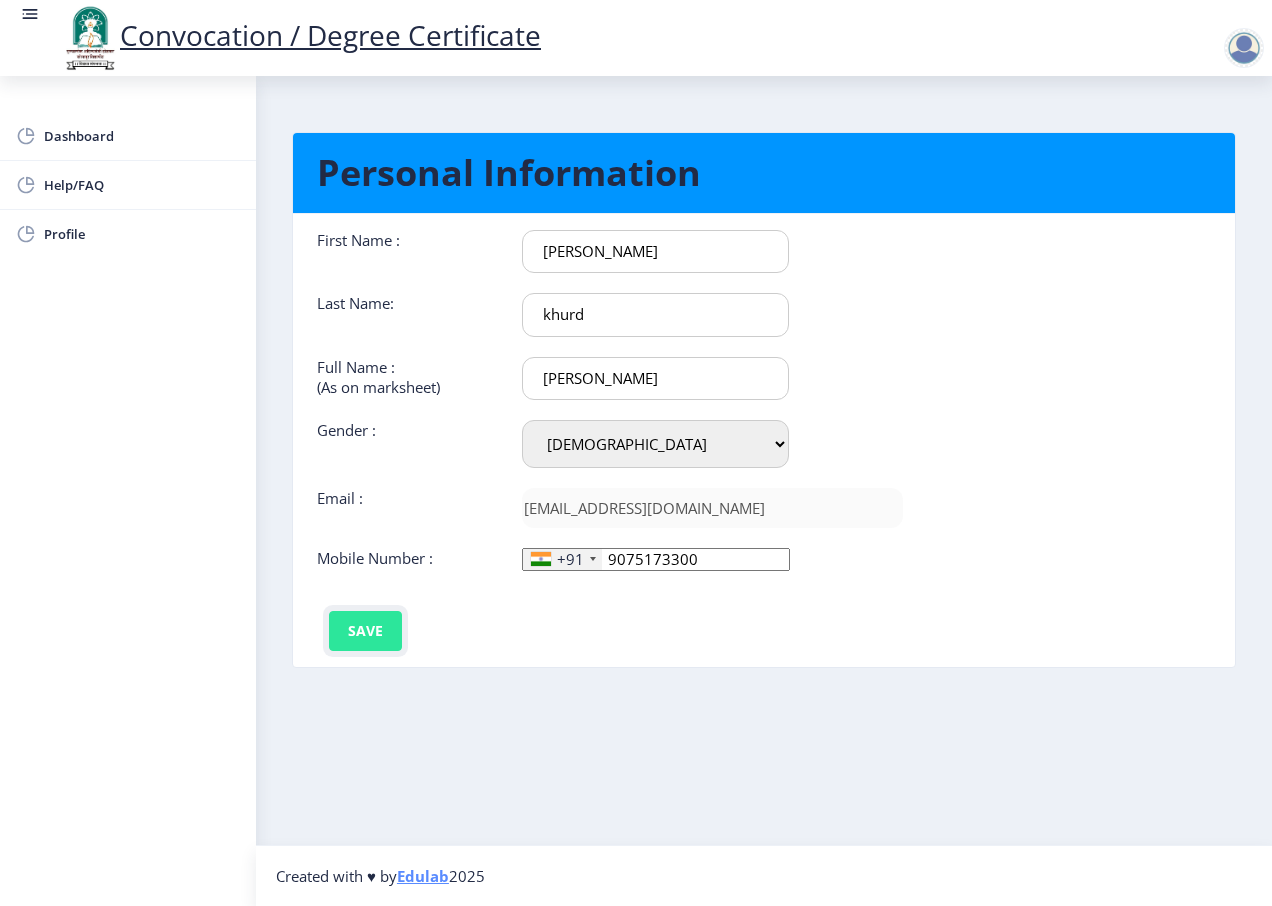 click on "Save" 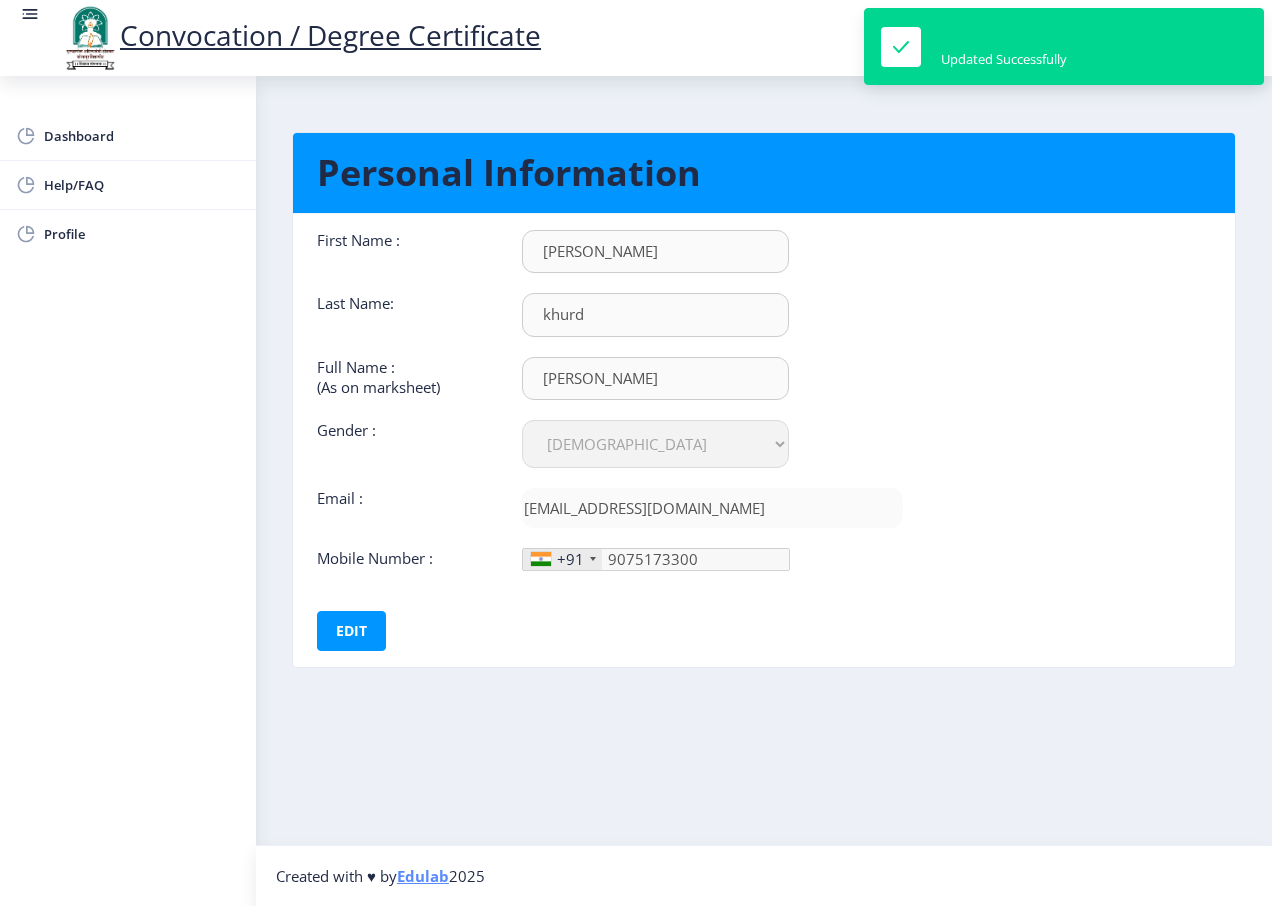 click on "First Name :  mahadeo Last Name:  khurd Full Name : (As on marksheet) mahadeo brahmdeo khurd Gender : Select Gender Male Female Other  Email :  mahadeokhurd124@gmail.com  Mobile Number :  +91 United States +1 United Kingdom +44 Afghanistan (‫افغانستان‬‎) +93 Albania (Shqipëri) +355 Algeria (‫الجزائر‬‎) +213 American Samoa +1 Andorra +376 Angola +244 Anguilla +1 Antigua and Barbuda +1 Argentina +54 Armenia (Հայաստան) +374 Aruba +297 Australia +61 Austria (Österreich) +43 Azerbaijan (Azərbaycan) +994 Bahamas +1 Bahrain (‫البحرين‬‎) +973 Bangladesh (বাংলাদেশ) +880 Barbados +1 Belarus (Беларусь) +375 Belgium (België) +32 Belize +501 Benin (Bénin) +229 Bermuda +1 Bhutan (འབྲུག) +975 Bolivia +591 Bosnia and Herzegovina (Босна и Херцеговина) +387 Botswana +267 Brazil (Brasil) +55 British Indian Ocean Territory +246 British Virgin Islands +1 Brunei +673 Bulgaria (България) +359 Burkina Faso +226 +257 +855" 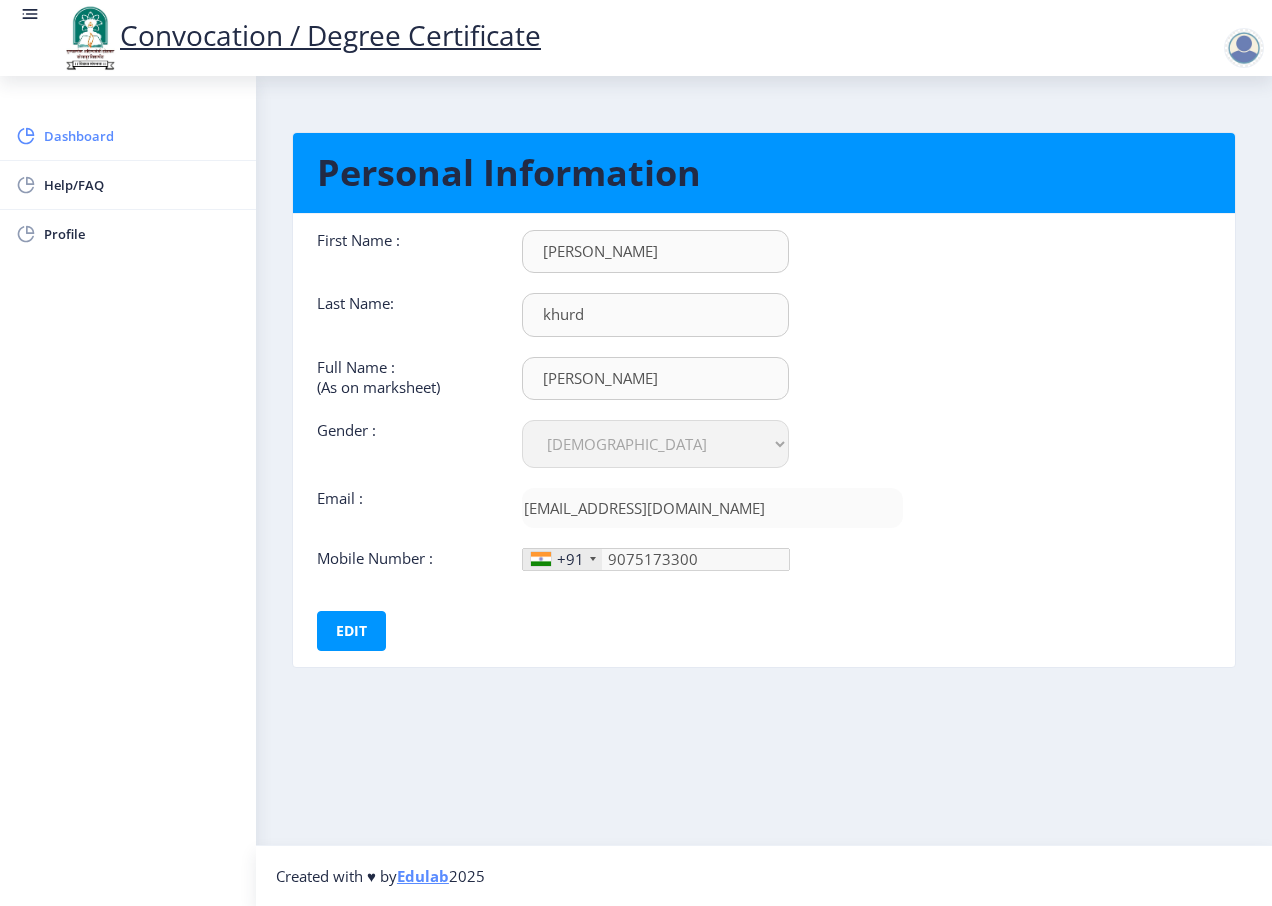 click on "Dashboard" 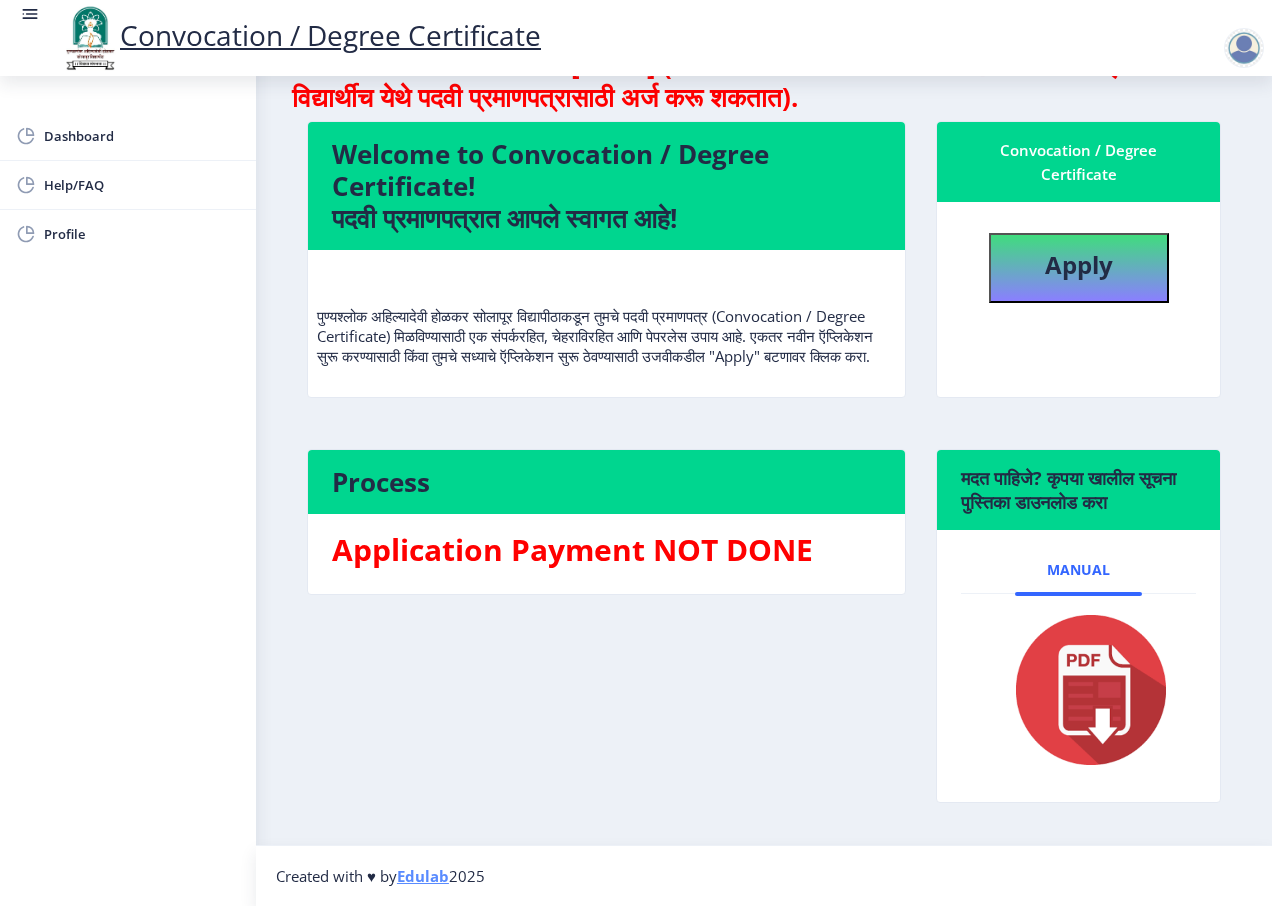 scroll, scrollTop: 115, scrollLeft: 0, axis: vertical 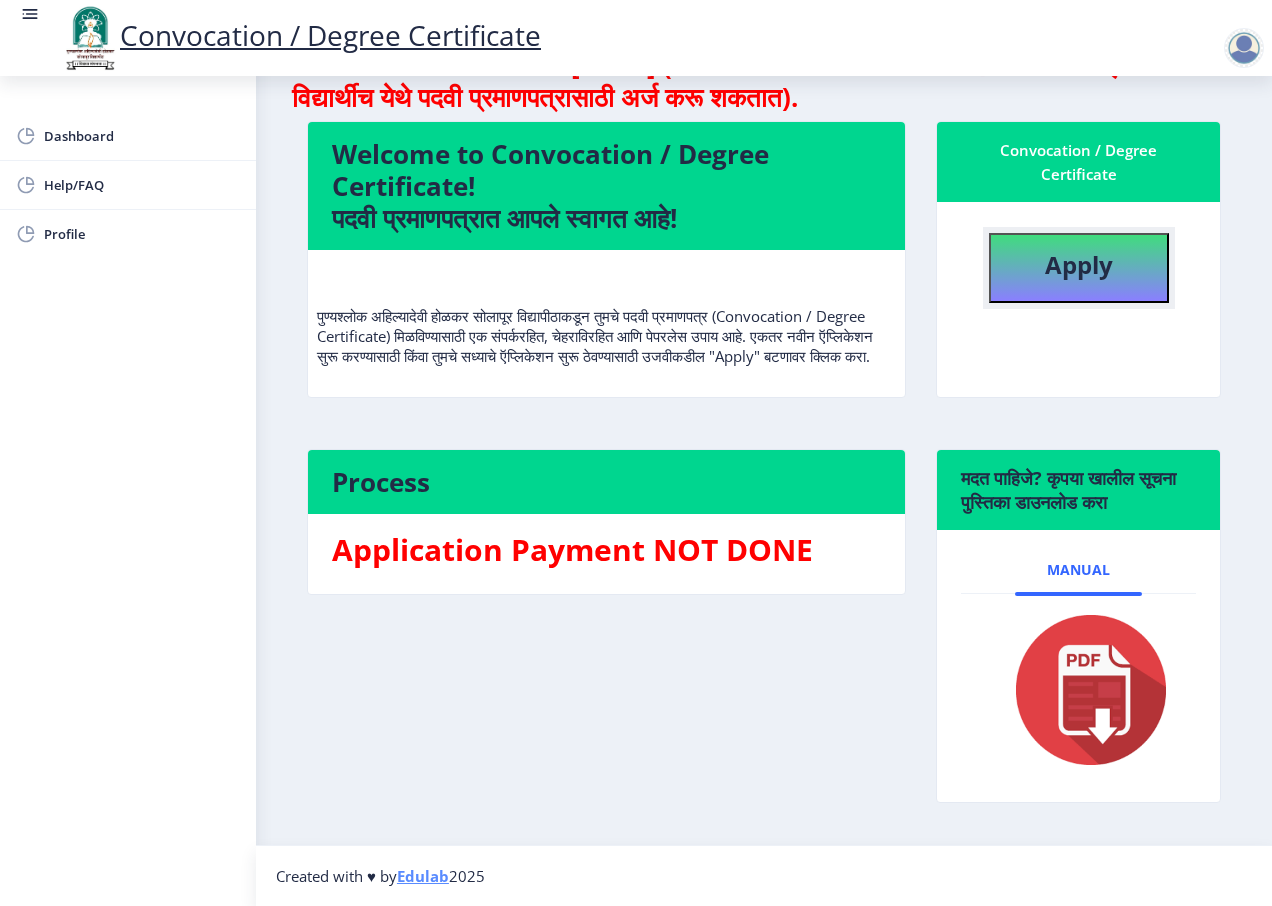 click on "Apply" 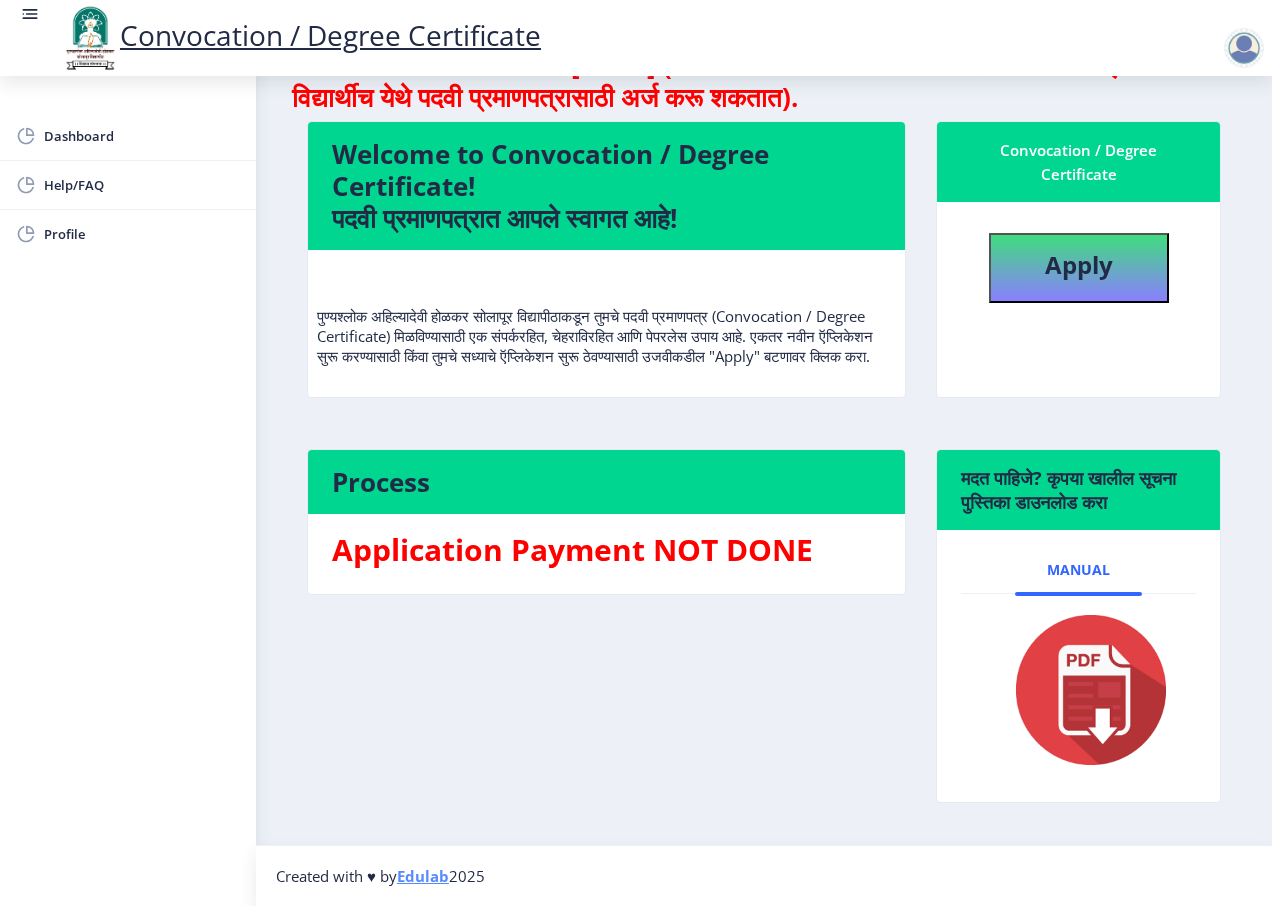select 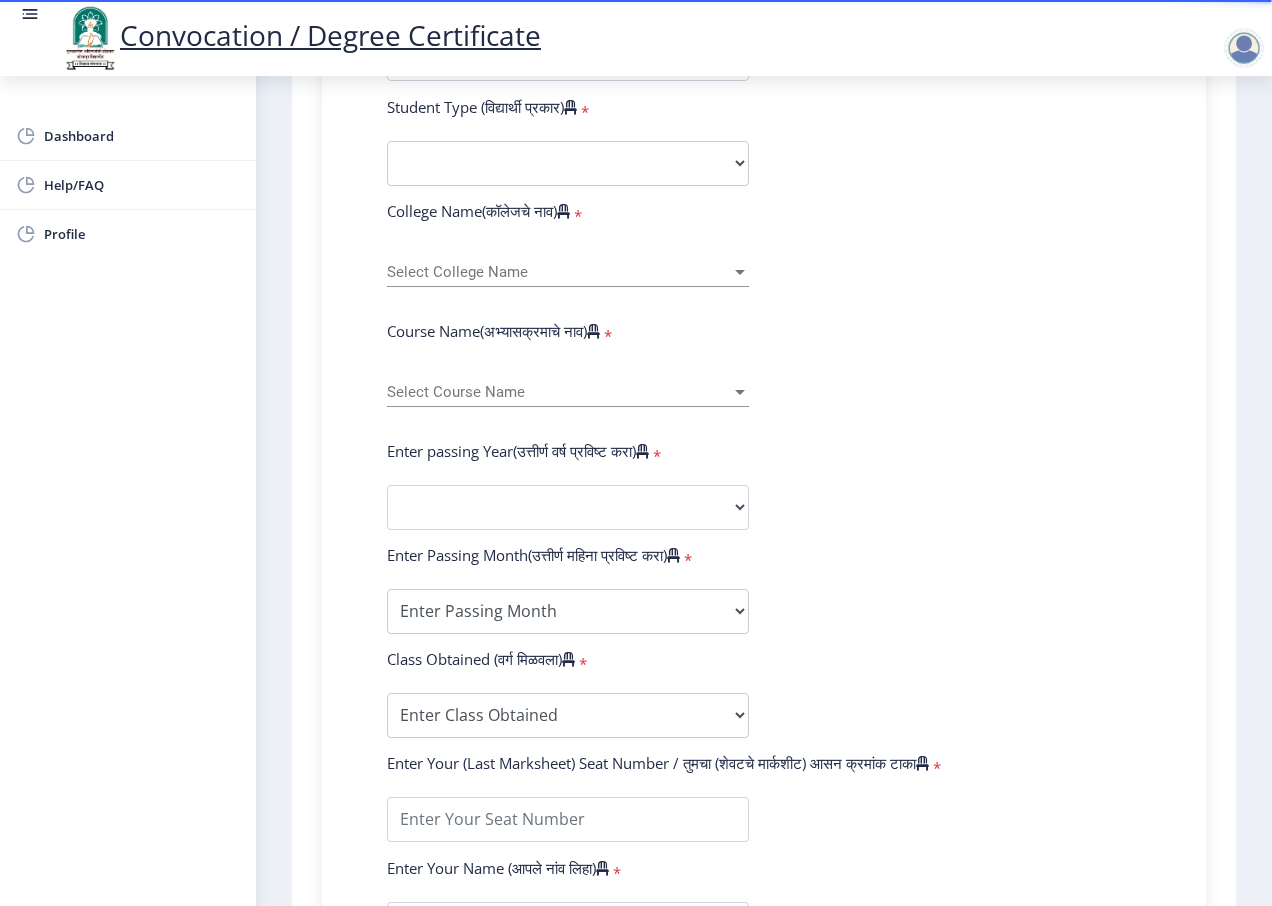 scroll, scrollTop: 800, scrollLeft: 0, axis: vertical 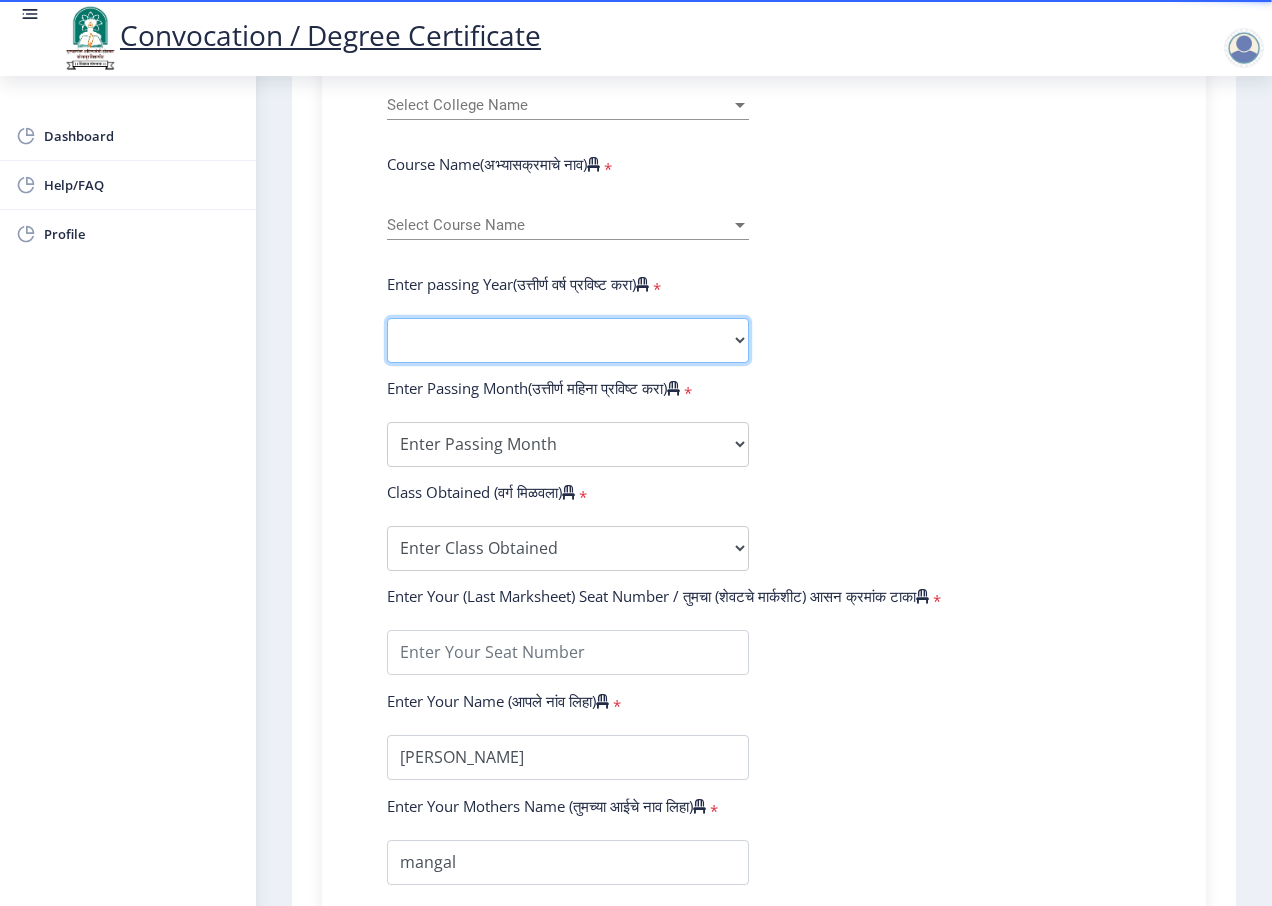 click on "2025   2024   2023   2022   2021   2020   2019   2018   2017   2016   2015   2014   2013   2012   2011   2010   2009   2008   2007   2006   2005   2004   2003   2002   2001   2000   1999   1998   1997   1996   1995   1994   1993   1992   1991   1990   1989   1988   1987   1986   1985   1984   1983   1982   1981   1980   1979   1978   1977   1976" 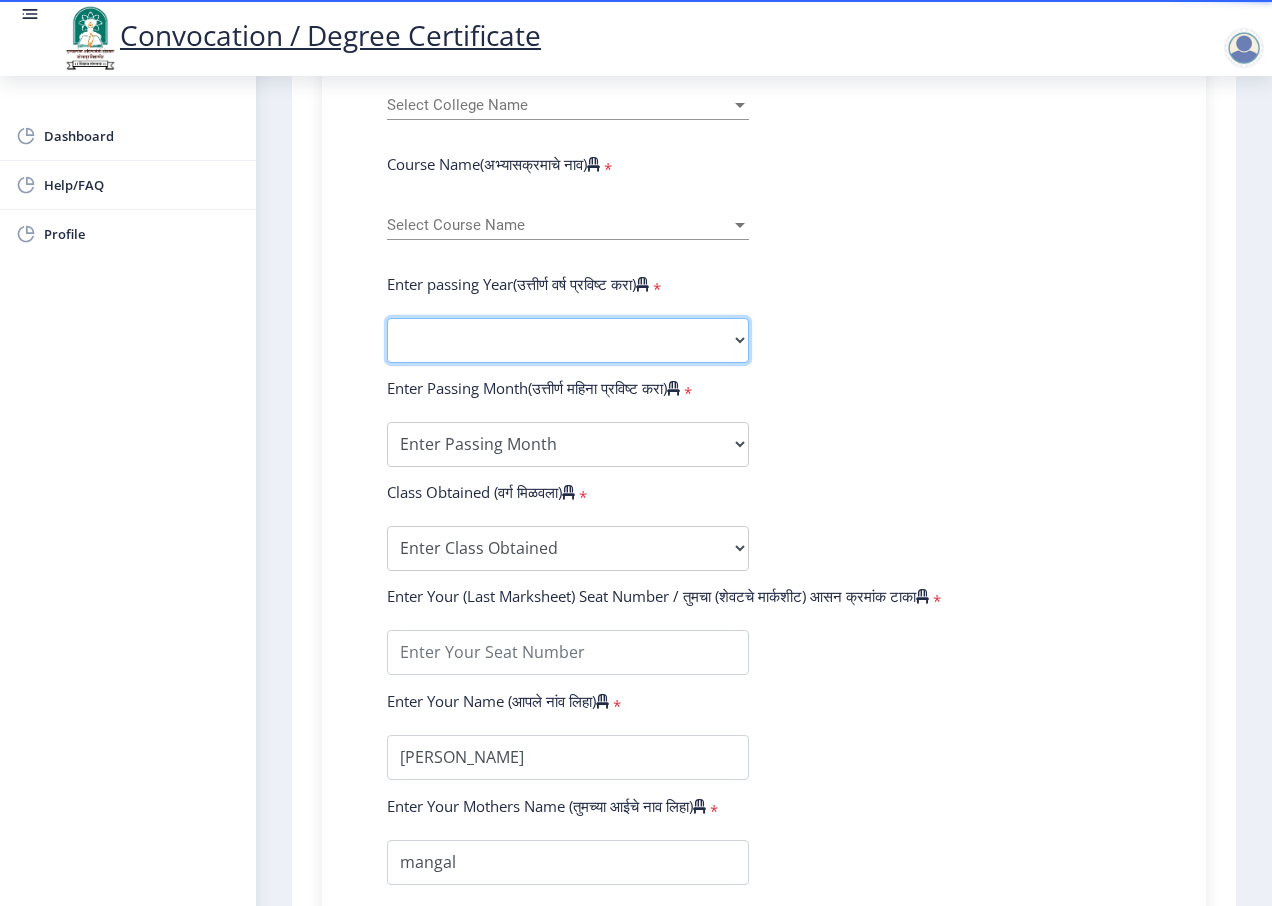 select on "2018" 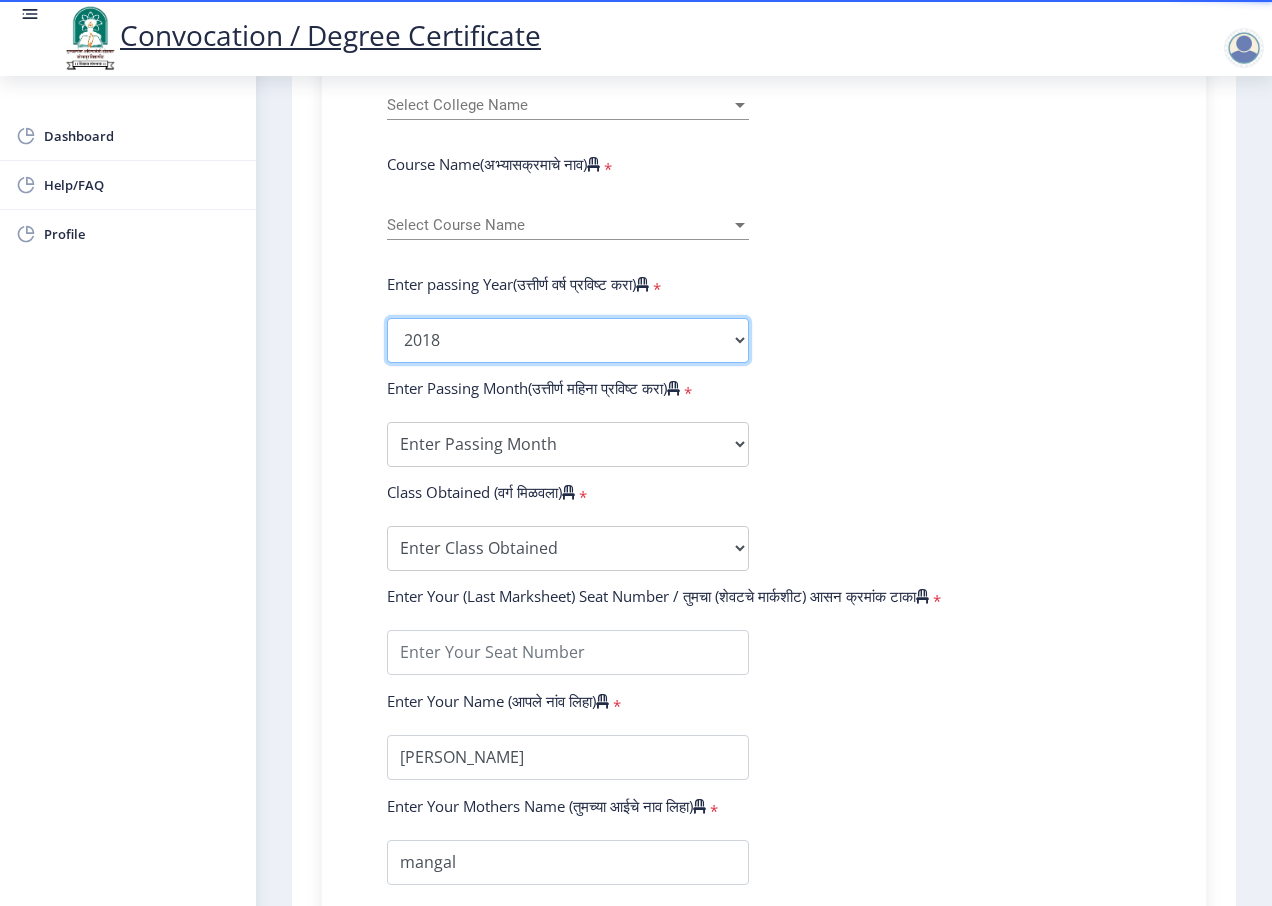 click on "2025   2024   2023   2022   2021   2020   2019   2018   2017   2016   2015   2014   2013   2012   2011   2010   2009   2008   2007   2006   2005   2004   2003   2002   2001   2000   1999   1998   1997   1996   1995   1994   1993   1992   1991   1990   1989   1988   1987   1986   1985   1984   1983   1982   1981   1980   1979   1978   1977   1976" 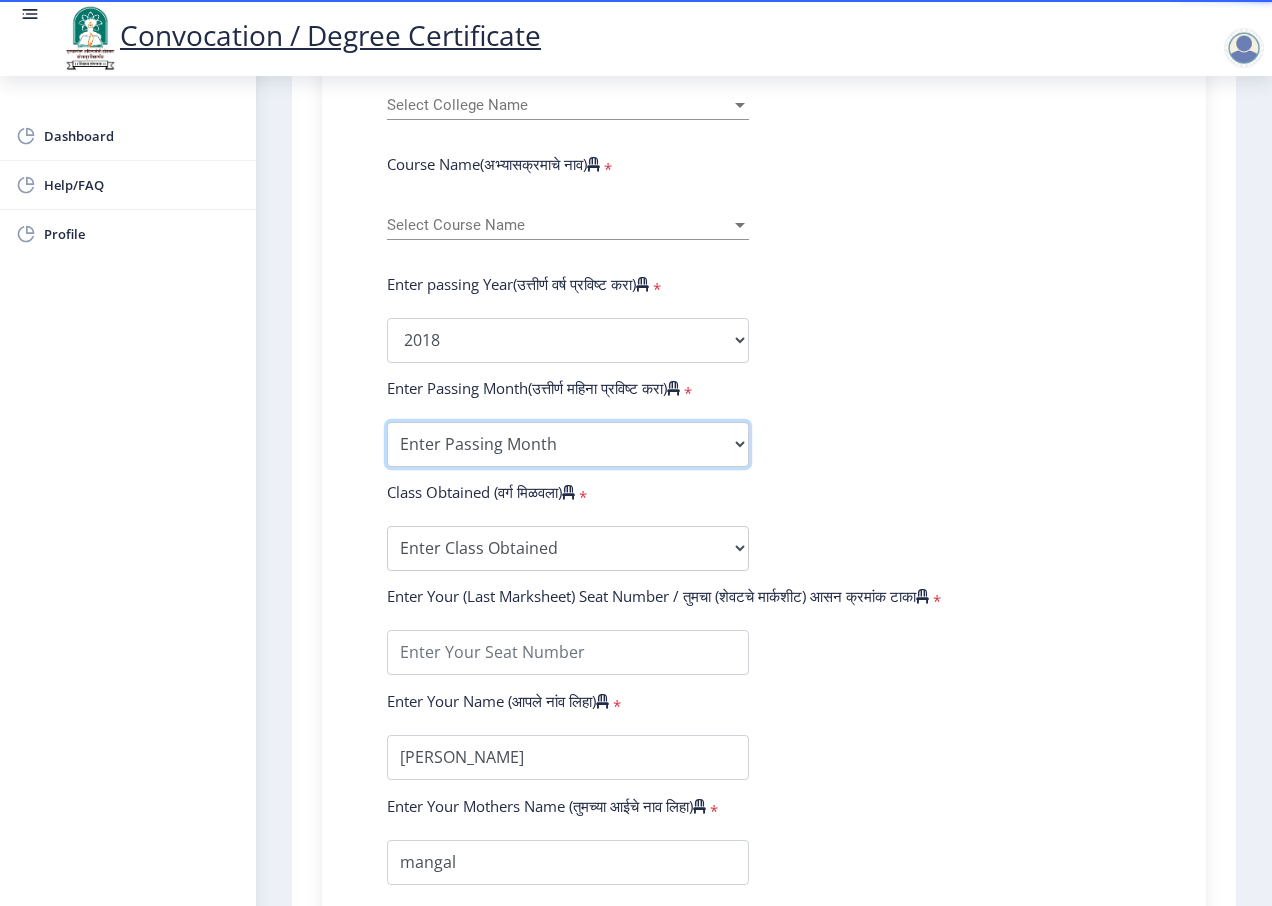click on "Enter Passing Month March April May October November December" at bounding box center [568, 444] 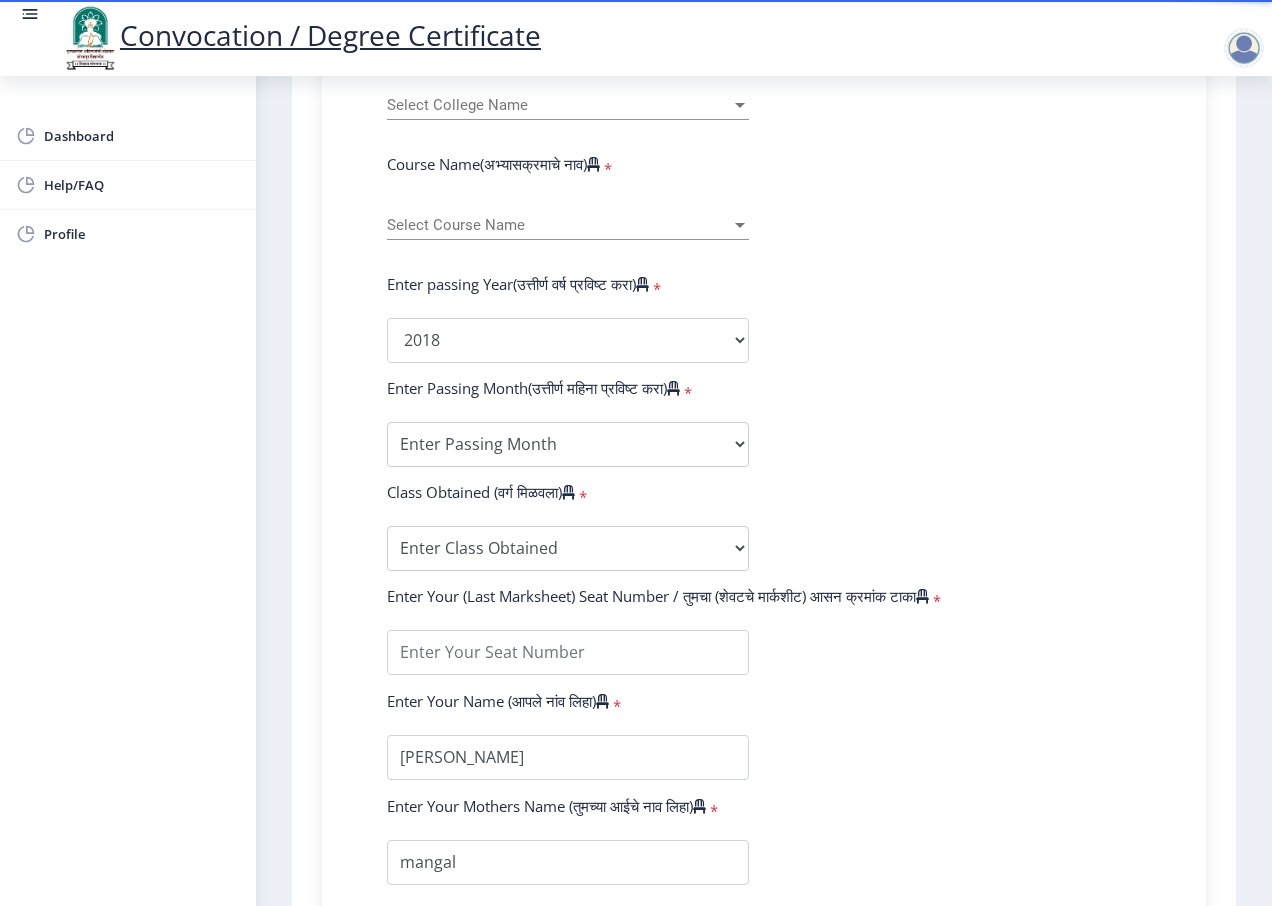 drag, startPoint x: 1036, startPoint y: 483, endPoint x: 1013, endPoint y: 479, distance: 23.345236 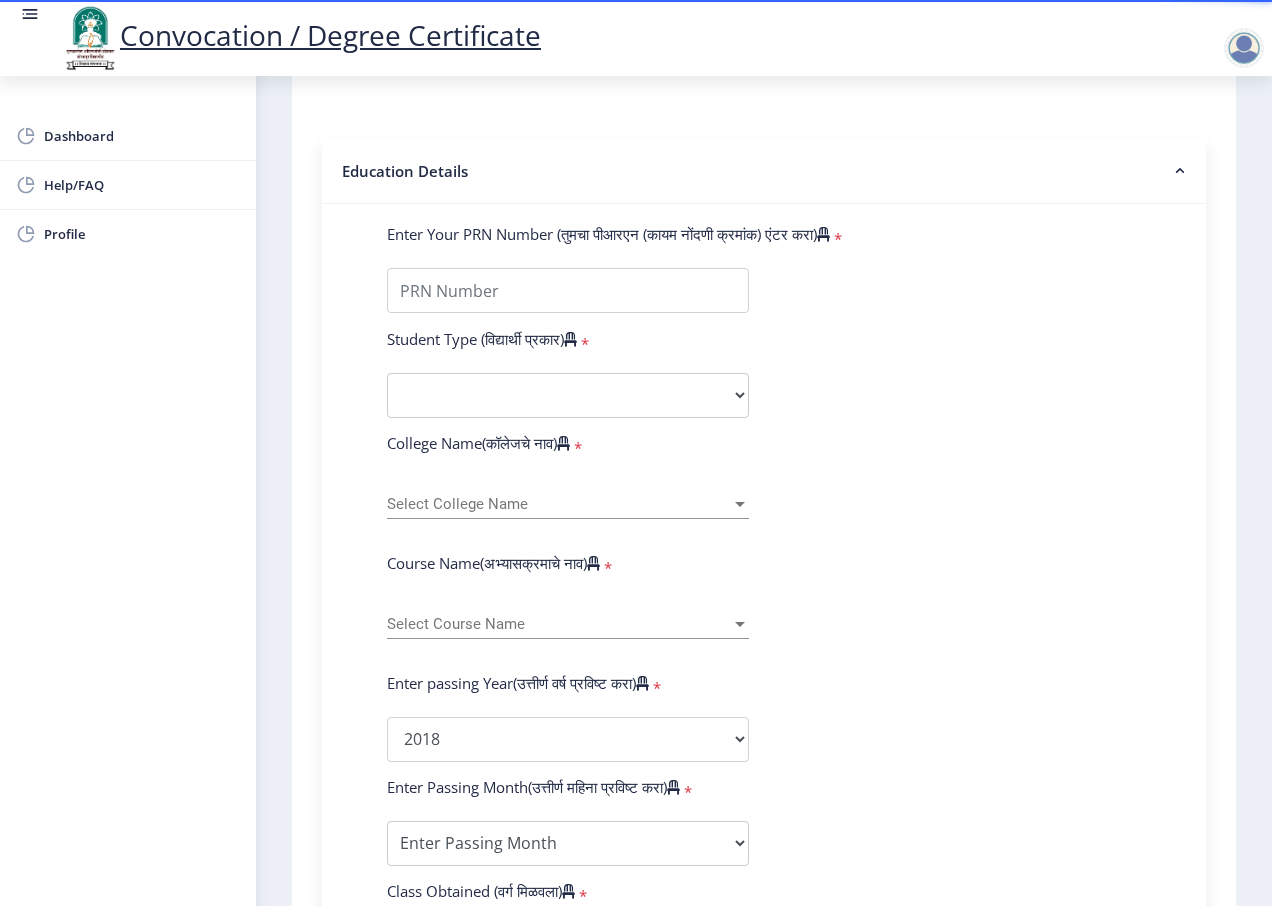 scroll, scrollTop: 400, scrollLeft: 0, axis: vertical 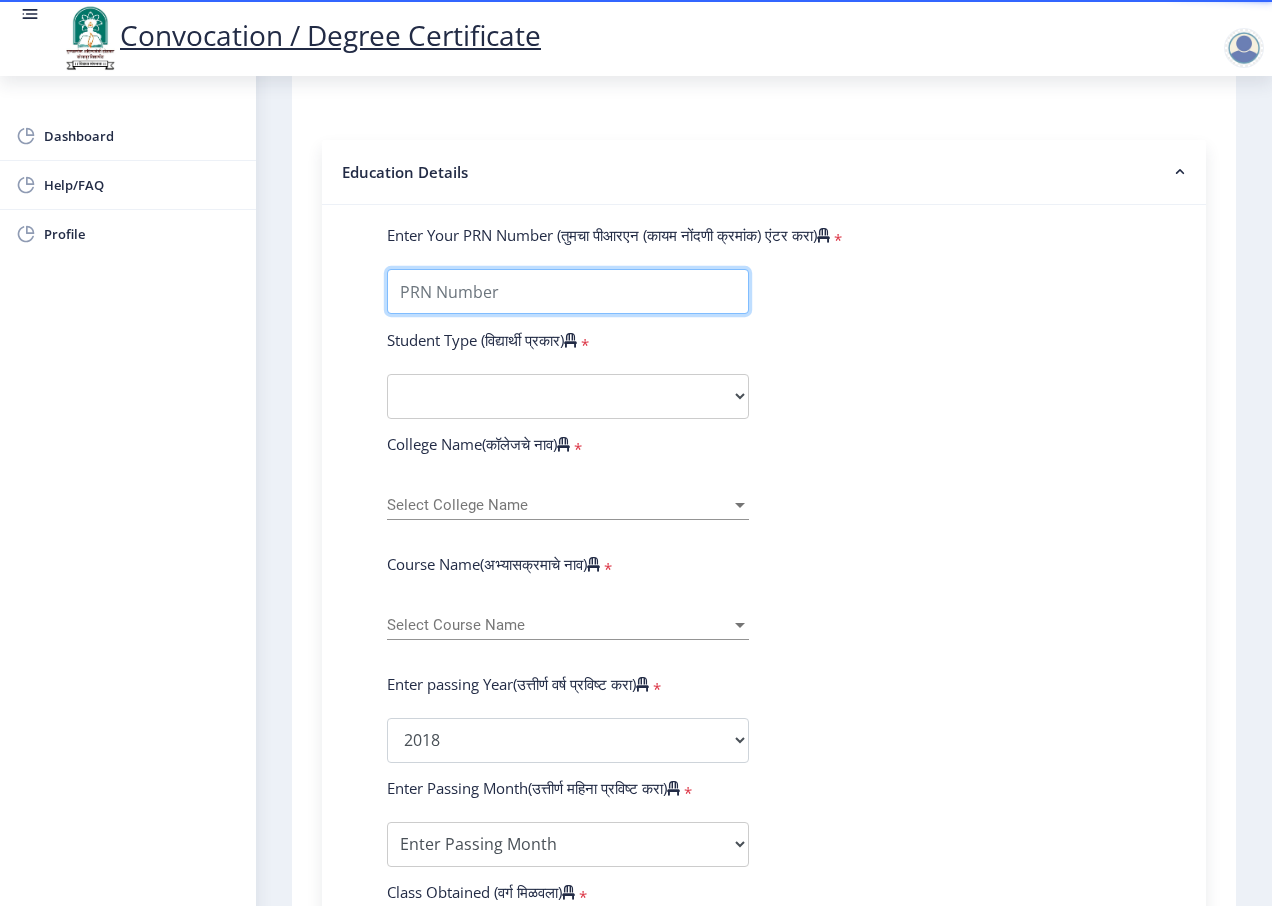 click on "Enter Your PRN Number (तुमचा पीआरएन (कायम नोंदणी क्रमांक) एंटर करा)" at bounding box center (568, 291) 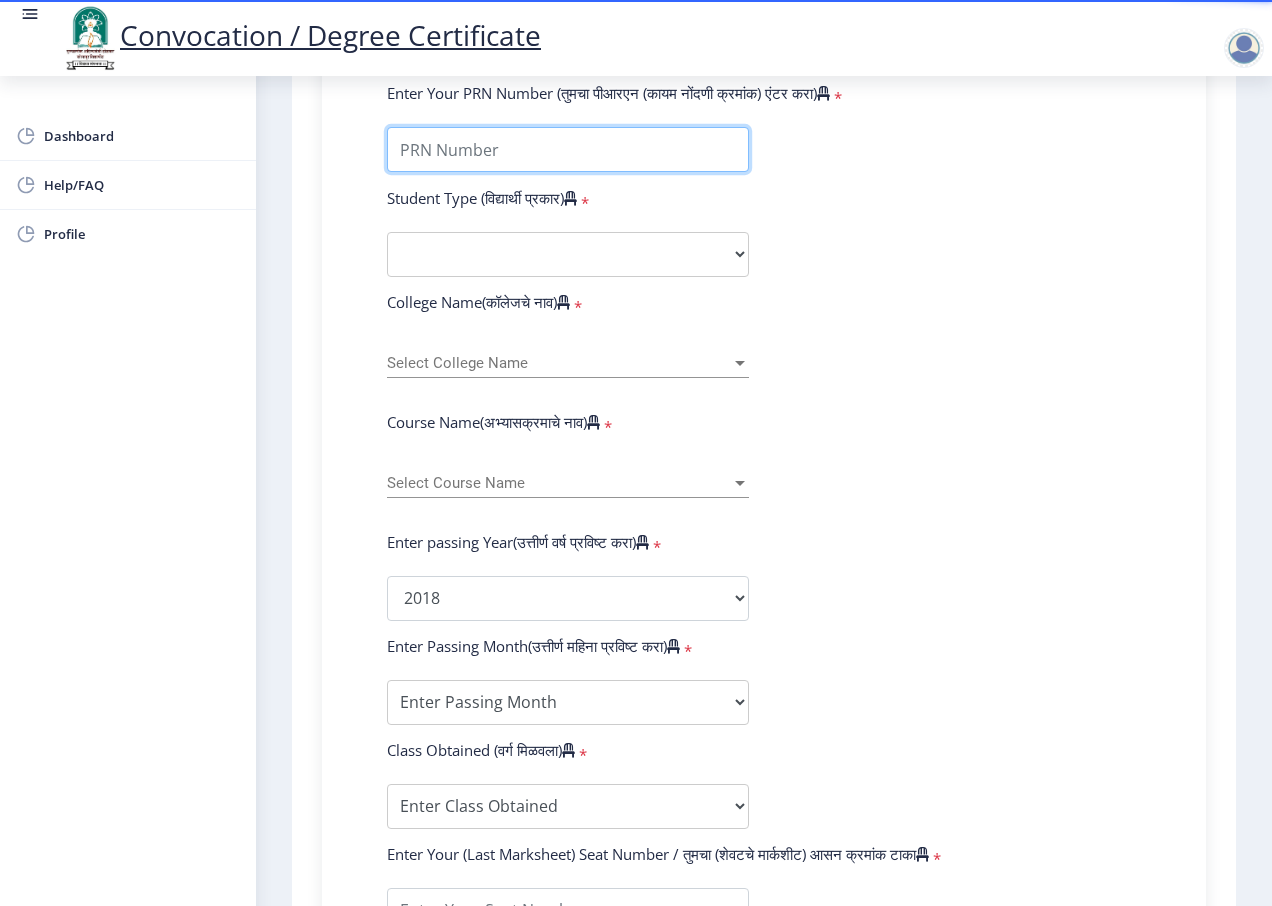 scroll, scrollTop: 400, scrollLeft: 0, axis: vertical 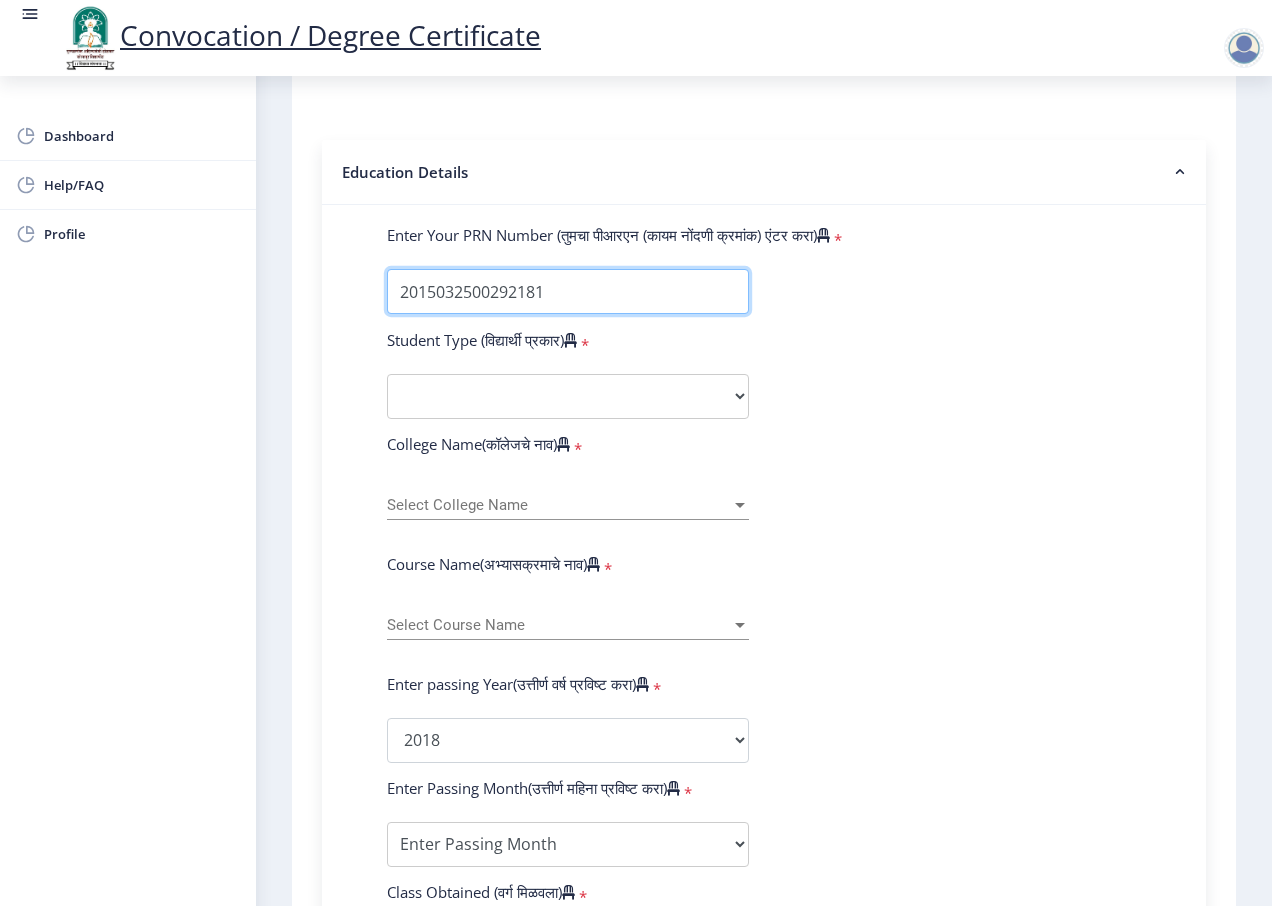 type on "2015032500292181" 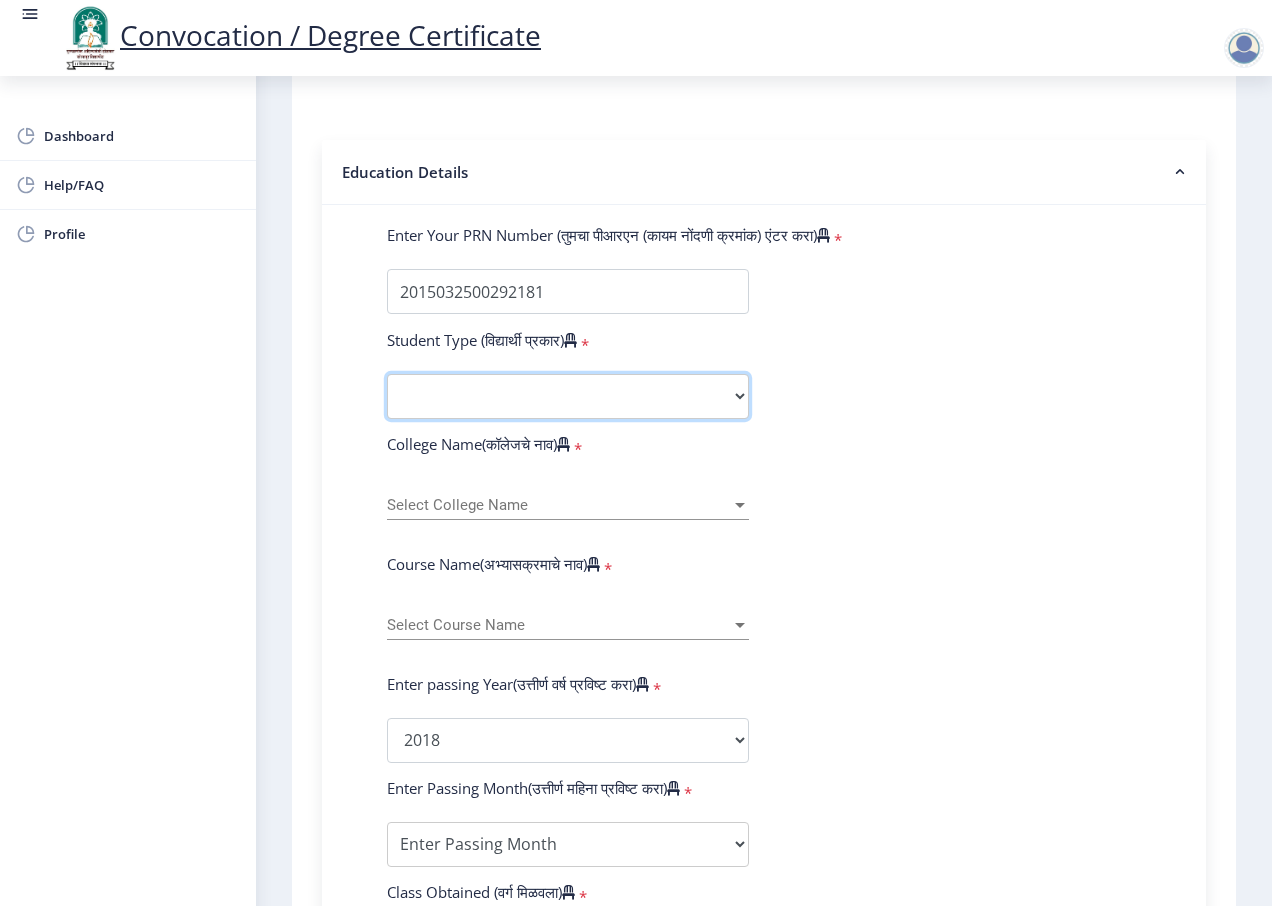 click on "Select Student Type Regular External" at bounding box center [568, 396] 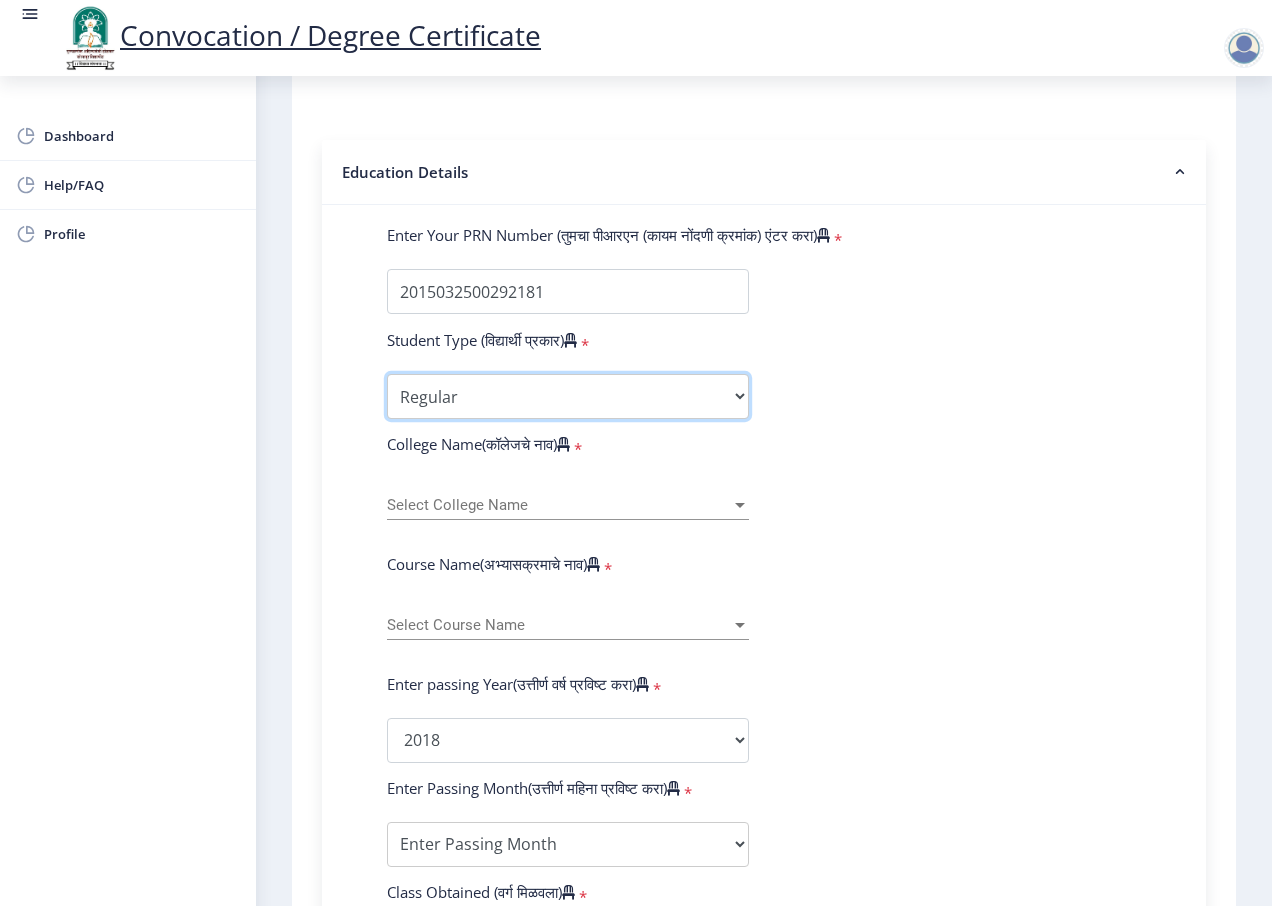 click on "Select Student Type Regular External" at bounding box center [568, 396] 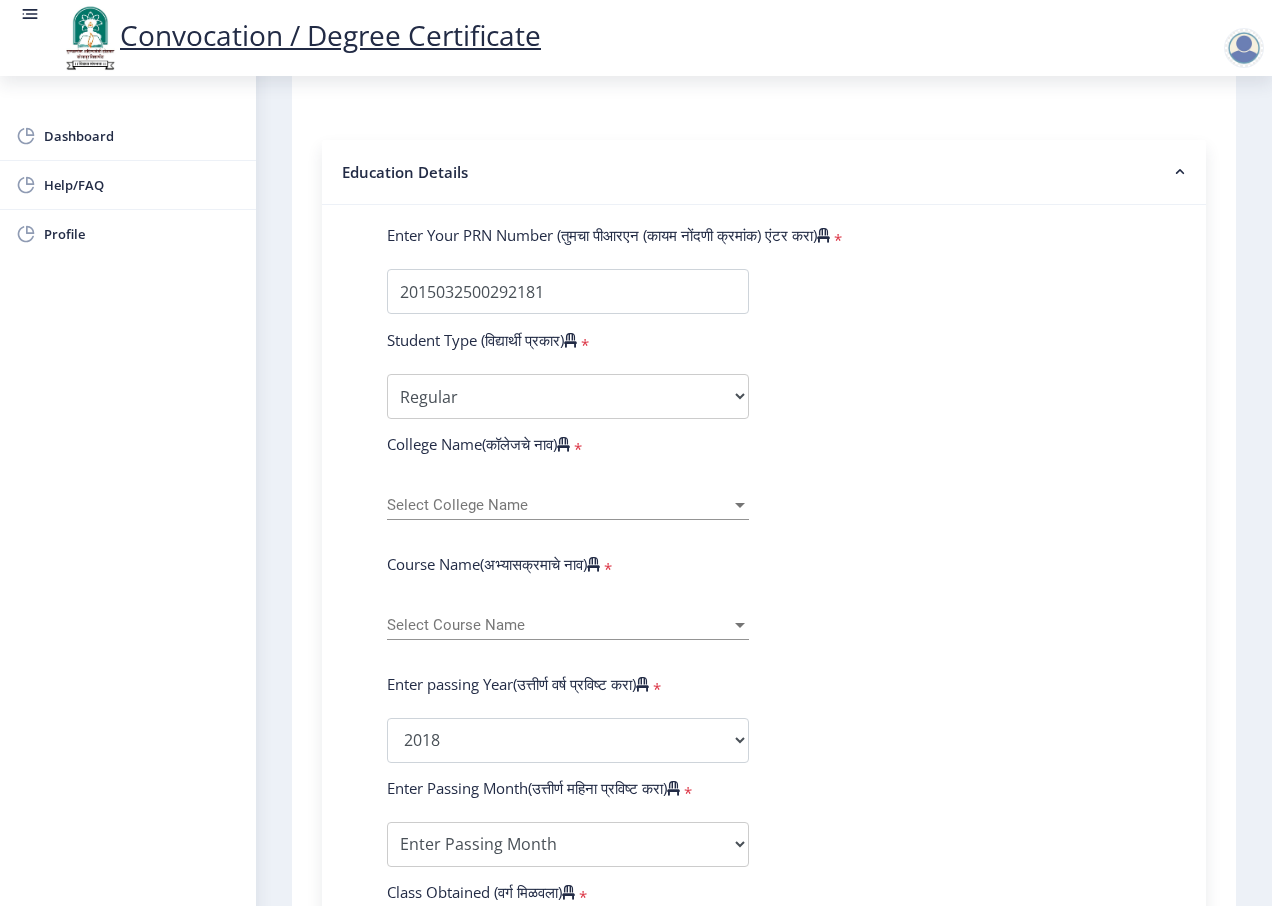 click on "Select College Name Select College Name" 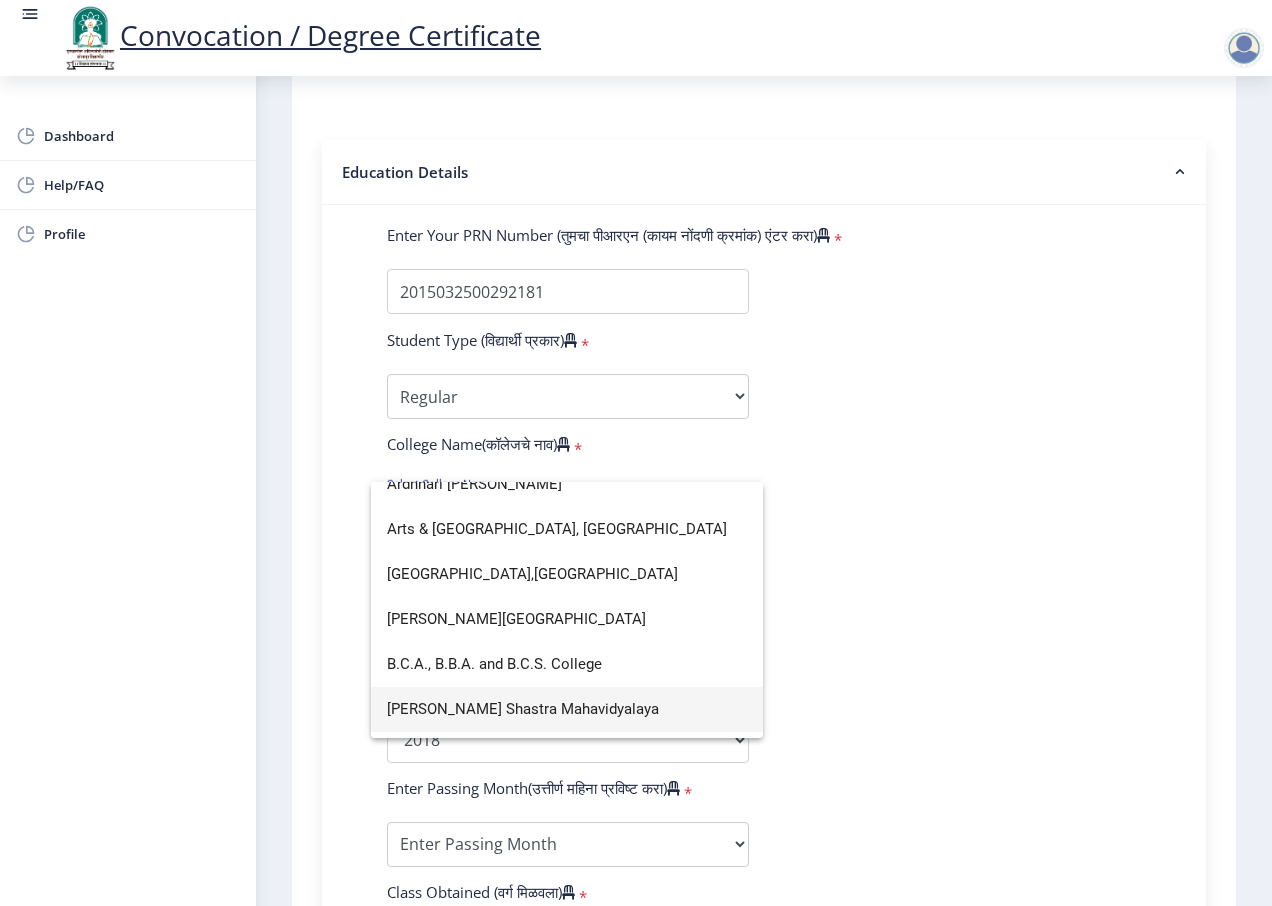 scroll, scrollTop: 0, scrollLeft: 0, axis: both 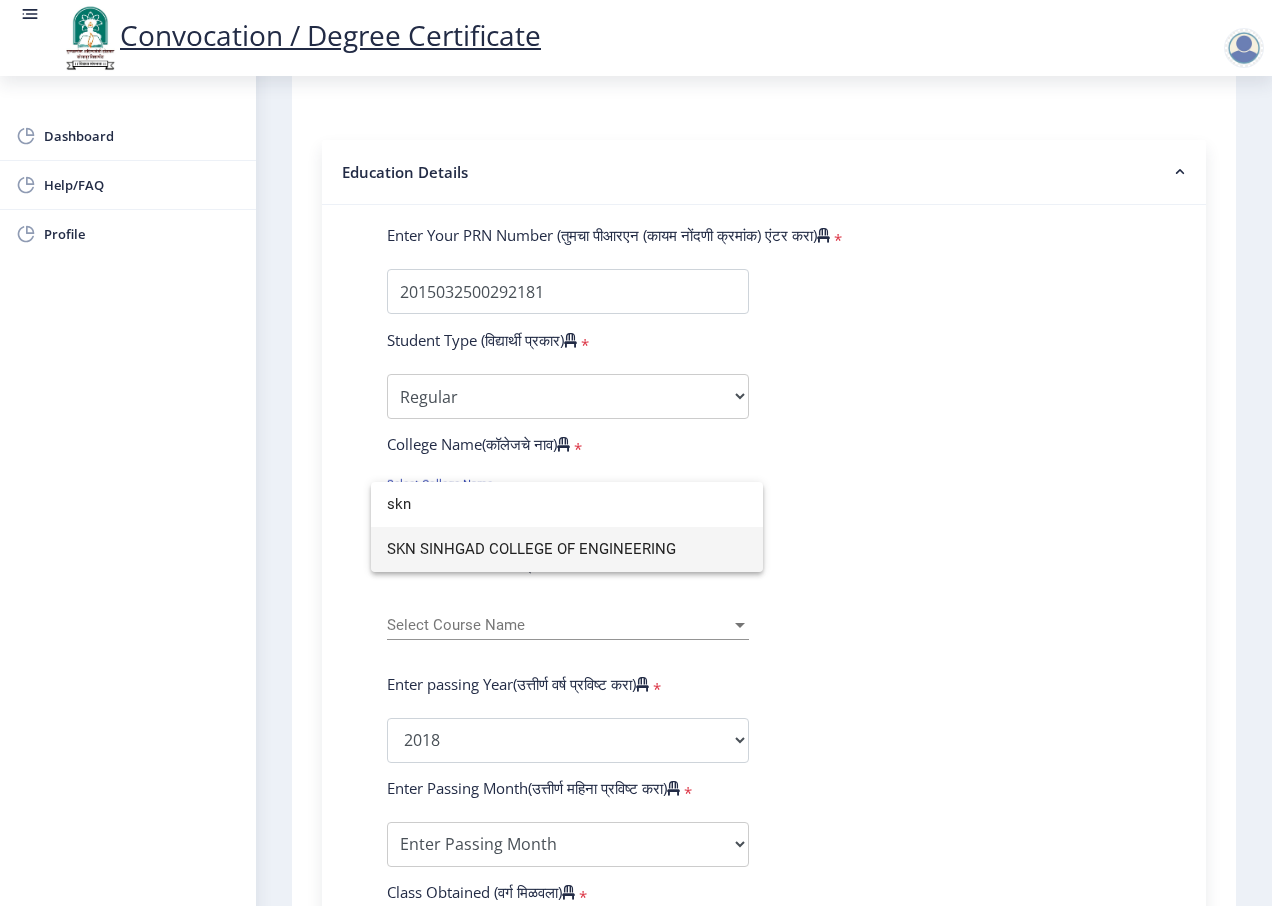 type on "skn" 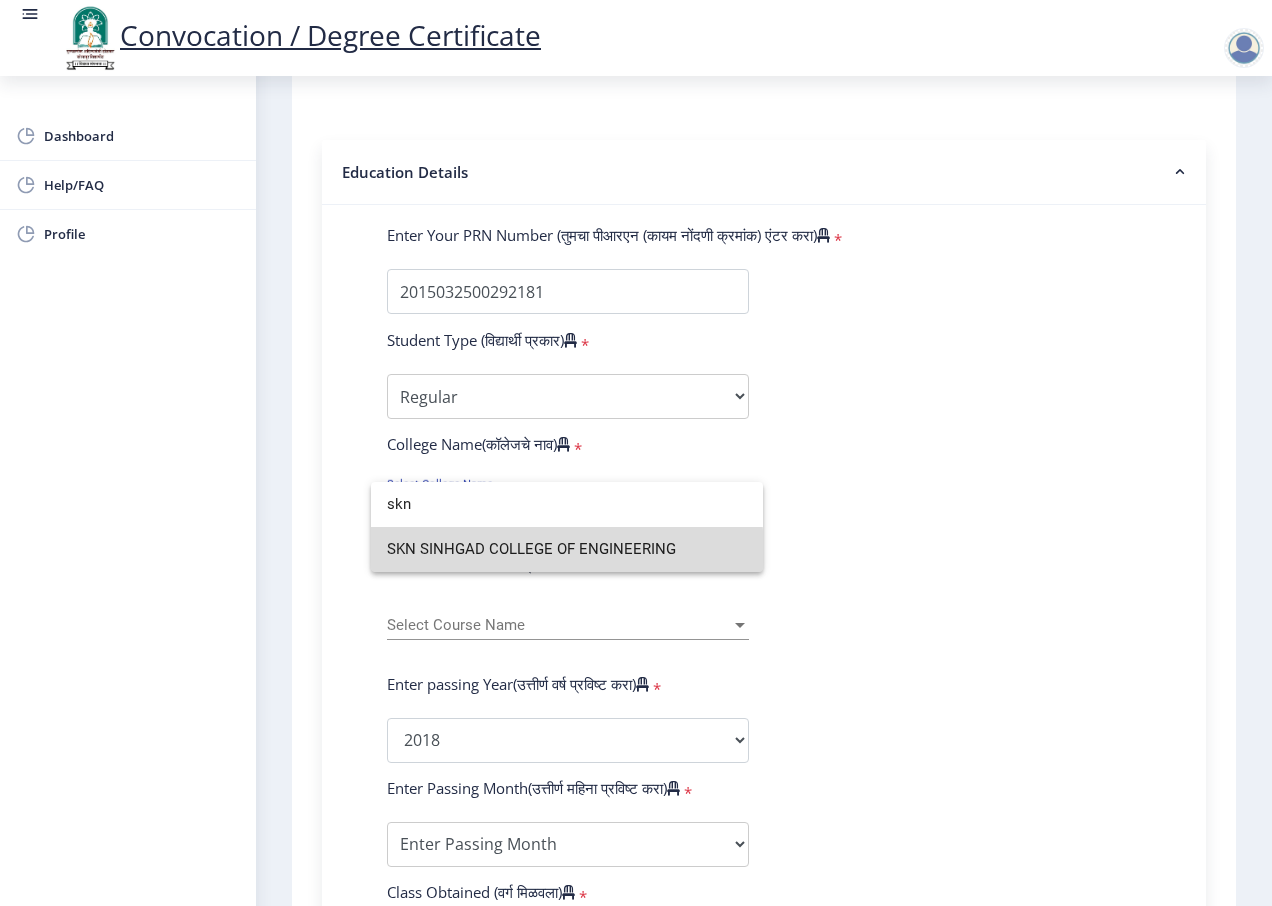 click on "SKN SINHGAD COLLEGE OF ENGINEERING" at bounding box center [567, 549] 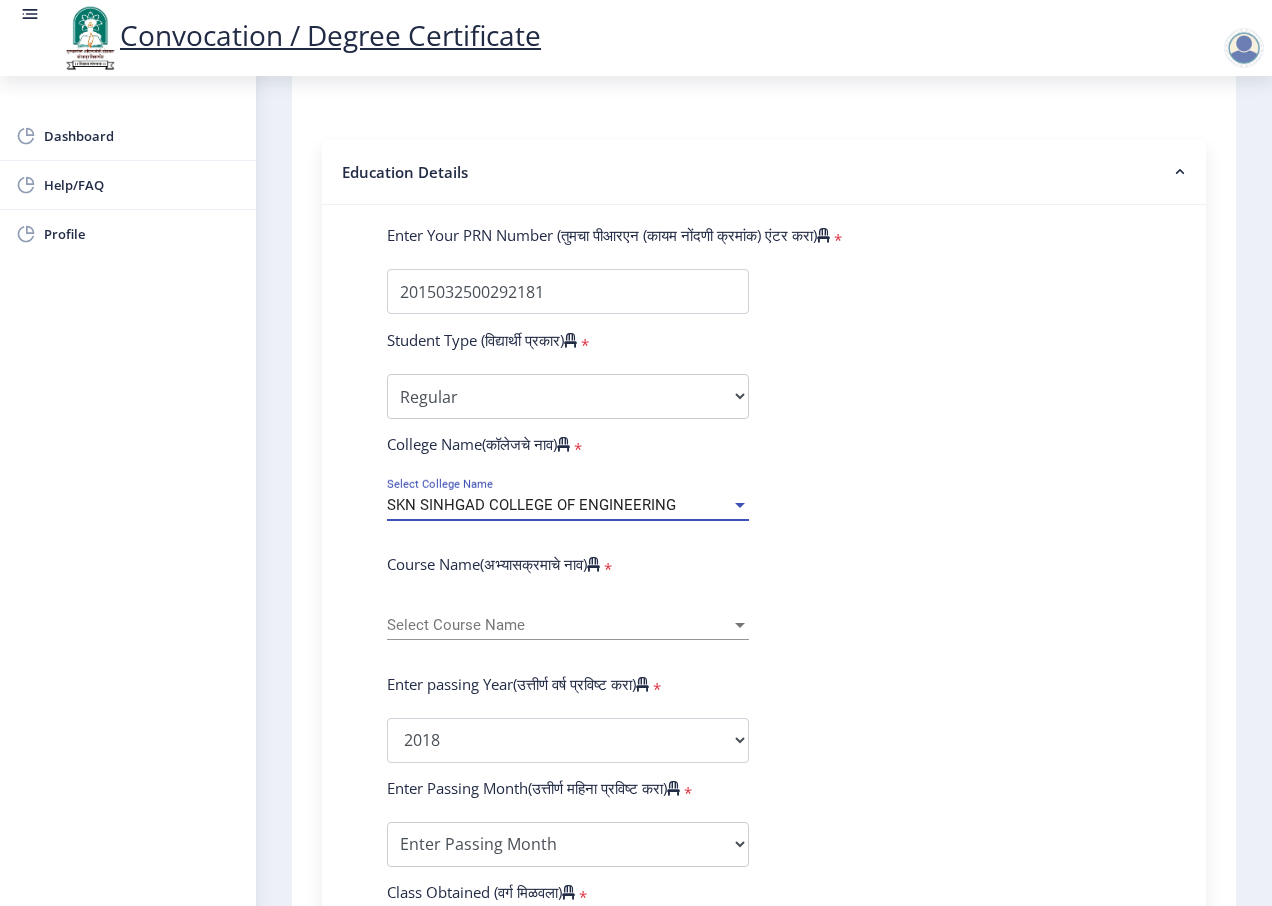 click on "Select Course Name" at bounding box center (559, 625) 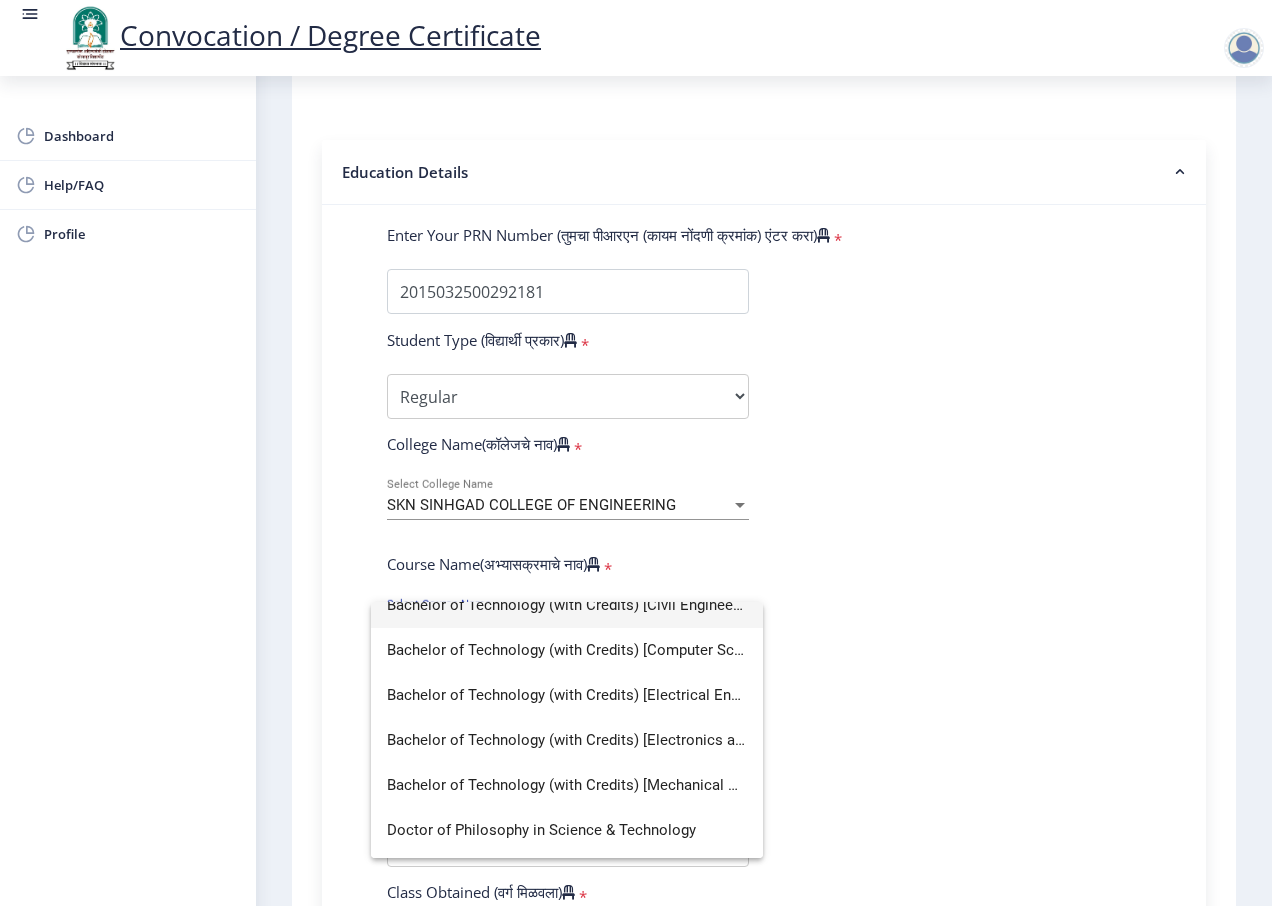 scroll, scrollTop: 100, scrollLeft: 0, axis: vertical 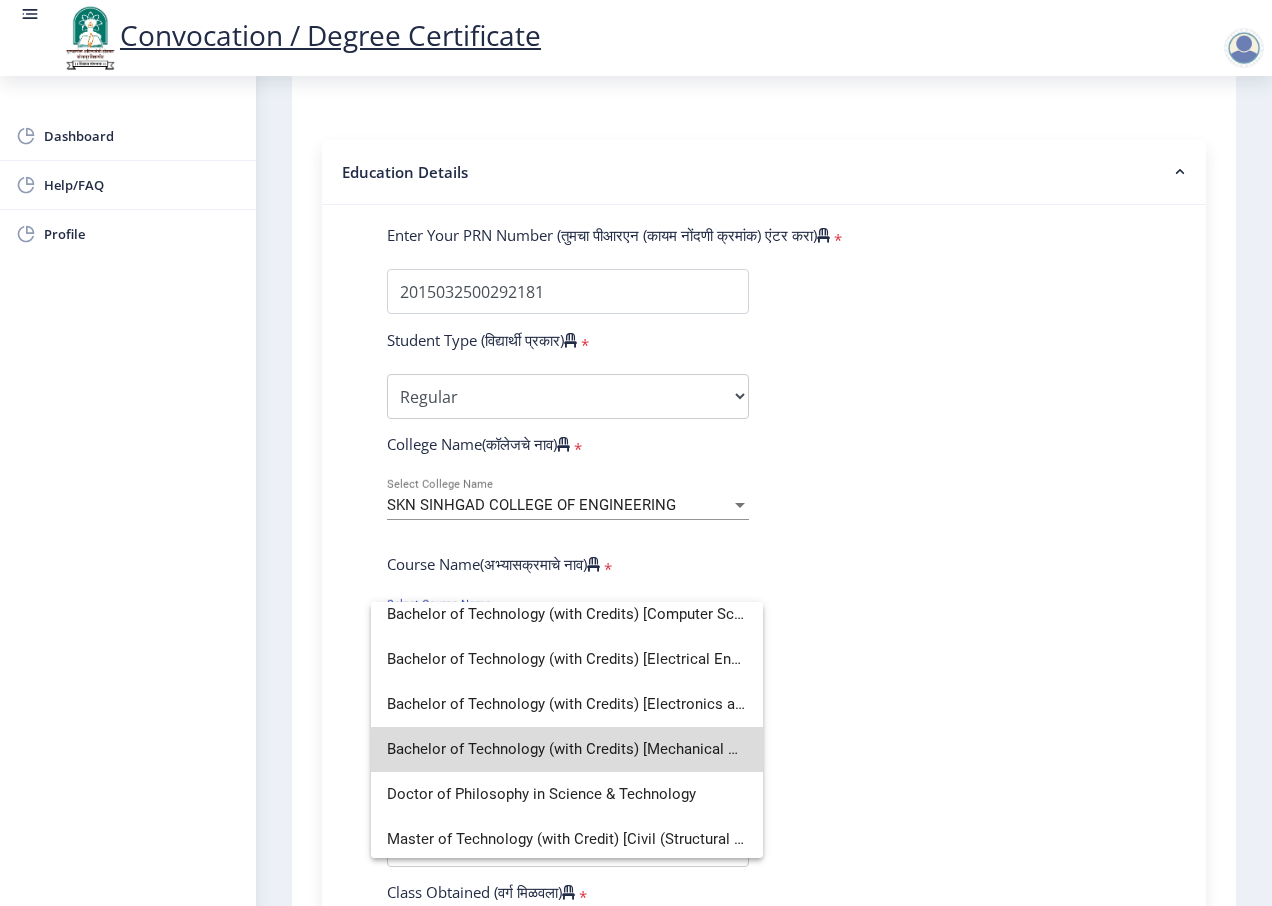 click on "Bachelor of Technology (with Credits) [Mechanical Engineering]" at bounding box center [567, 749] 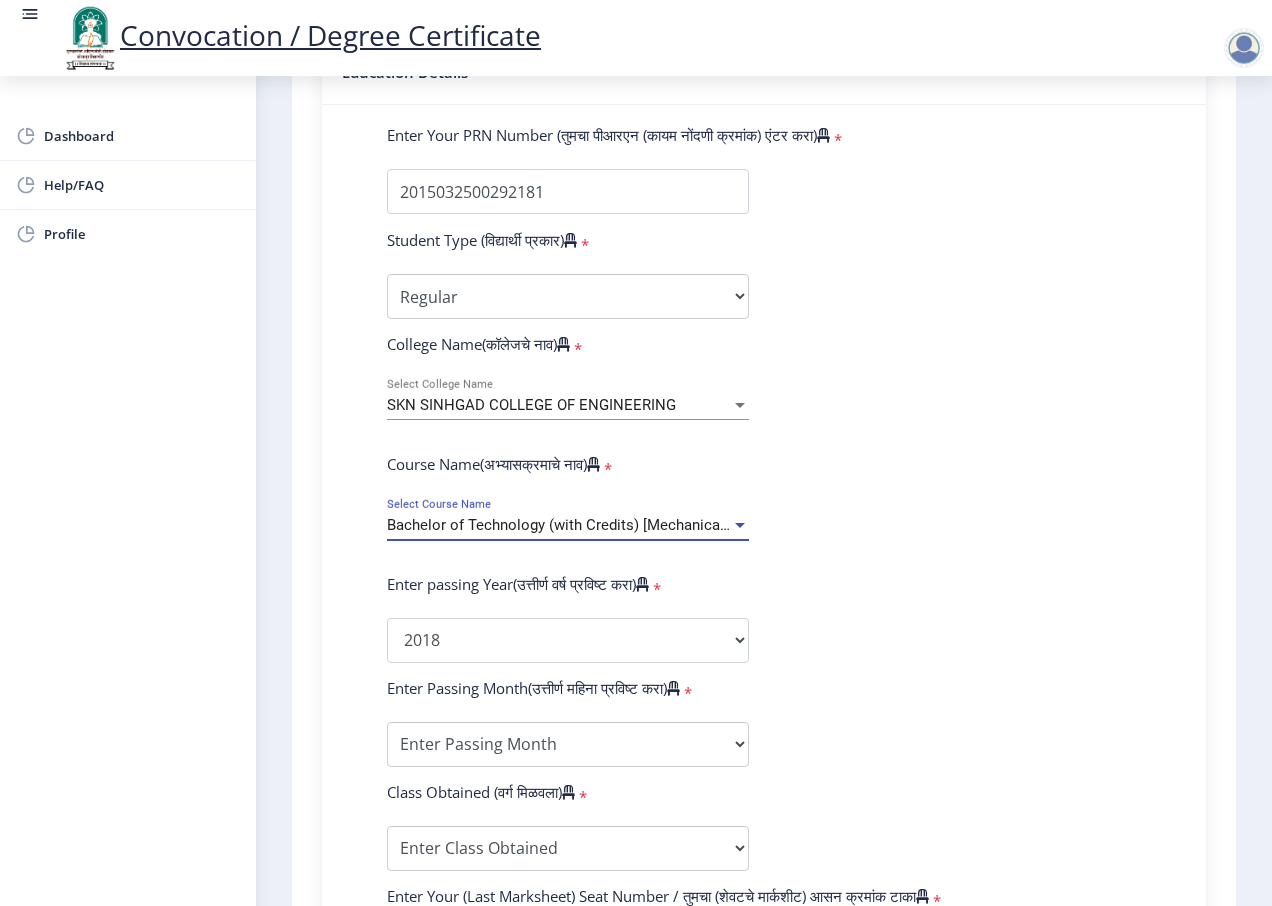 scroll, scrollTop: 600, scrollLeft: 0, axis: vertical 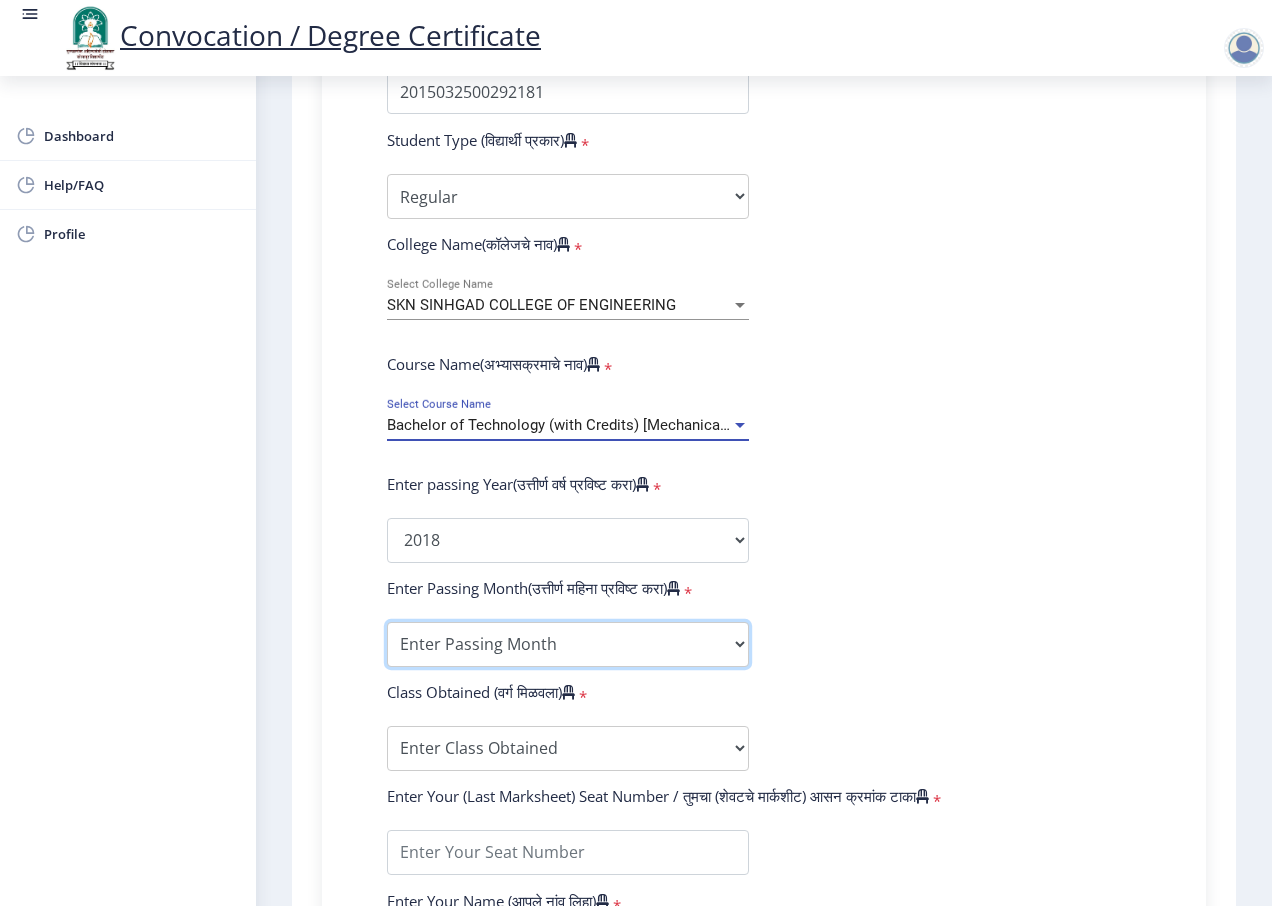 click on "Enter Passing Month March April May October November December" at bounding box center [568, 644] 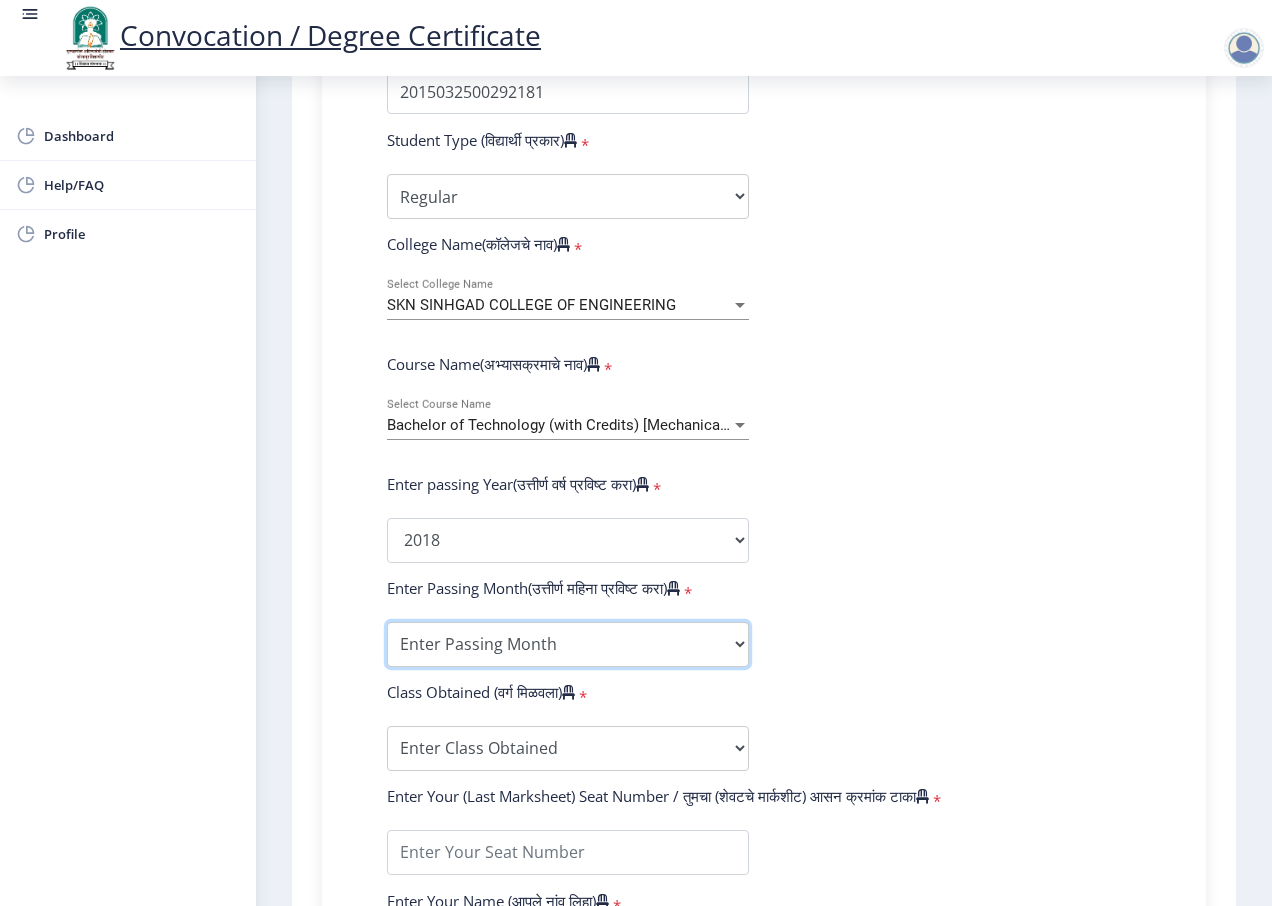 click on "Enter Passing Month March April May October November December" at bounding box center (568, 644) 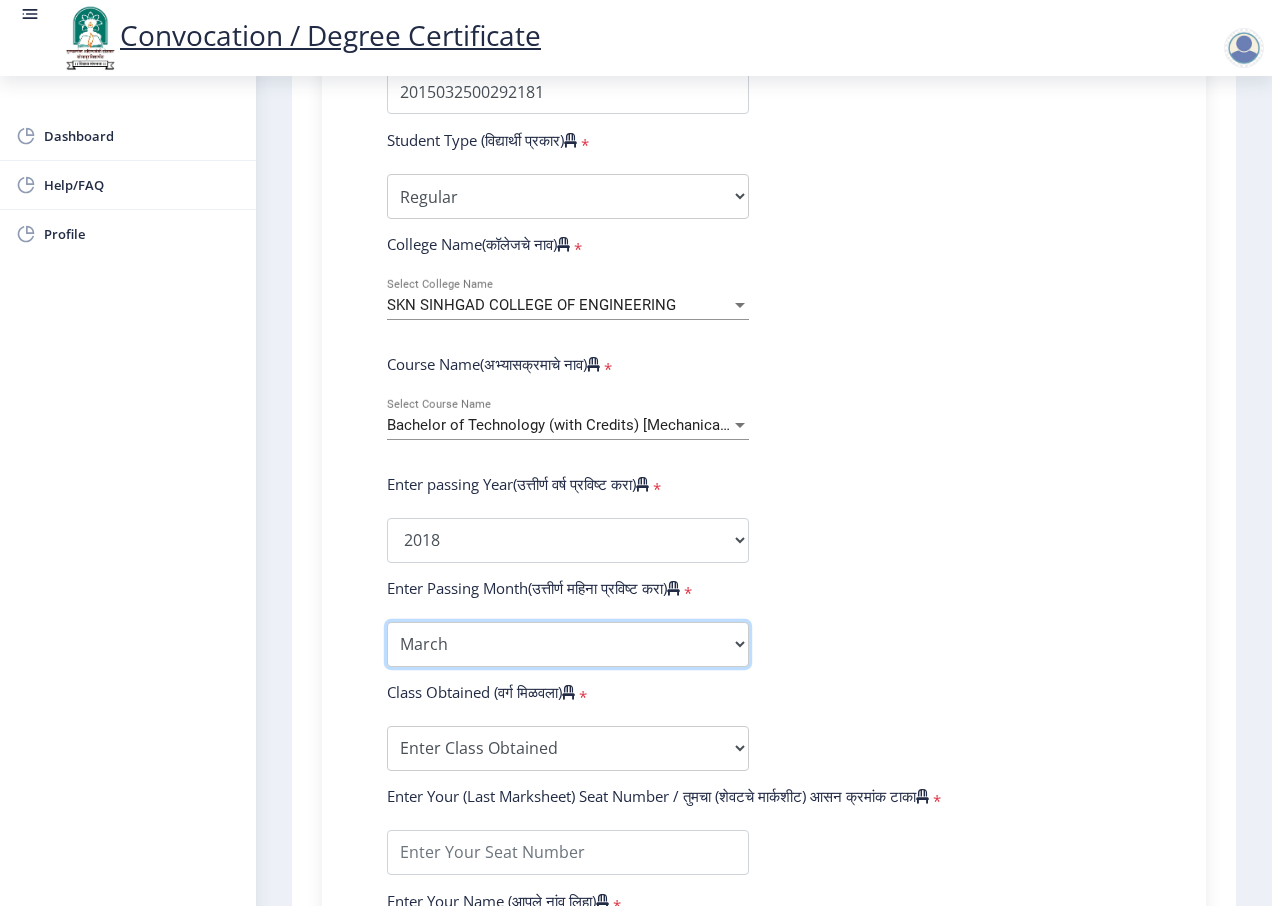 click on "Enter Passing Month March April May October November December" at bounding box center [568, 644] 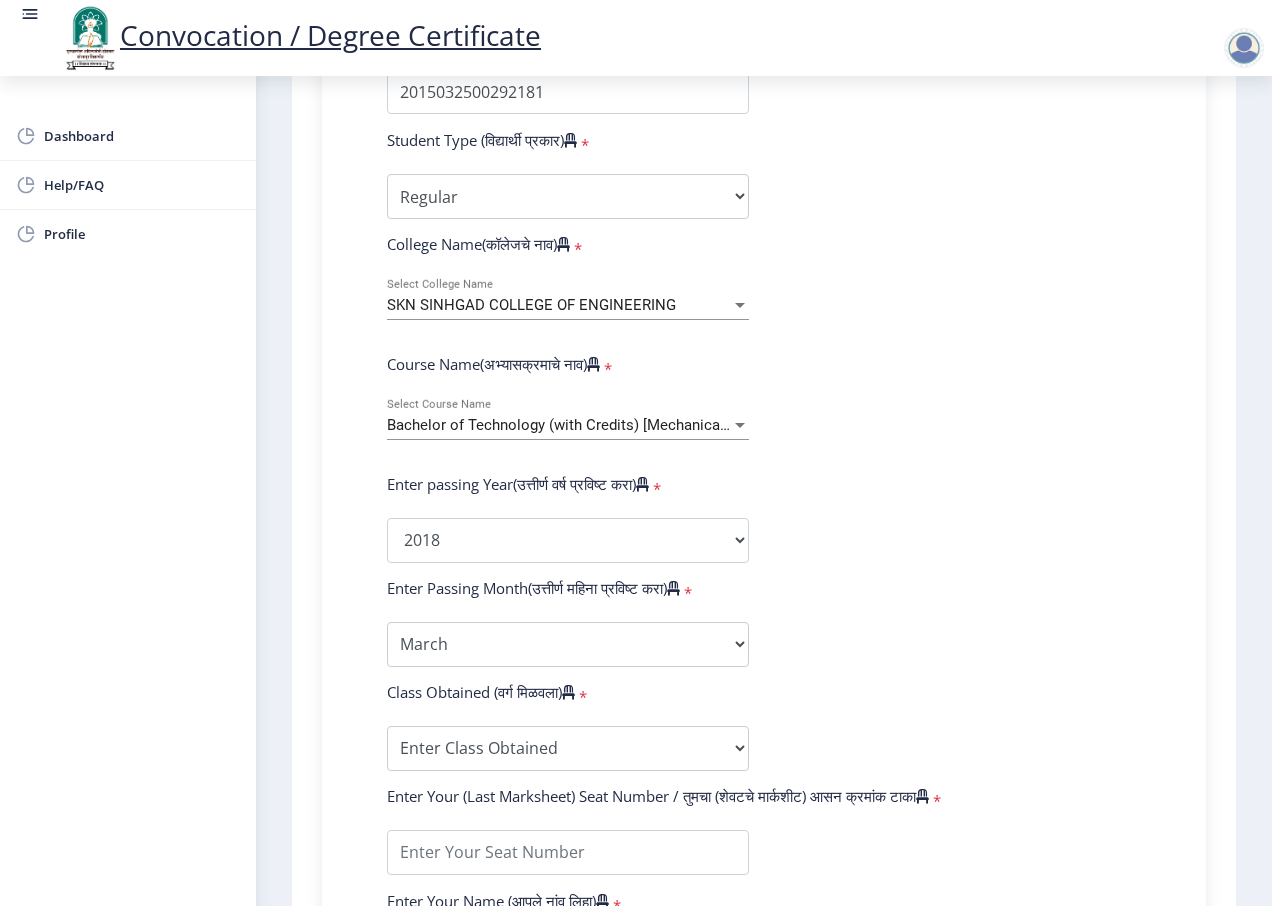 click on "Enter Your PRN Number (तुमचा पीआरएन (कायम नोंदणी क्रमांक) एंटर करा)   * Student Type (विद्यार्थी प्रकार)    * Select Student Type Regular External College Name(कॉलेजचे नाव)   * SKN SINHGAD COLLEGE OF ENGINEERING Select College Name Course Name(अभ्यासक्रमाचे नाव)   * Bachelor of Technology (with Credits) [Mechanical Engineering] Select Course Name Enter passing Year(उत्तीर्ण वर्ष प्रविष्ट करा)   *  2025   2024   2023   2022   2021   2020   2019   2018   2017   2016   2015   2014   2013   2012   2011   2010   2009   2008   2007   2006   2005   2004   2003   2002   2001   2000   1999   1998   1997   1996   1995   1994   1993   1992   1991   1990   1989   1988   1987   1986   1985   1984   1983   1982   1981   1980   1979   1978   1977   1976  * Enter Passing Month March April May October November December" 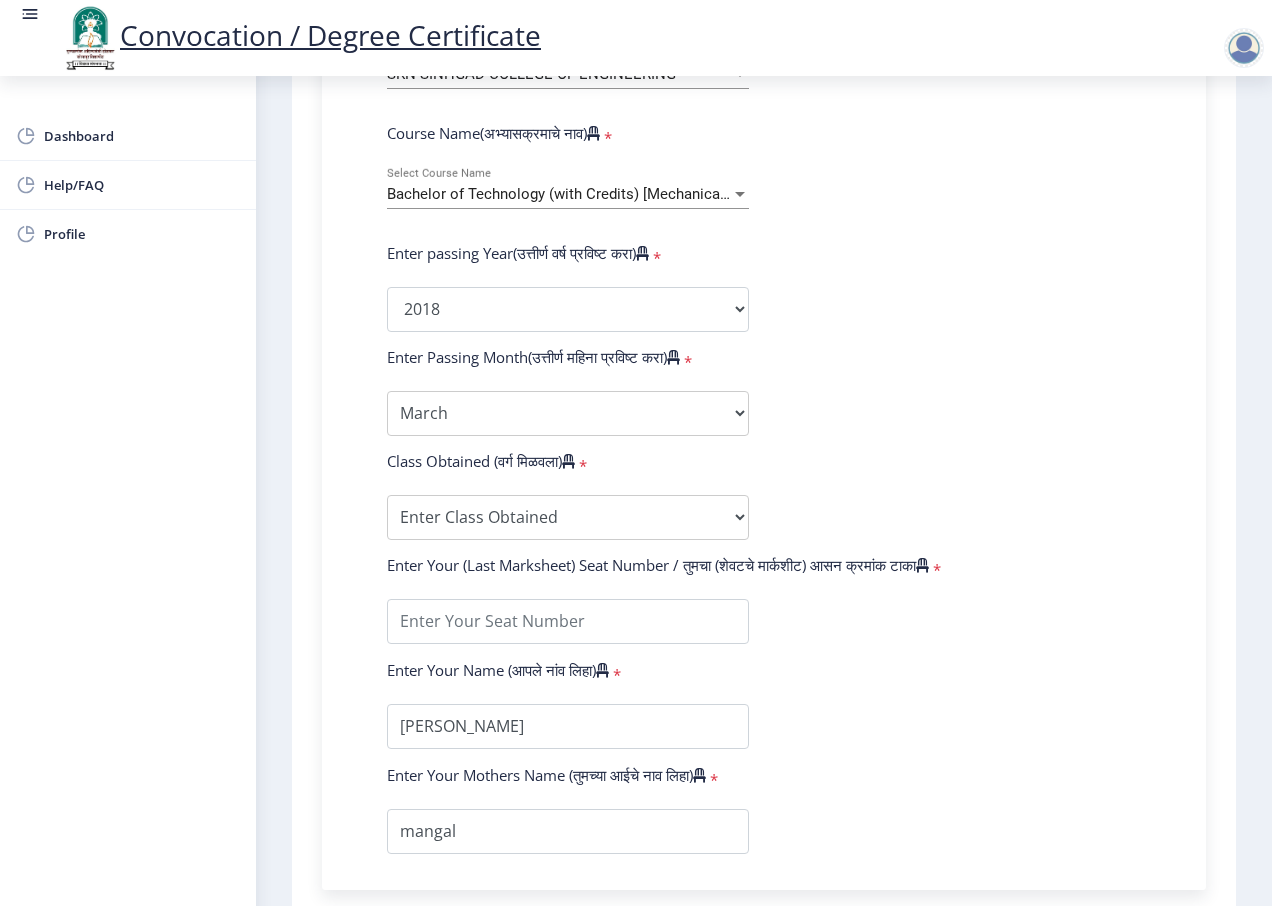 scroll, scrollTop: 900, scrollLeft: 0, axis: vertical 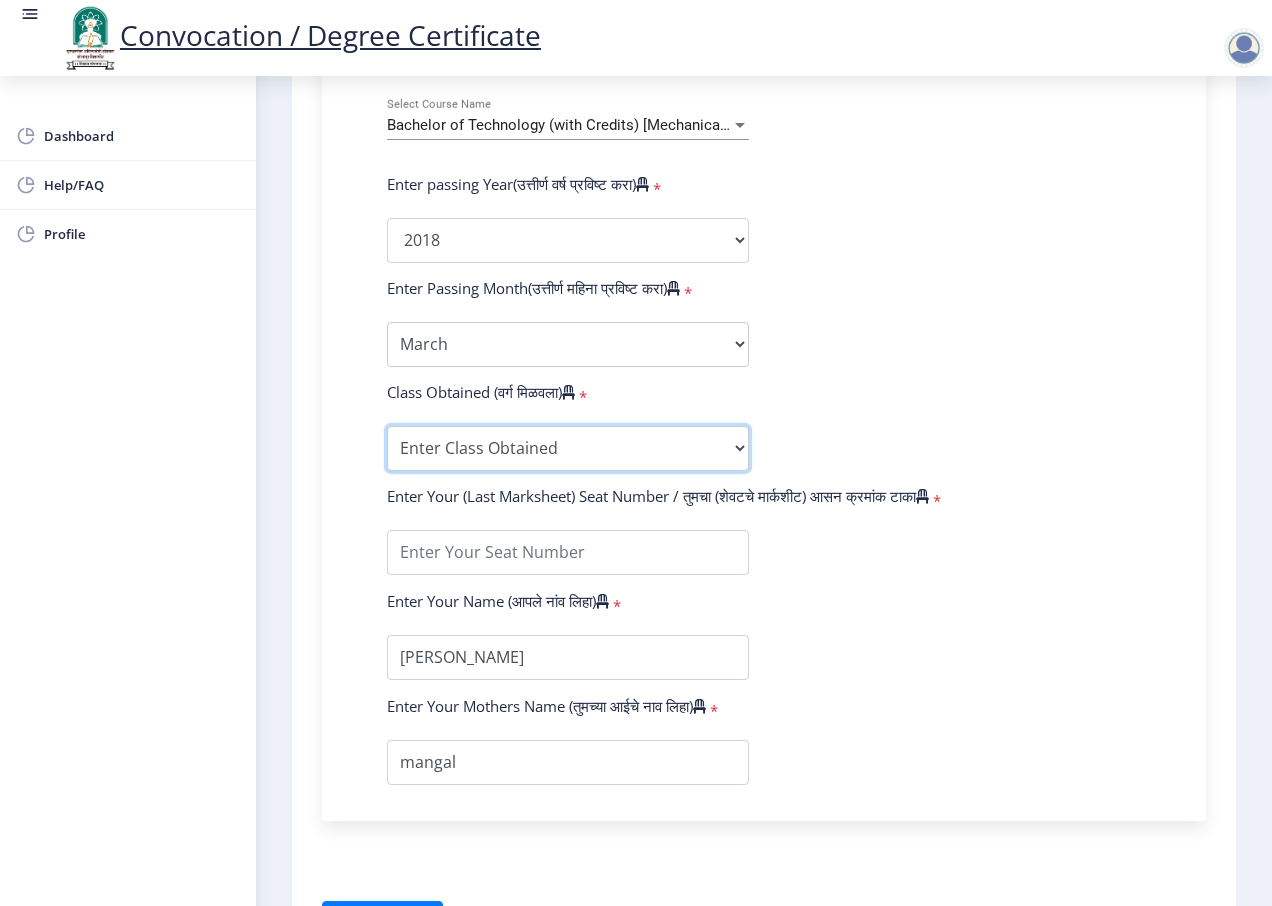 click on "Enter Class Obtained FIRST CLASS WITH DISTINCTION FIRST CLASS HIGHER SECOND CLASS SECOND CLASS PASS CLASS Grade O Grade A+ Grade A Grade B+ Grade B Grade C+ Grade C Grade D Grade E" at bounding box center [568, 448] 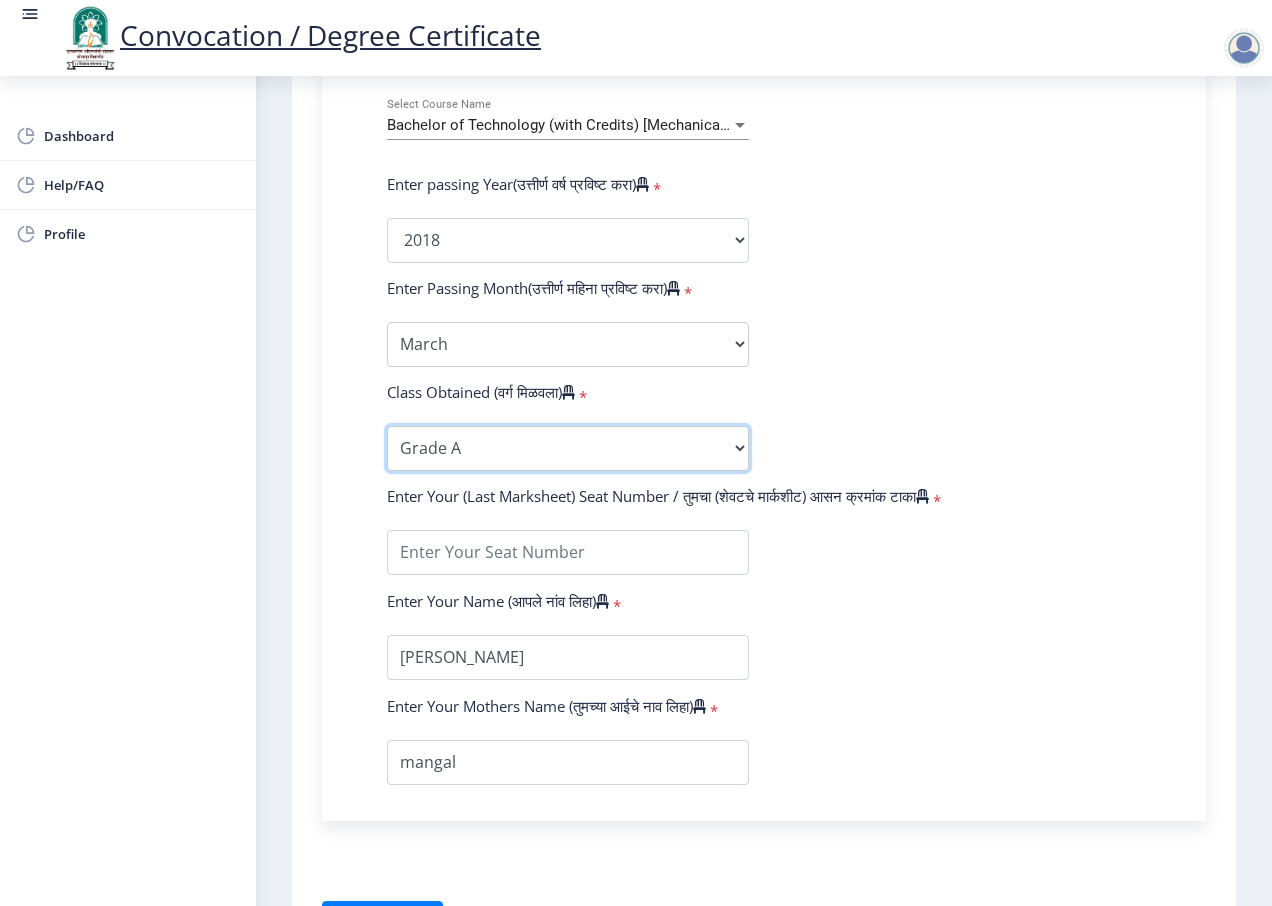 click on "Enter Class Obtained FIRST CLASS WITH DISTINCTION FIRST CLASS HIGHER SECOND CLASS SECOND CLASS PASS CLASS Grade O Grade A+ Grade A Grade B+ Grade B Grade C+ Grade C Grade D Grade E" at bounding box center [568, 448] 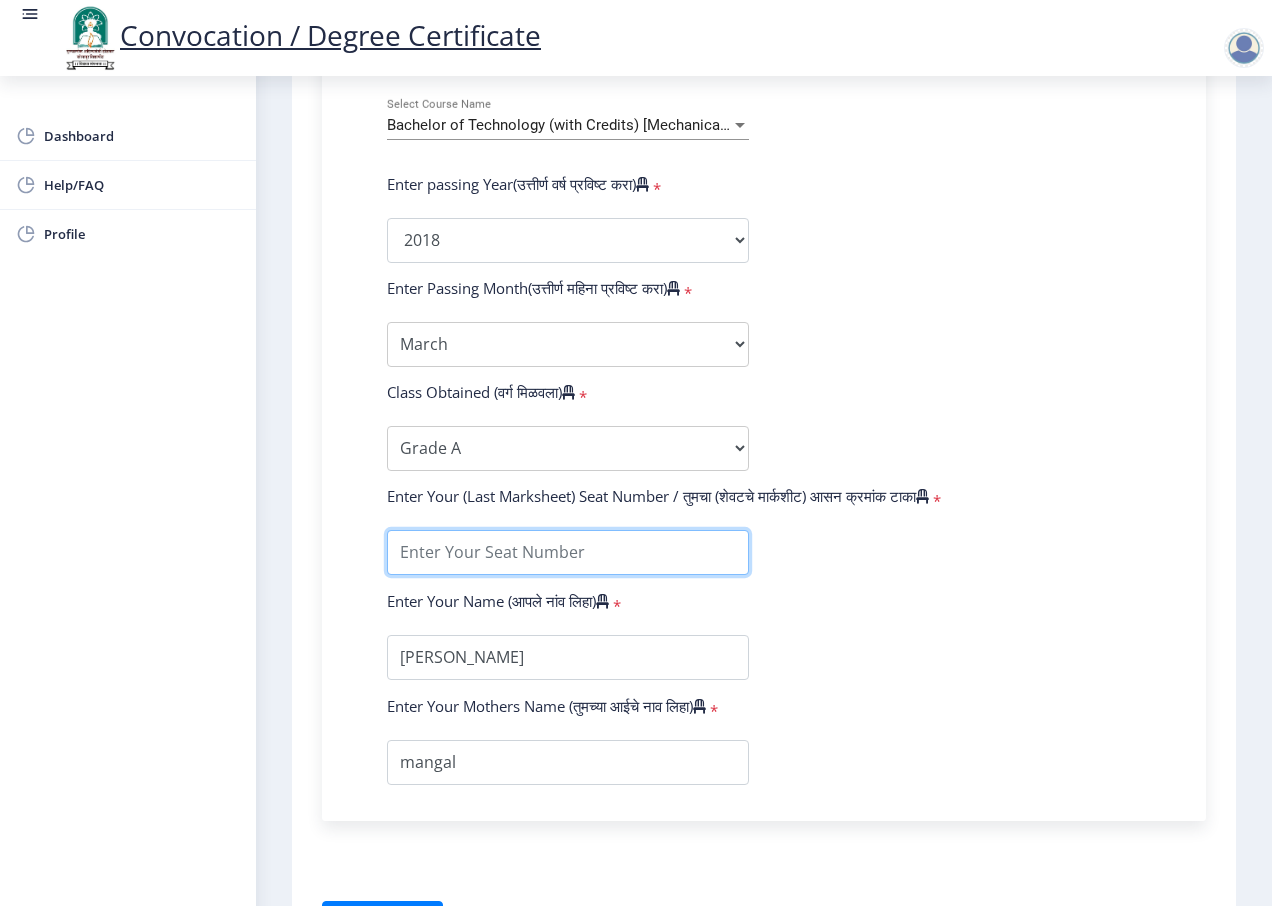 click at bounding box center (568, 552) 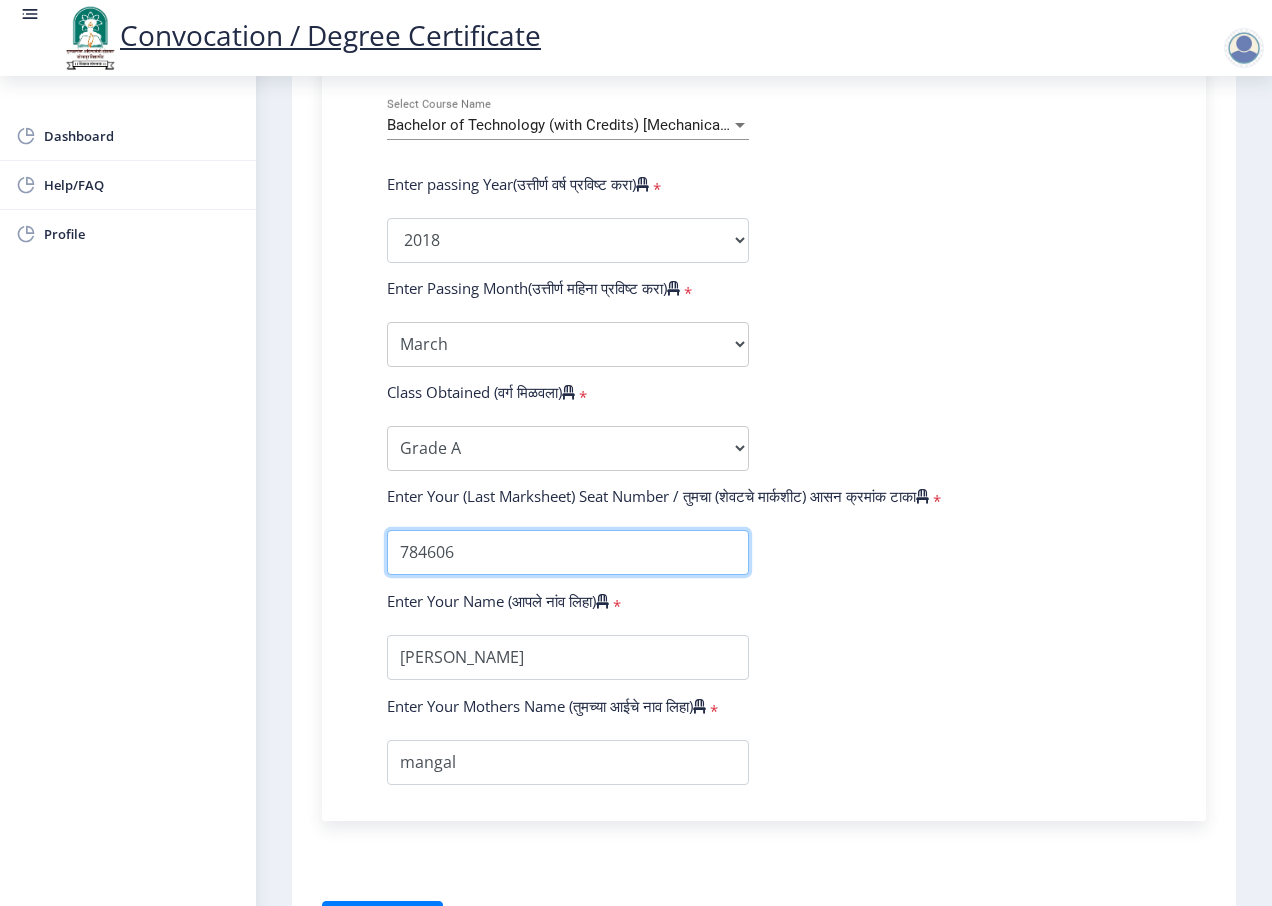 type on "784606" 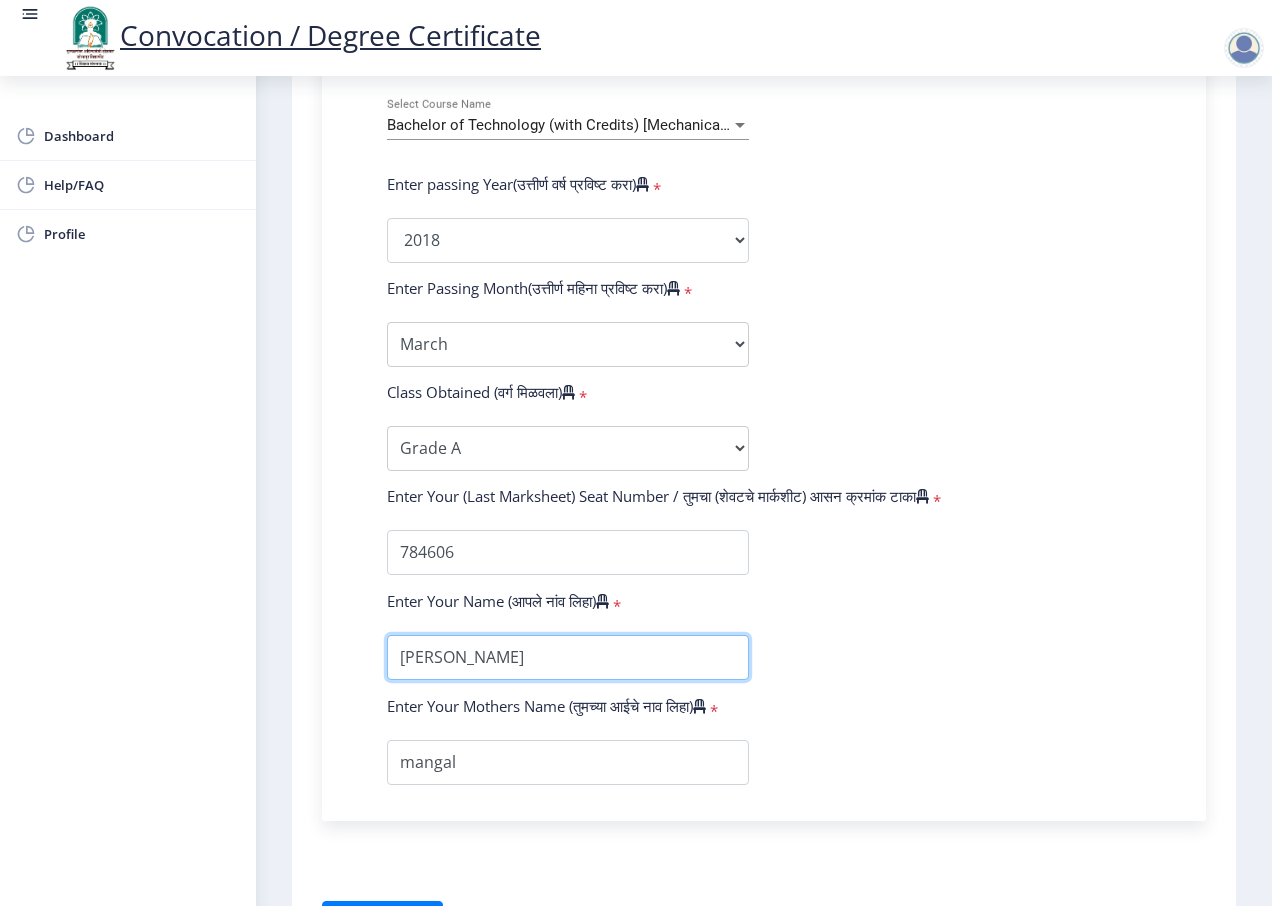 click at bounding box center (568, 657) 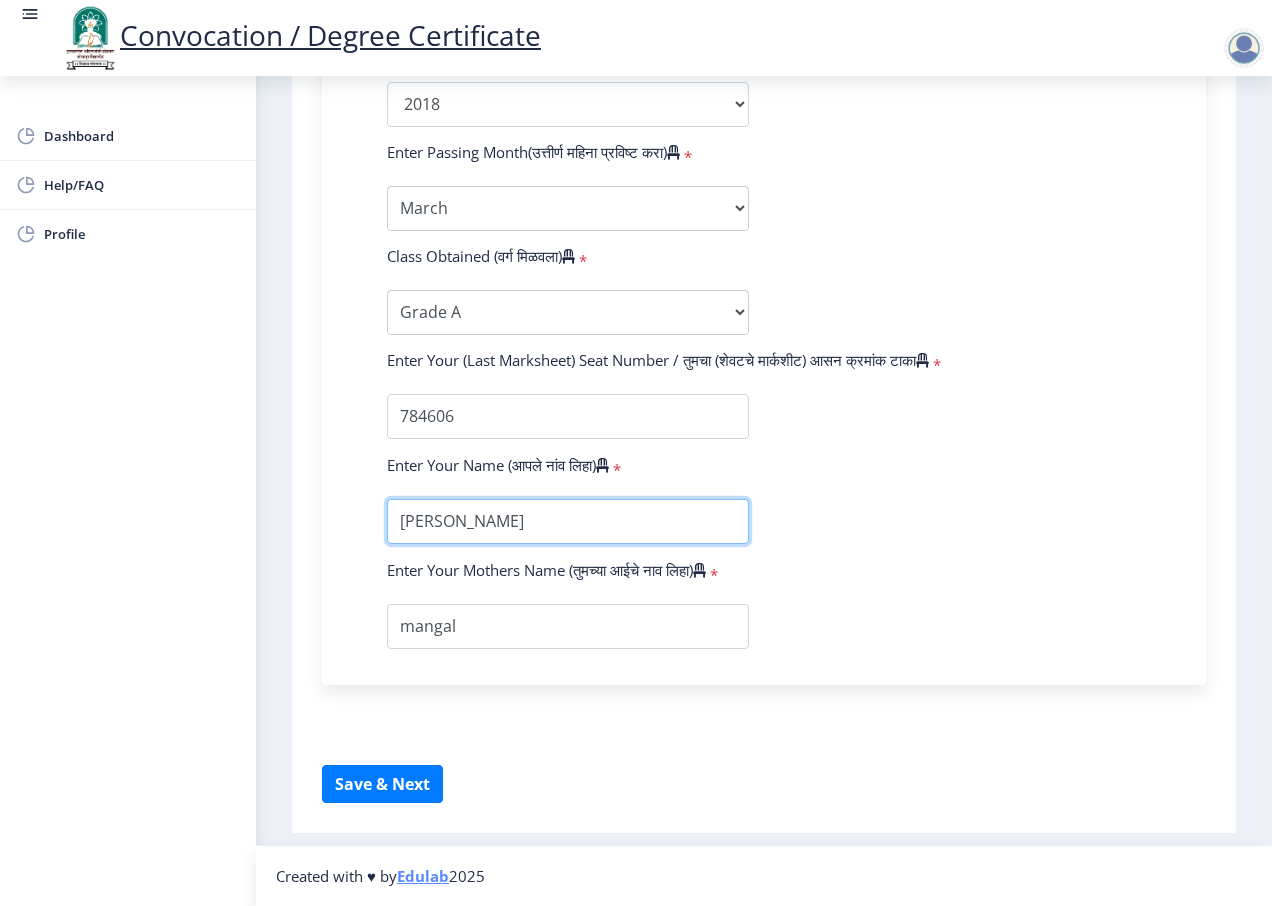 scroll, scrollTop: 1055, scrollLeft: 0, axis: vertical 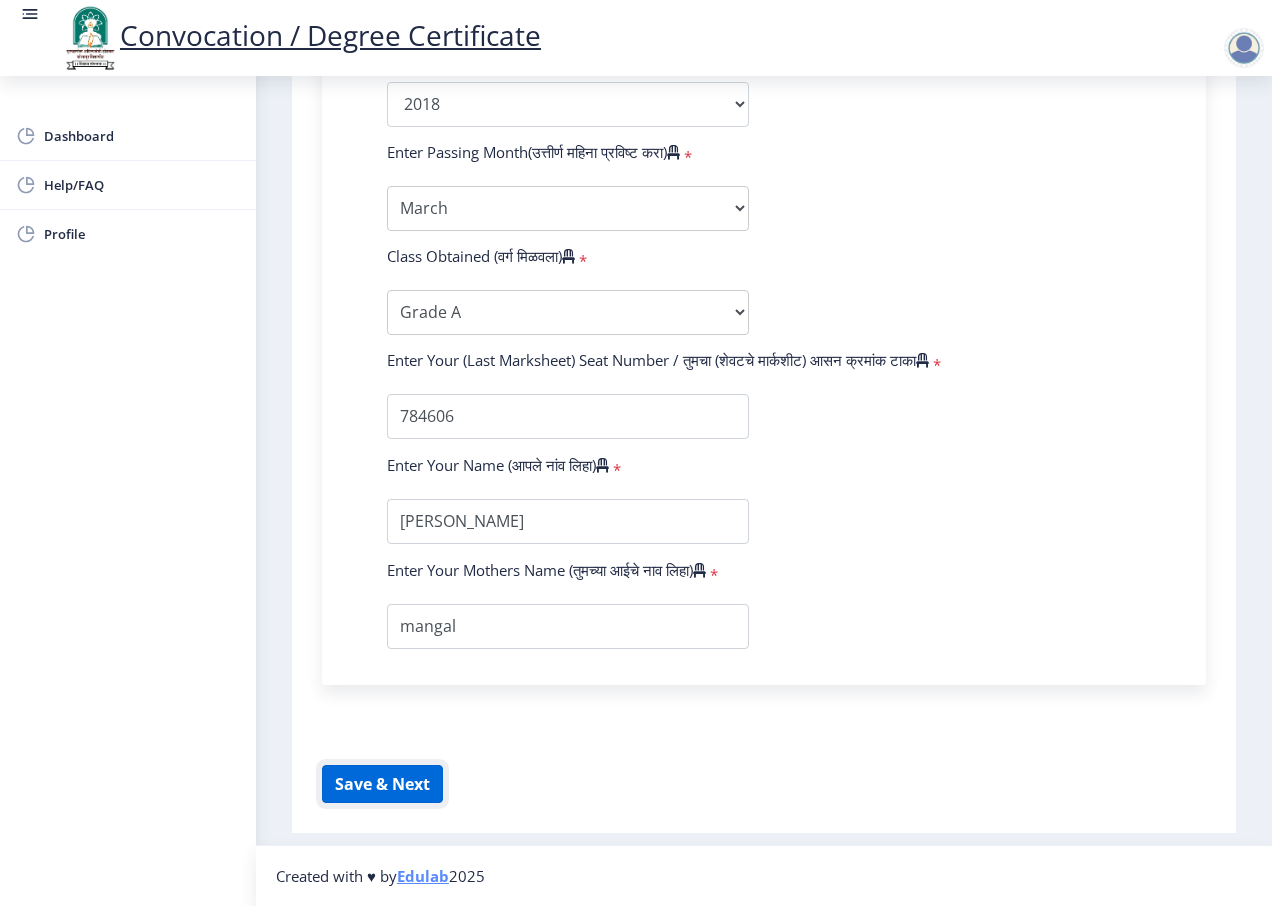click on "Save & Next" 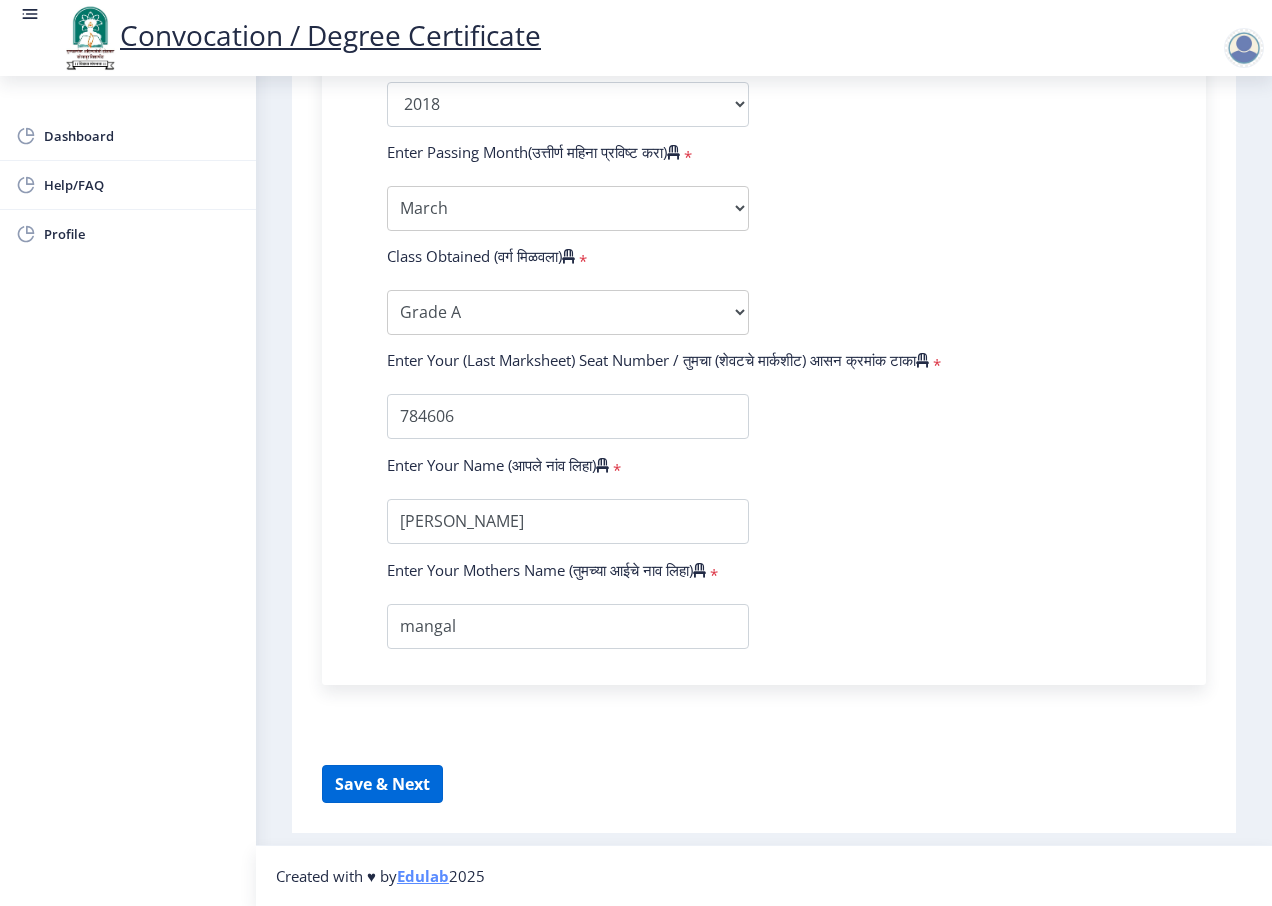 select 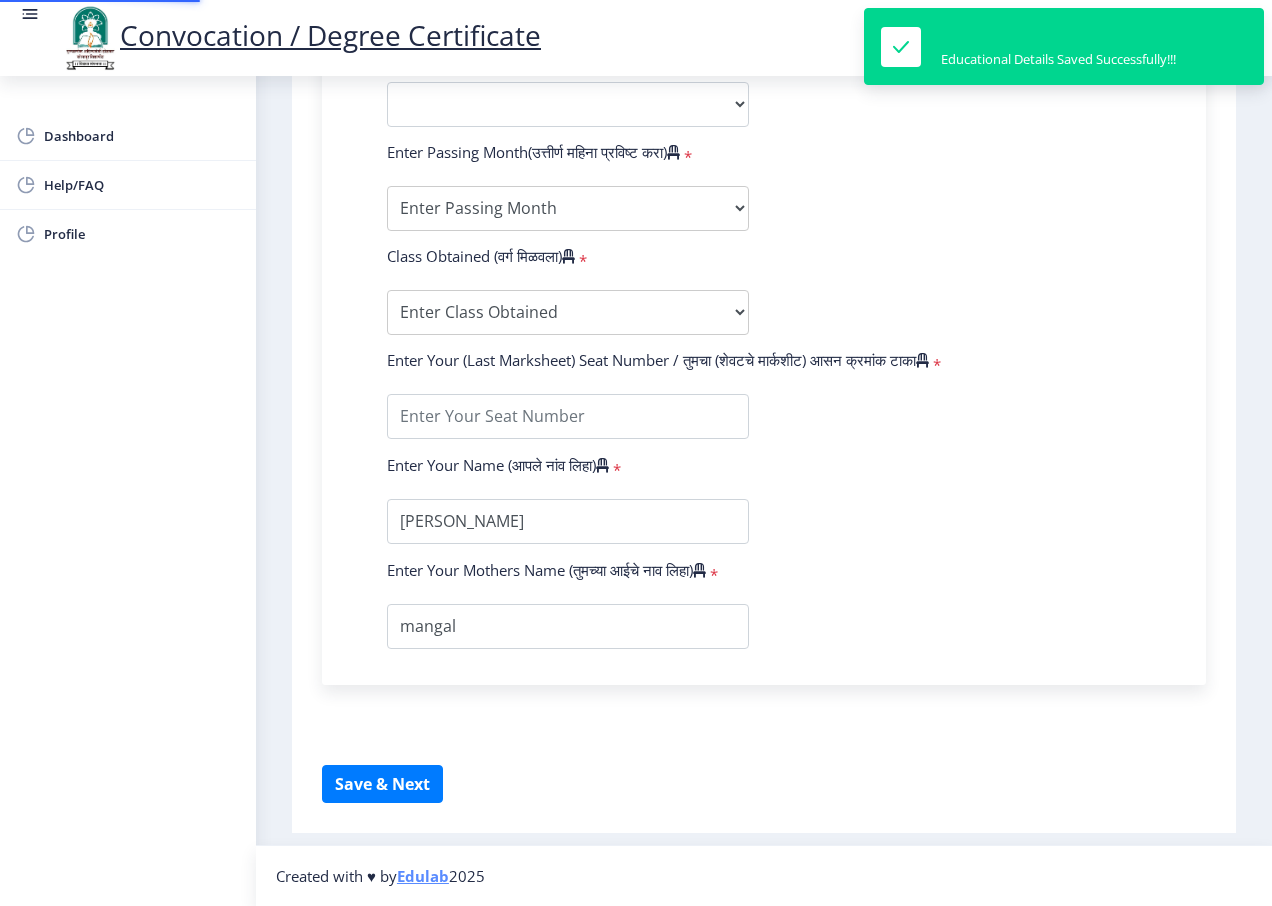 type on "2015032500292181" 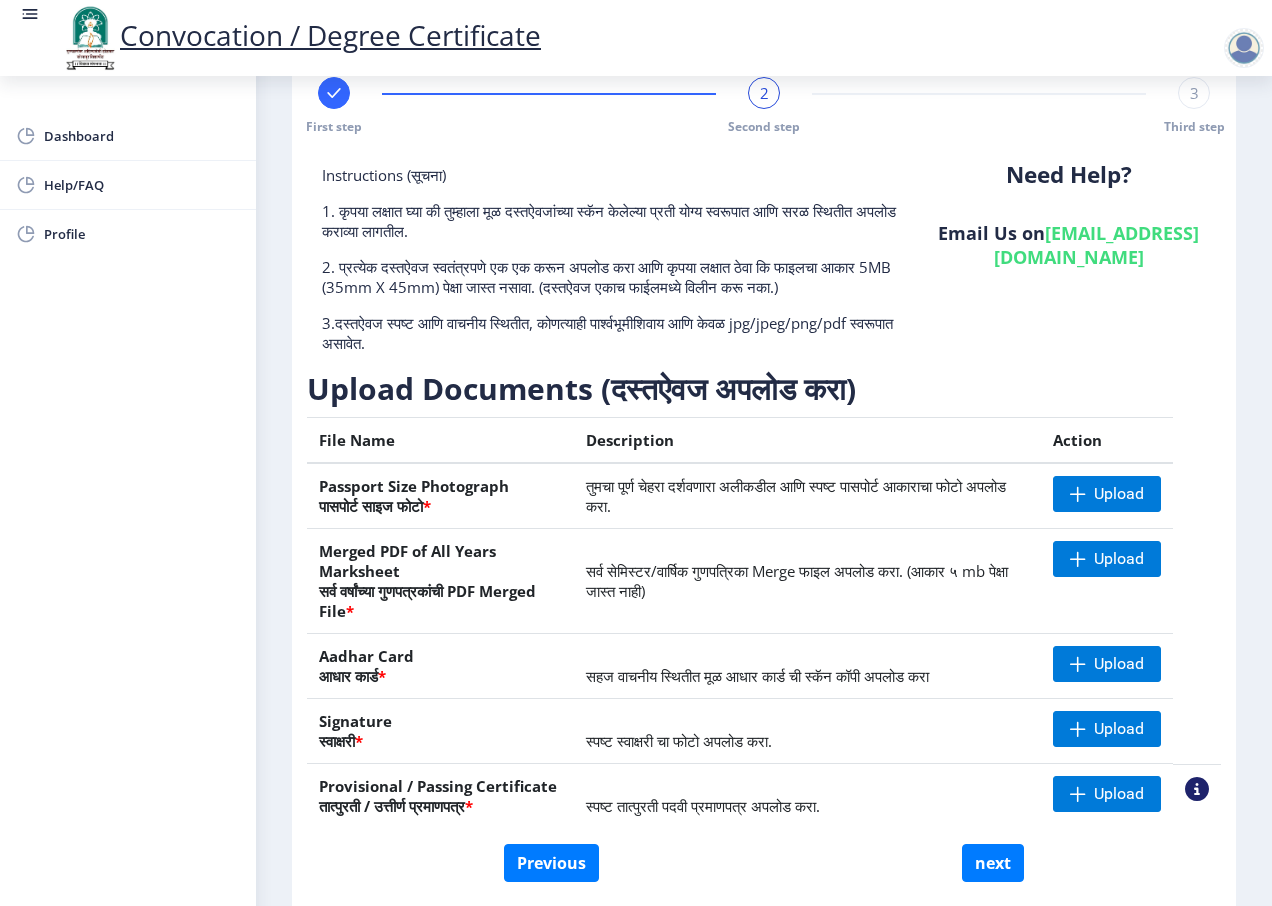 scroll, scrollTop: 44, scrollLeft: 0, axis: vertical 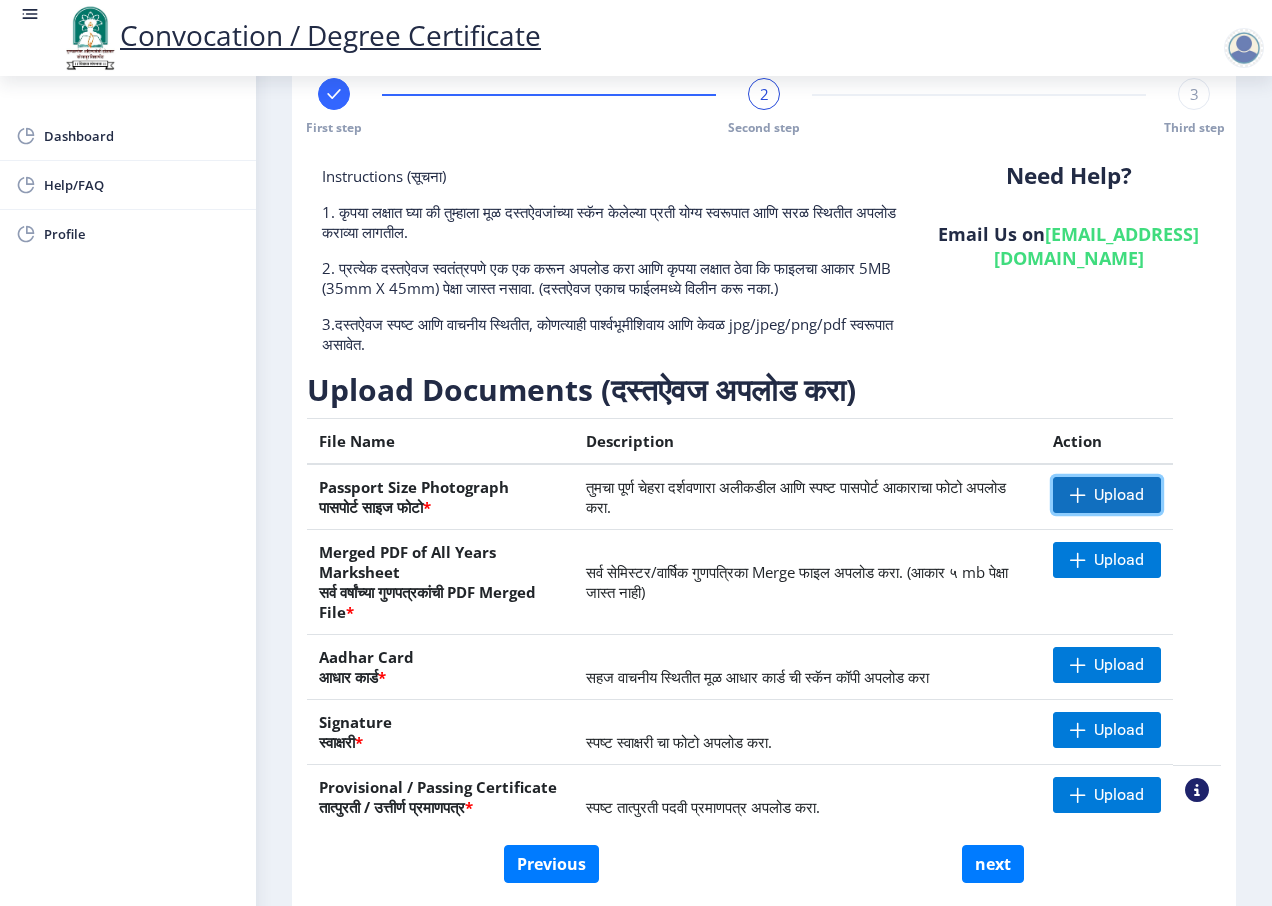 click on "Upload" 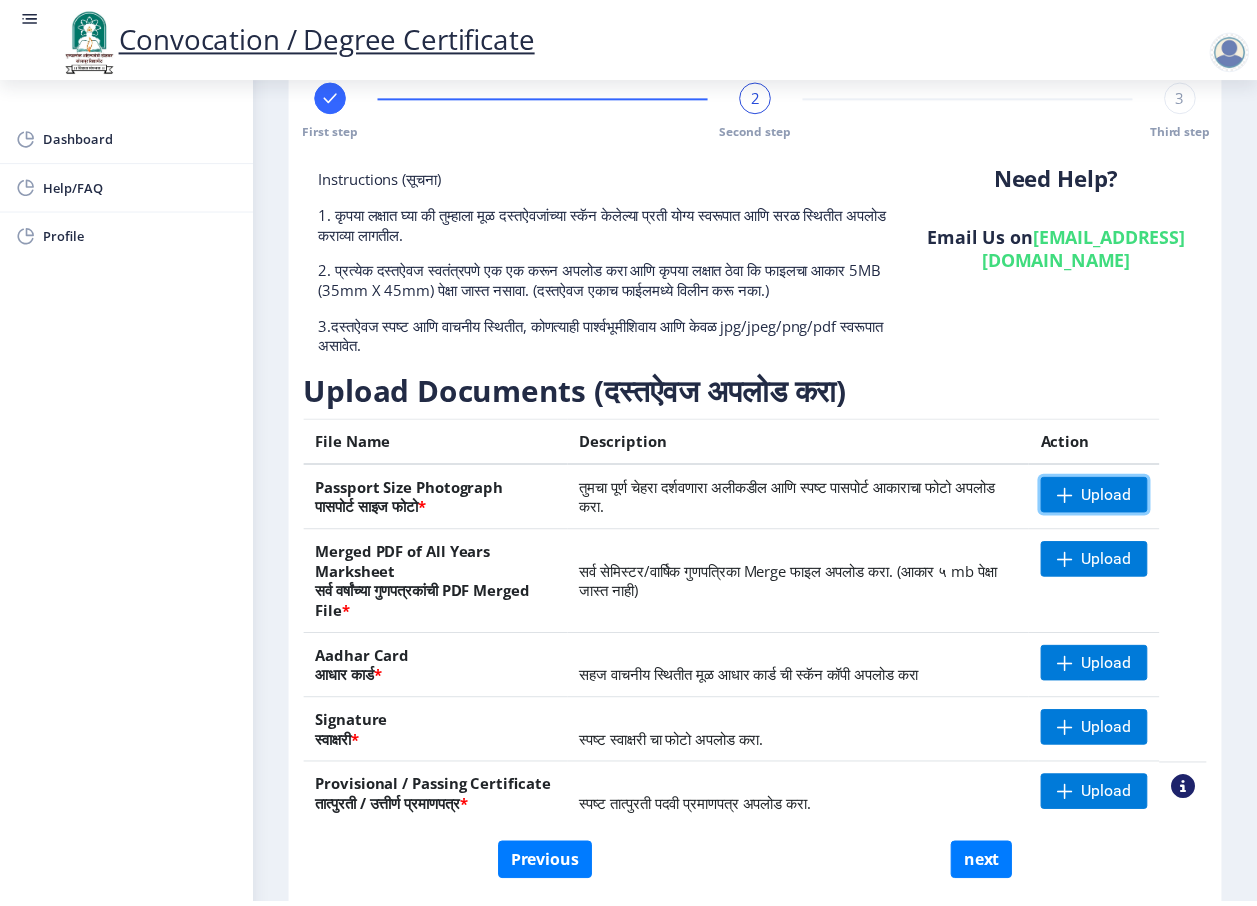 scroll, scrollTop: 144, scrollLeft: 0, axis: vertical 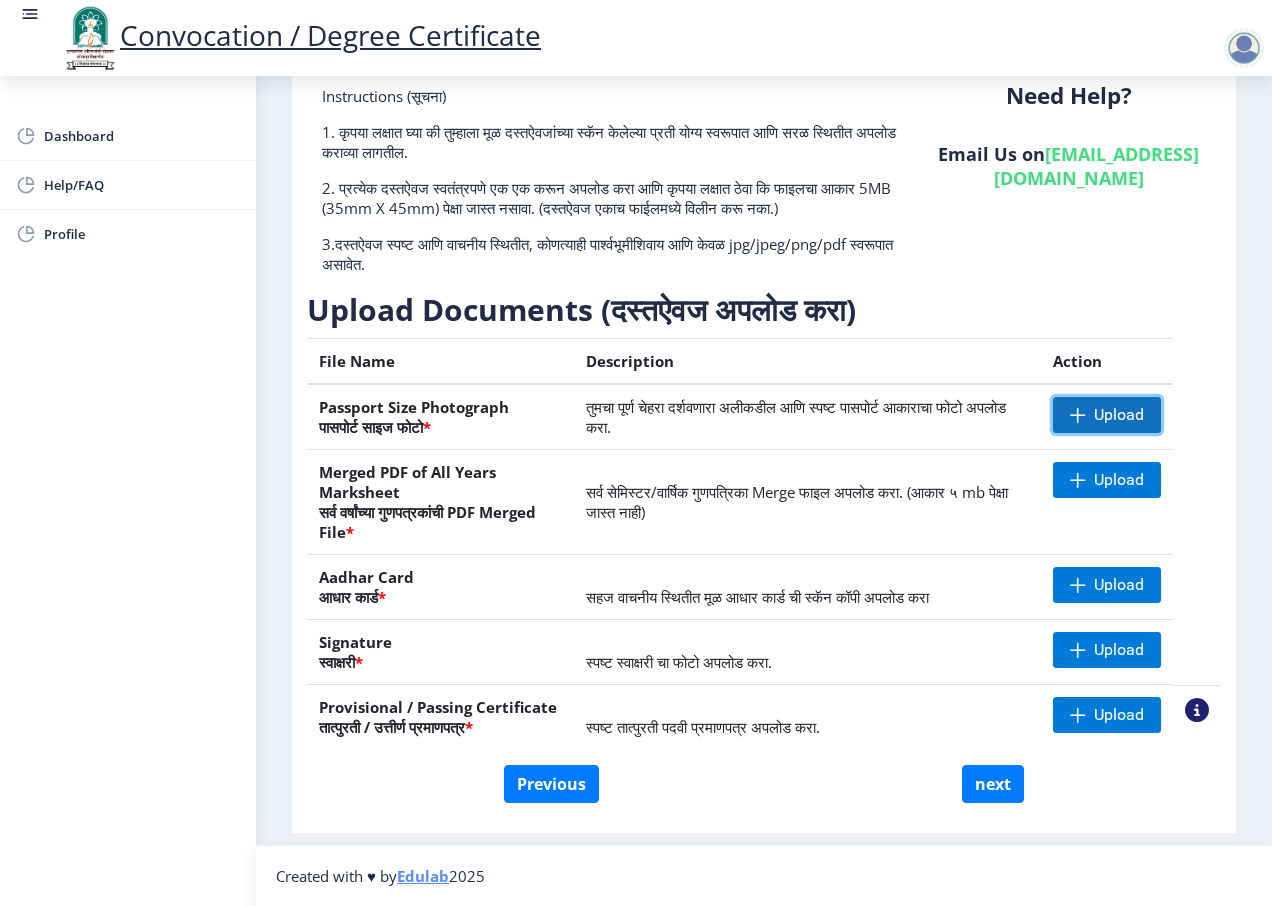 click on "Upload" 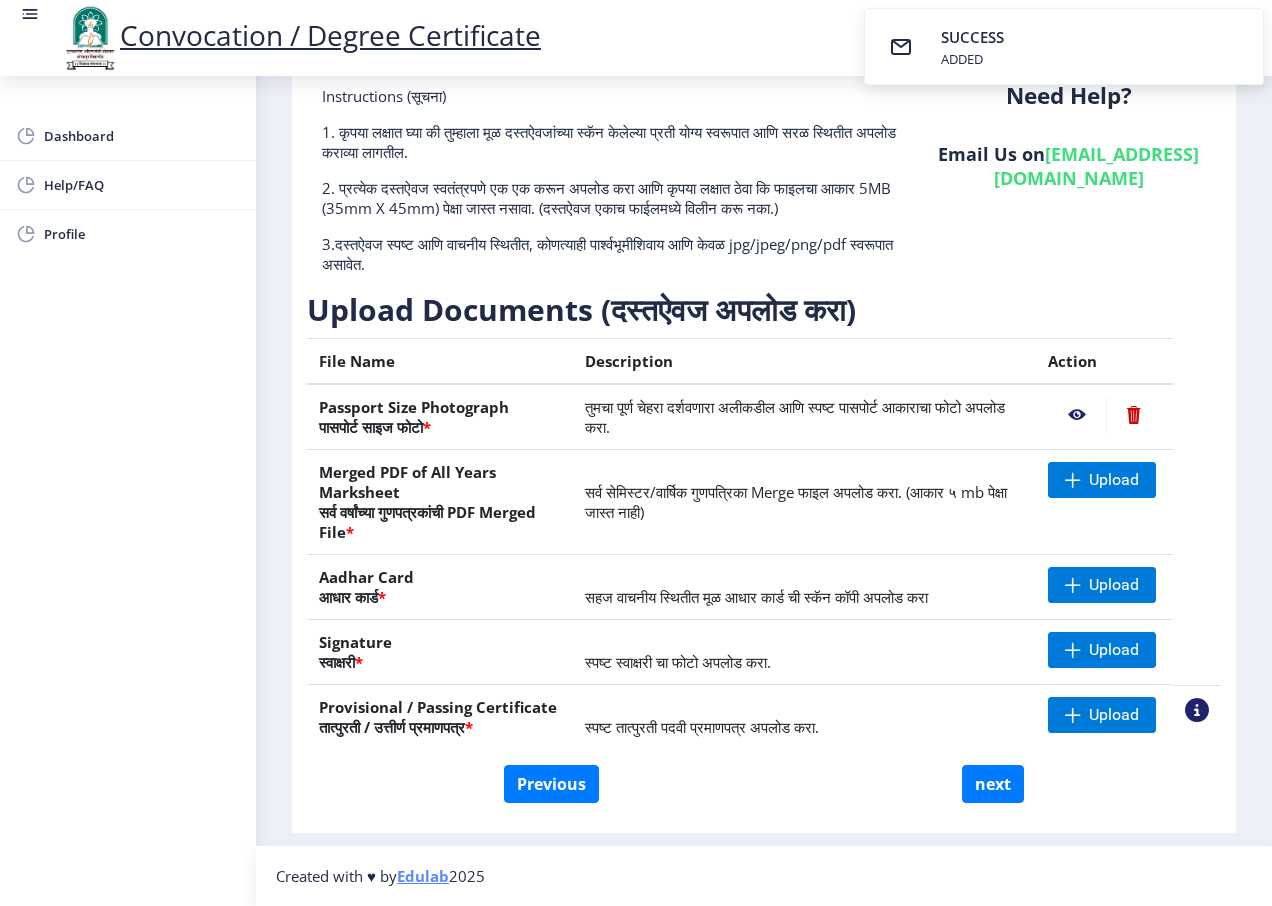 click 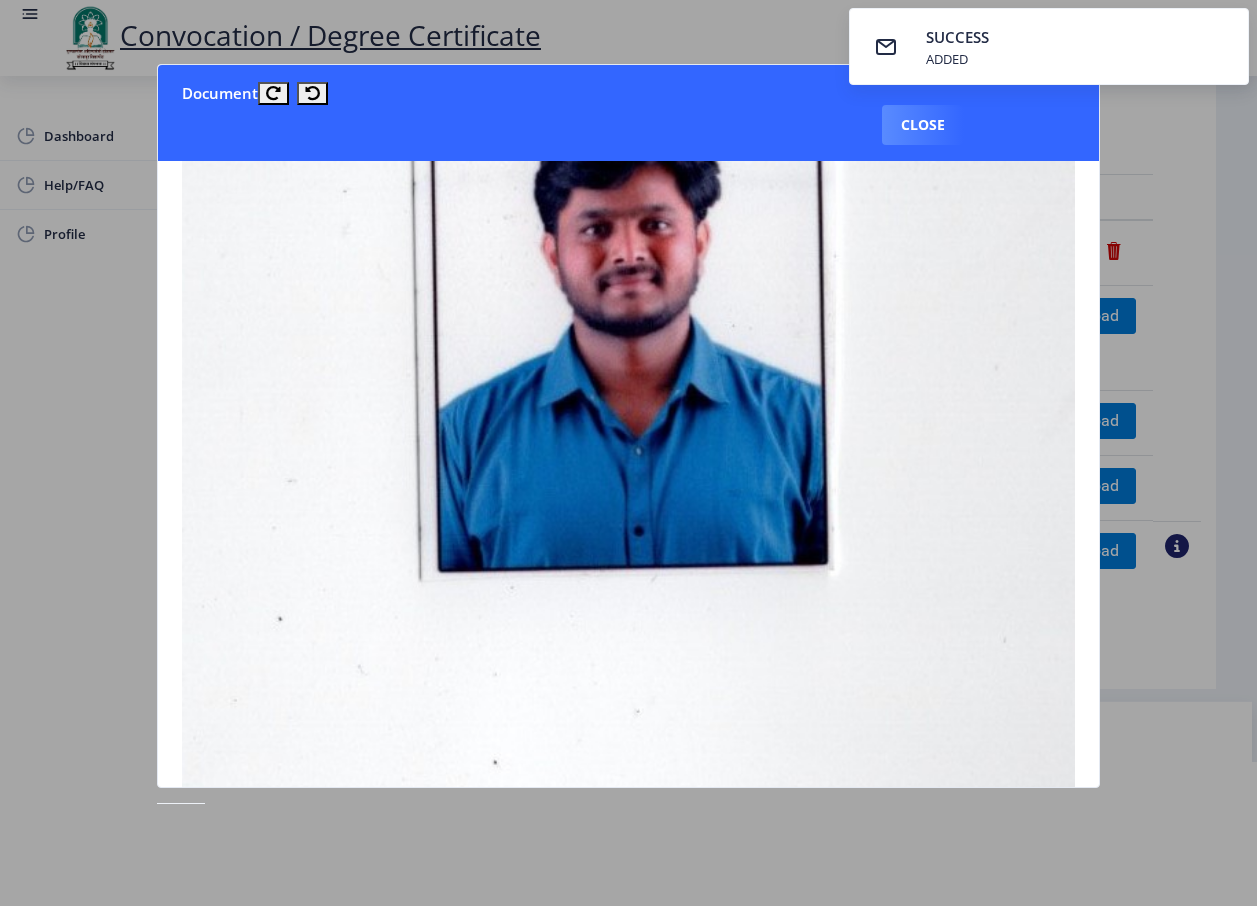 scroll, scrollTop: 600, scrollLeft: 0, axis: vertical 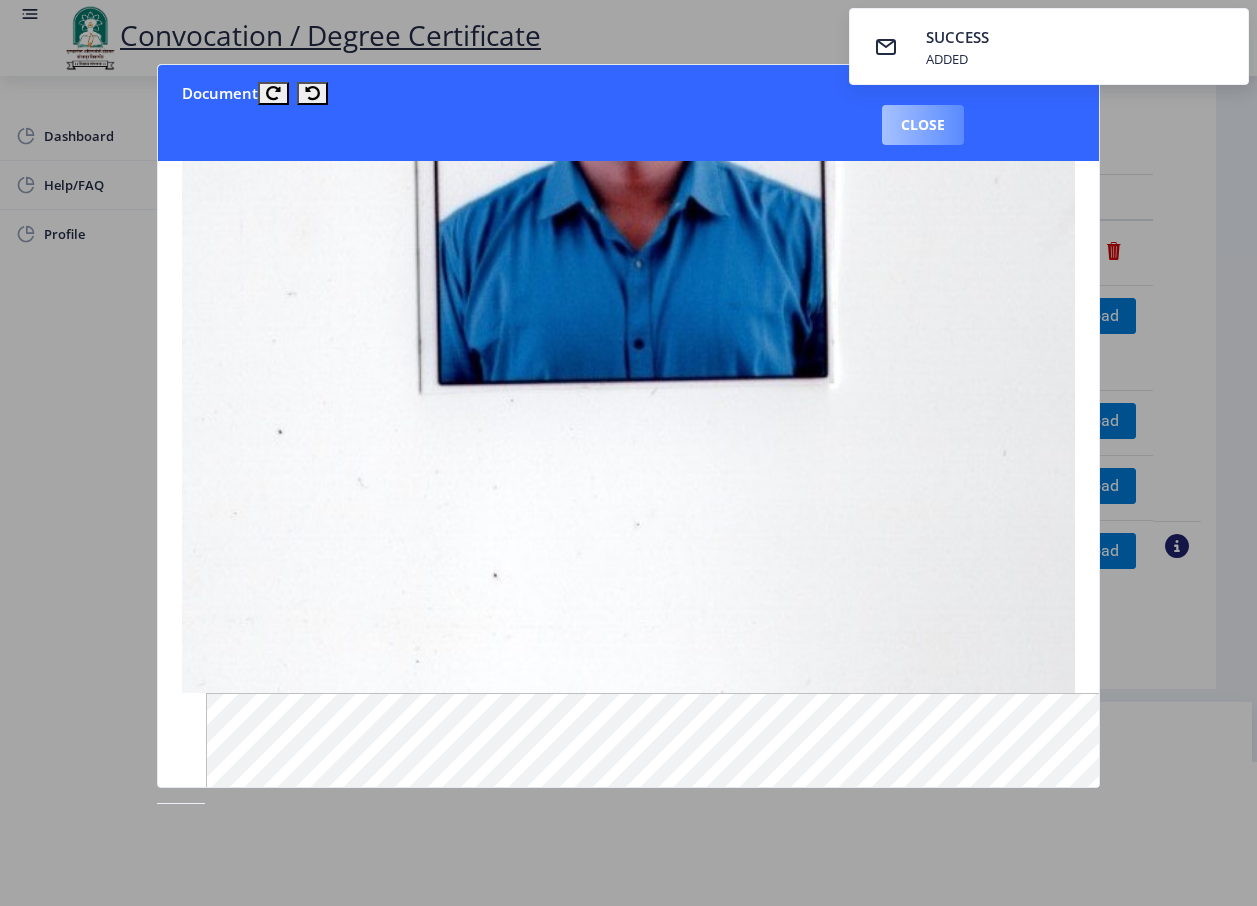 click on "Close" at bounding box center [923, 125] 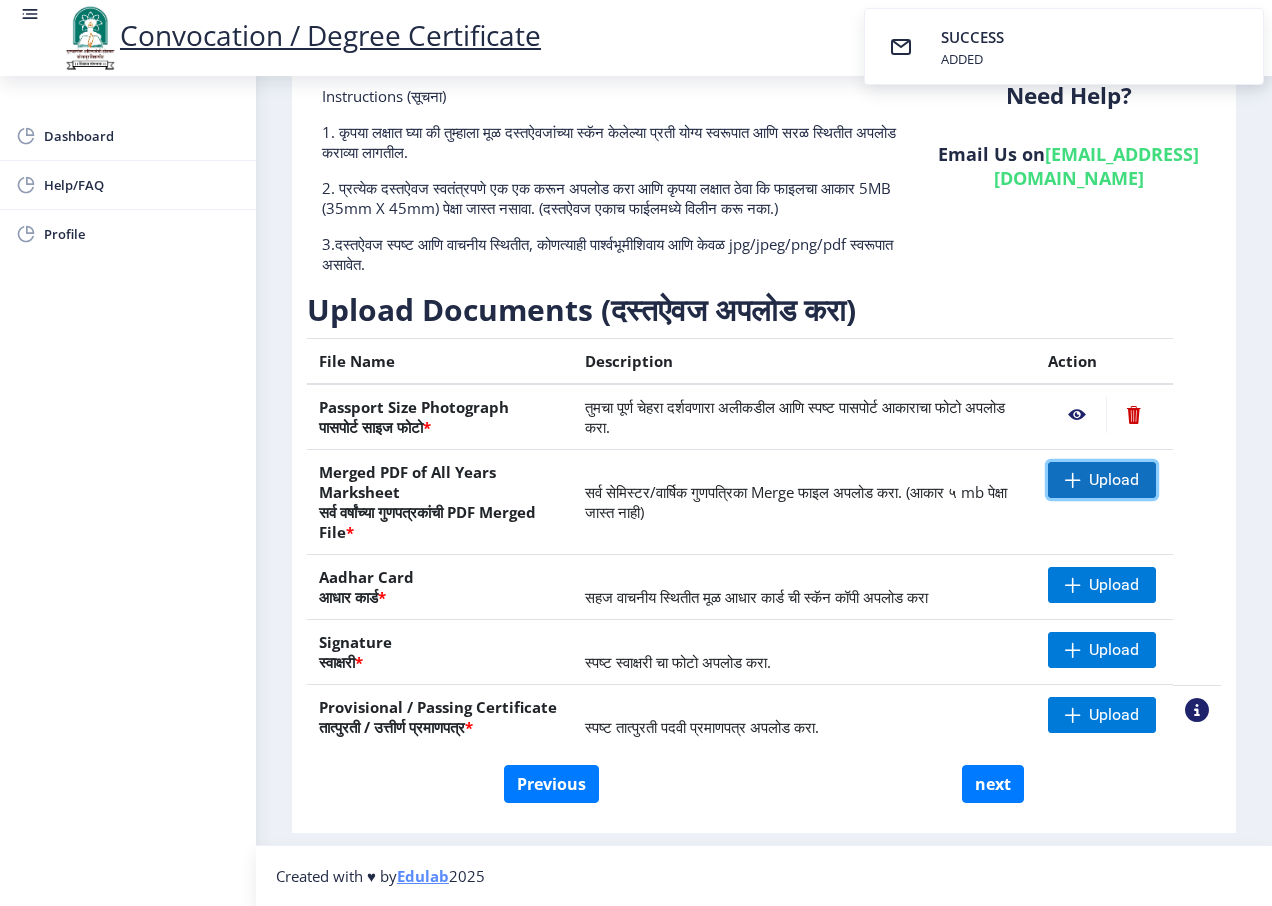 click on "Upload" 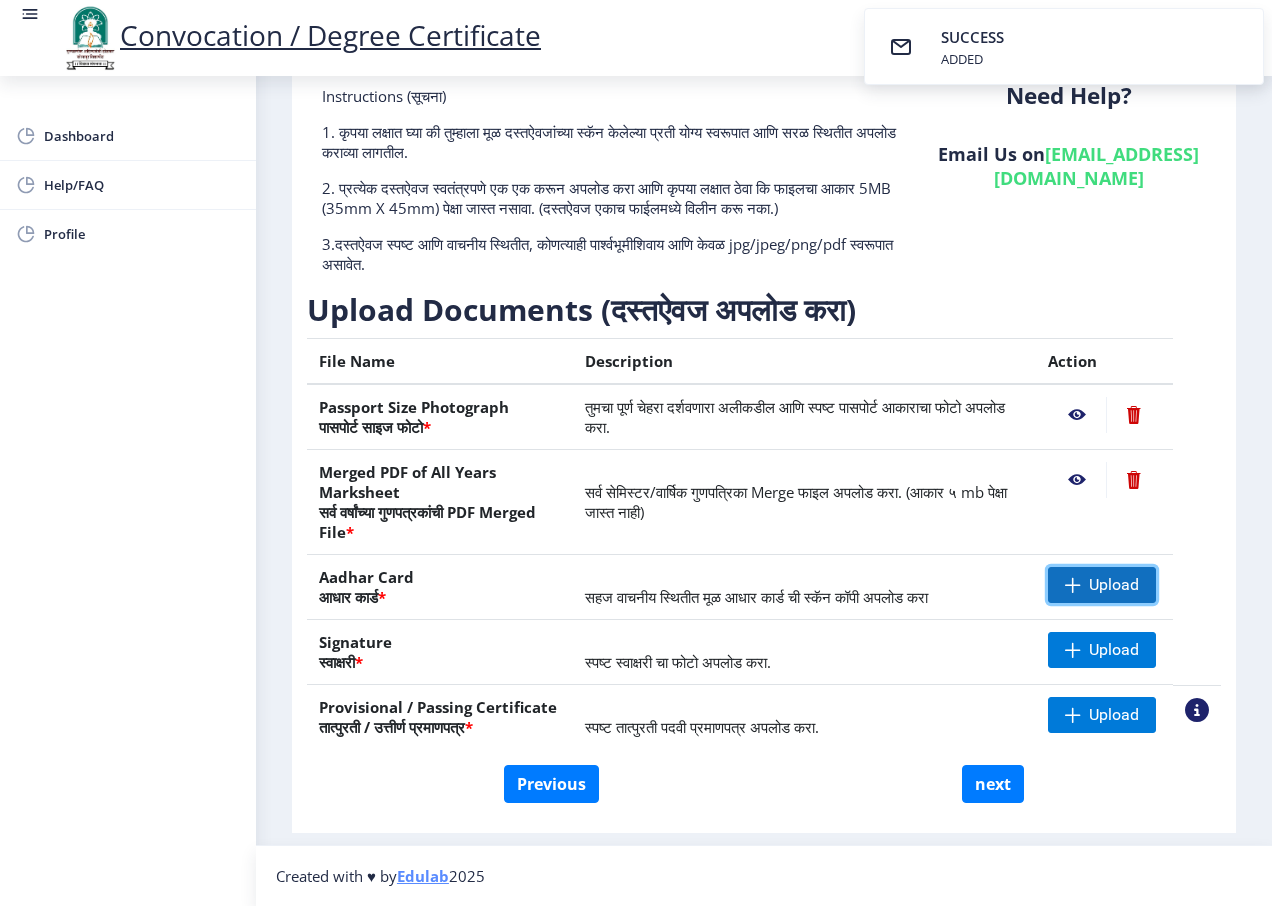 click 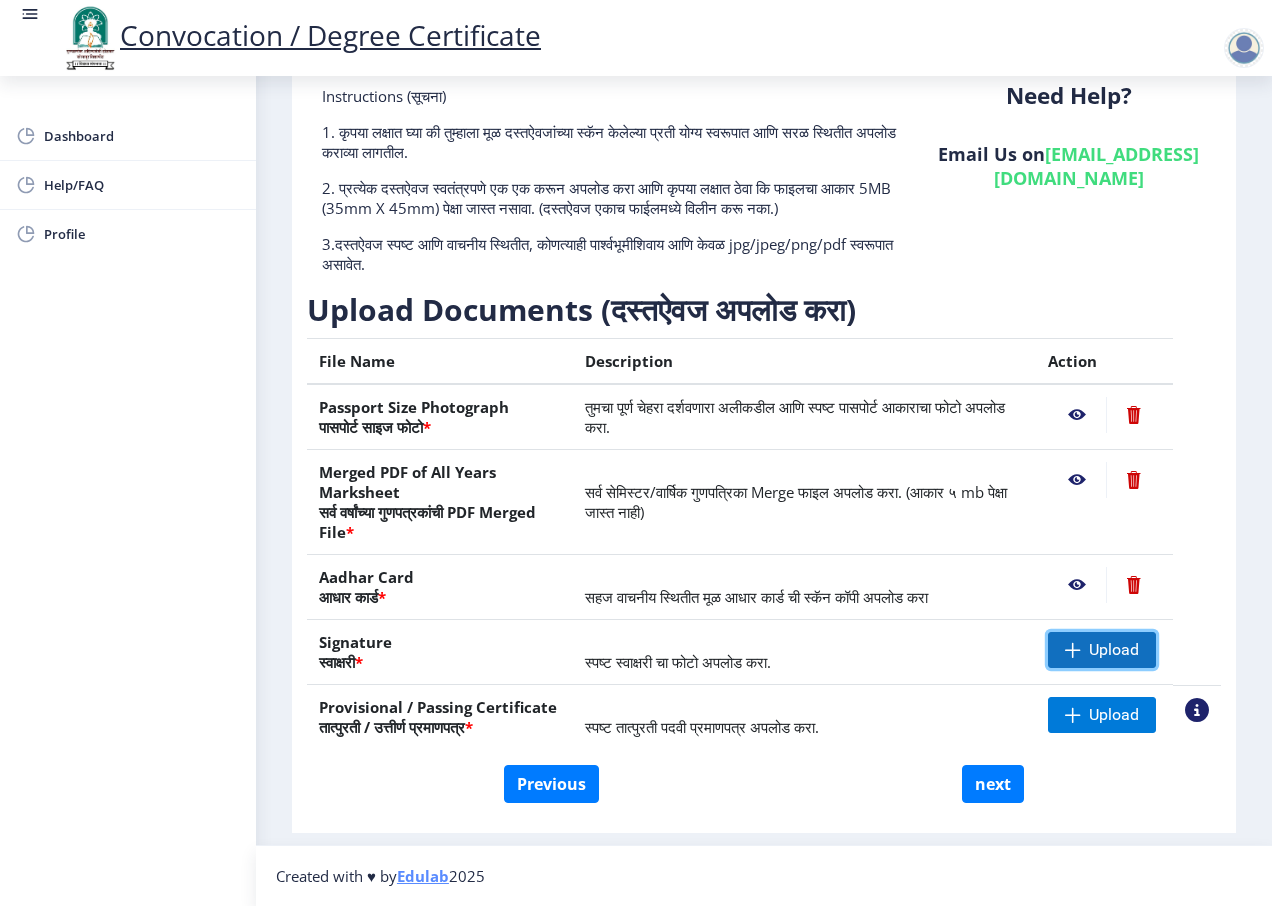 click on "Upload" 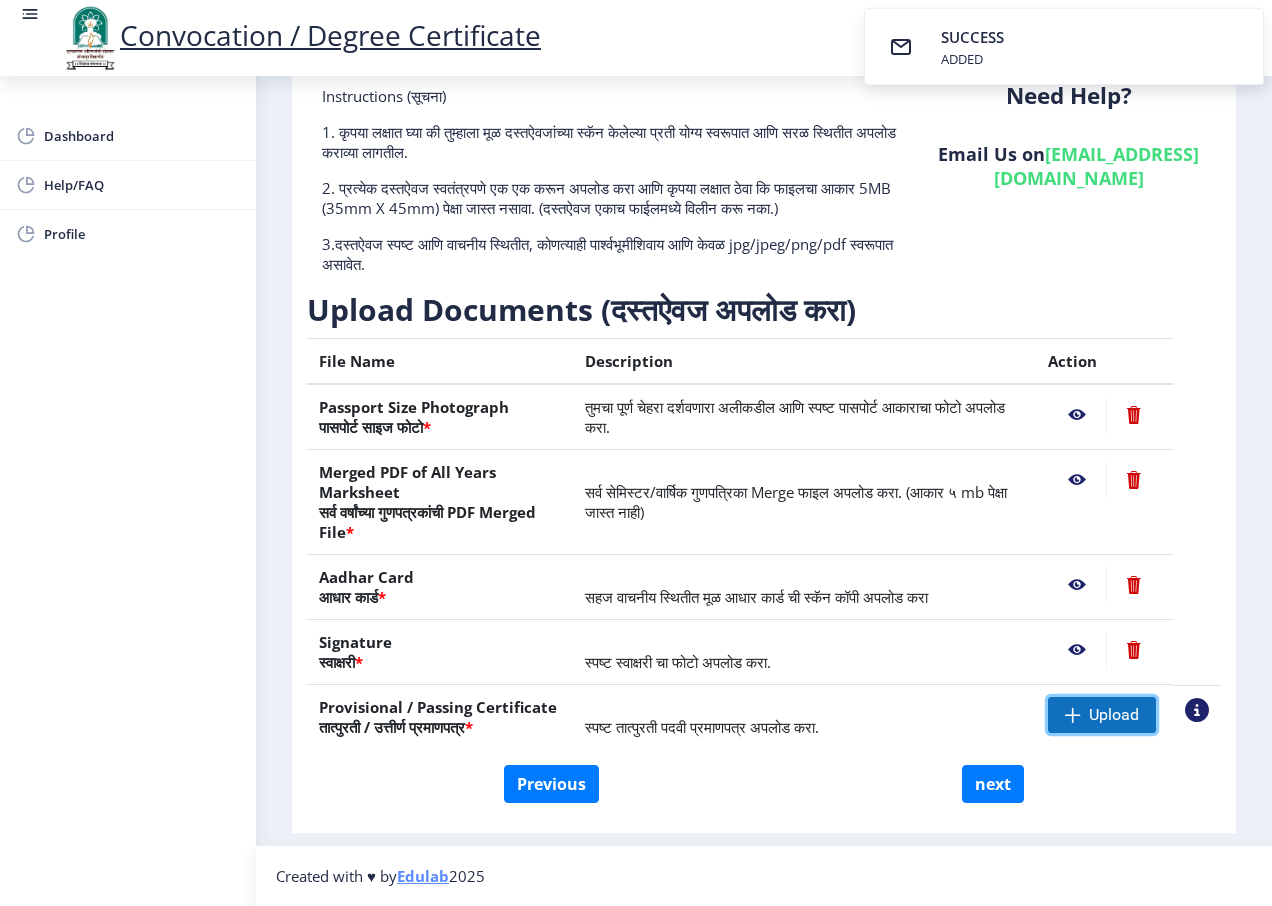 click on "Upload" 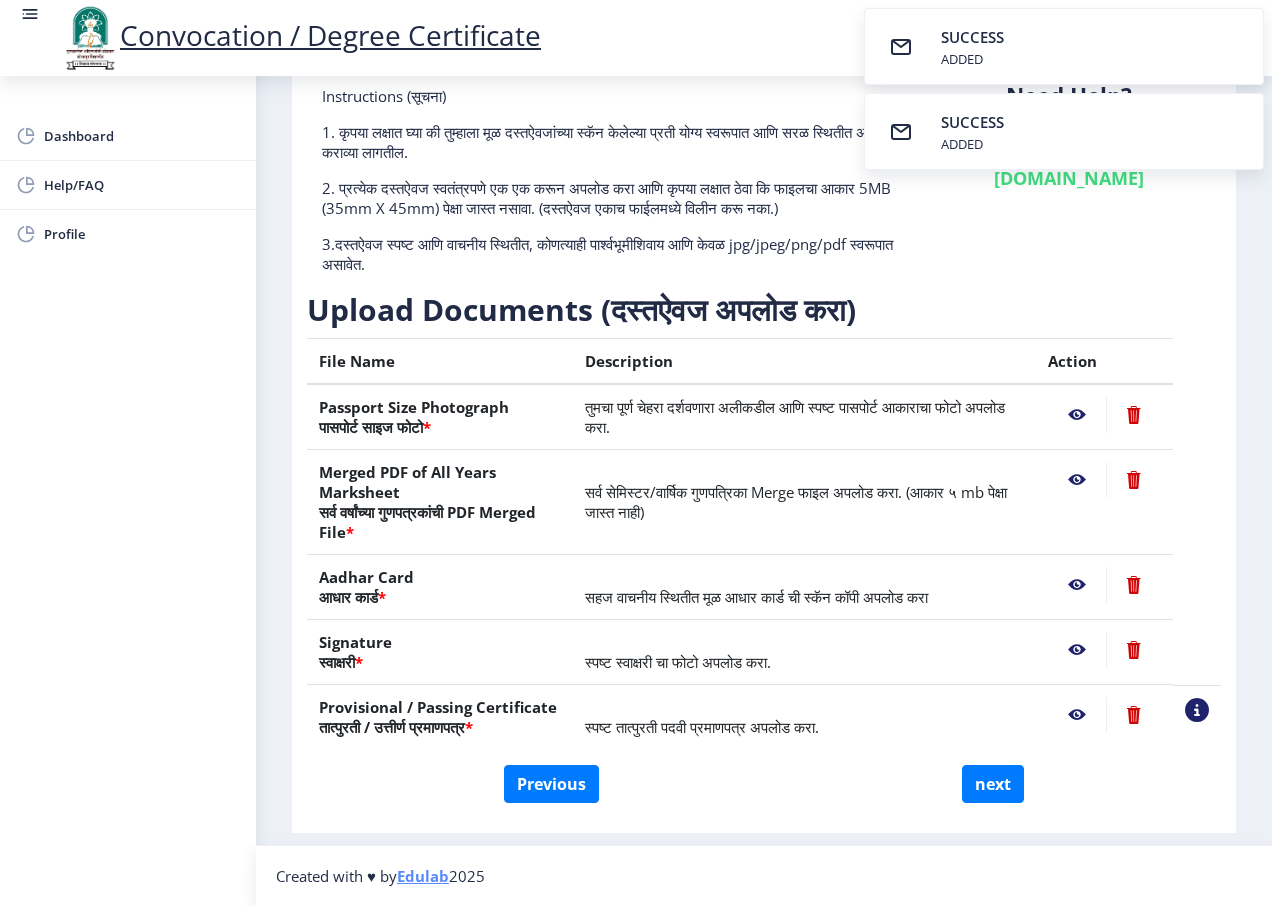 click 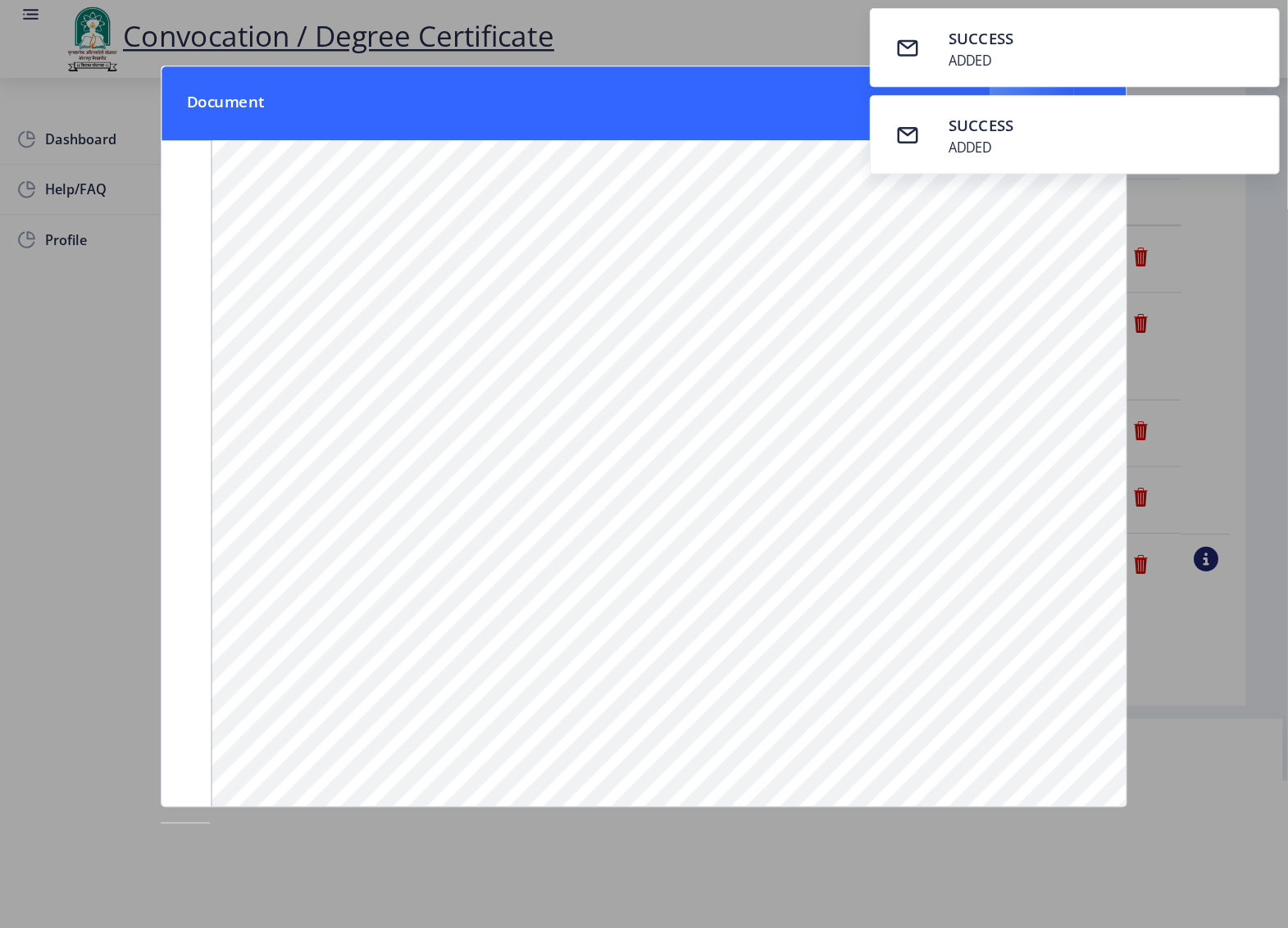scroll, scrollTop: 74, scrollLeft: 0, axis: vertical 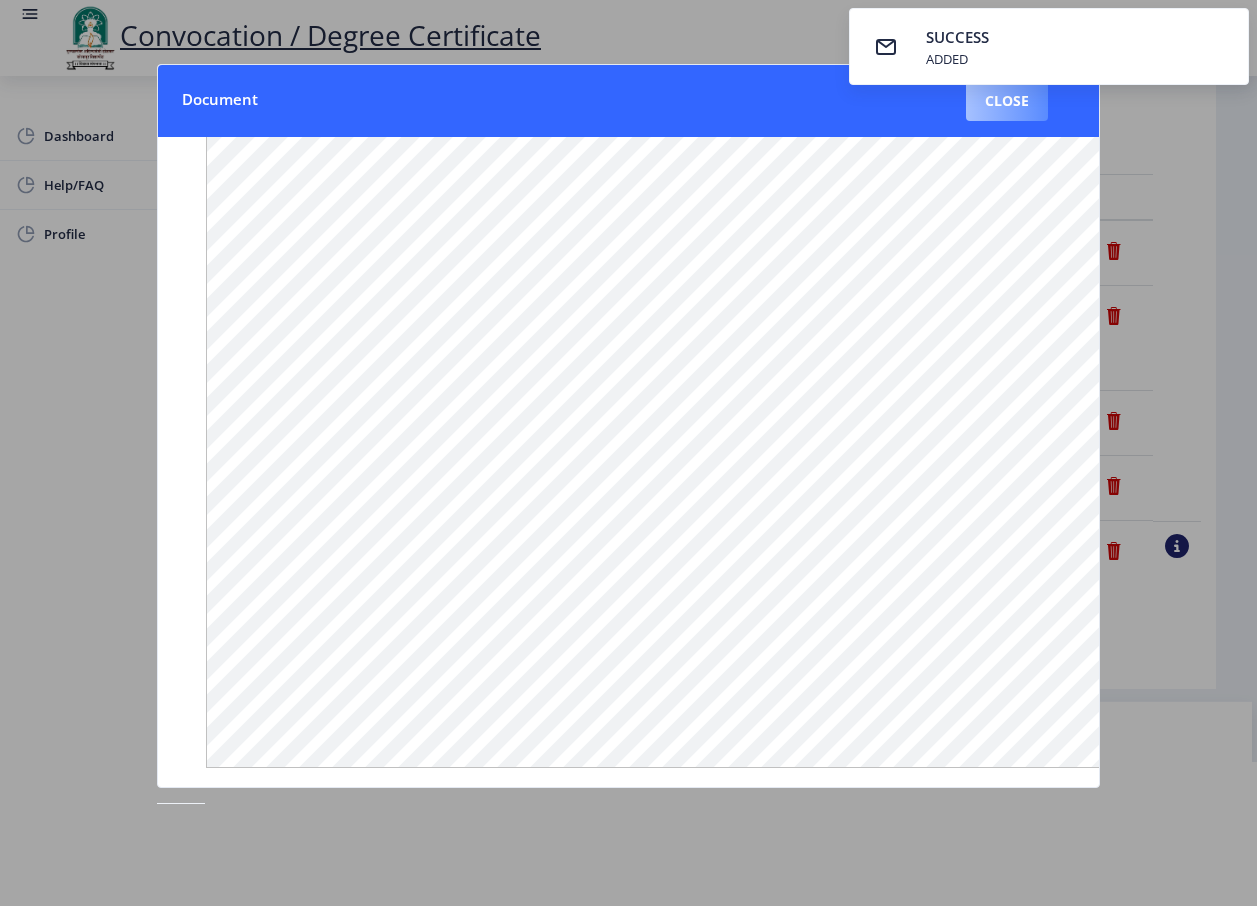 click on "Close" at bounding box center (1007, 101) 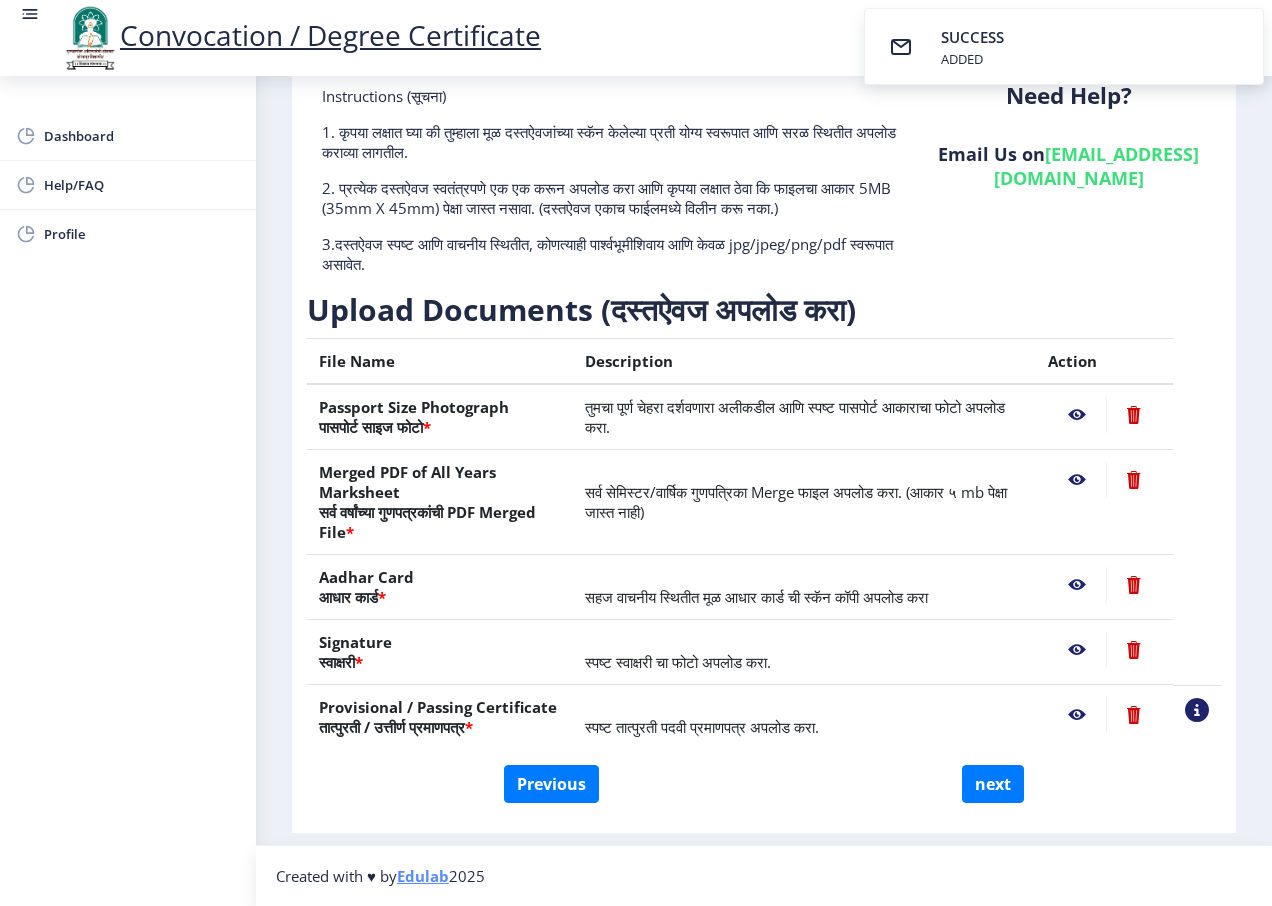 click 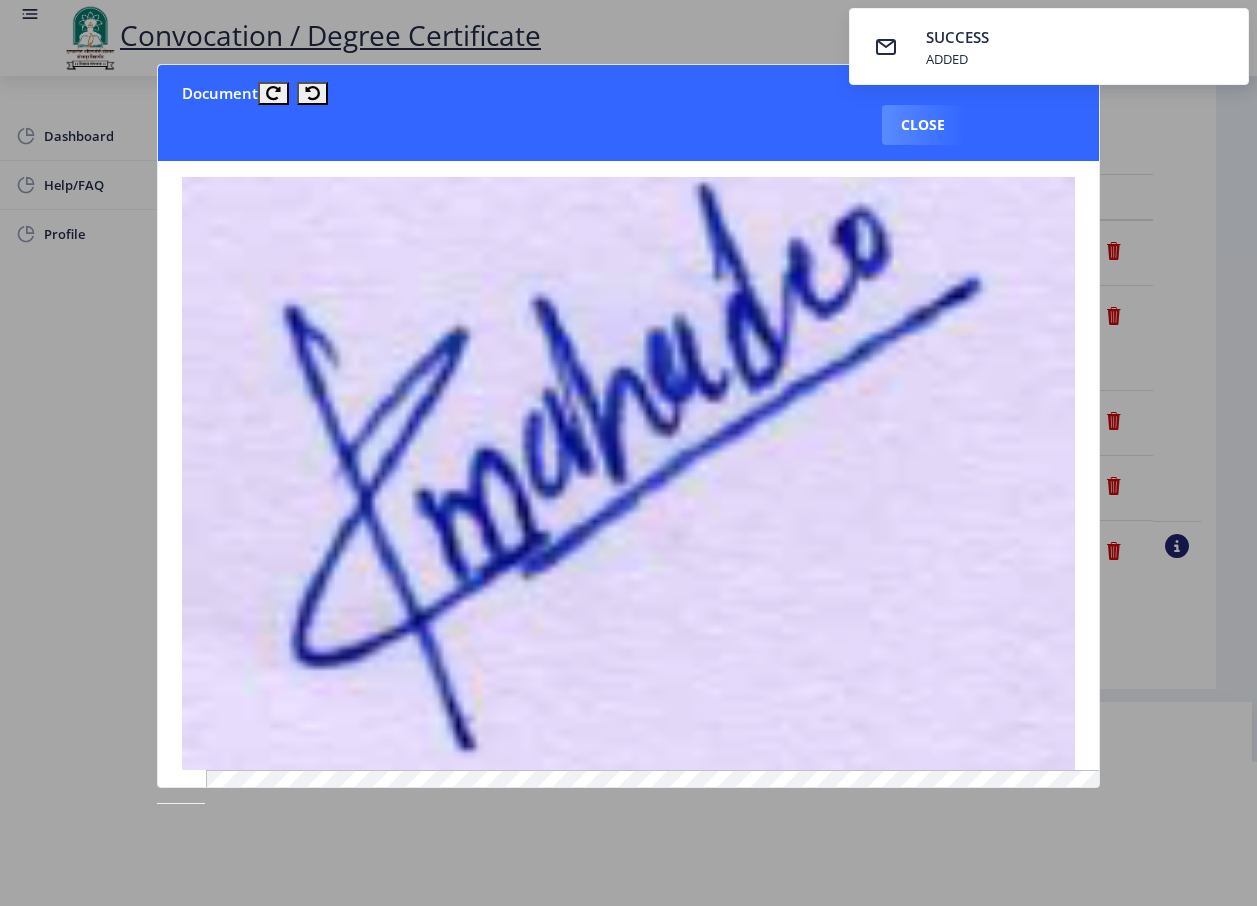 type 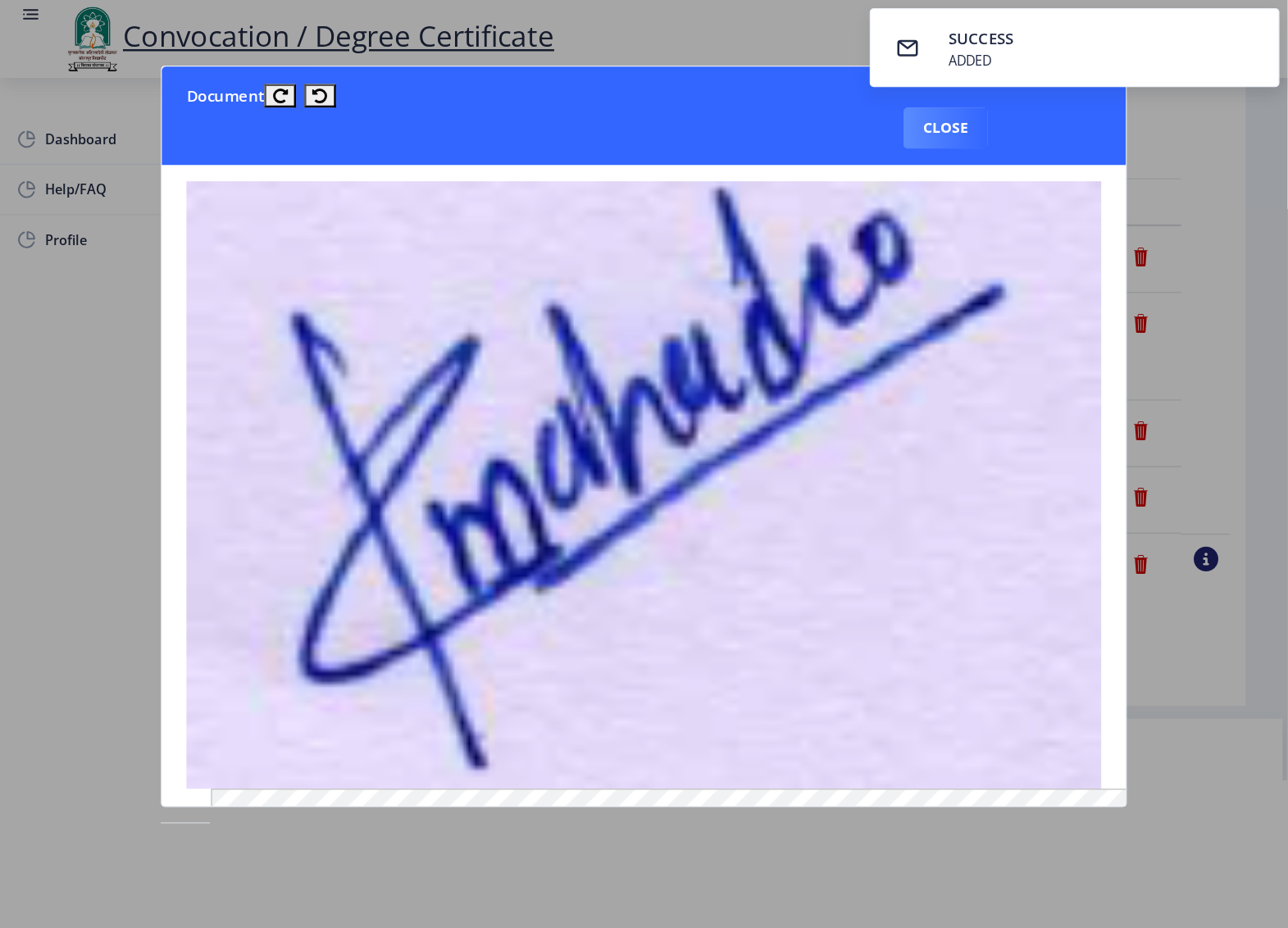 scroll, scrollTop: 0, scrollLeft: 0, axis: both 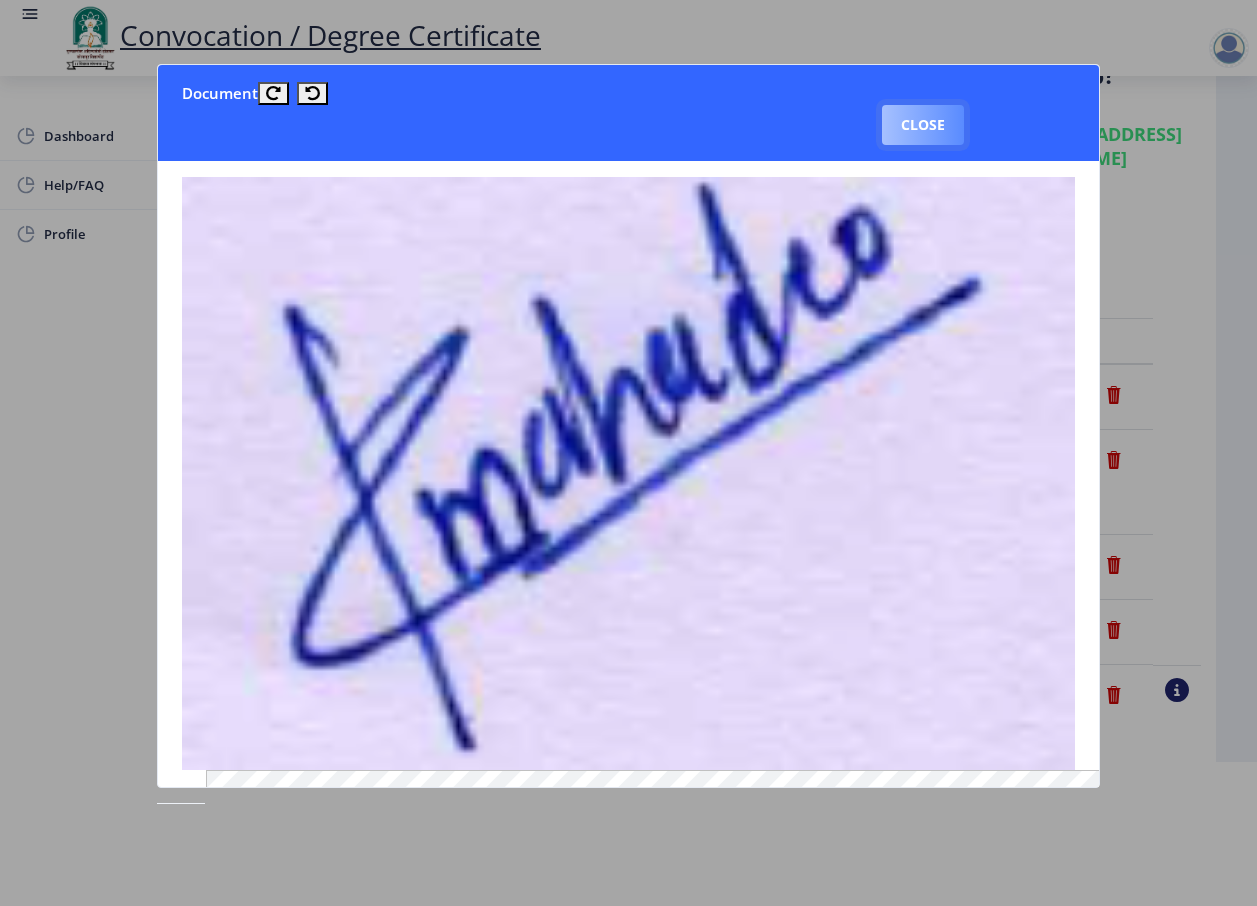 click on "Close" at bounding box center [923, 125] 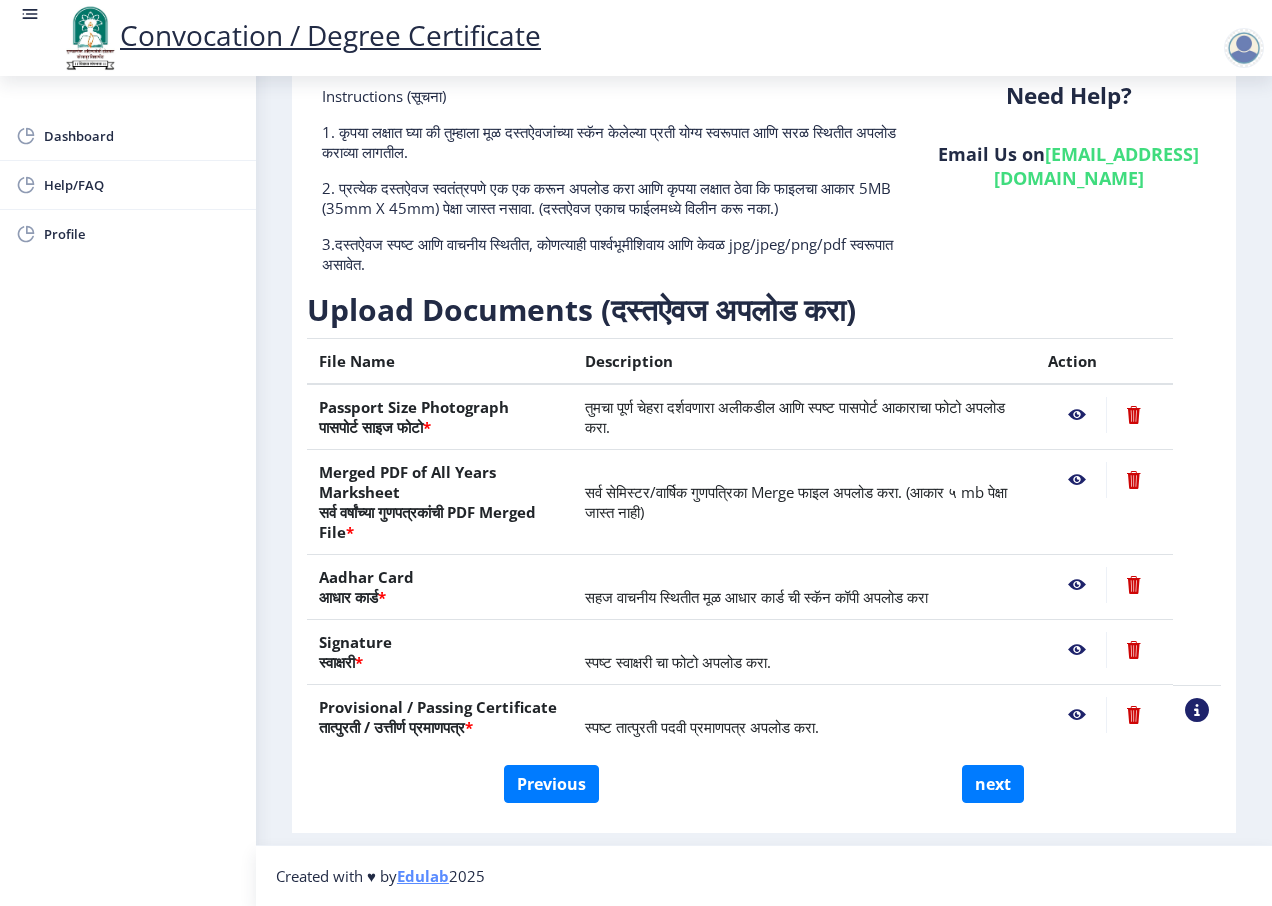 scroll, scrollTop: 144, scrollLeft: 0, axis: vertical 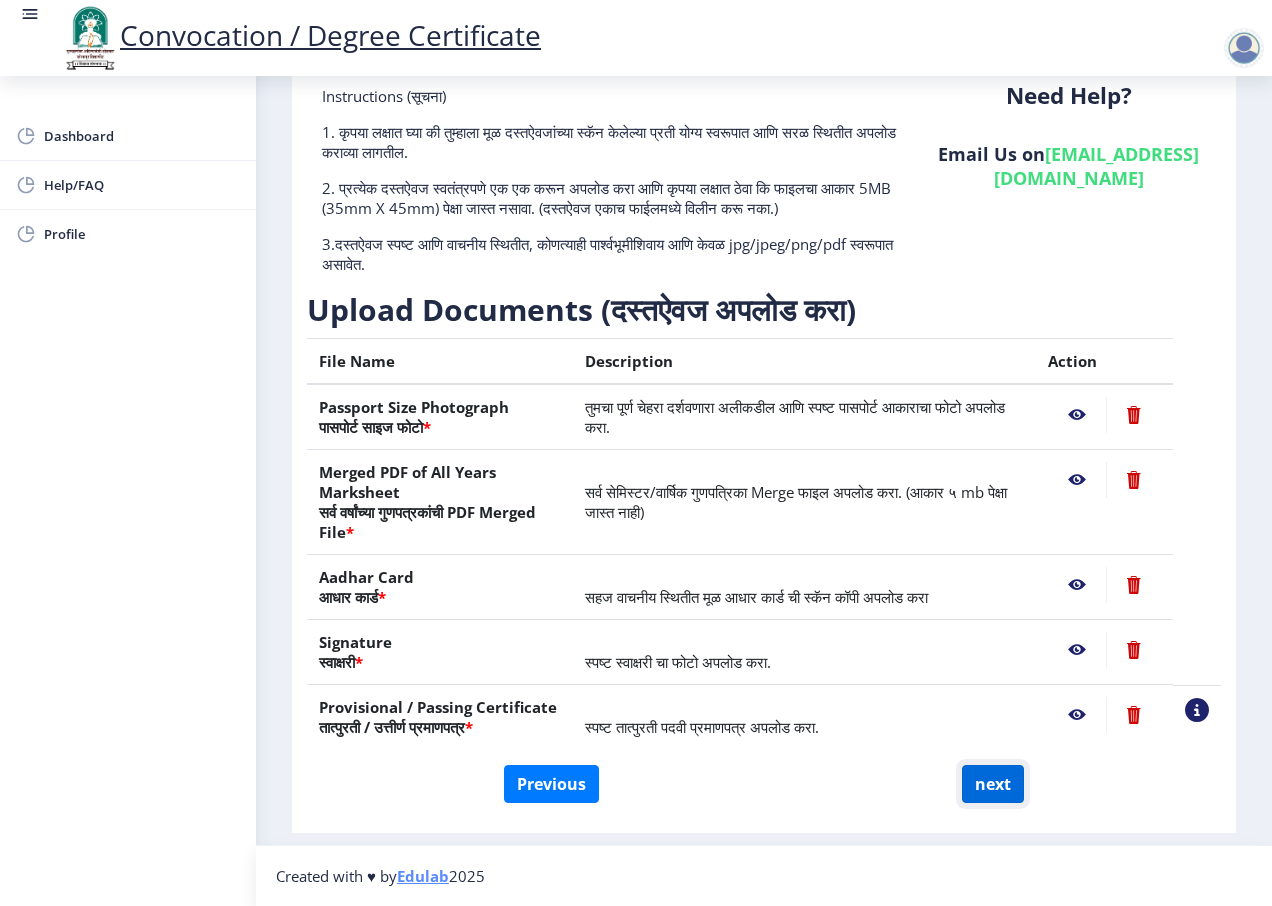 click on "next" 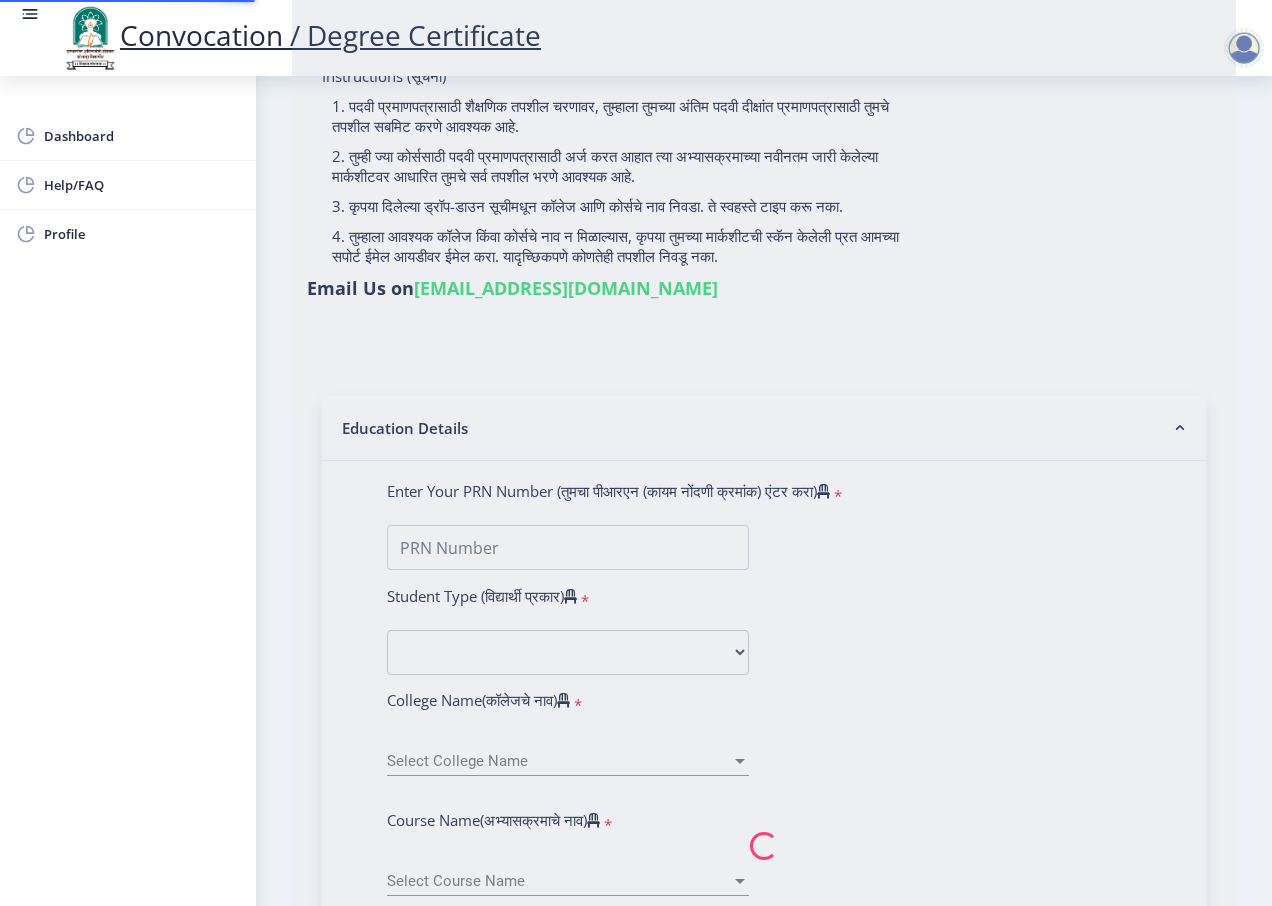select 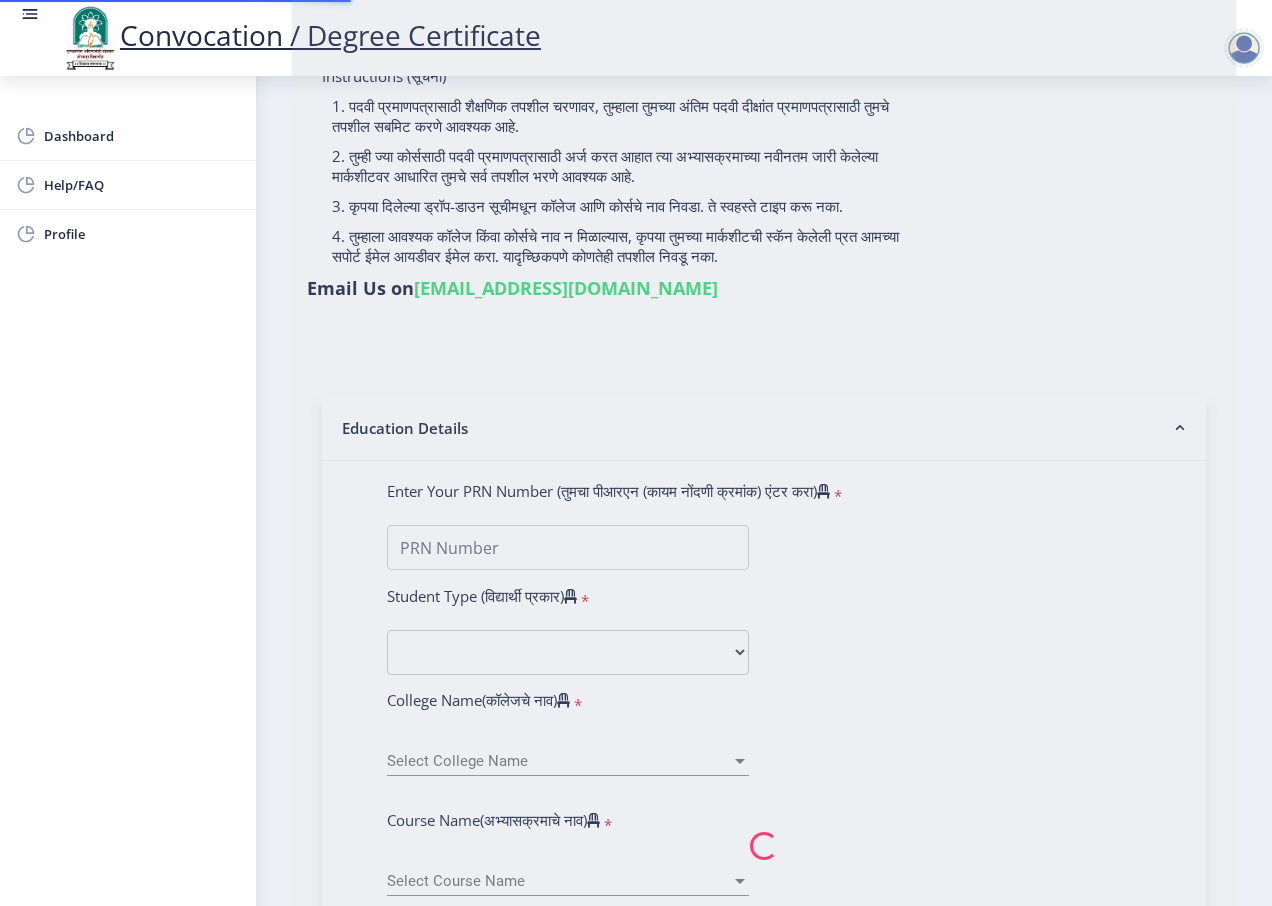 scroll, scrollTop: 0, scrollLeft: 0, axis: both 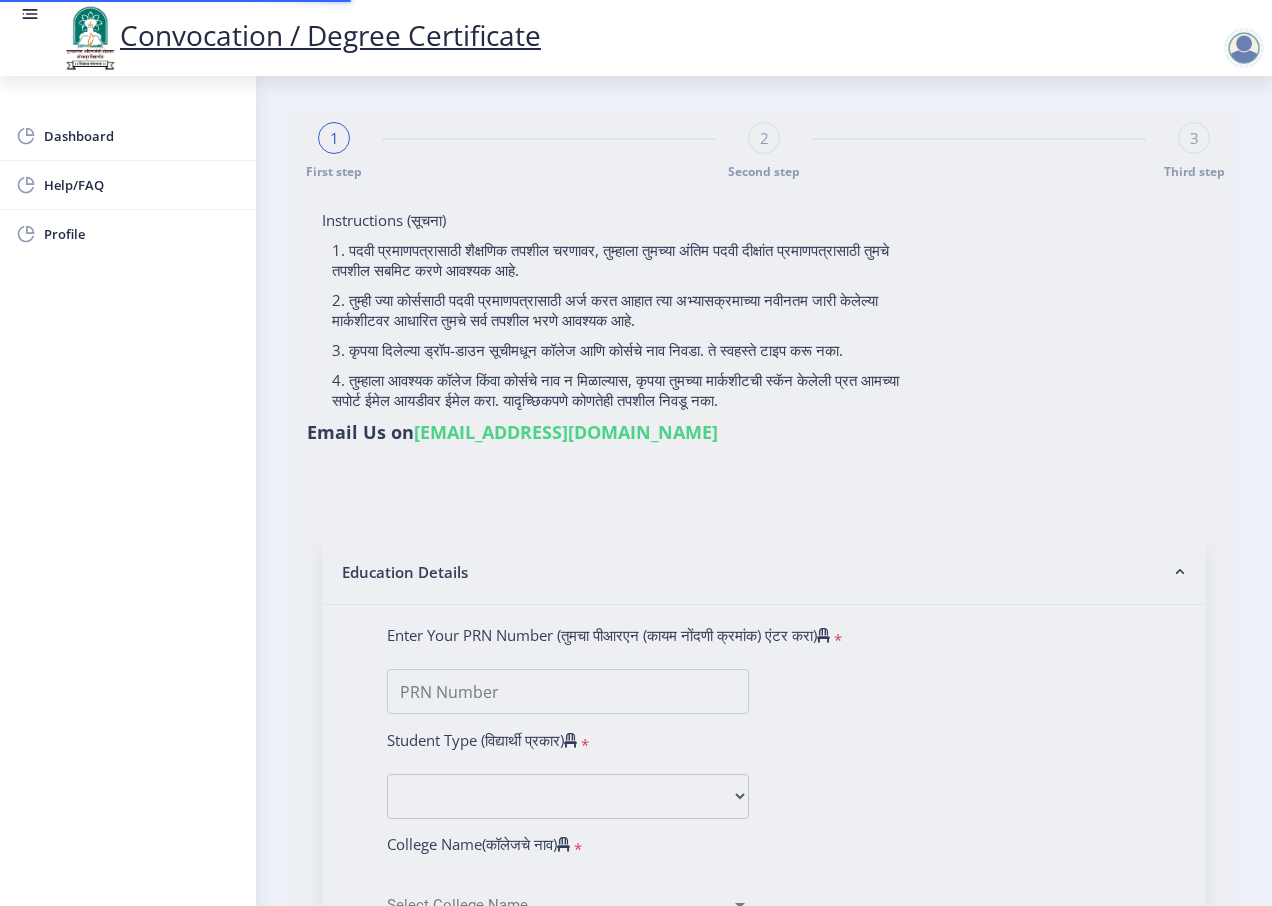 type on "mahadeo brahmdeo khurd" 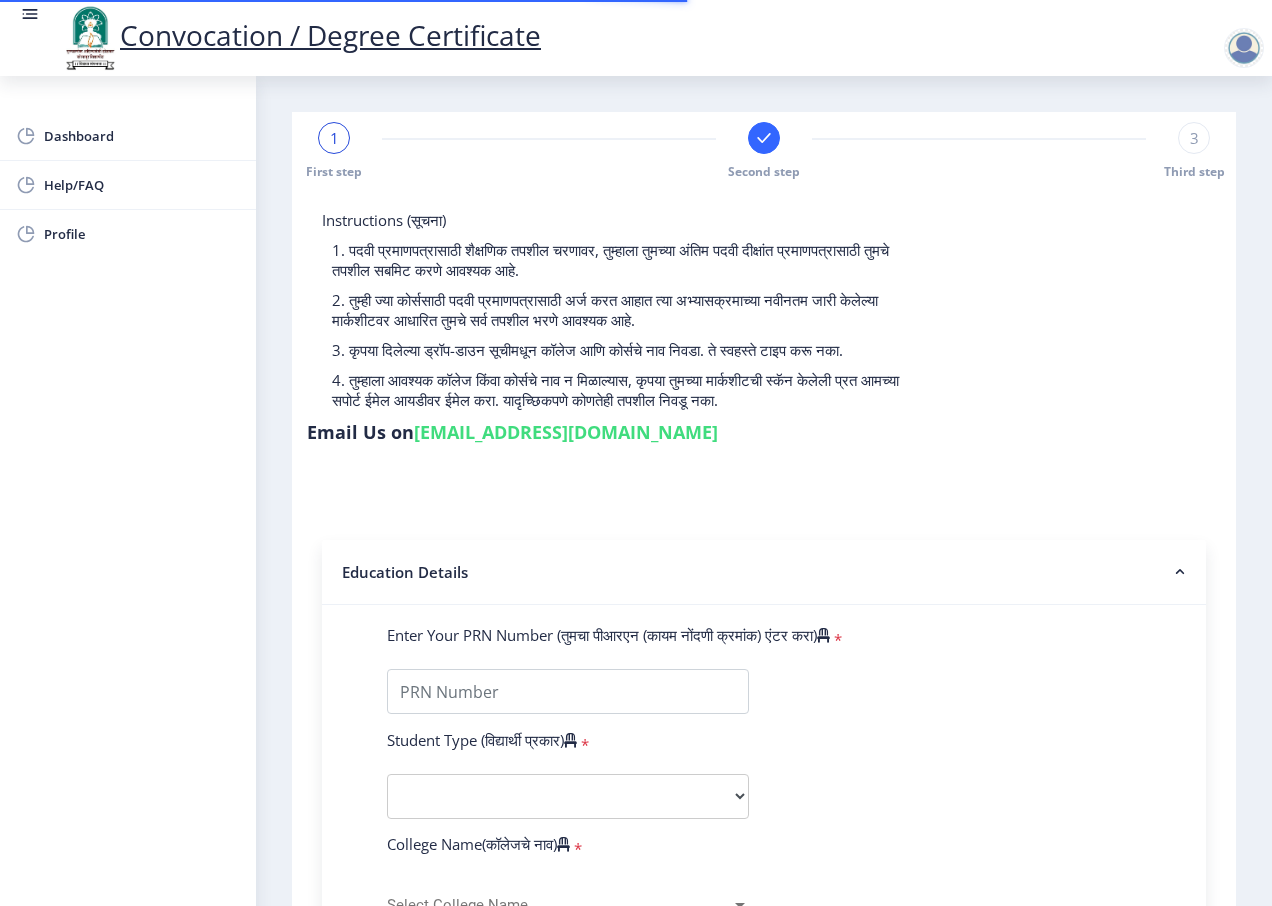 type on "2015032500292181" 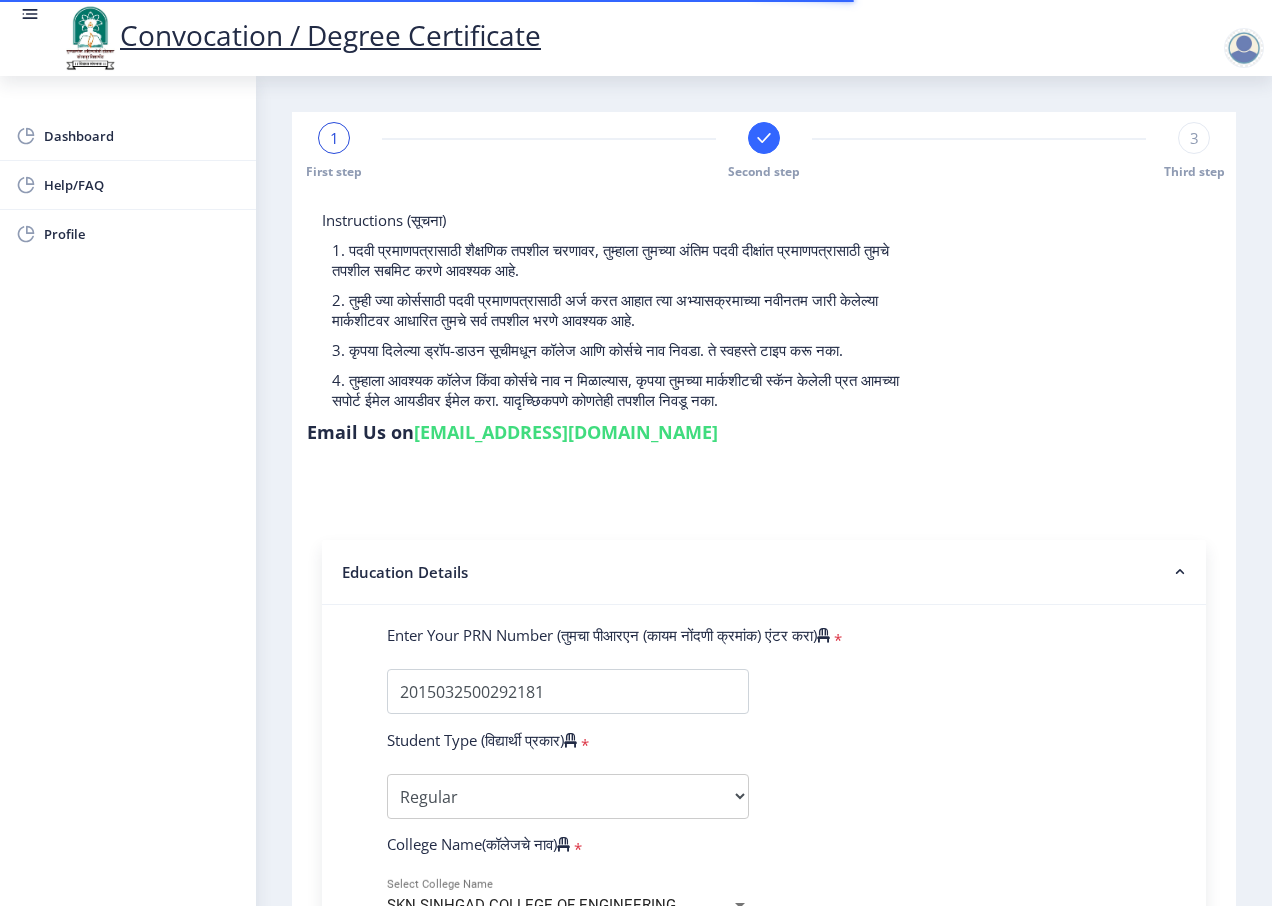 select 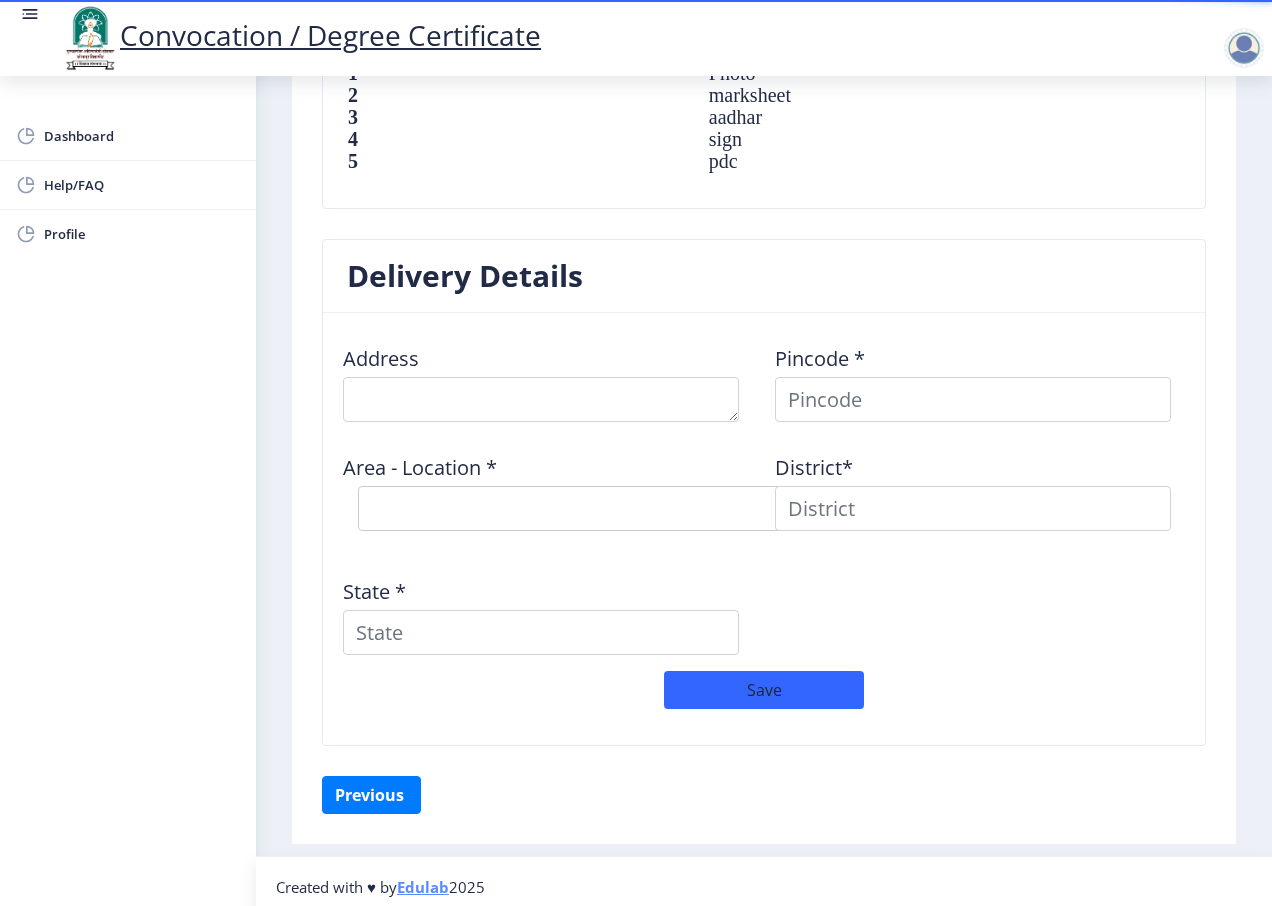 scroll, scrollTop: 1484, scrollLeft: 0, axis: vertical 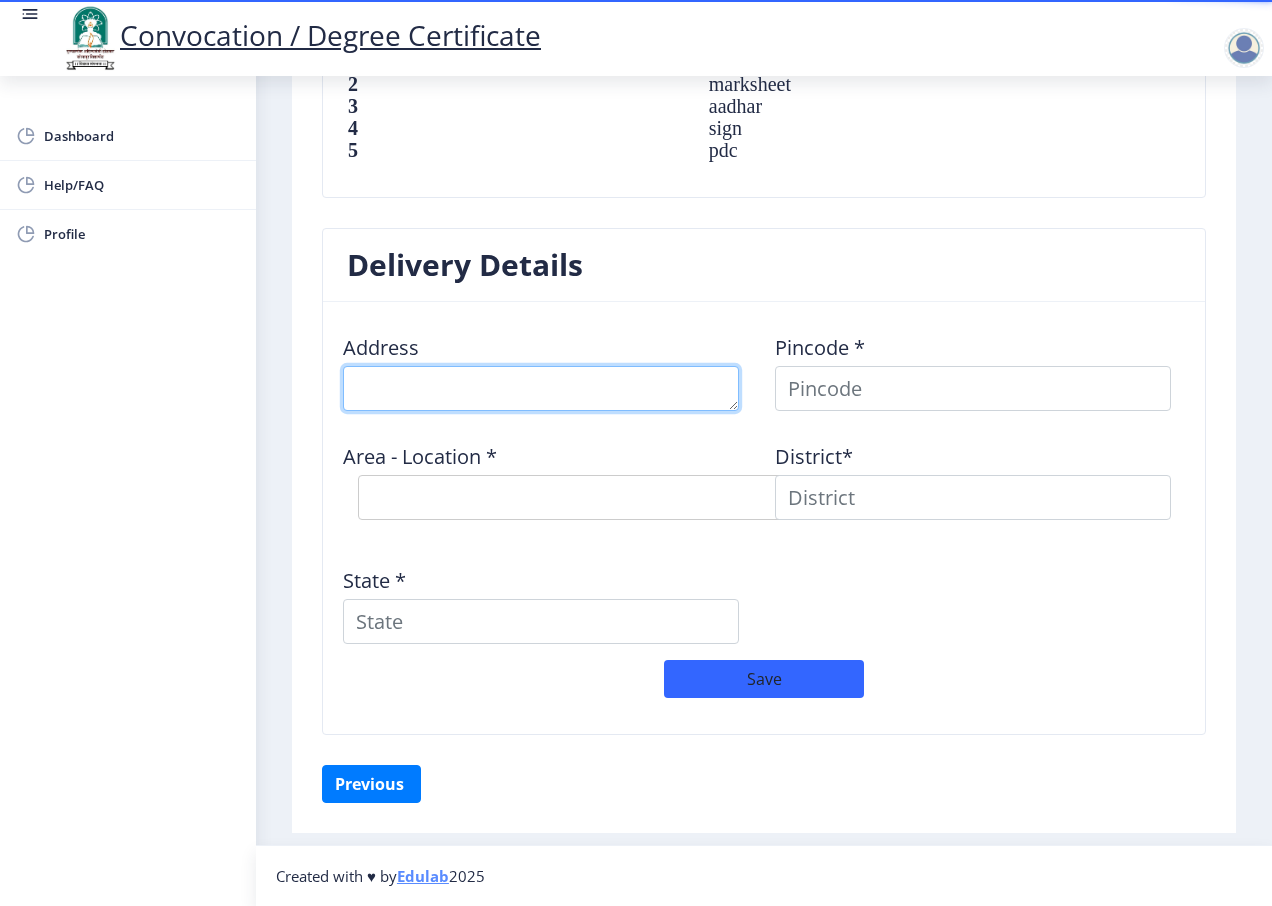 click at bounding box center [541, 388] 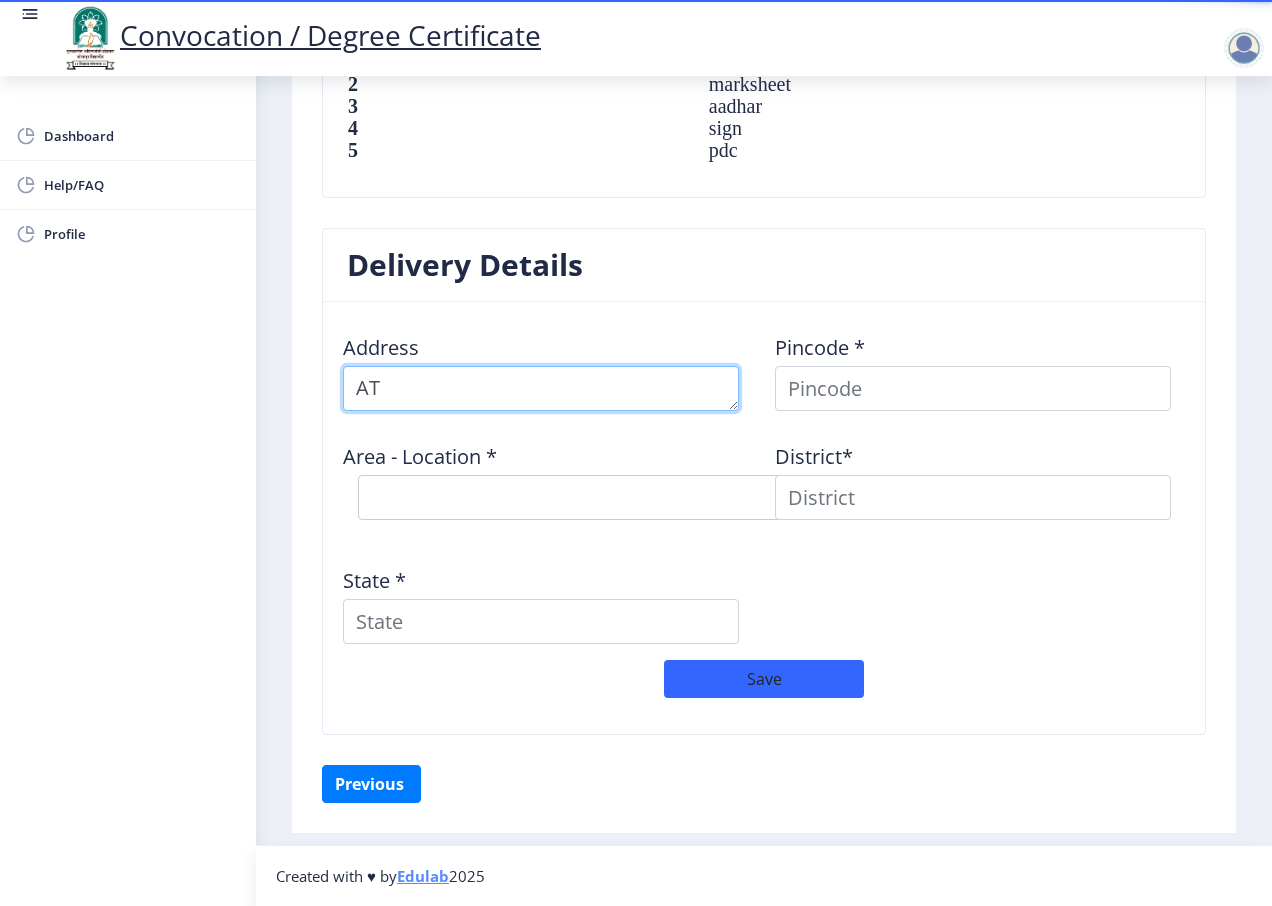 type on "A" 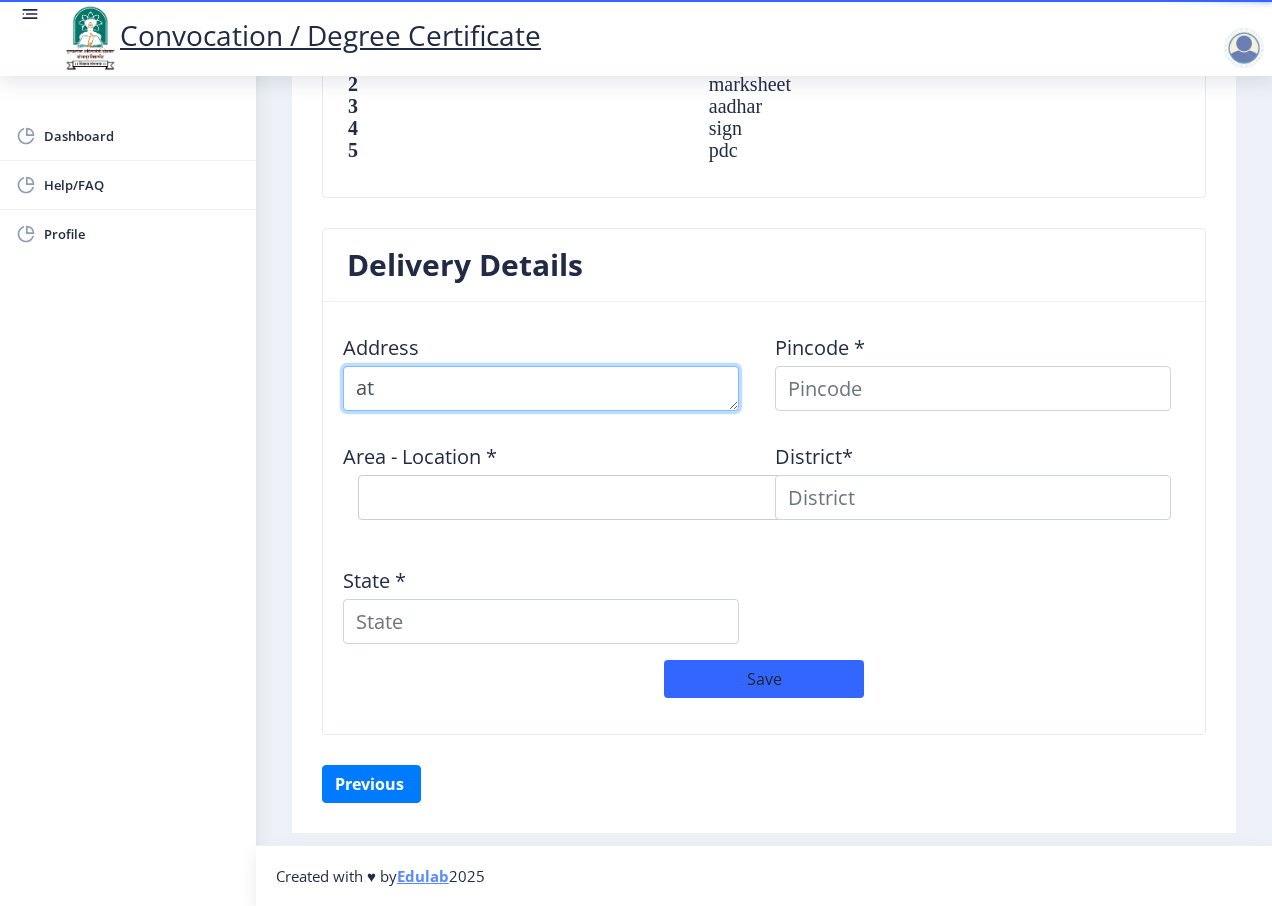 type on "a" 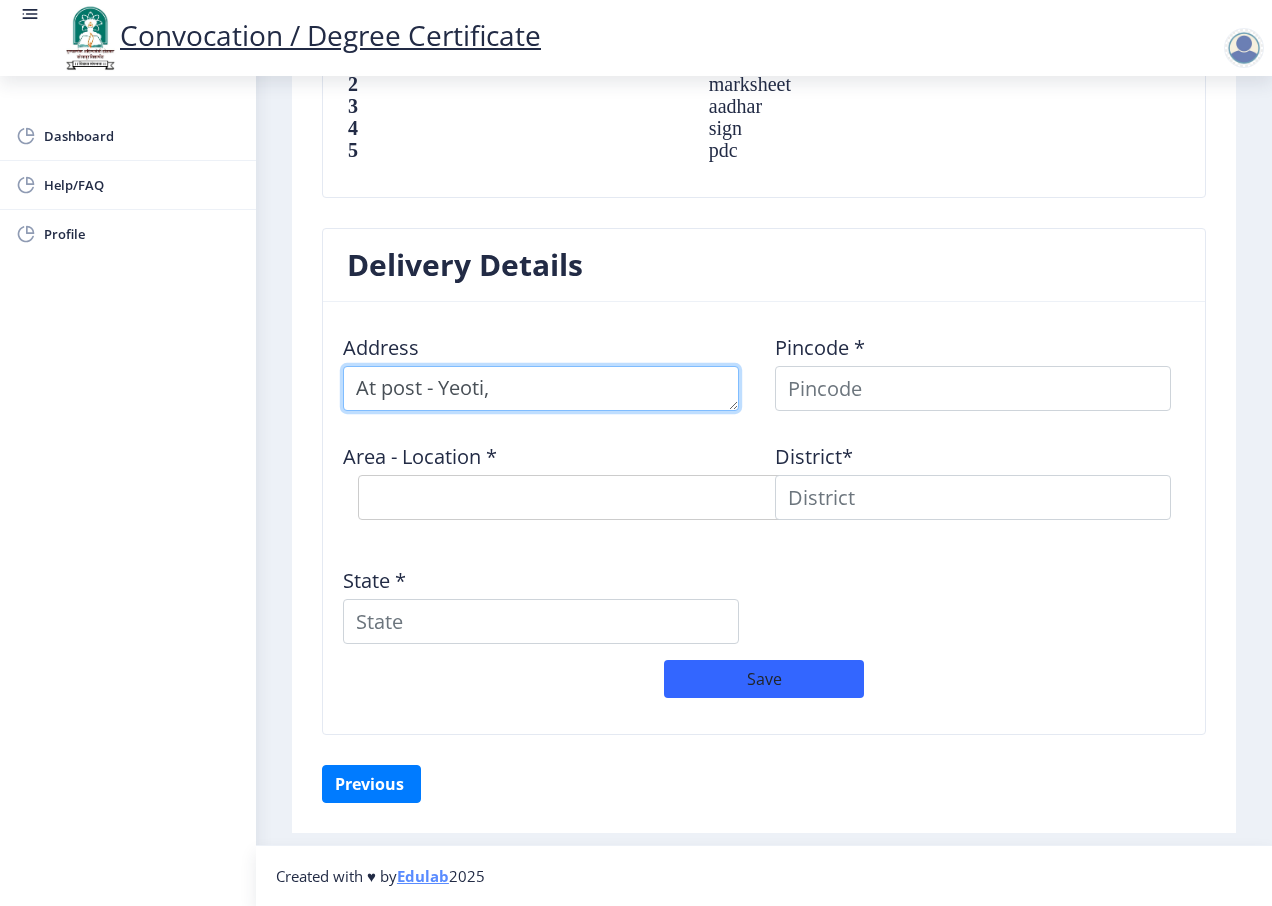 click at bounding box center (541, 388) 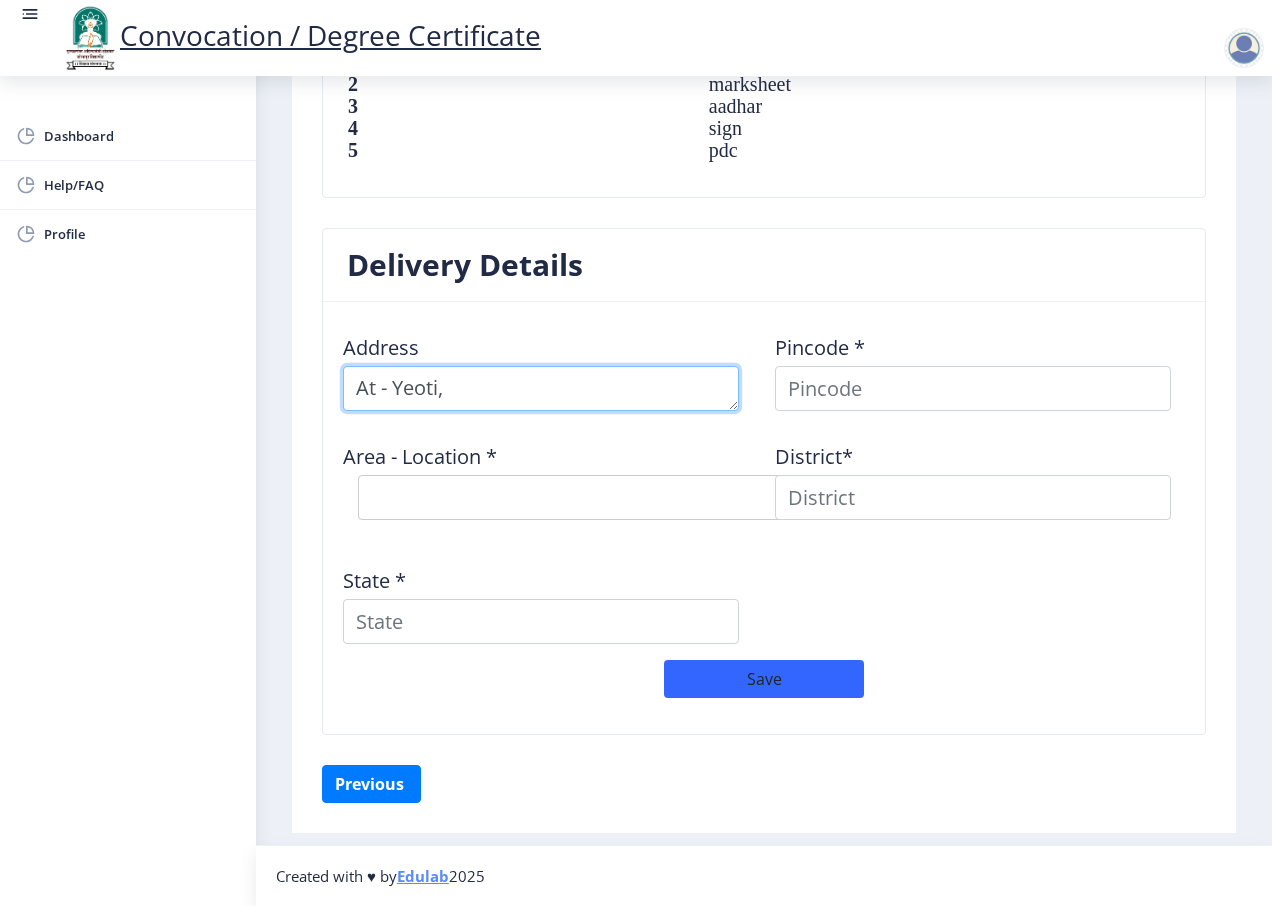 click at bounding box center (541, 388) 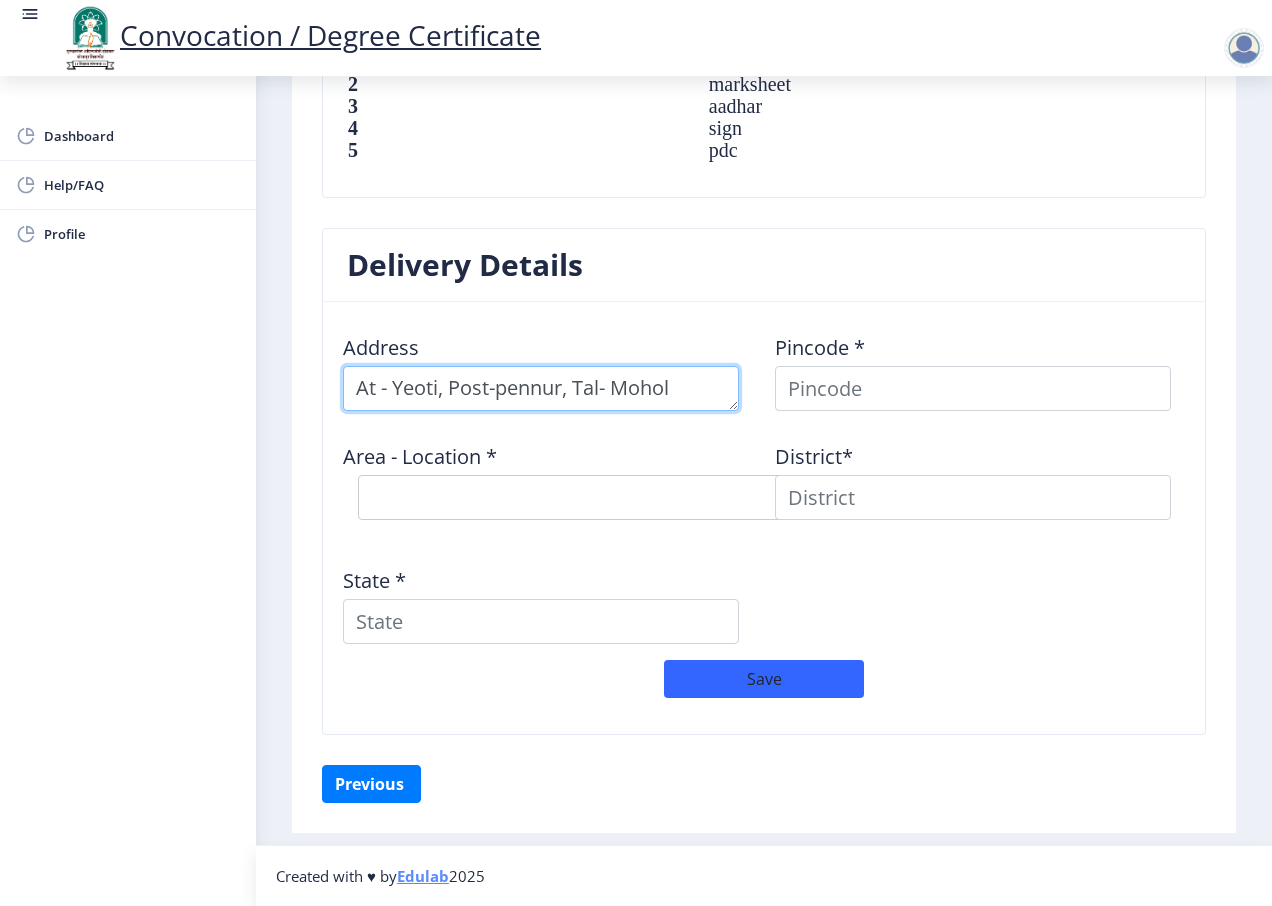 type on "At - Yeoti, Post-pennur, Tal- Mohol" 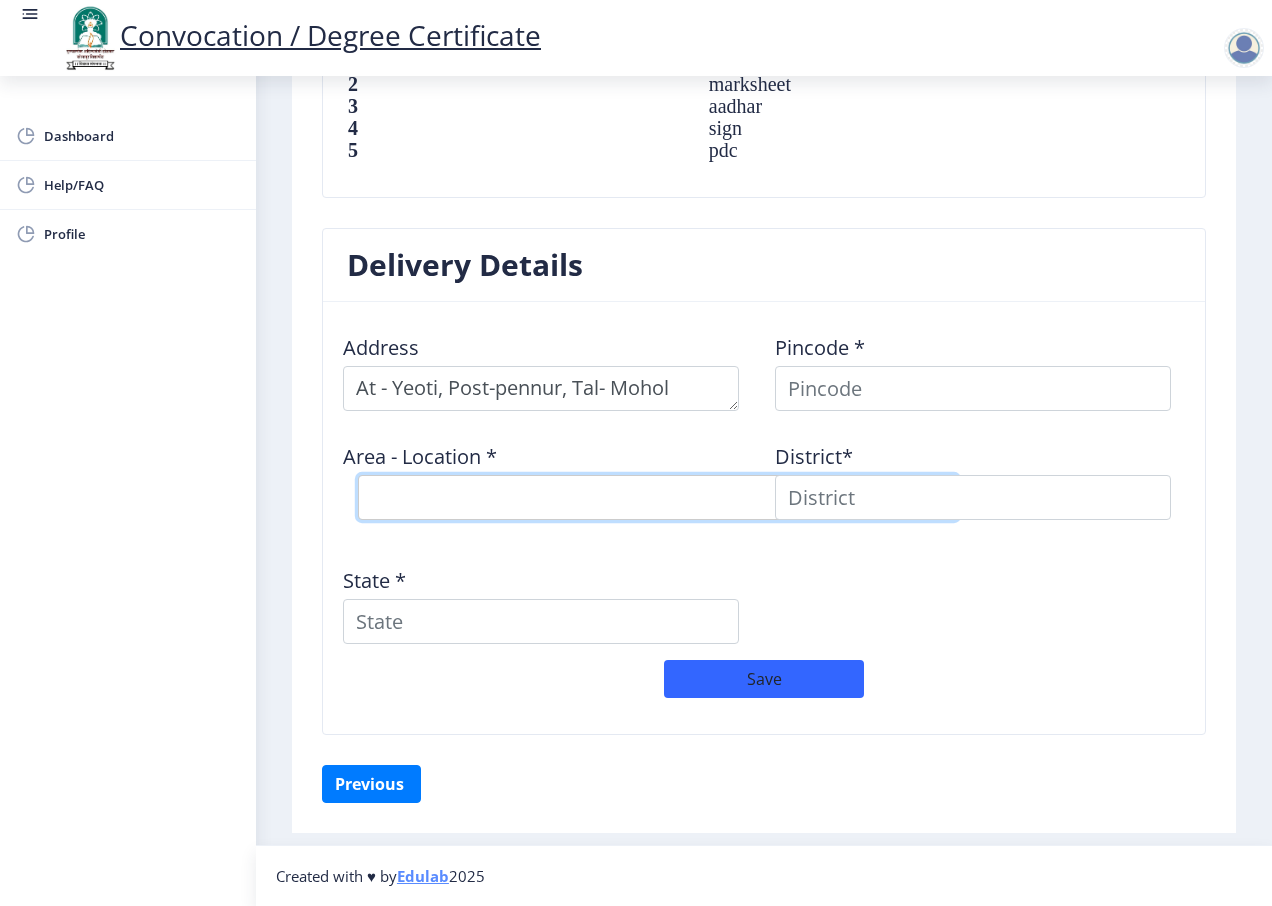 click on "Select Area Location" at bounding box center (658, 497) 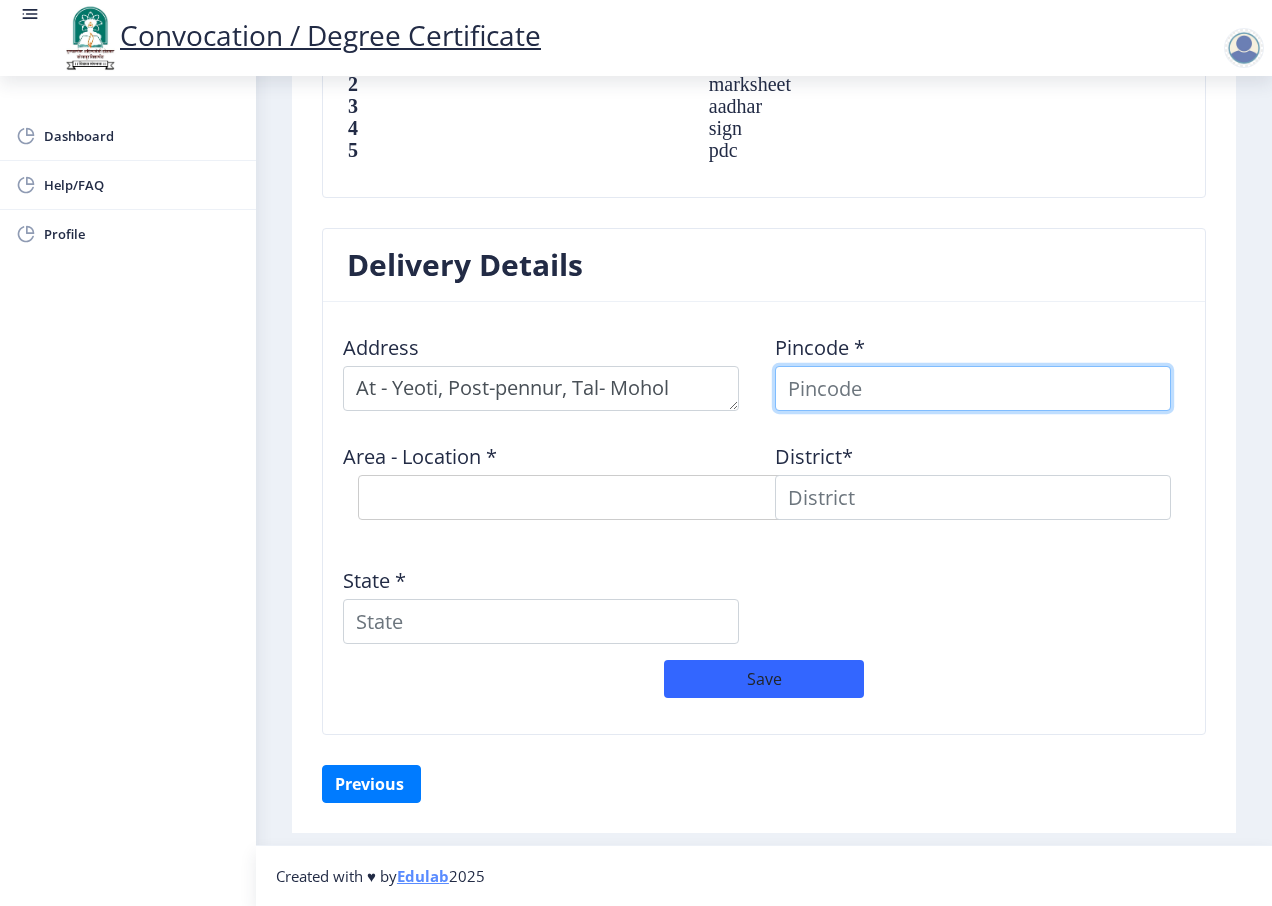 click at bounding box center (973, 388) 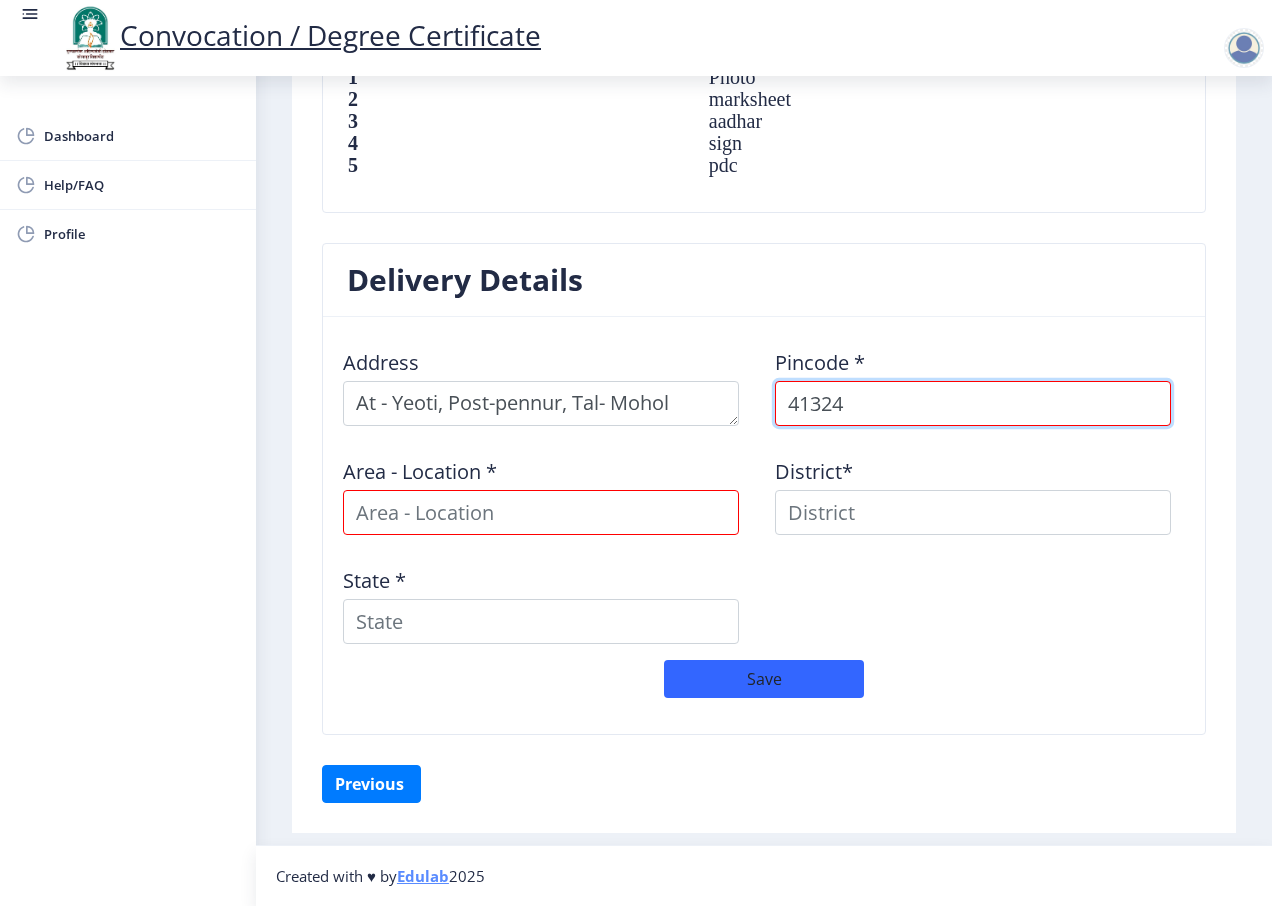 type on "413248" 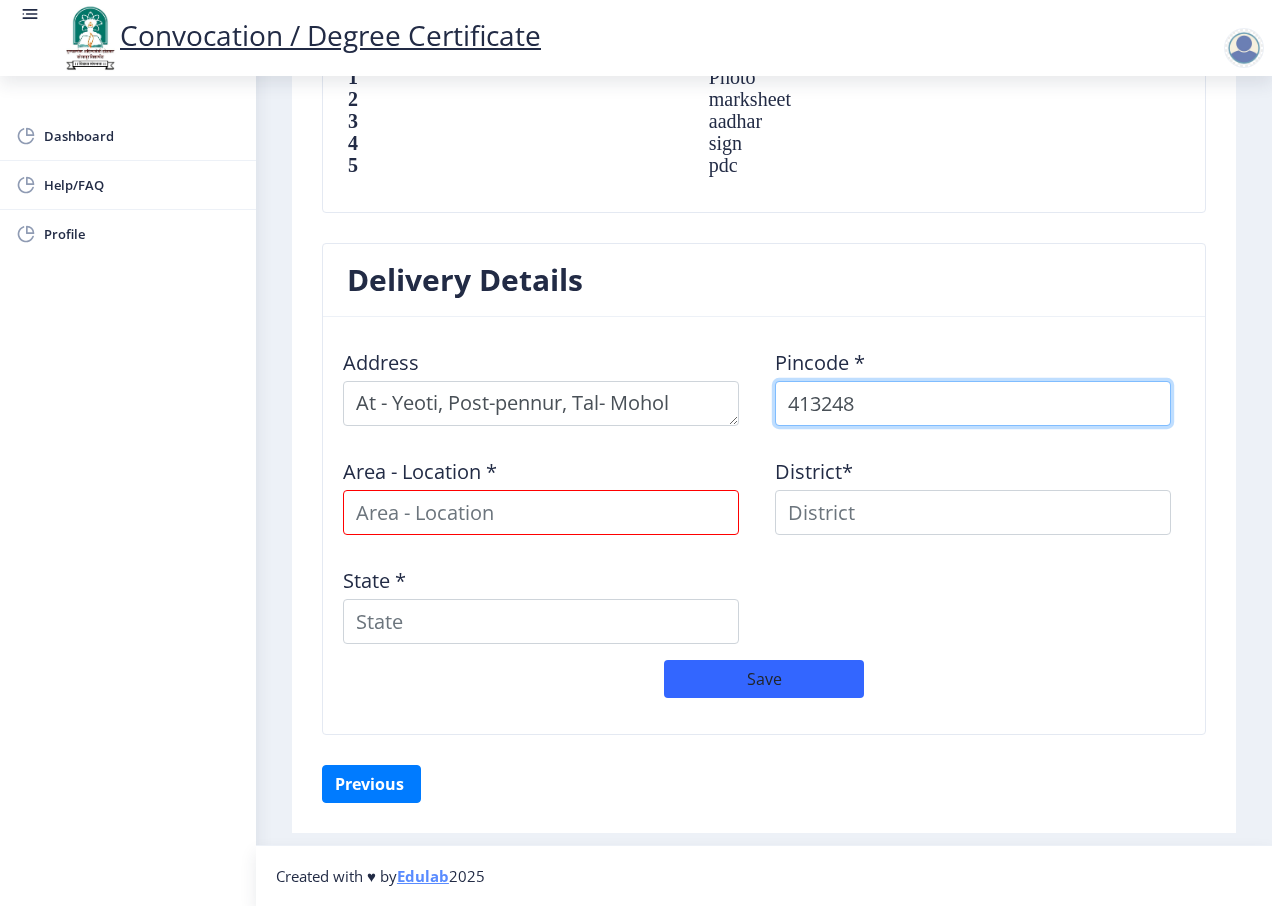 select 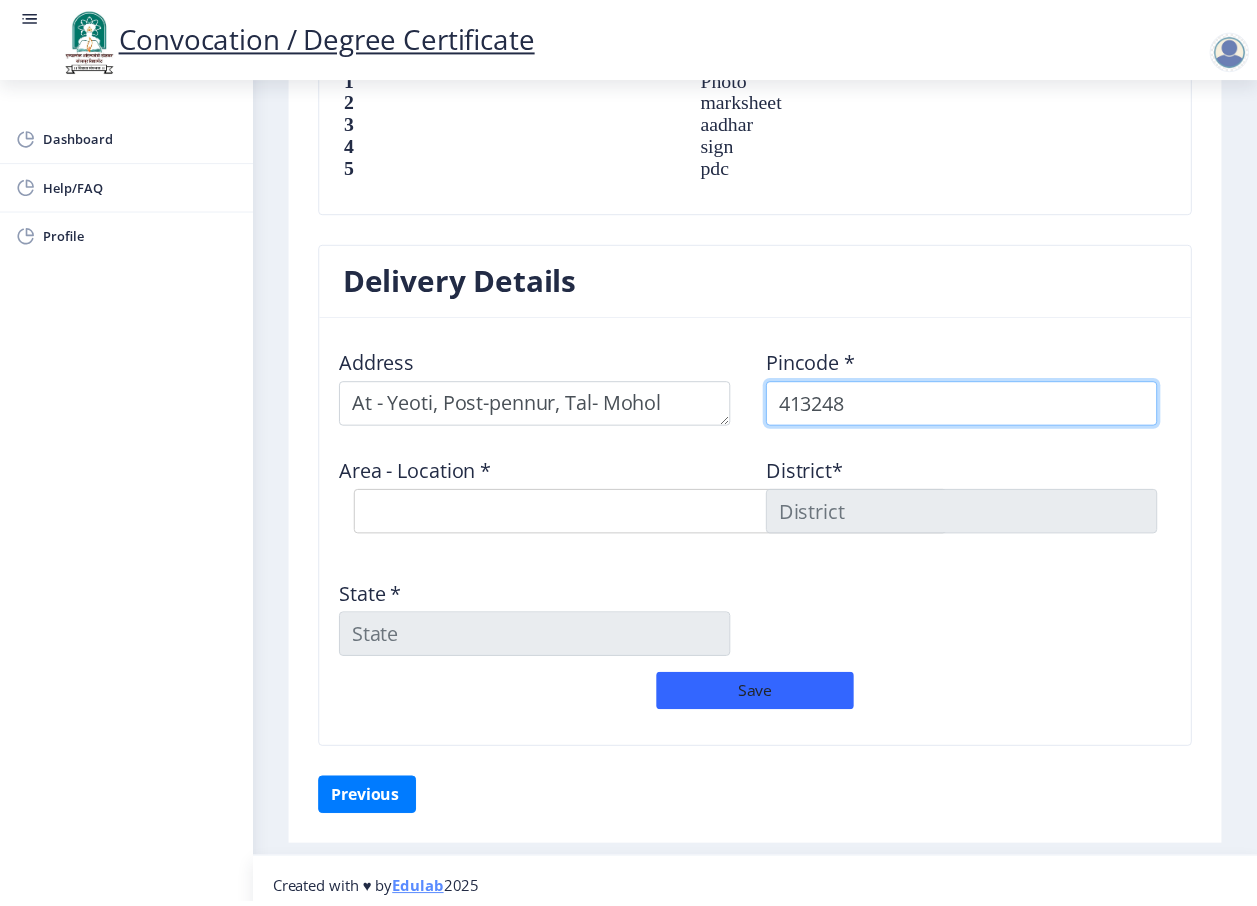 scroll, scrollTop: 1484, scrollLeft: 0, axis: vertical 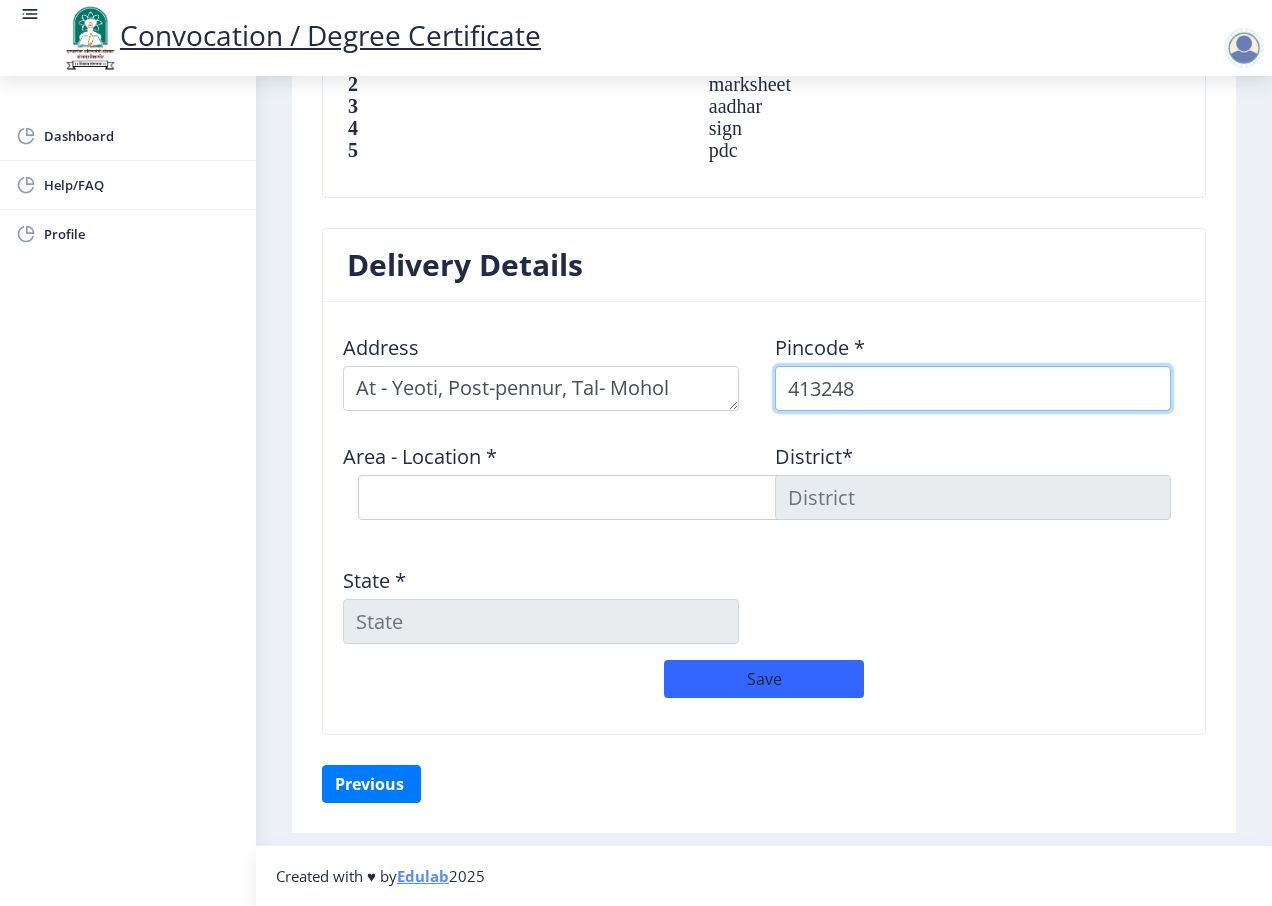 type on "413248" 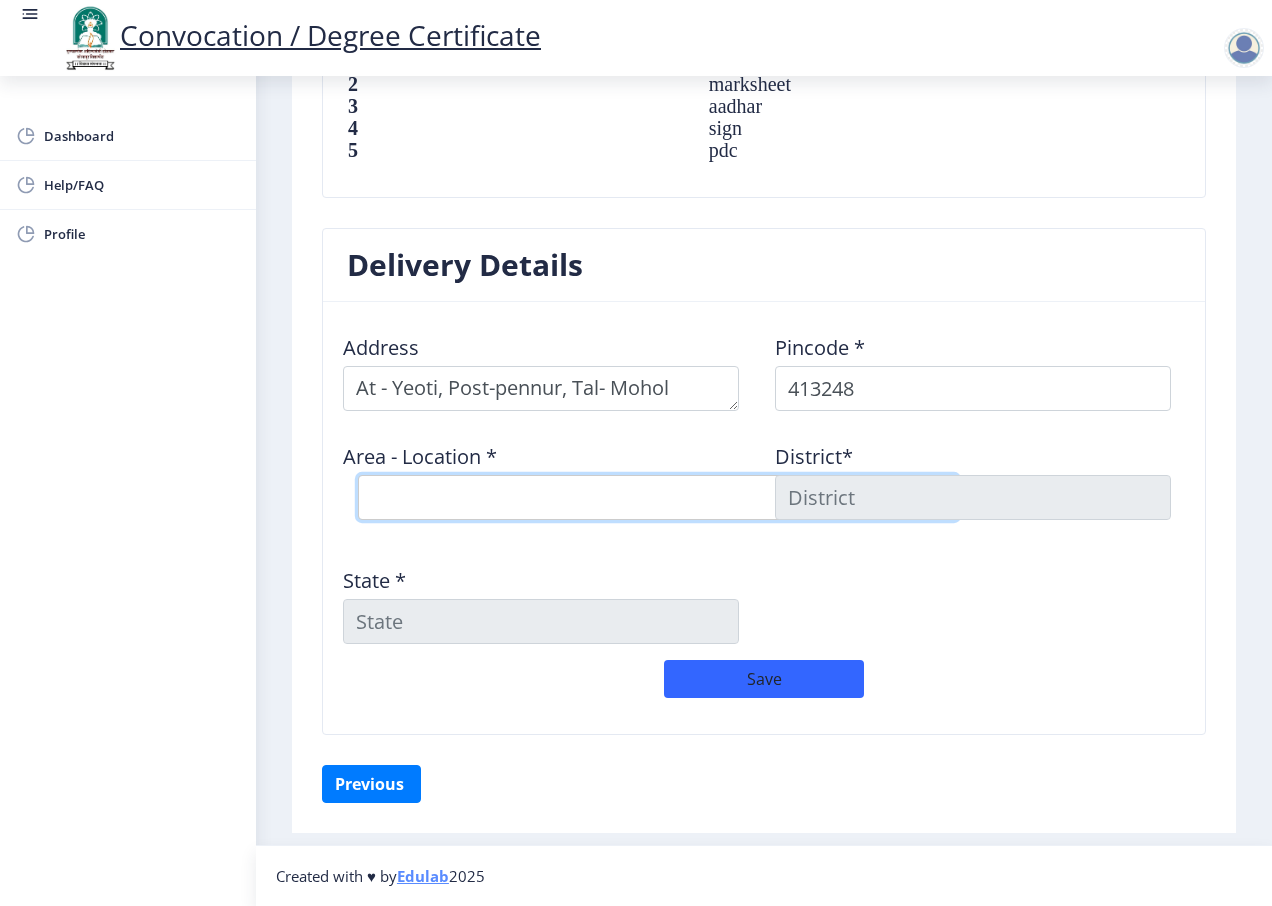 click on "Select Area Location Aundhi B.O Konheri B.O Patkul B.O Pennur S.O Pokharapur B.O Takali Sikandar B.O Yeoti B.O" at bounding box center [658, 497] 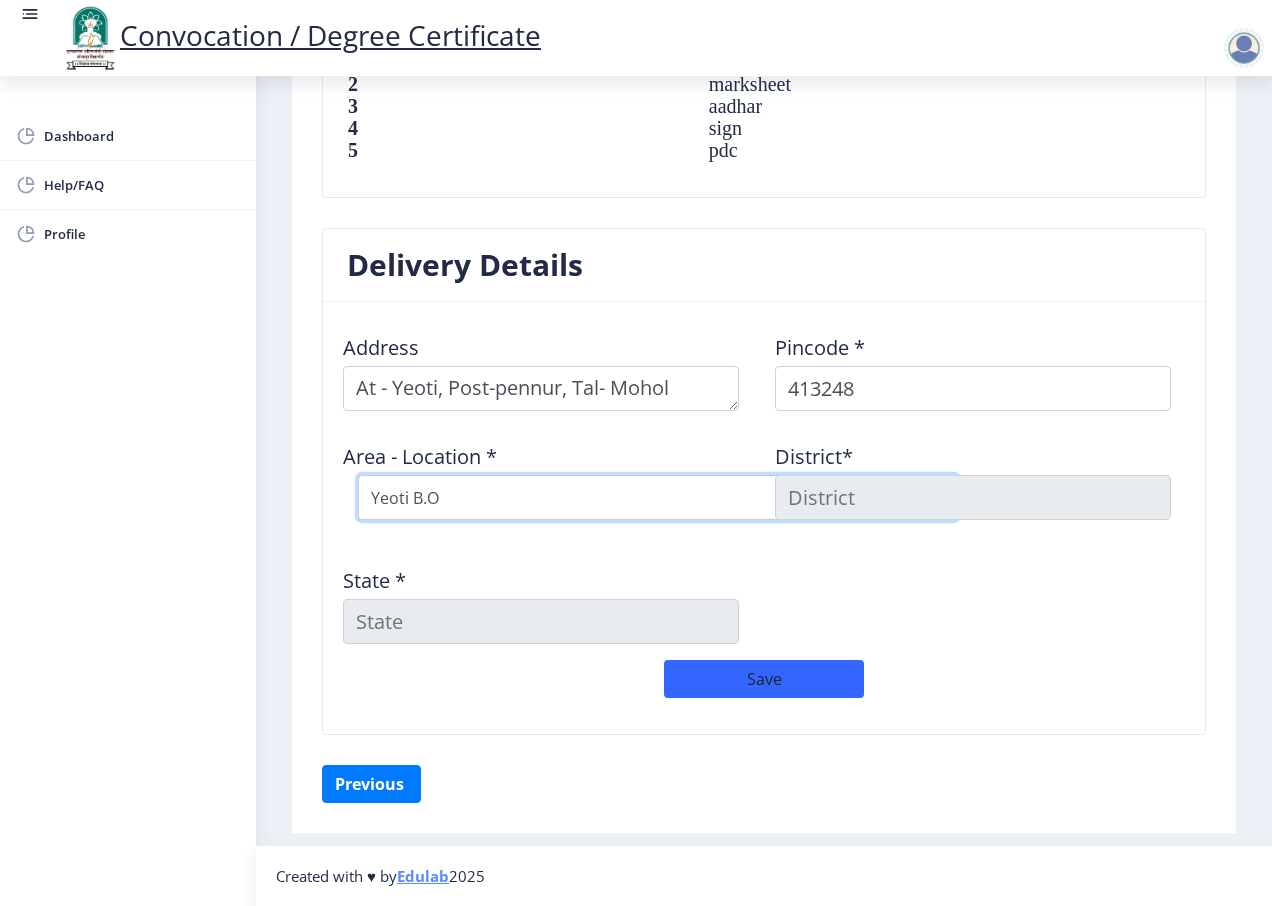 click on "Select Area Location Aundhi B.O Konheri B.O Patkul B.O Pennur S.O Pokharapur B.O Takali Sikandar B.O Yeoti B.O" at bounding box center [658, 497] 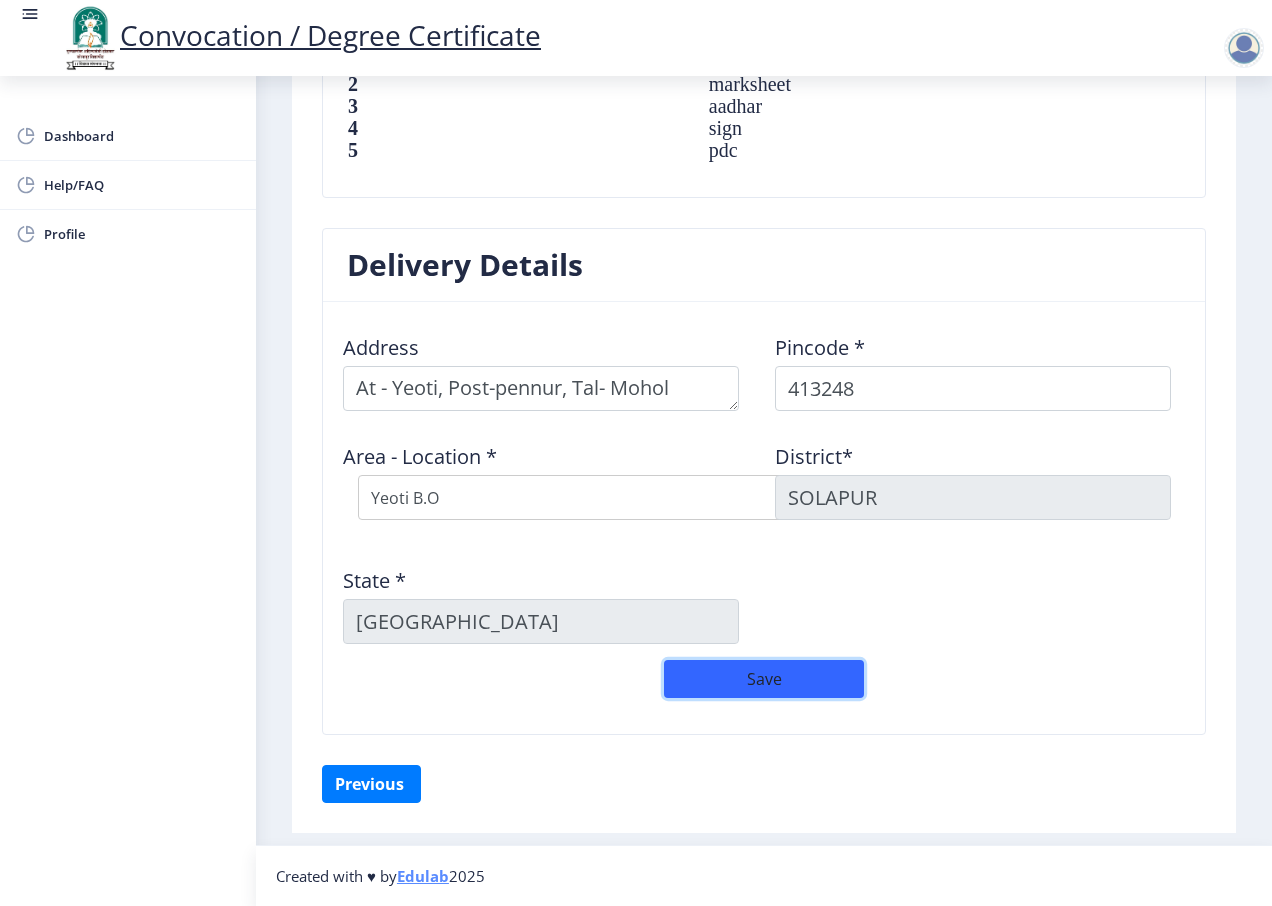 click on "Save" 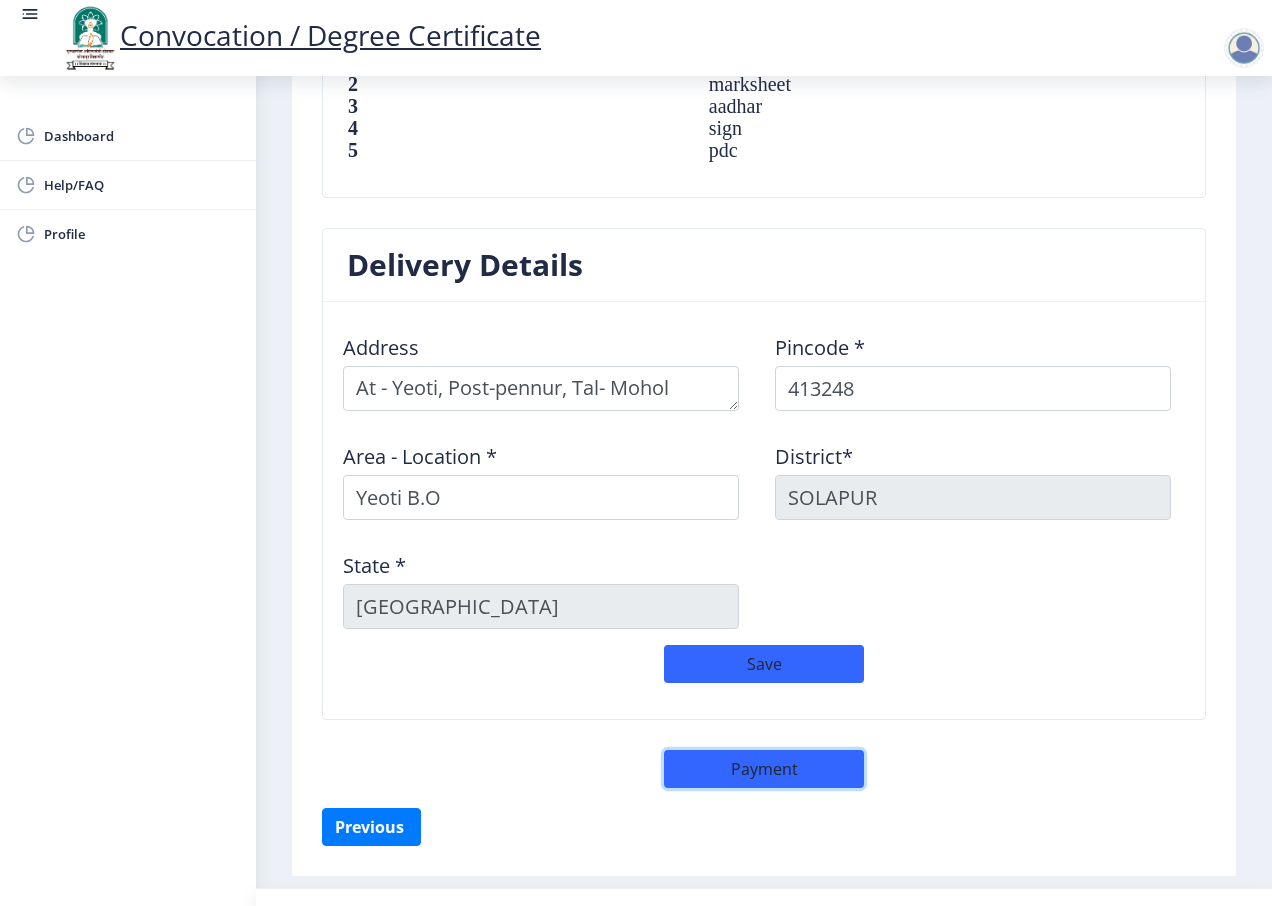 click on "Payment" 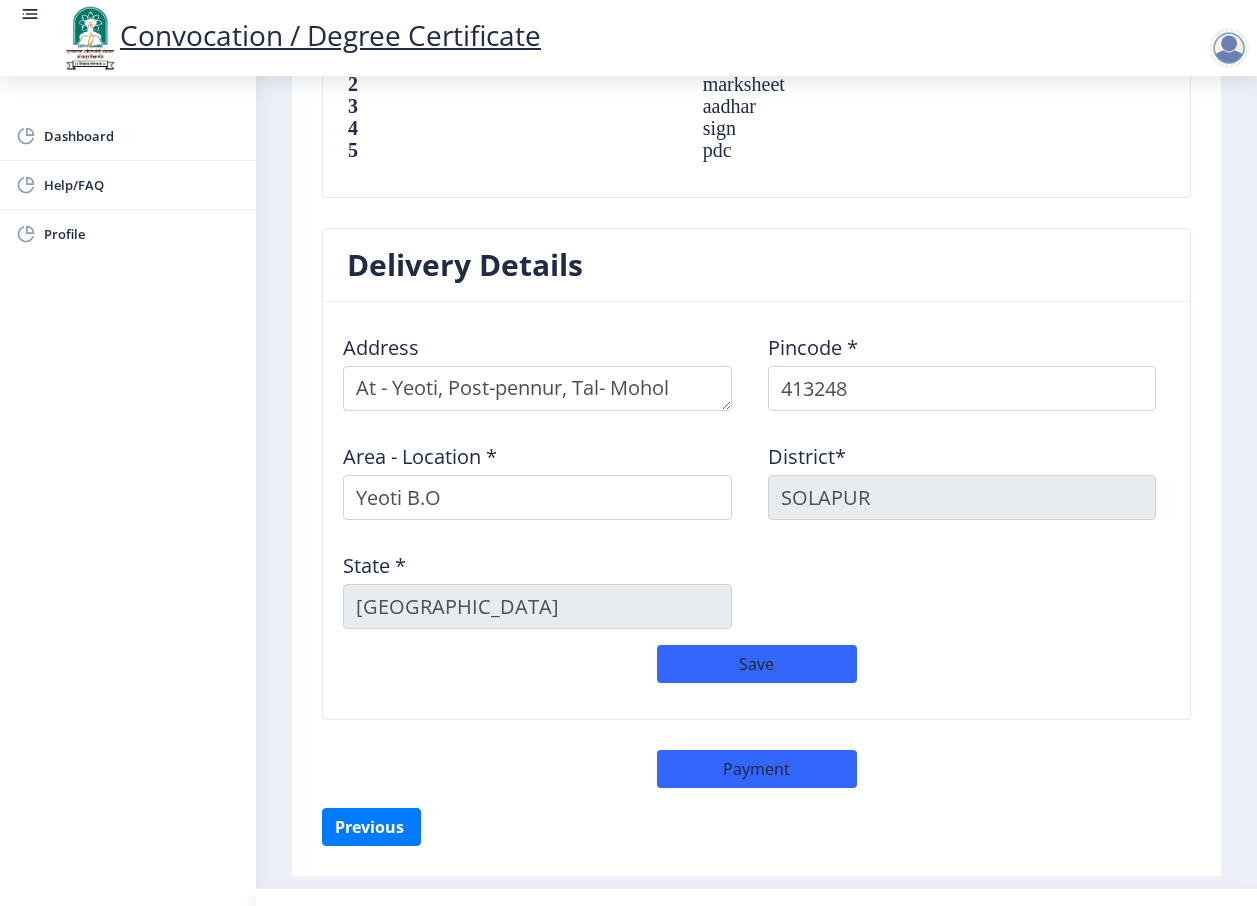 select on "sealed" 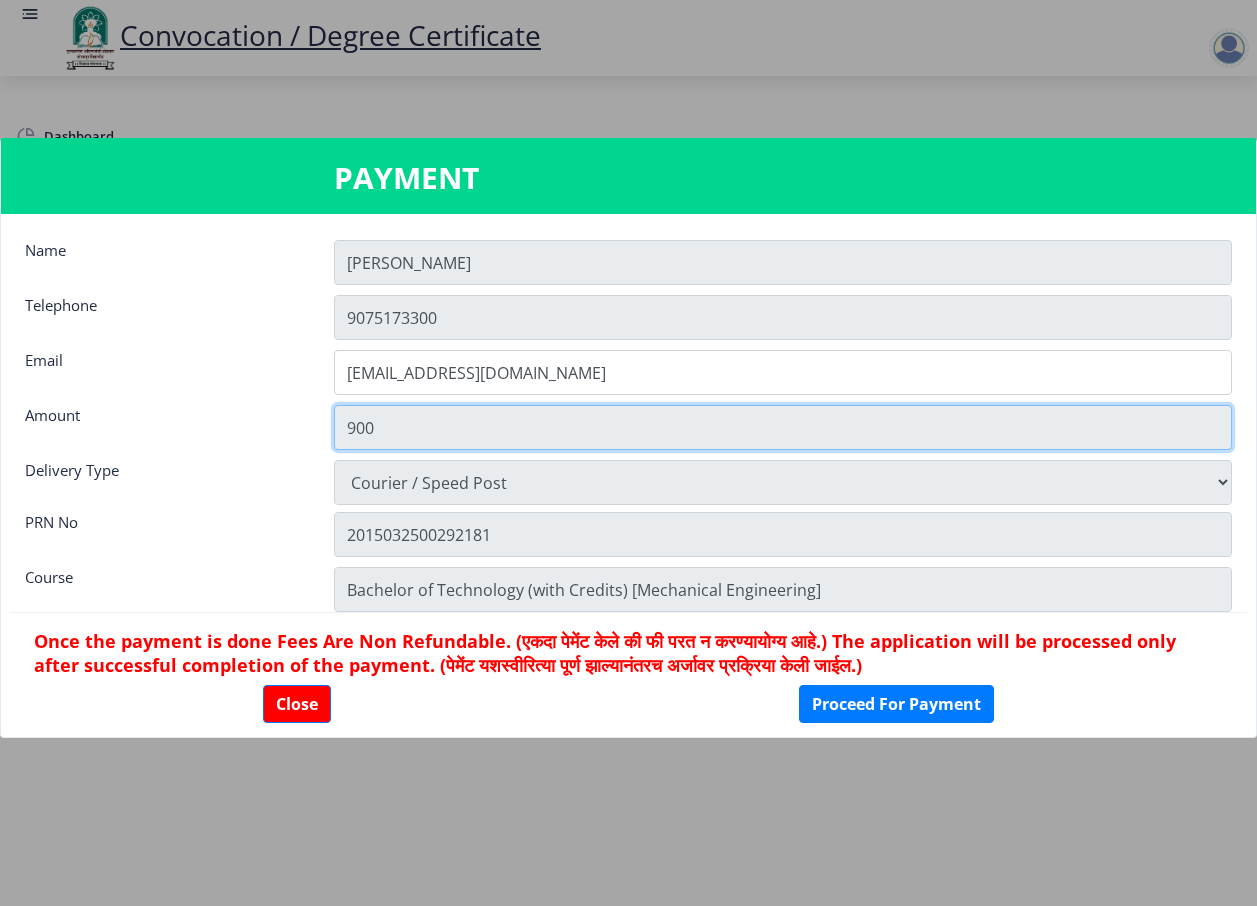 drag, startPoint x: 481, startPoint y: 436, endPoint x: 295, endPoint y: 426, distance: 186.26862 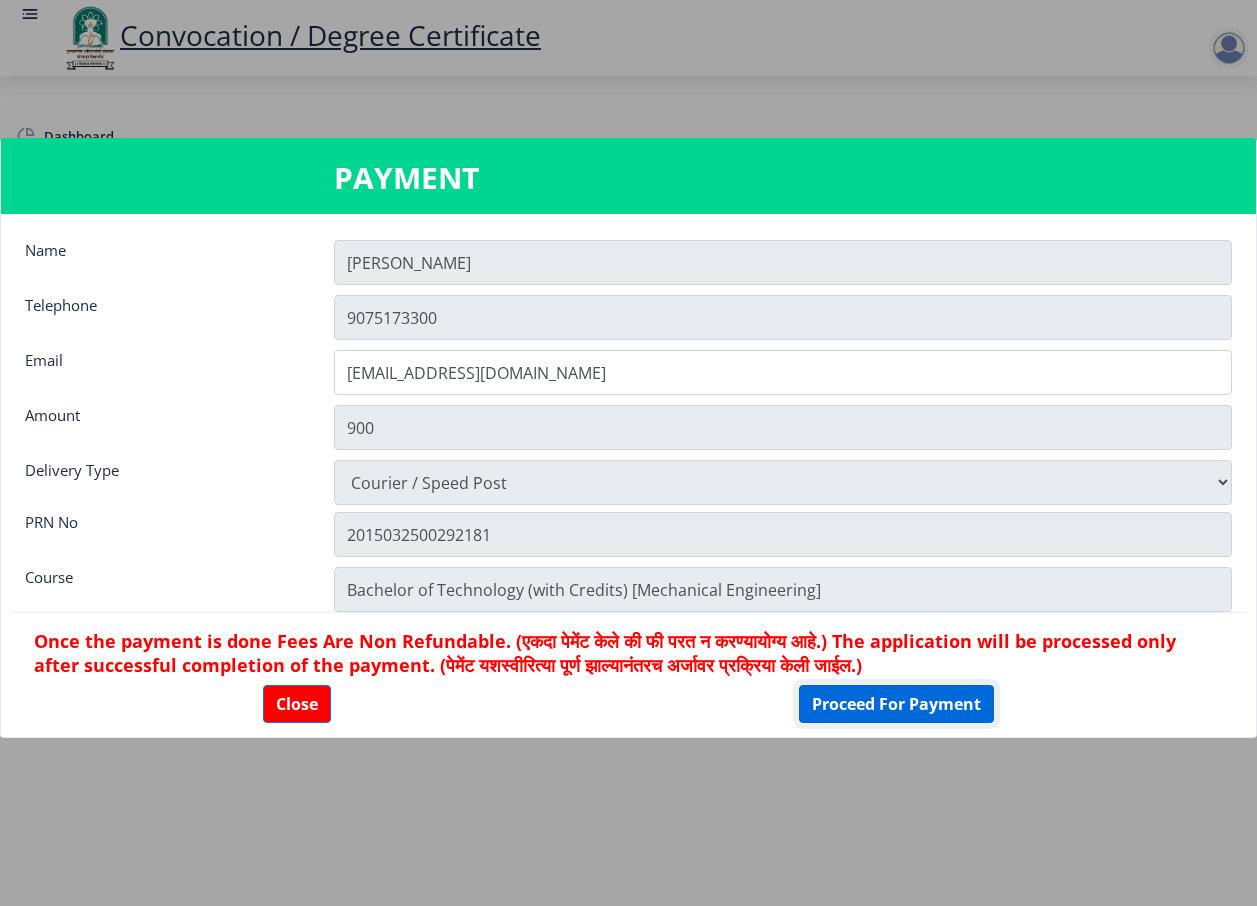 click on "Proceed For Payment" 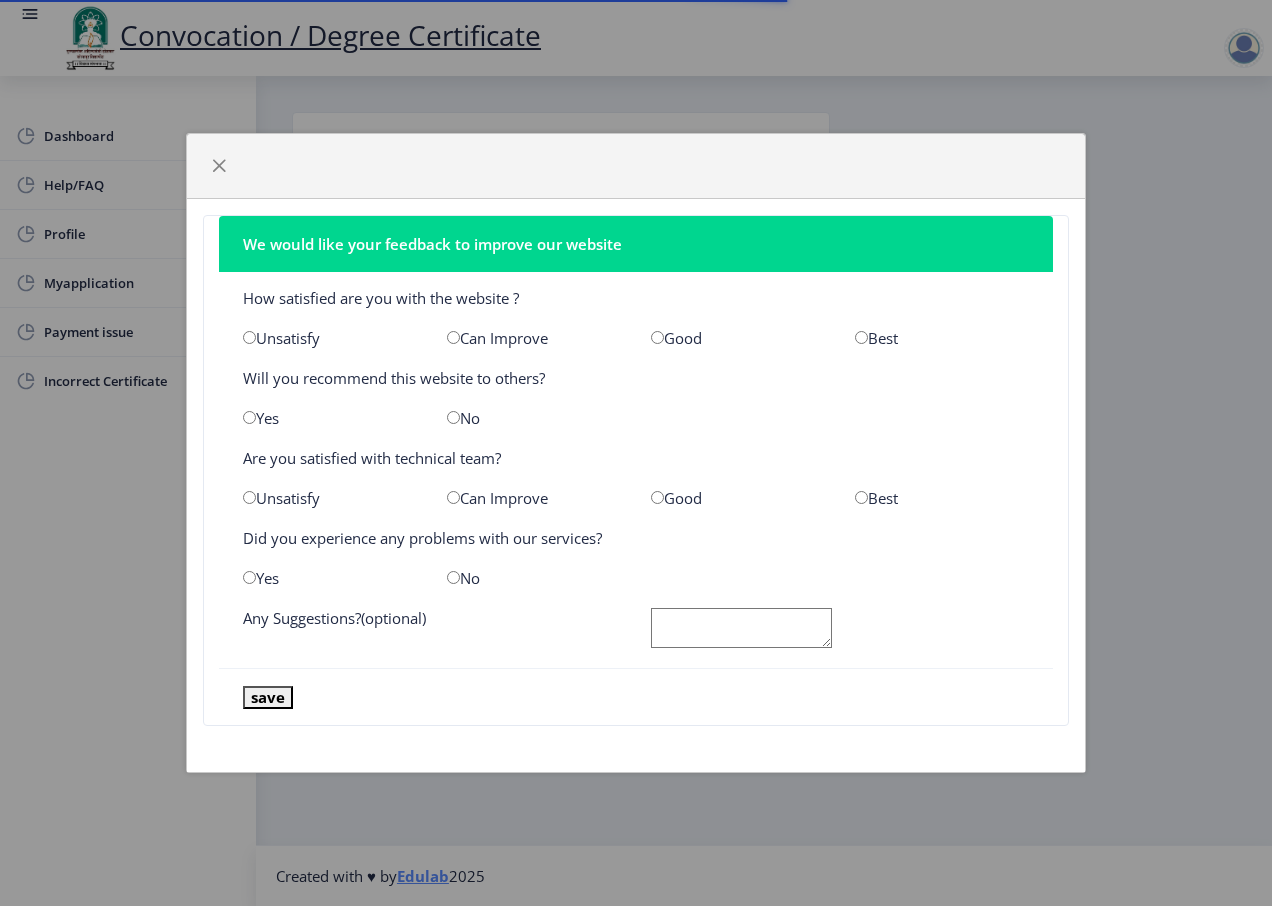 scroll, scrollTop: 0, scrollLeft: 0, axis: both 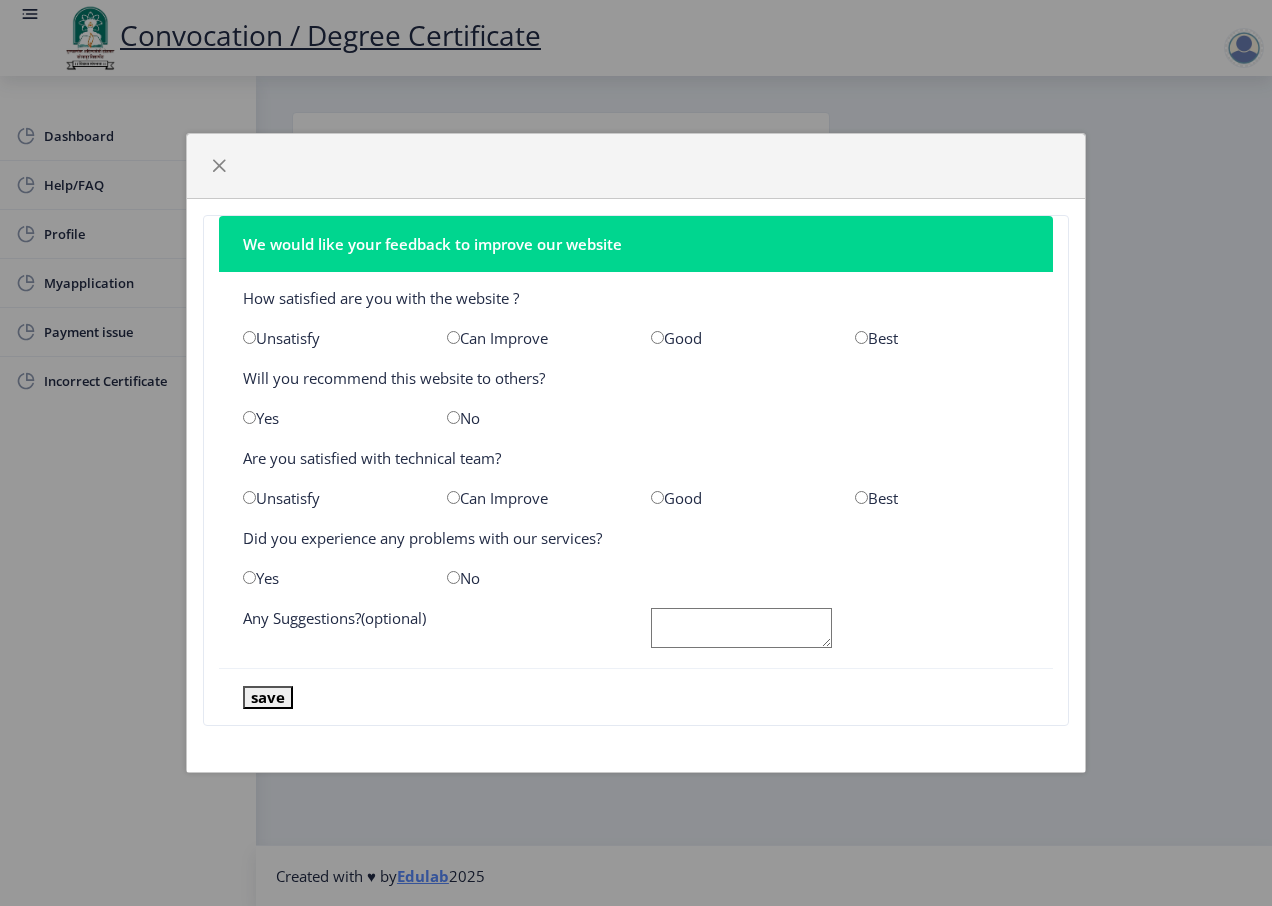 click on "We would like your feedback to improve our website  How satisfied are you with the website ?   Unsatisfy   Can Improve   Good   Best   Will you recommend this website to others?   Yes   No   Are you satisfied with technical team?   Unsatisfy   Can Improve   Good   Best   Did you experience any problems with our services?   Yes   No   Any Suggestions?(optional)  save" 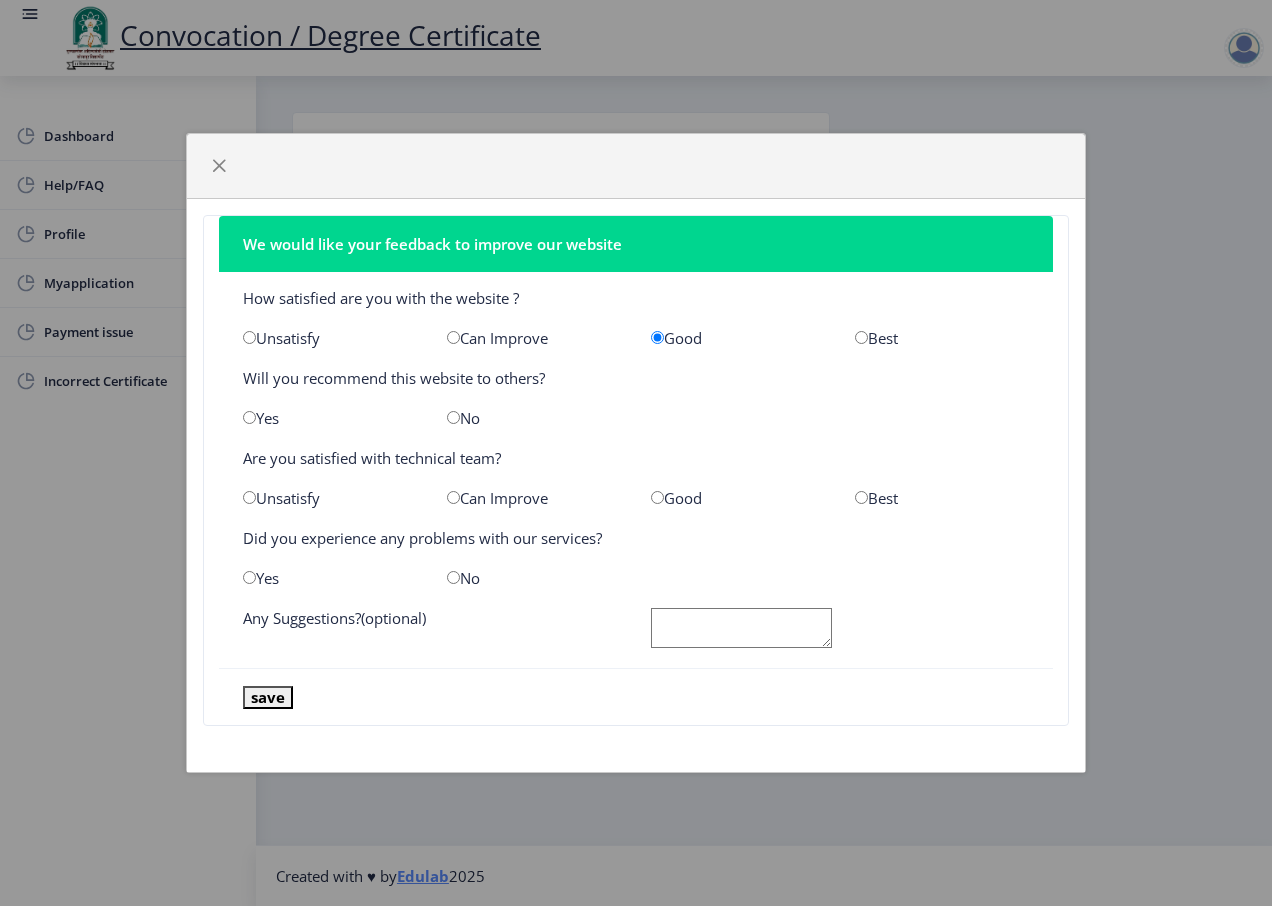 click on "Yes" 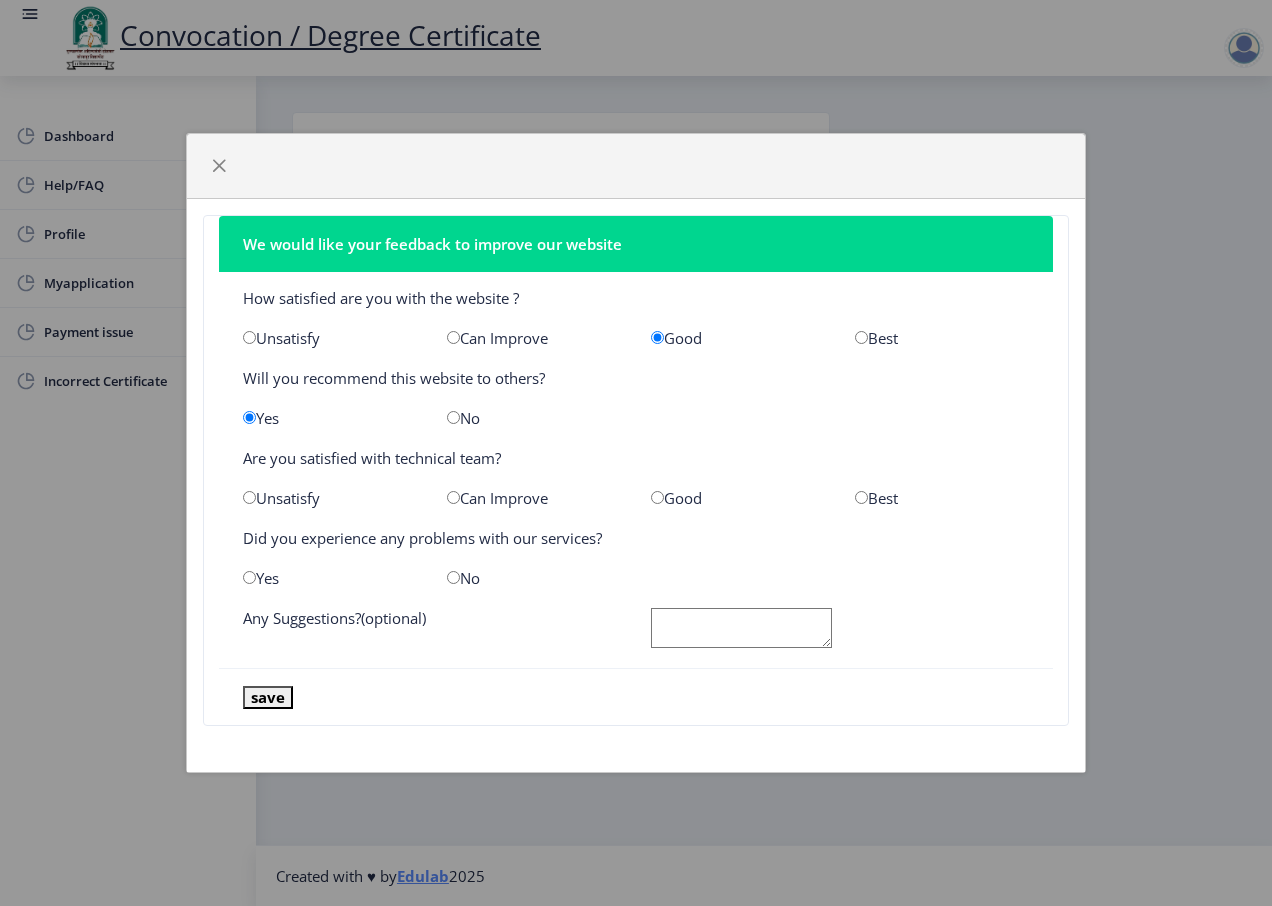 click at bounding box center (657, 497) 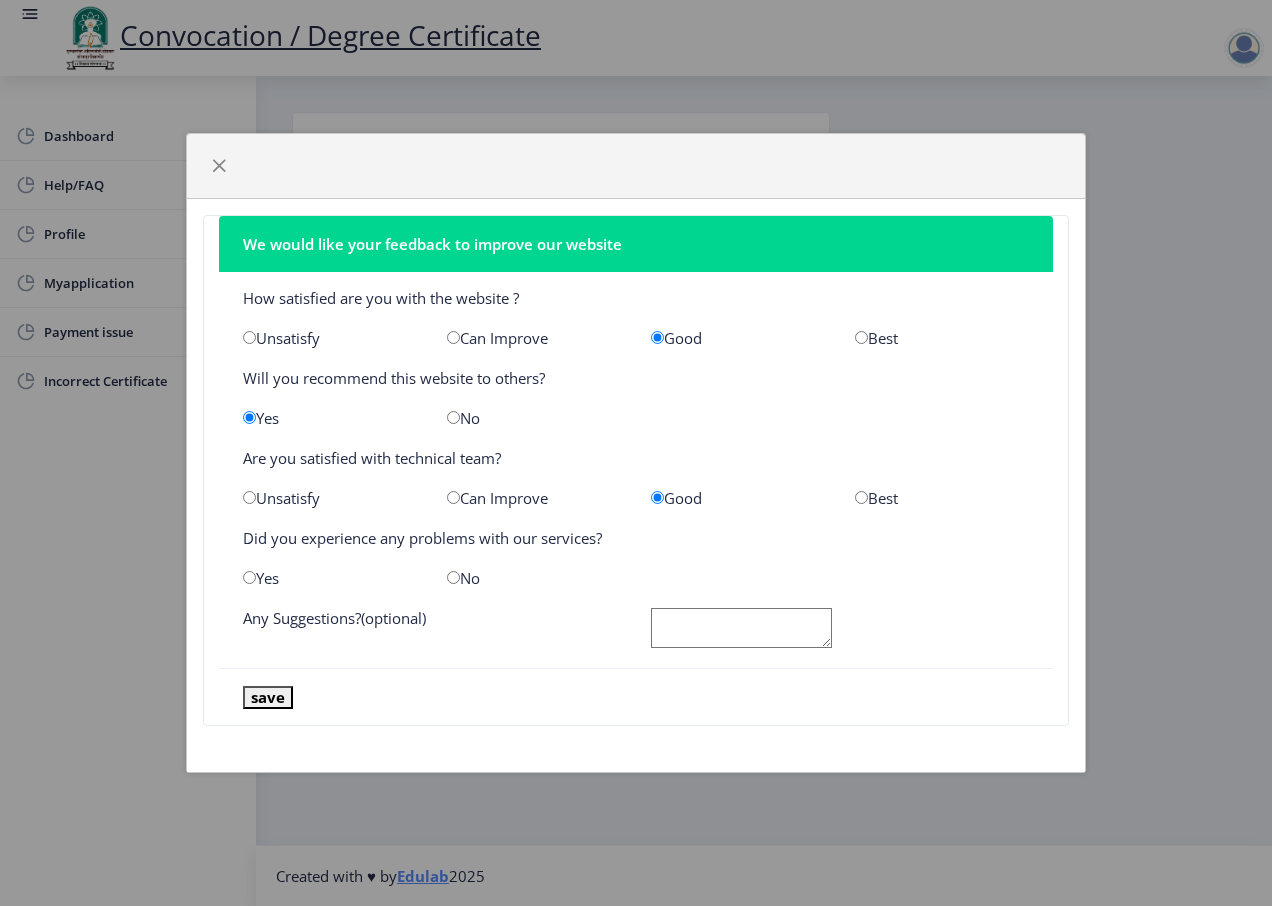 click at bounding box center [453, 577] 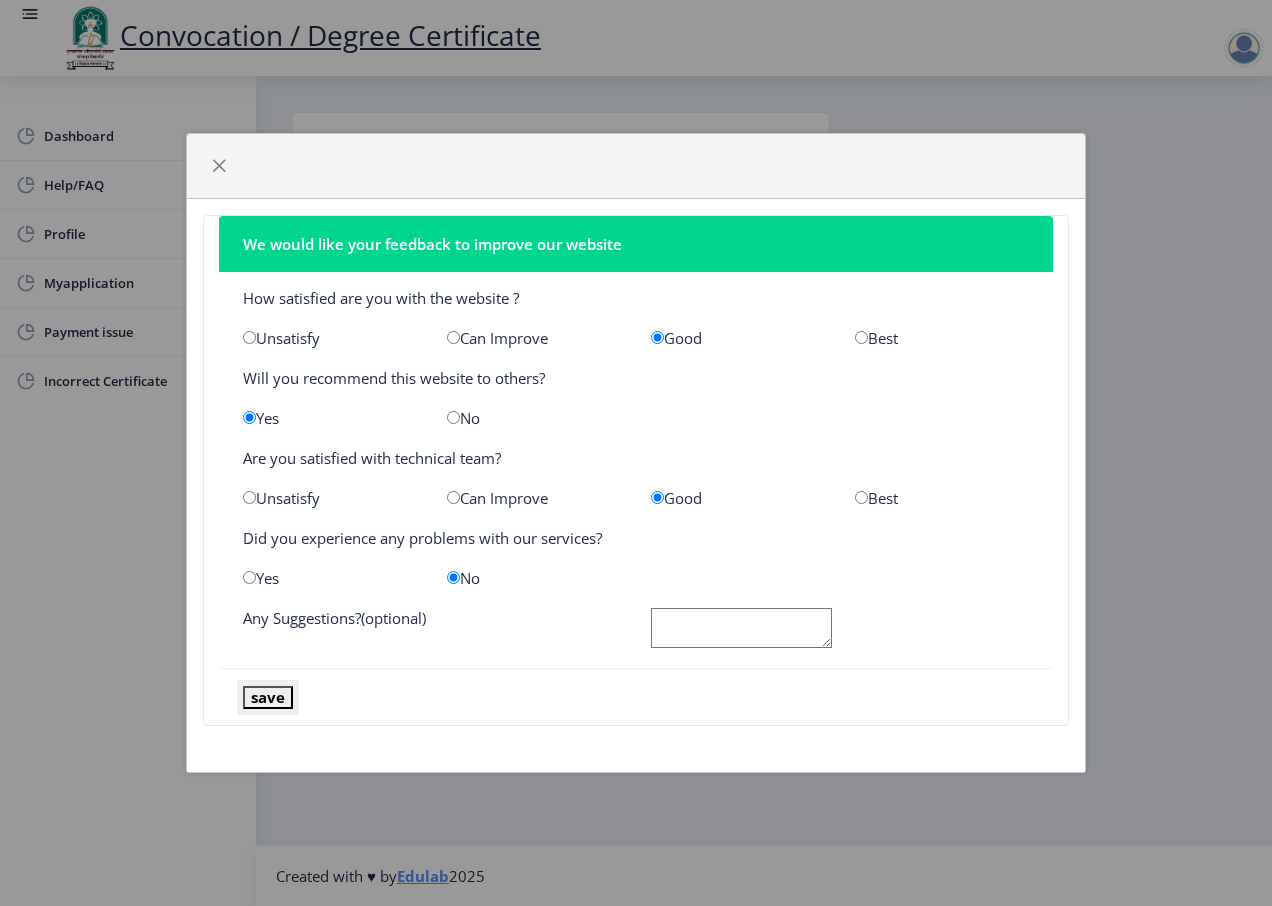 click on "save" 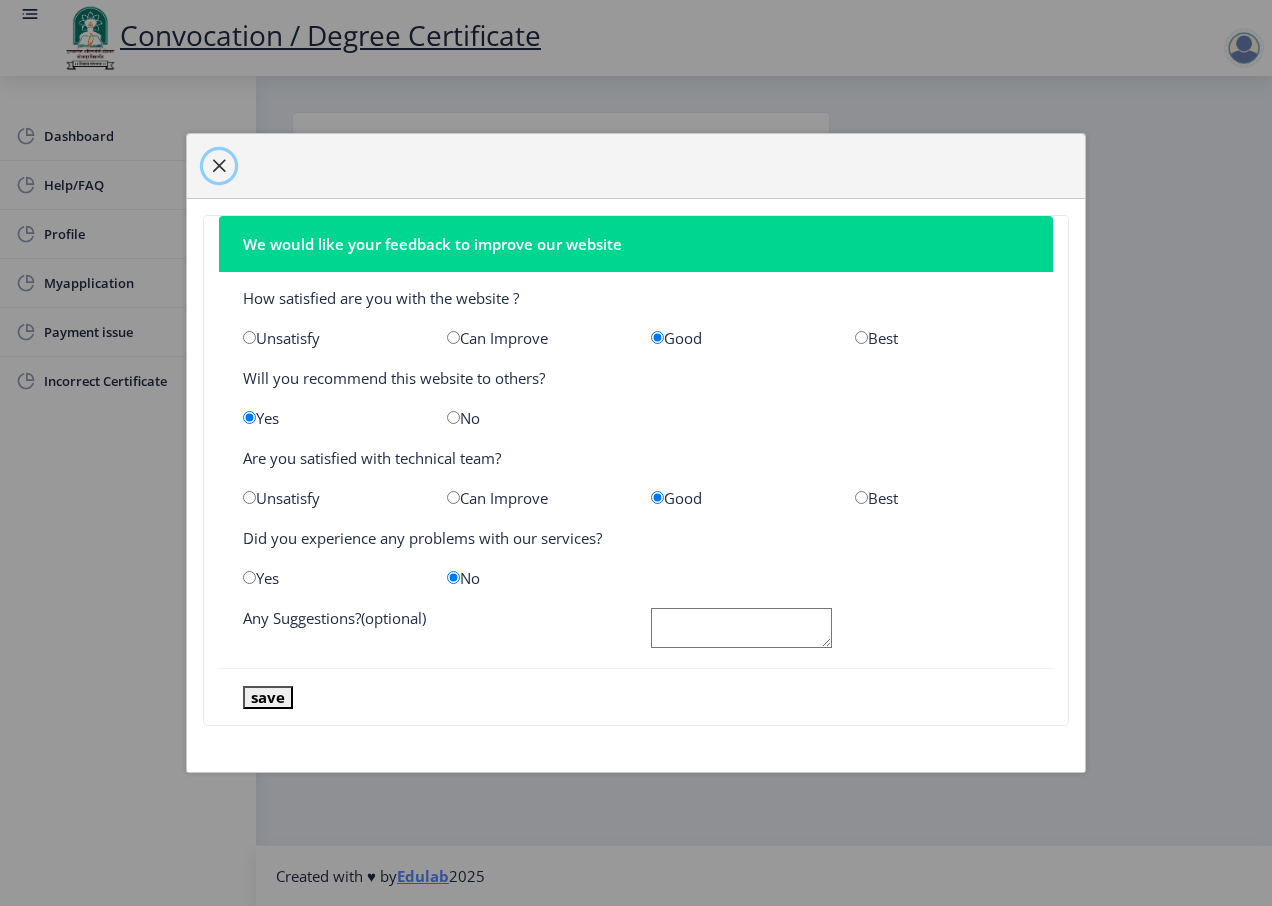 click 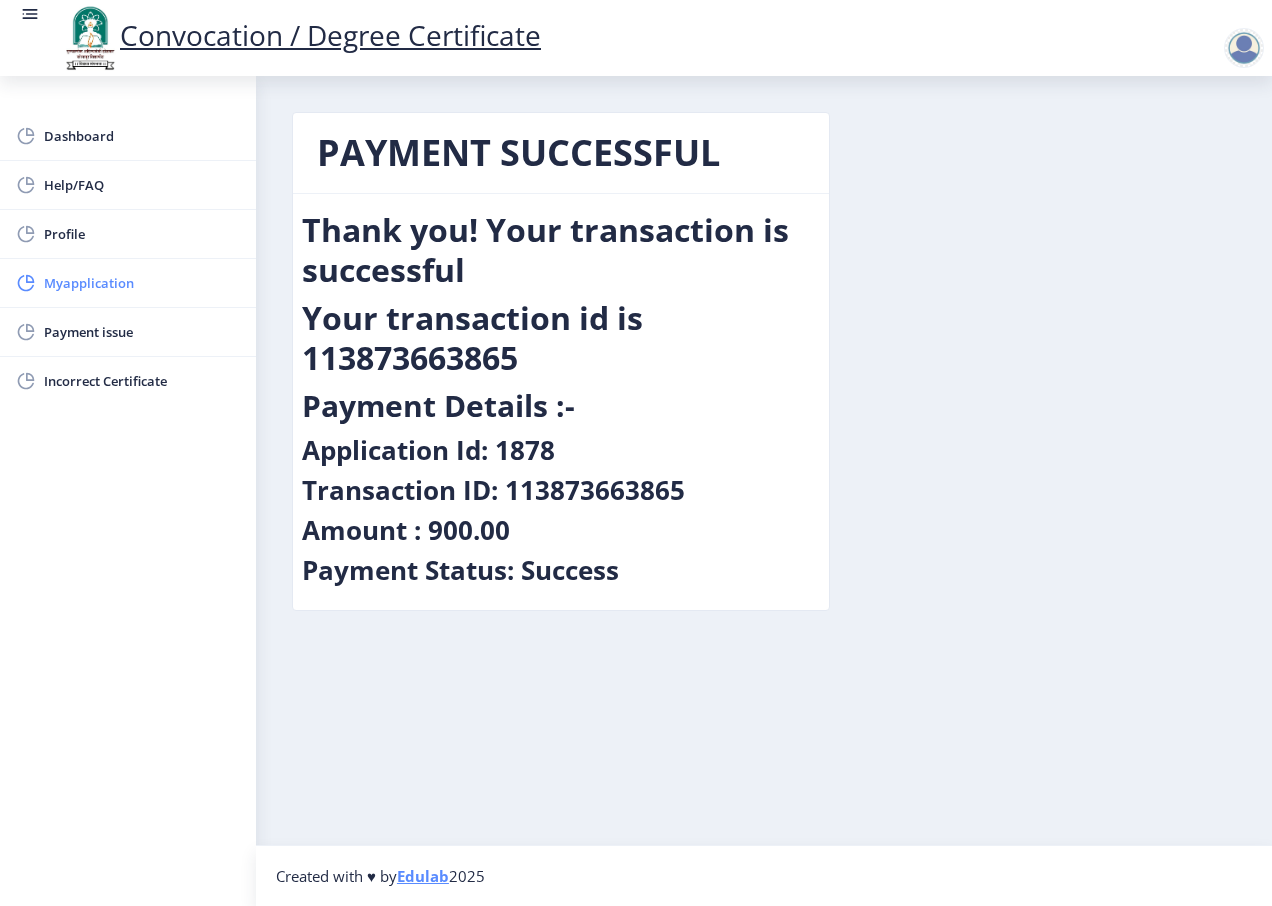 click on "Myapplication" 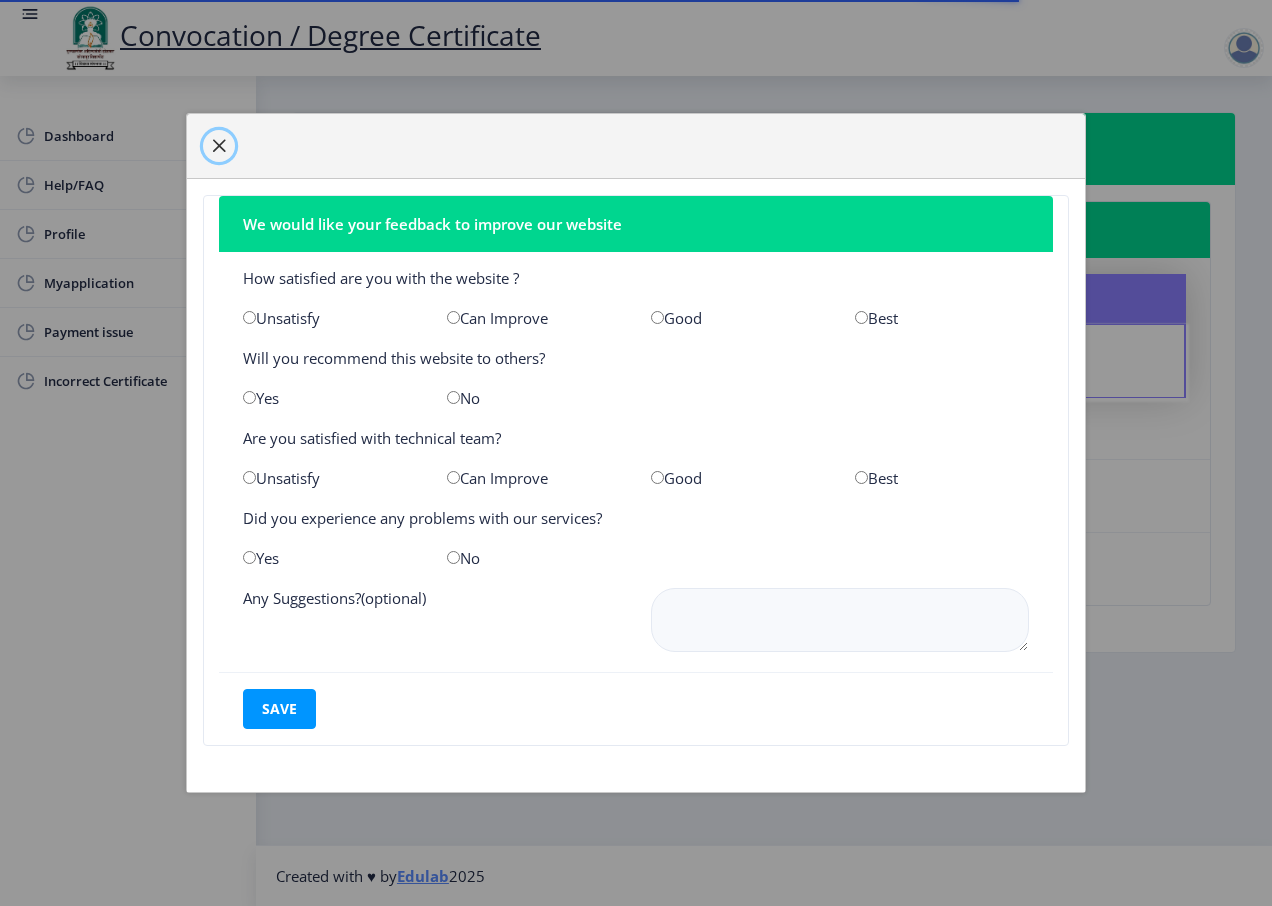 click 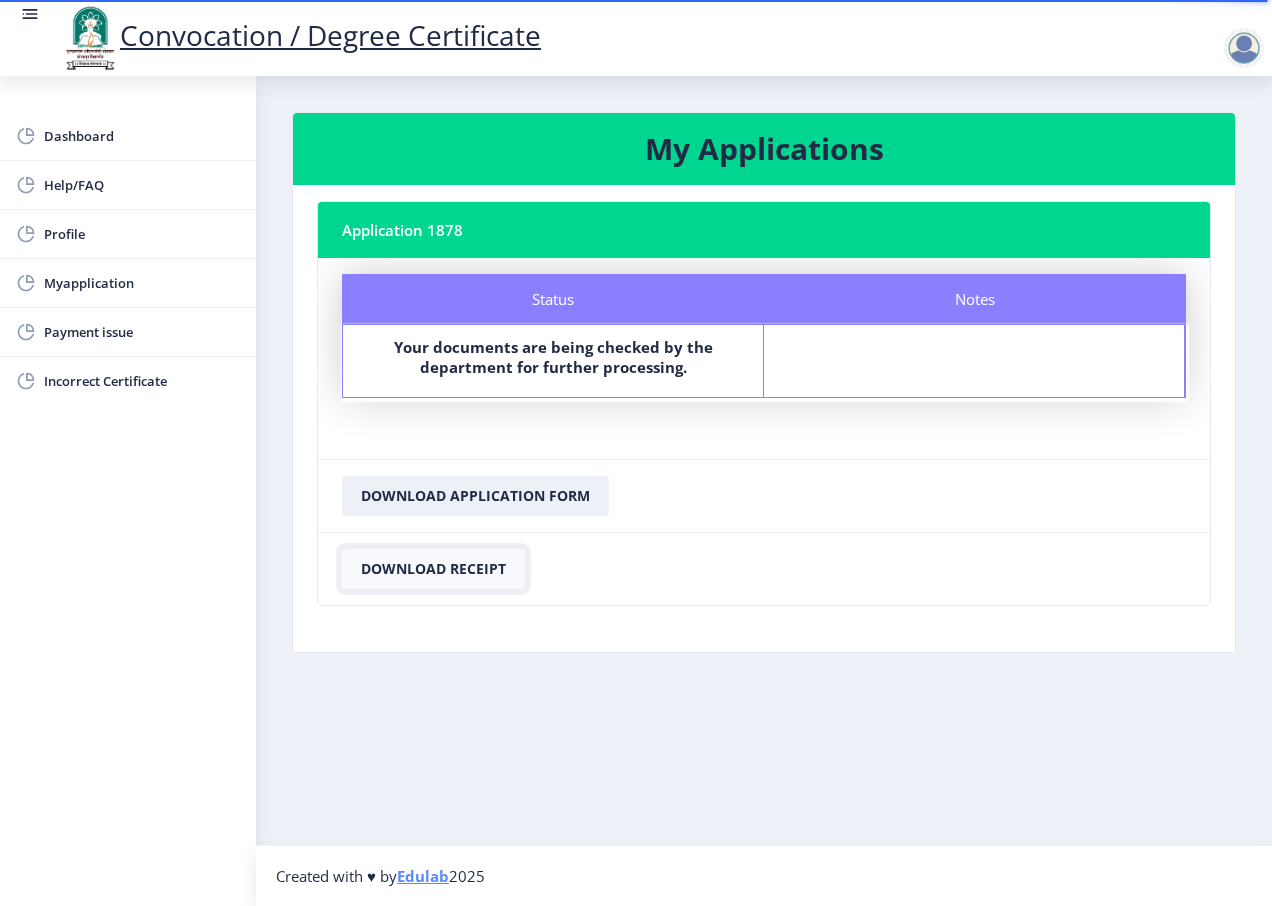 click on "Download Receipt" 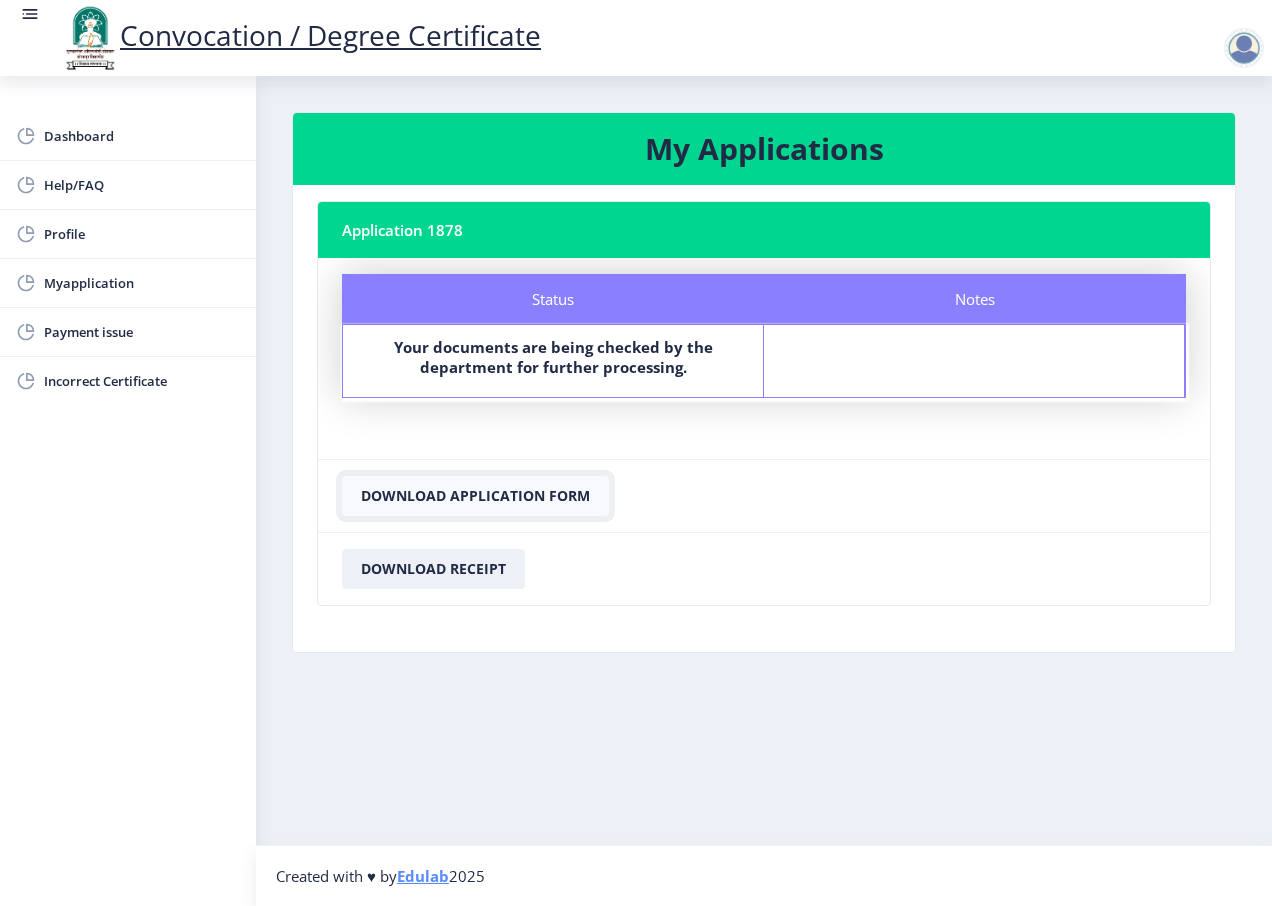 click on "Download Application Form" 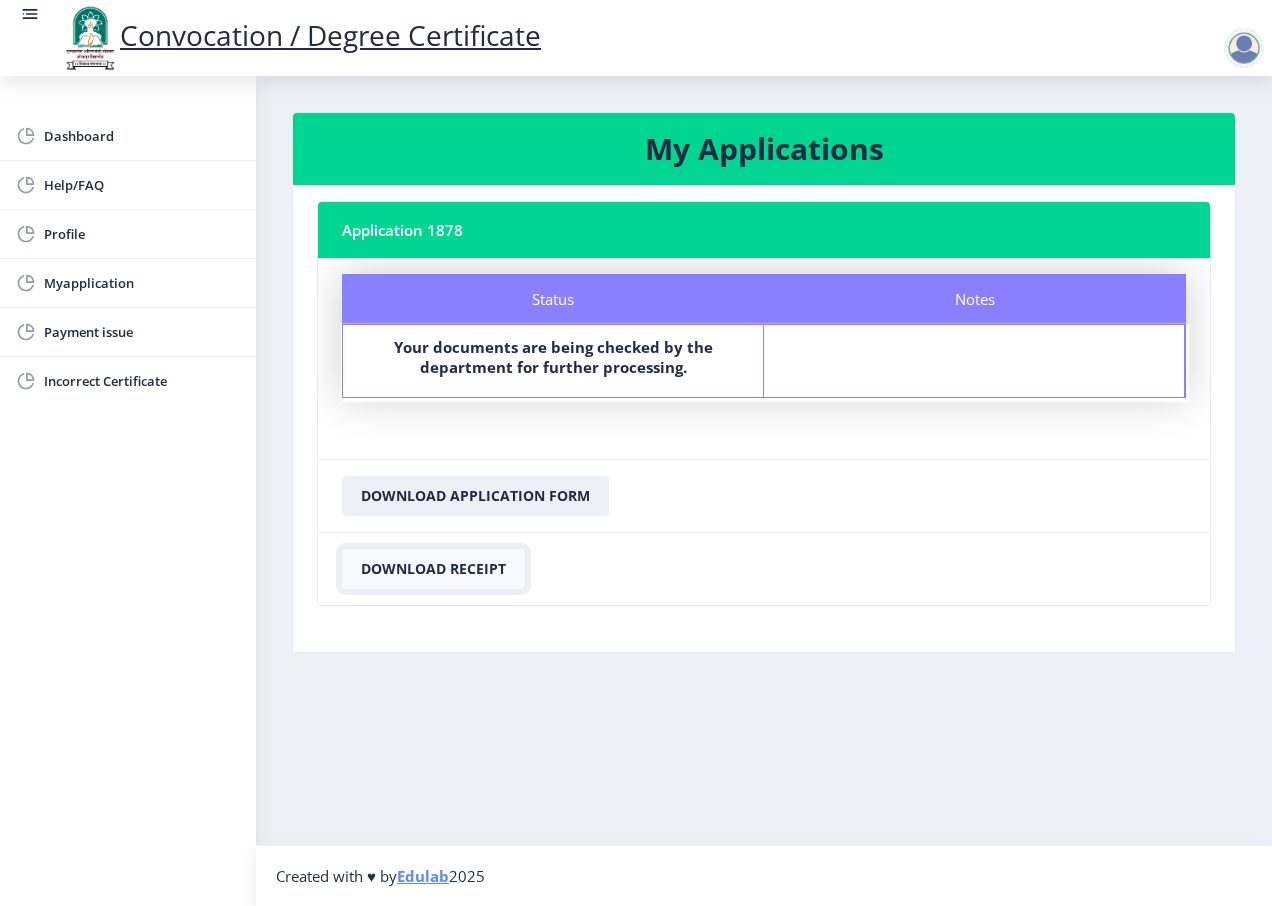 click on "Download Receipt" 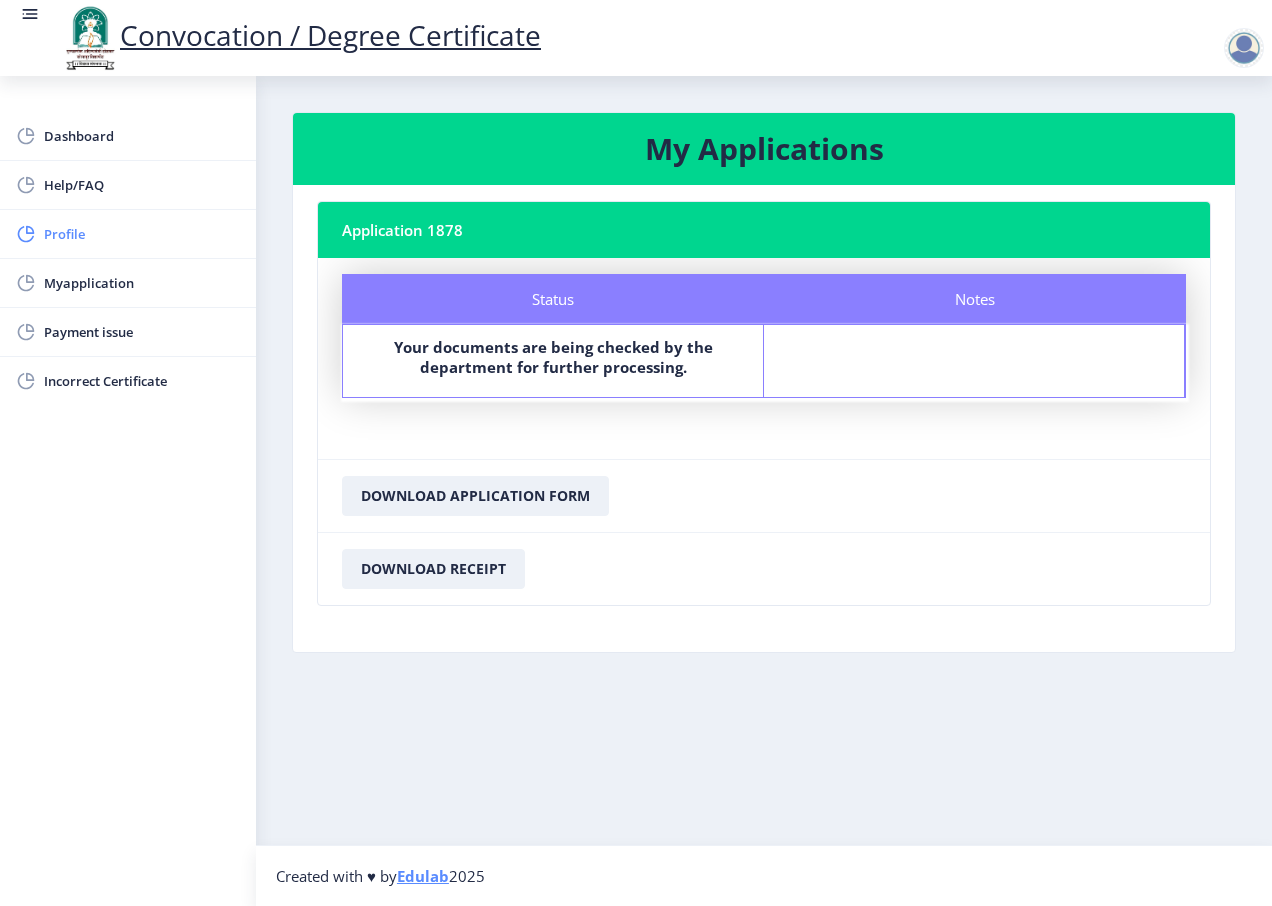 click on "Profile" 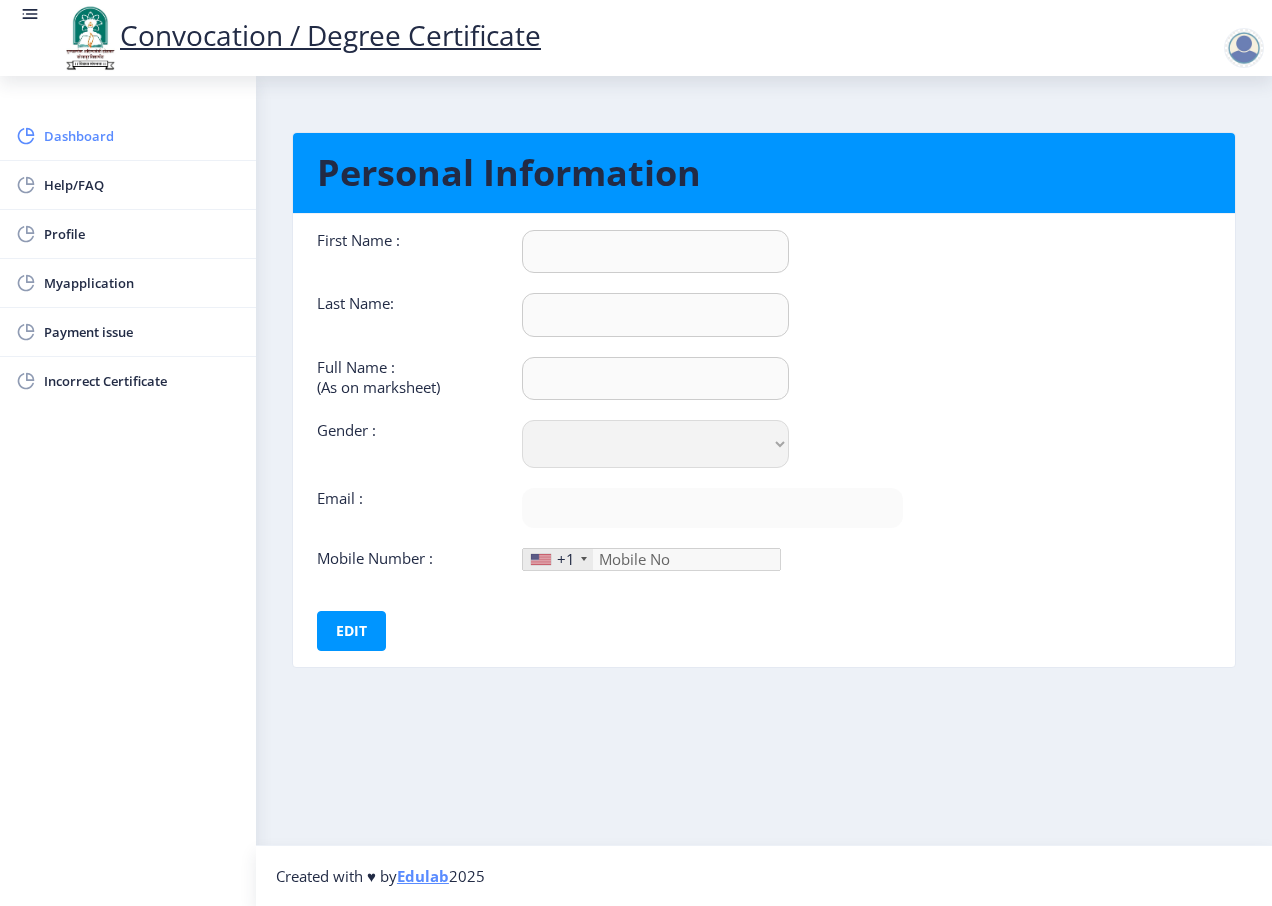 click on "Dashboard" 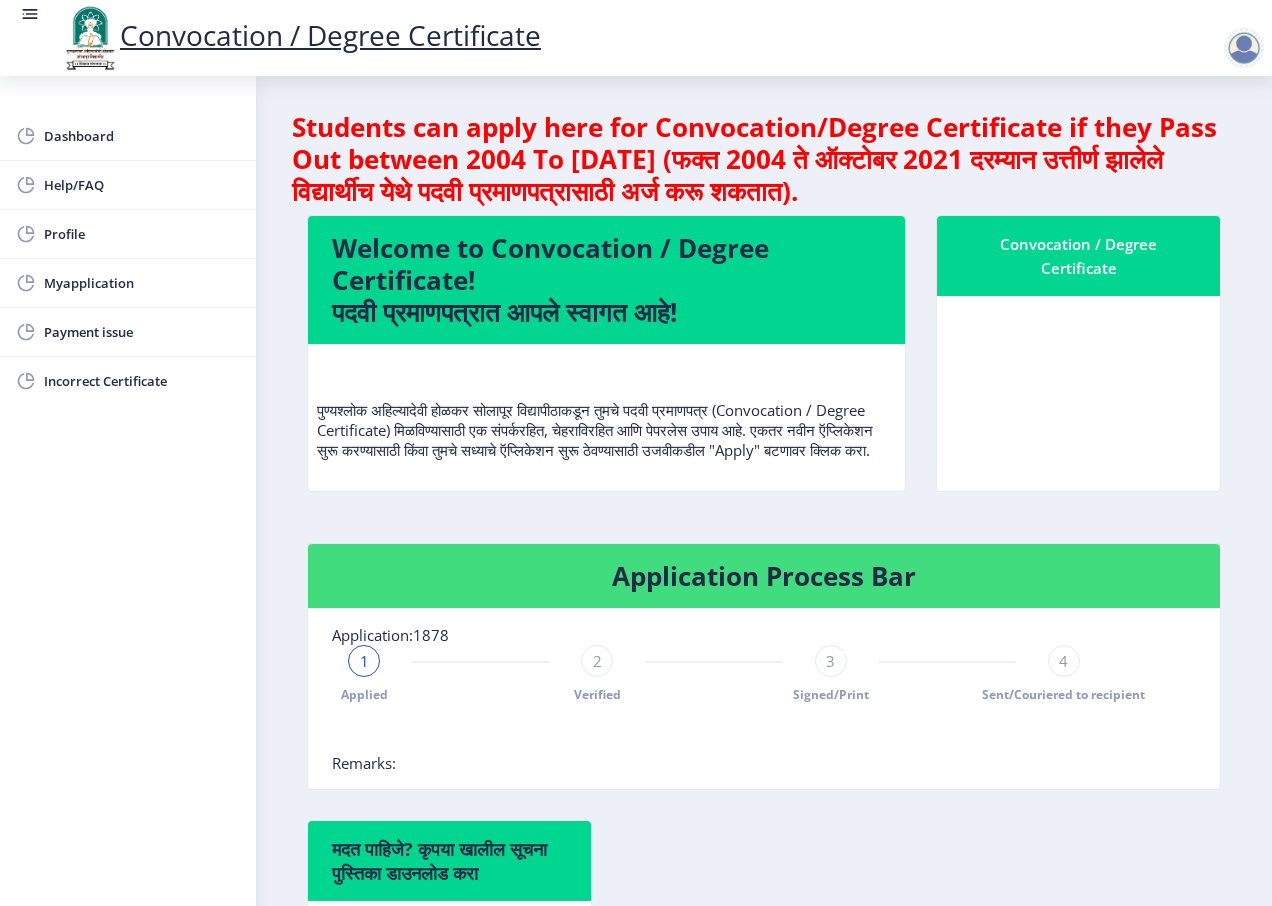 scroll, scrollTop: 0, scrollLeft: 0, axis: both 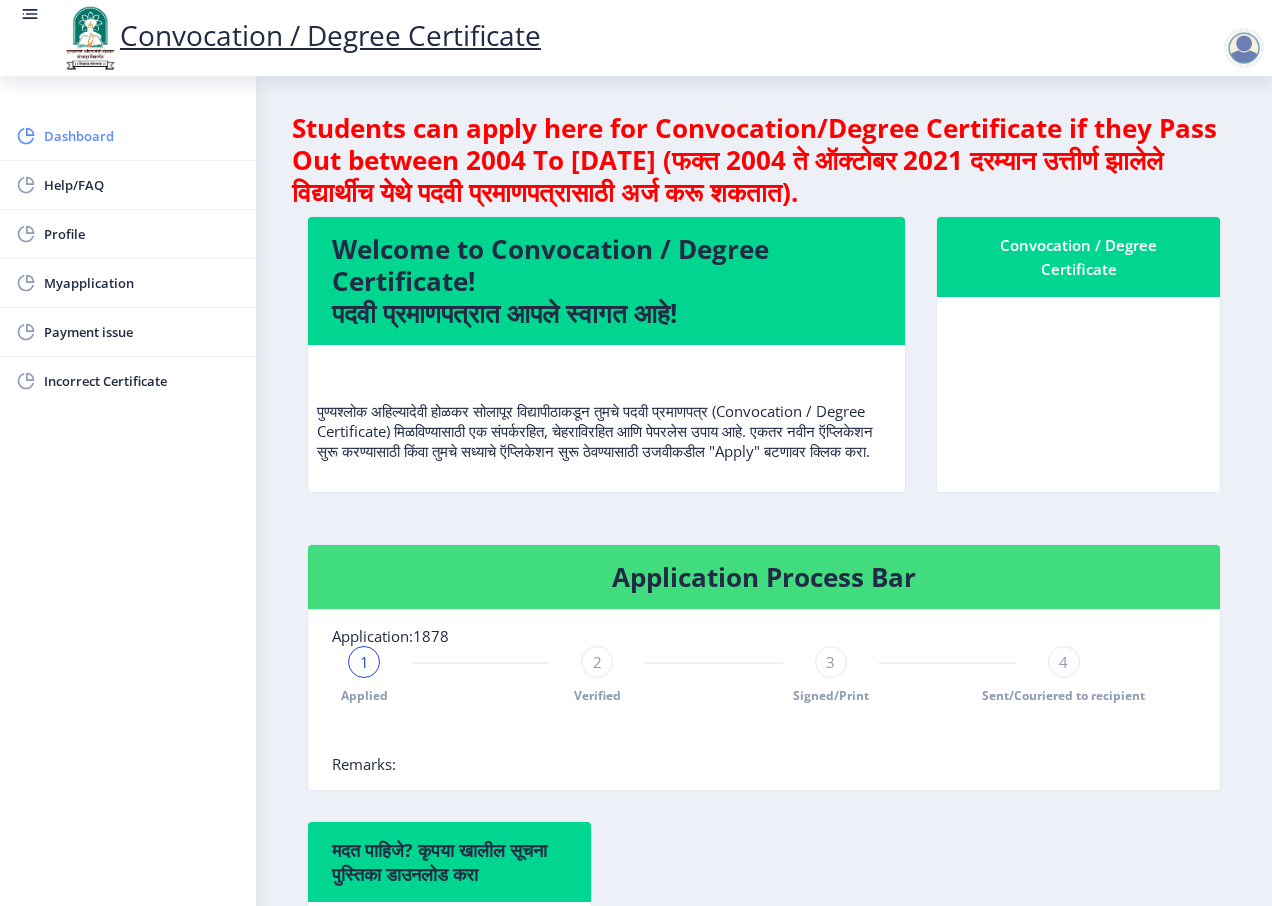 click on "Dashboard" 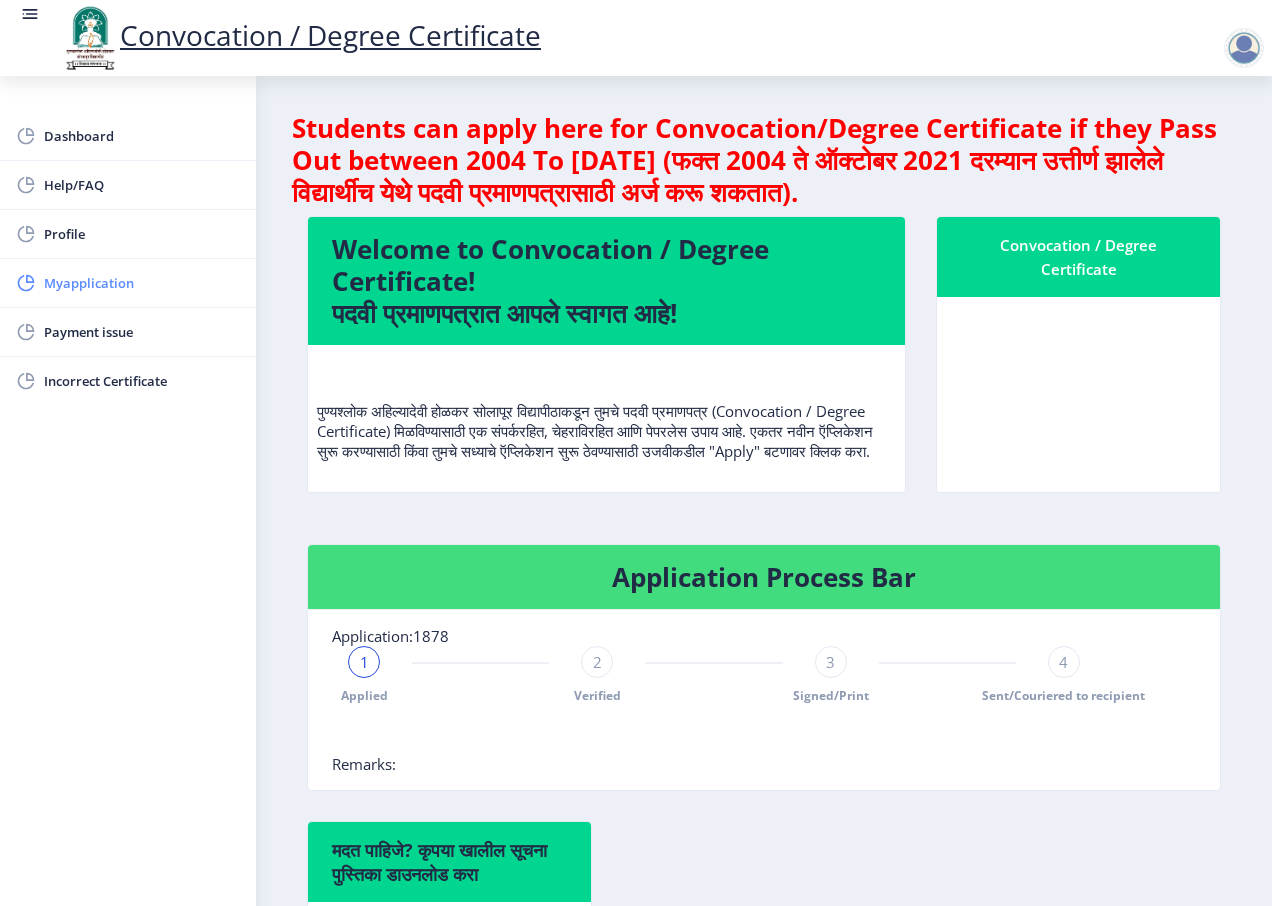 click on "Myapplication" 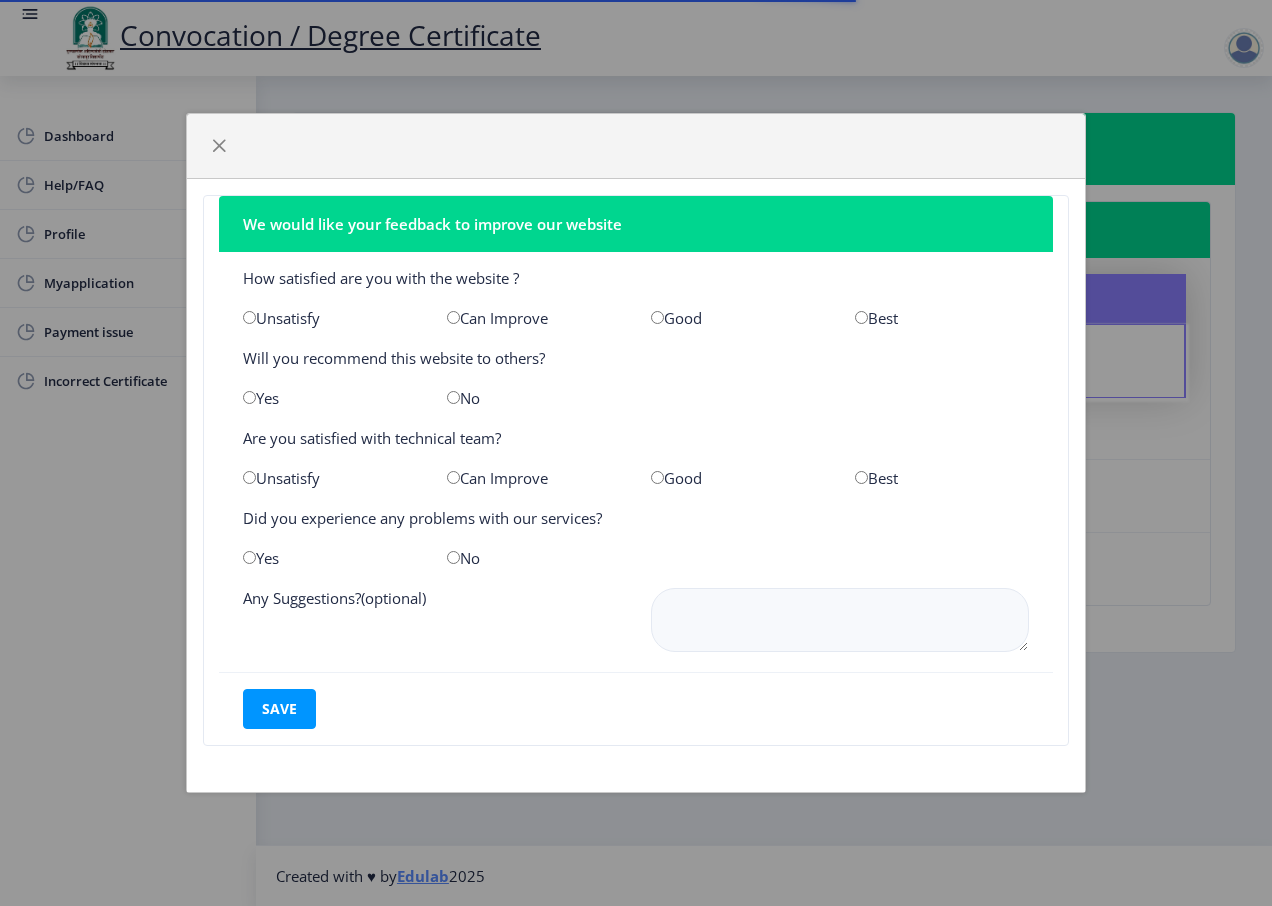 click on "Yes" 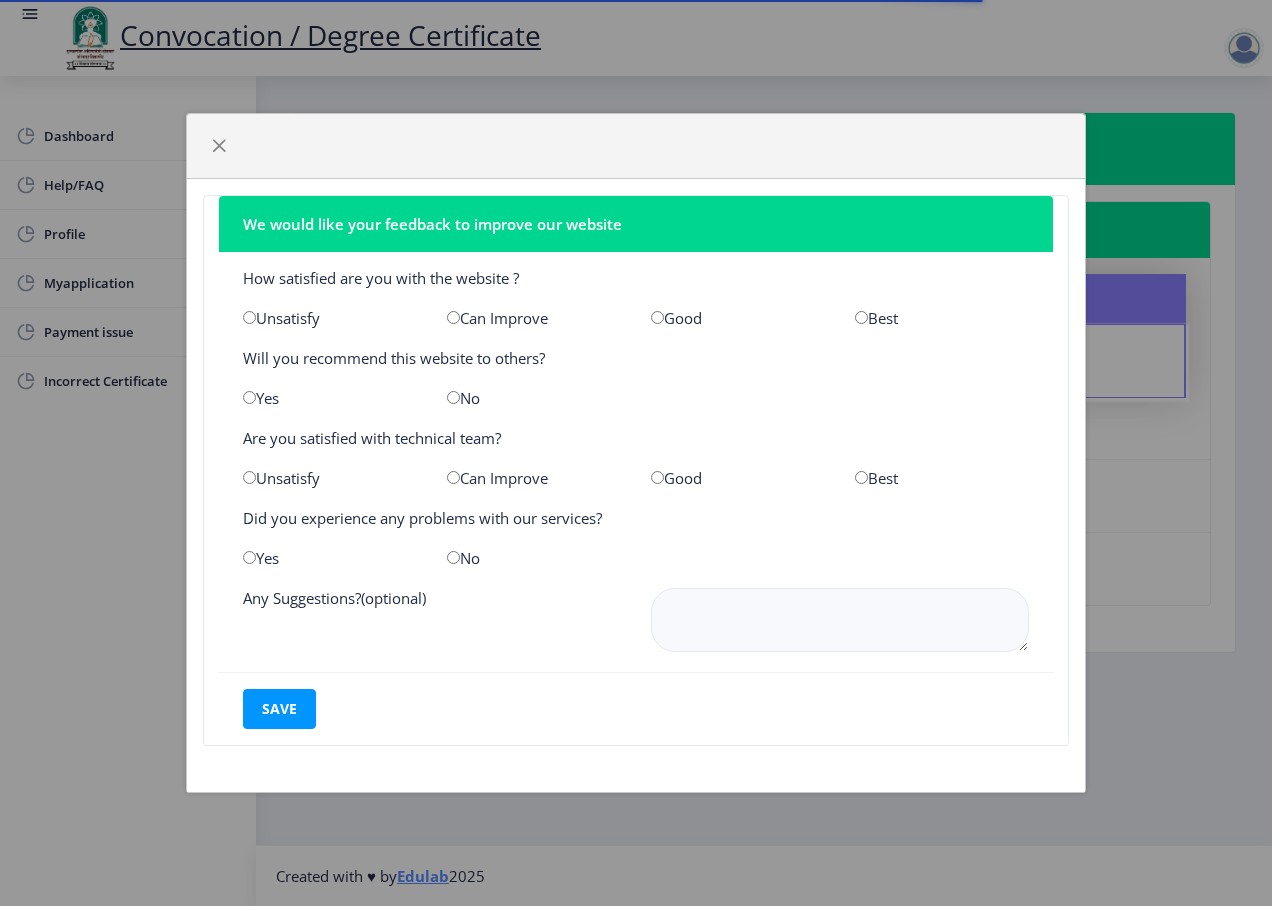 click at bounding box center [249, 557] 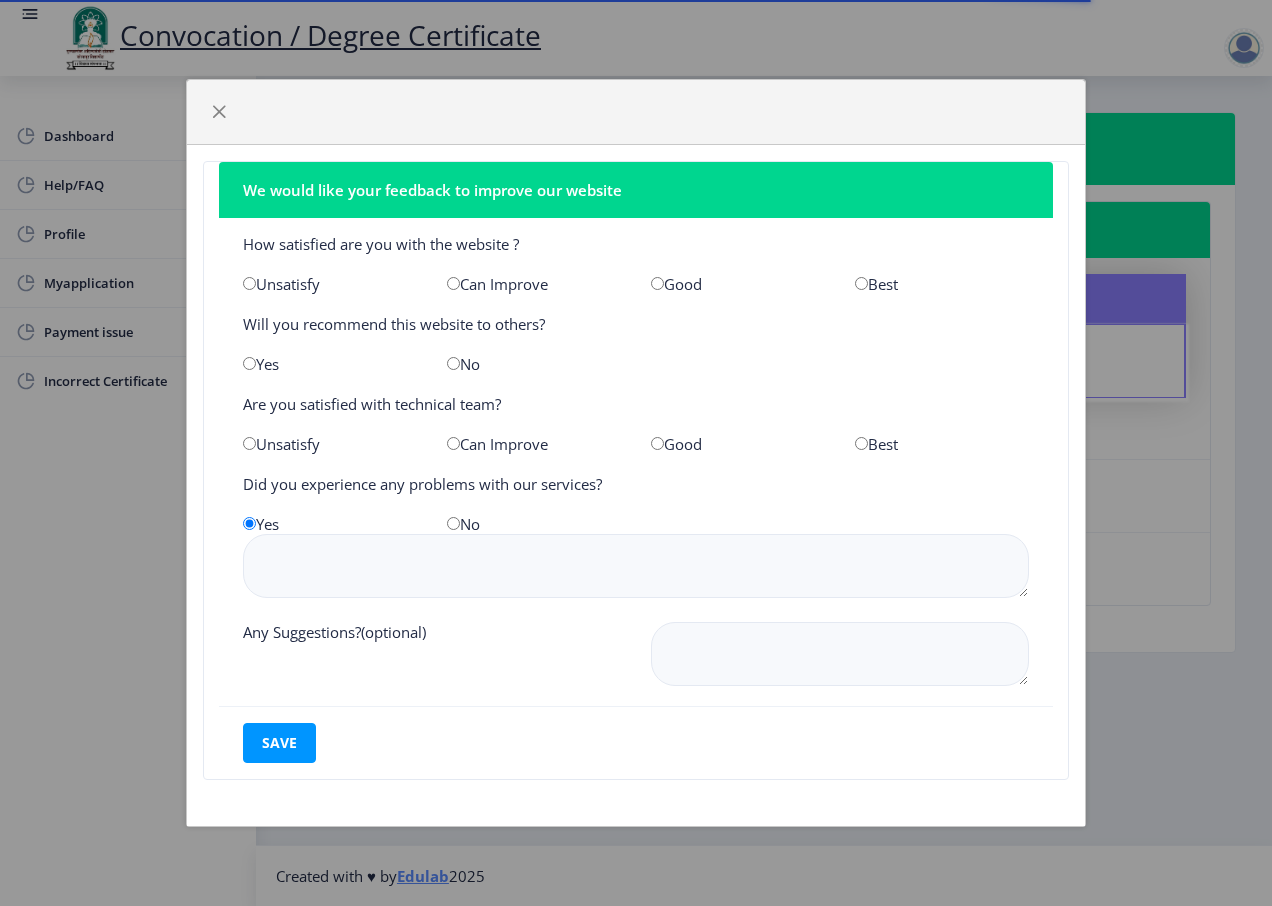 click at bounding box center (657, 443) 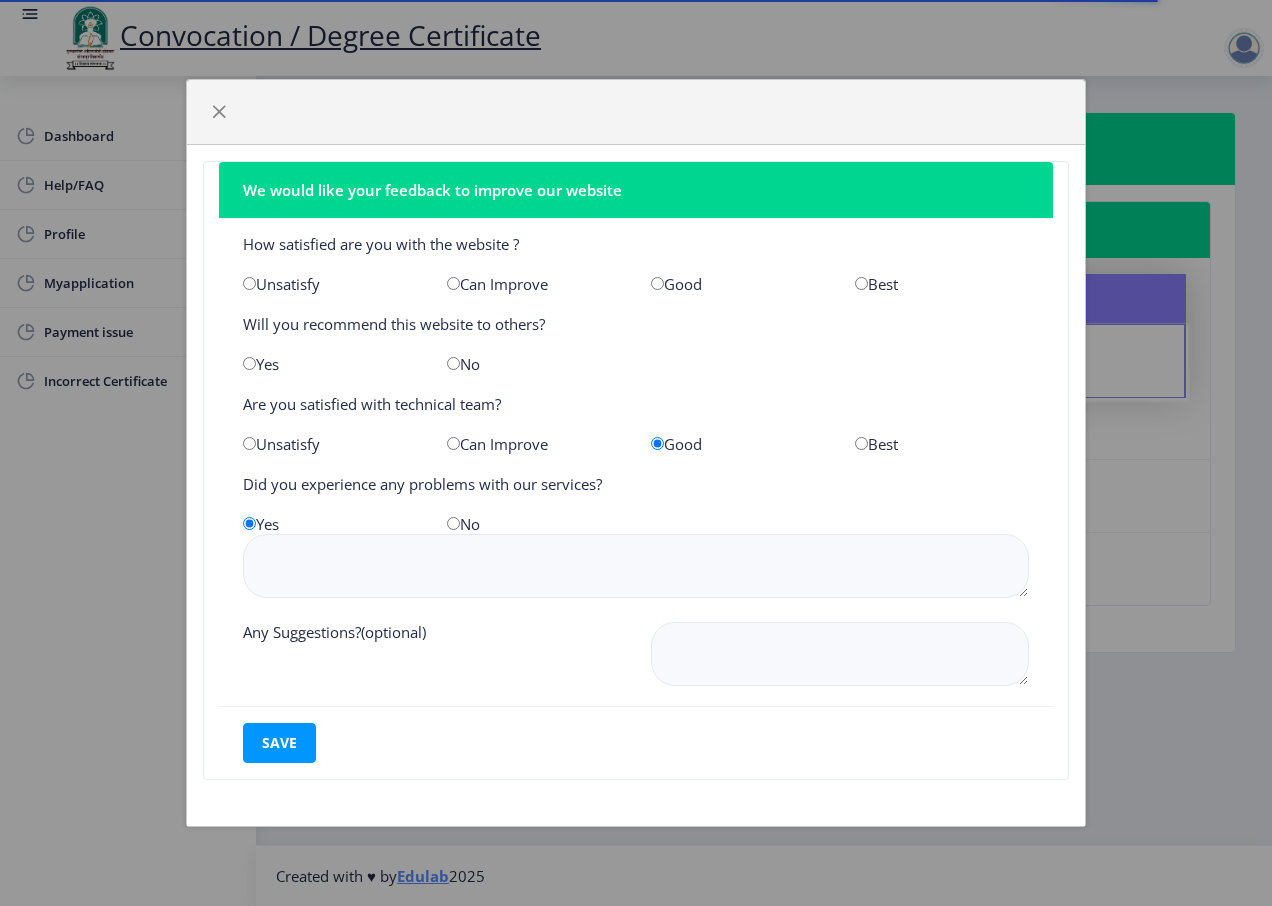 click at bounding box center (453, 363) 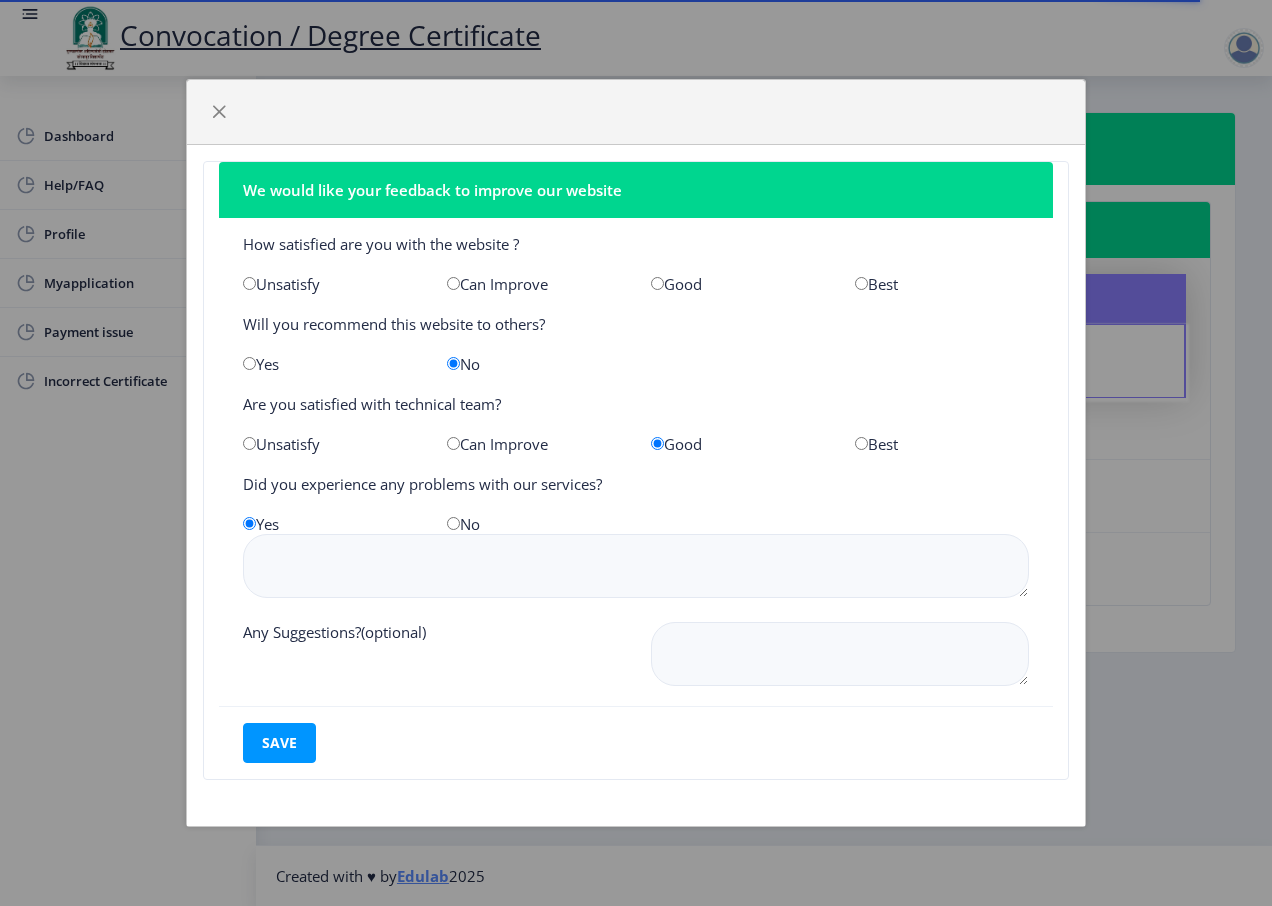 click at bounding box center (249, 363) 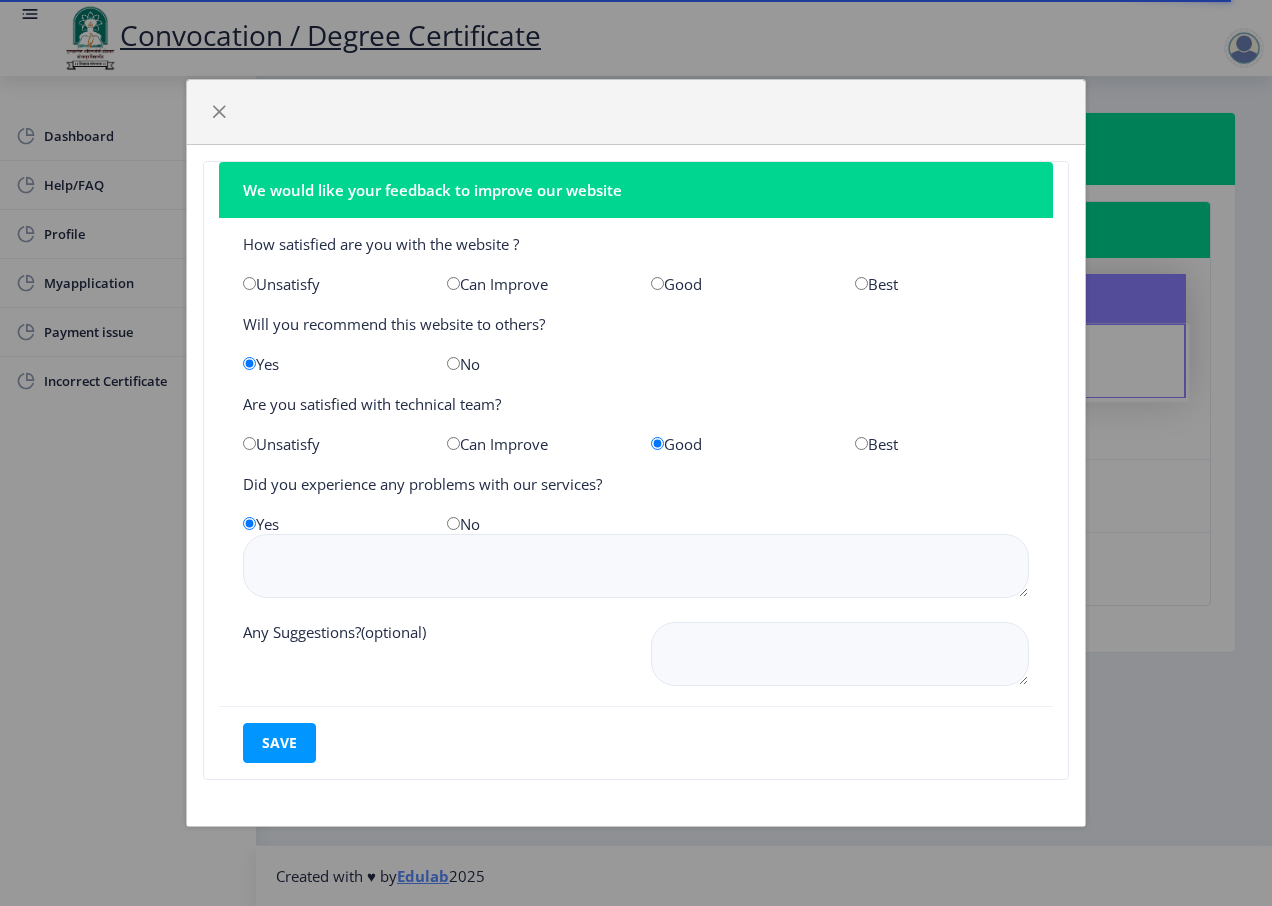 click at bounding box center [657, 283] 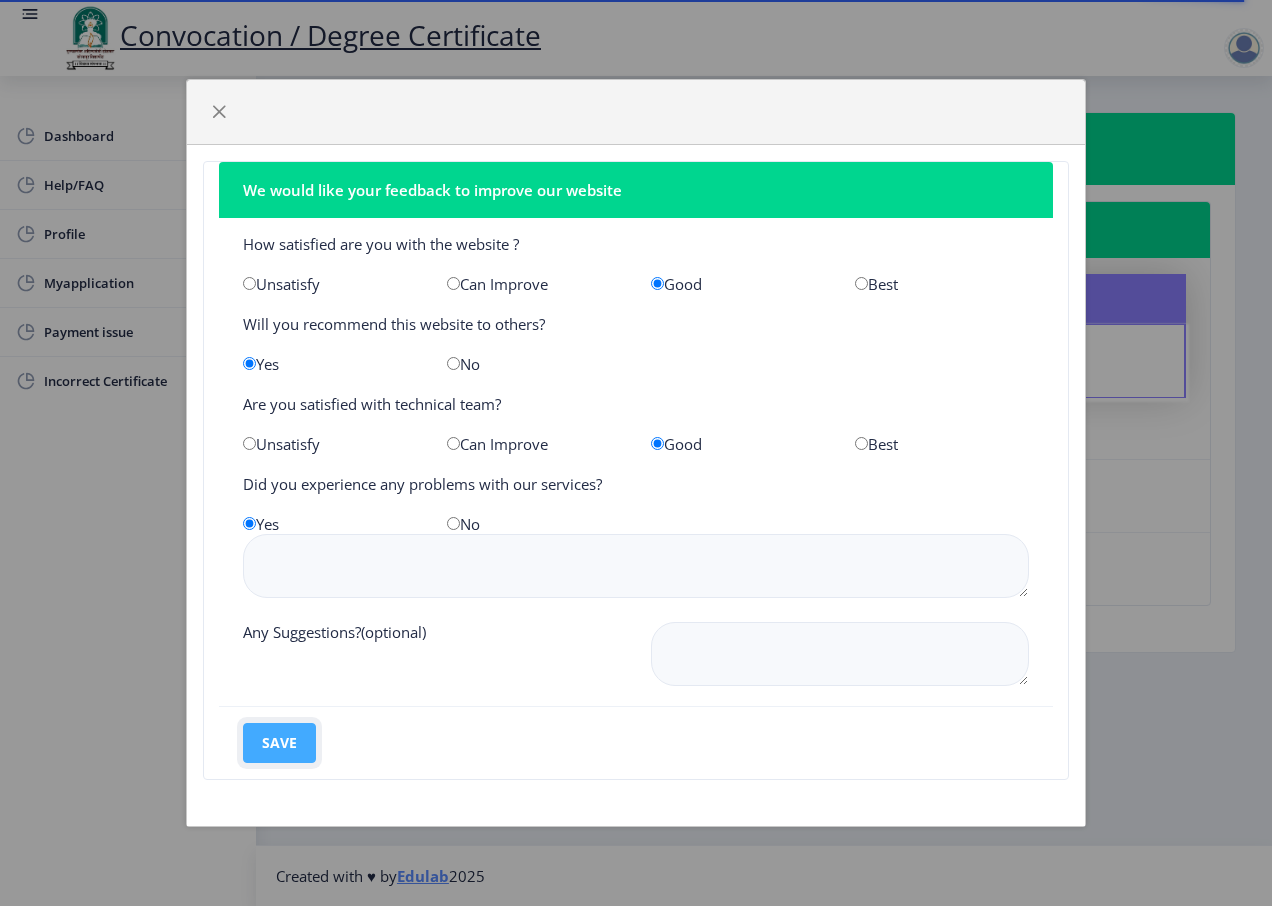 click on "save" 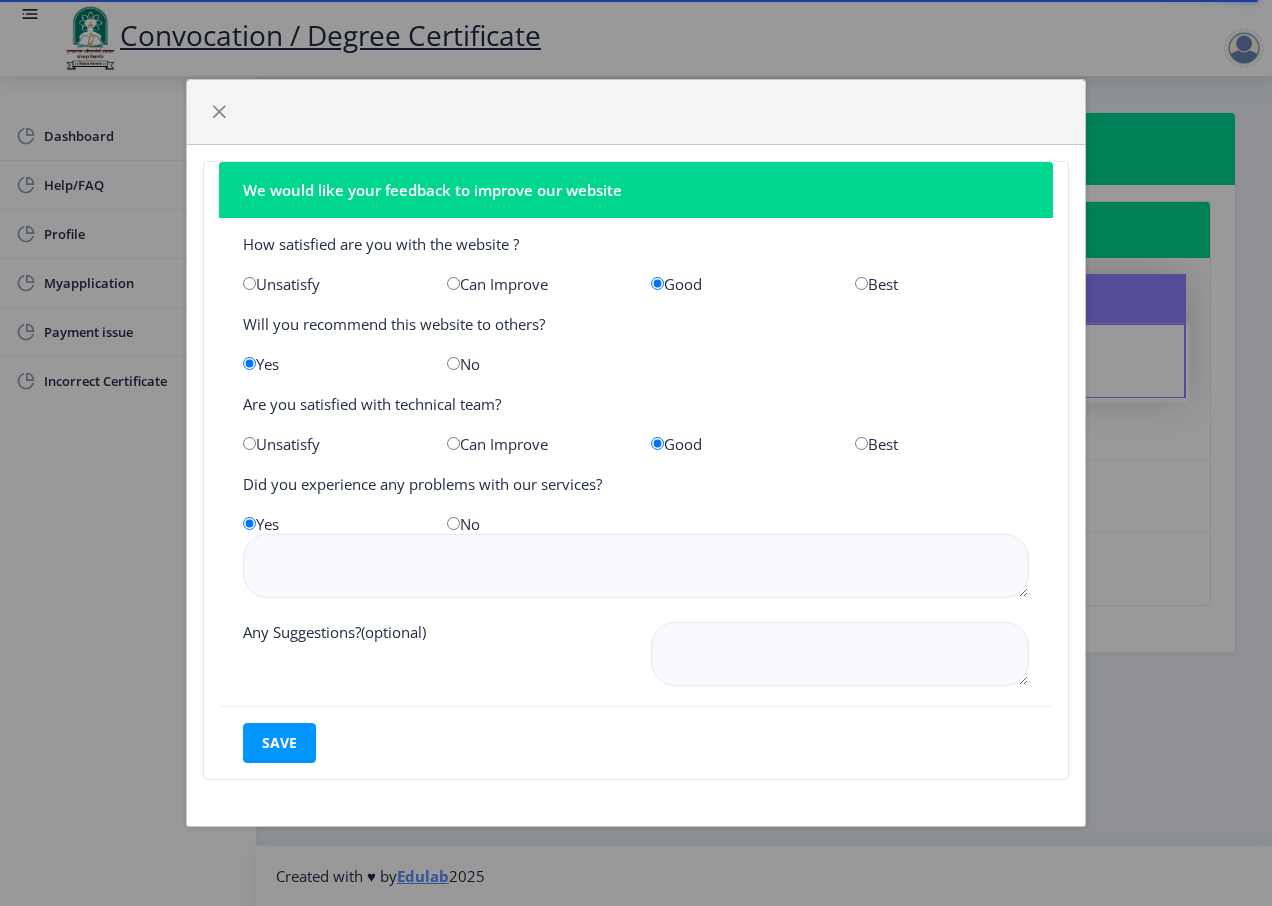 click at bounding box center (453, 523) 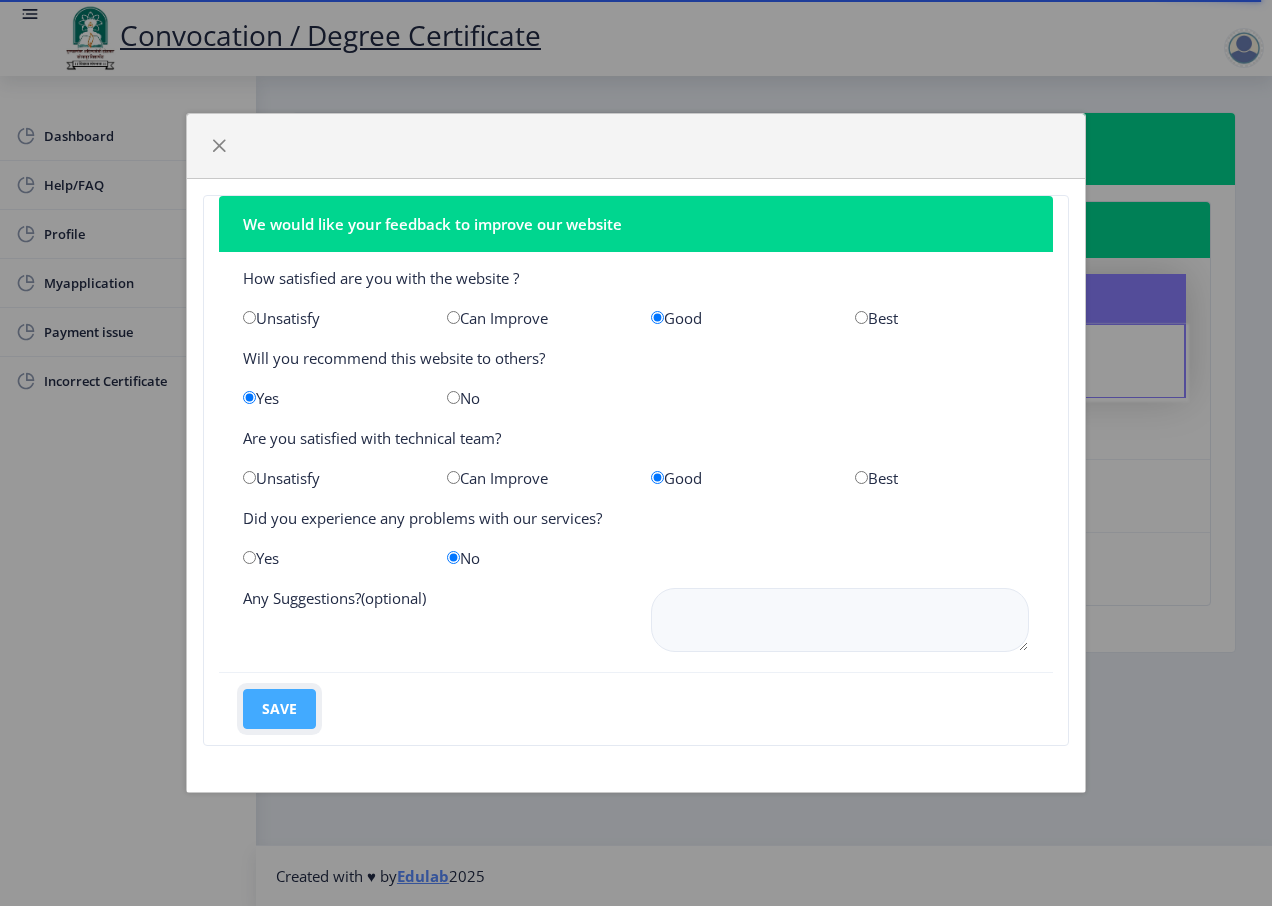click on "save" 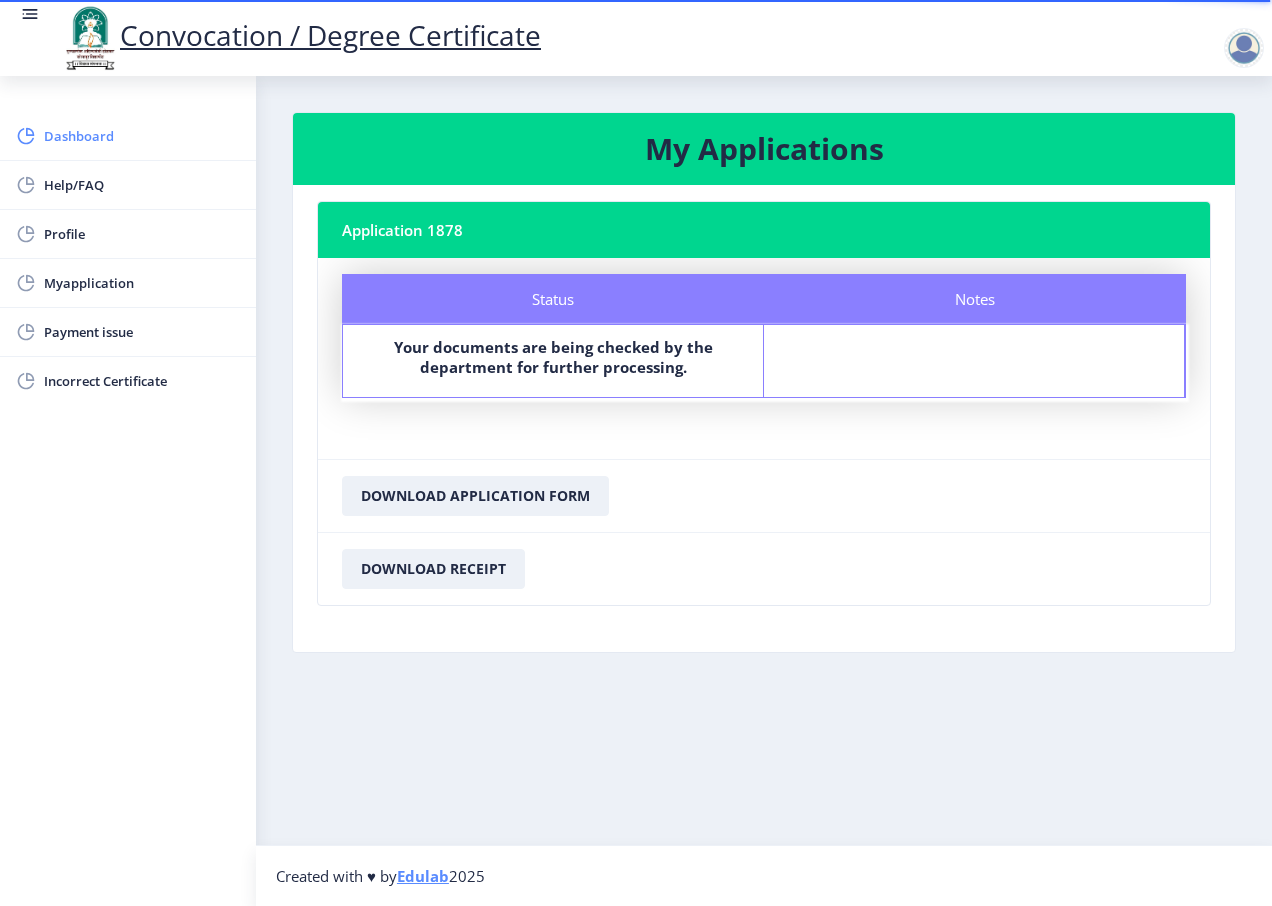 click on "Dashboard" 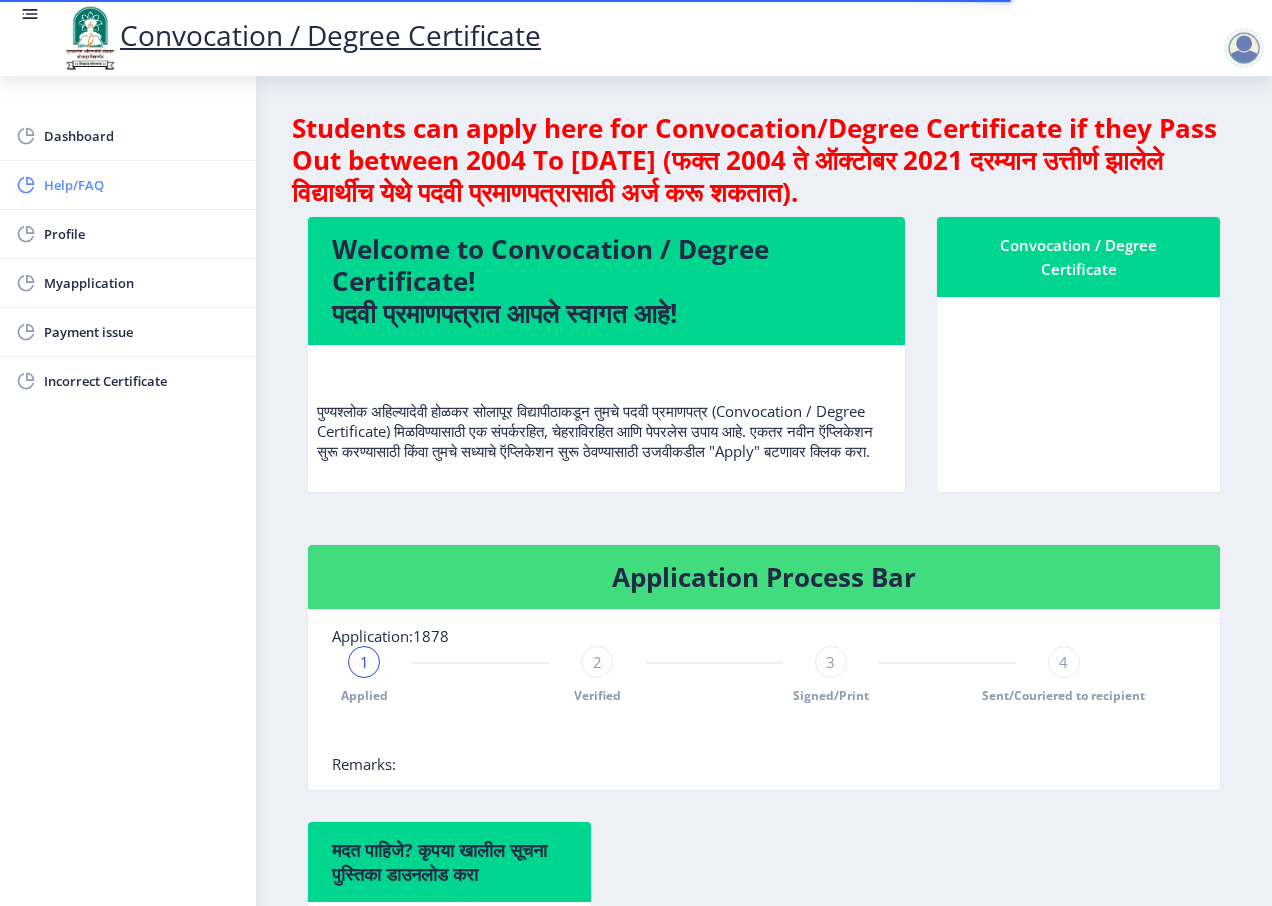 click on "Help/FAQ" 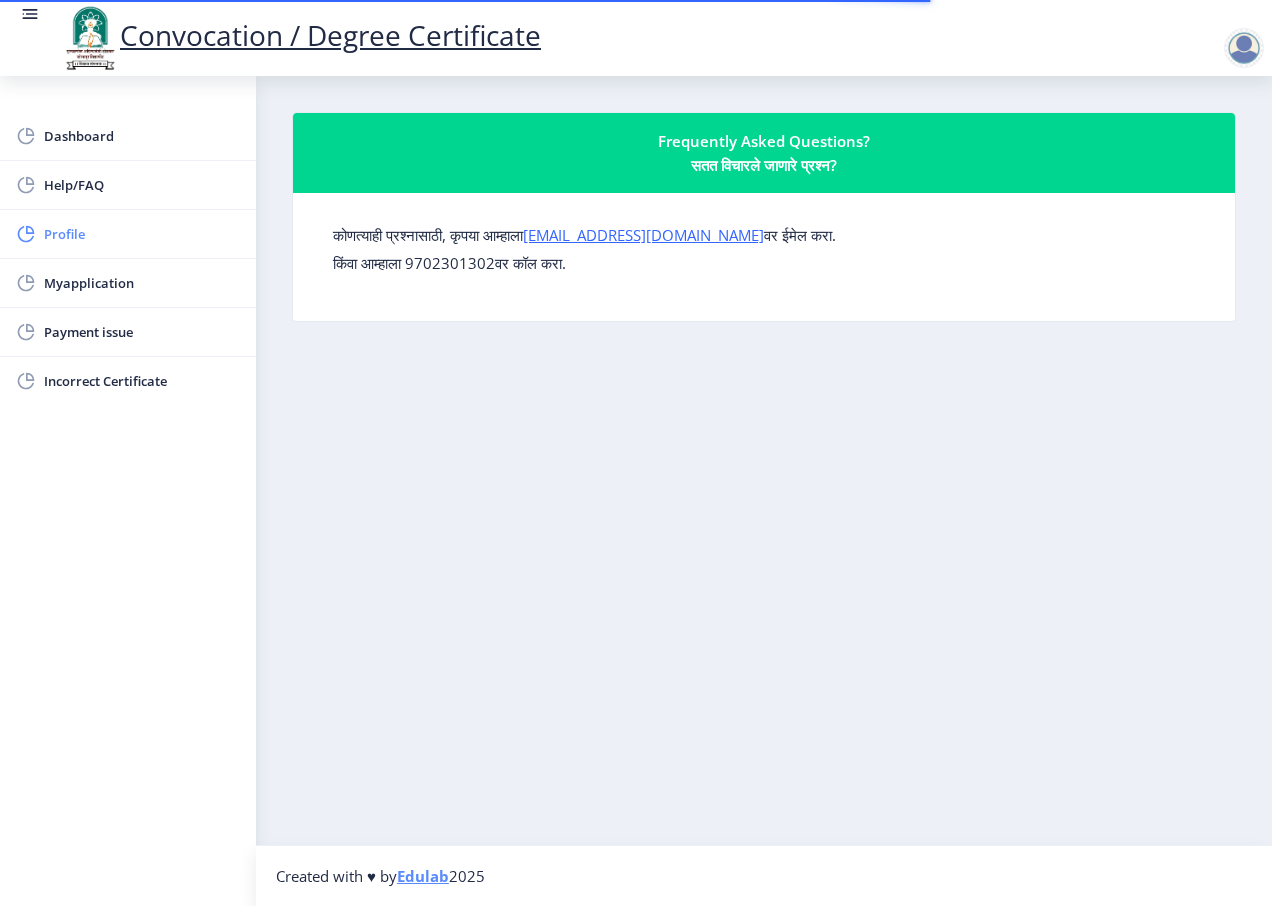 click on "Profile" 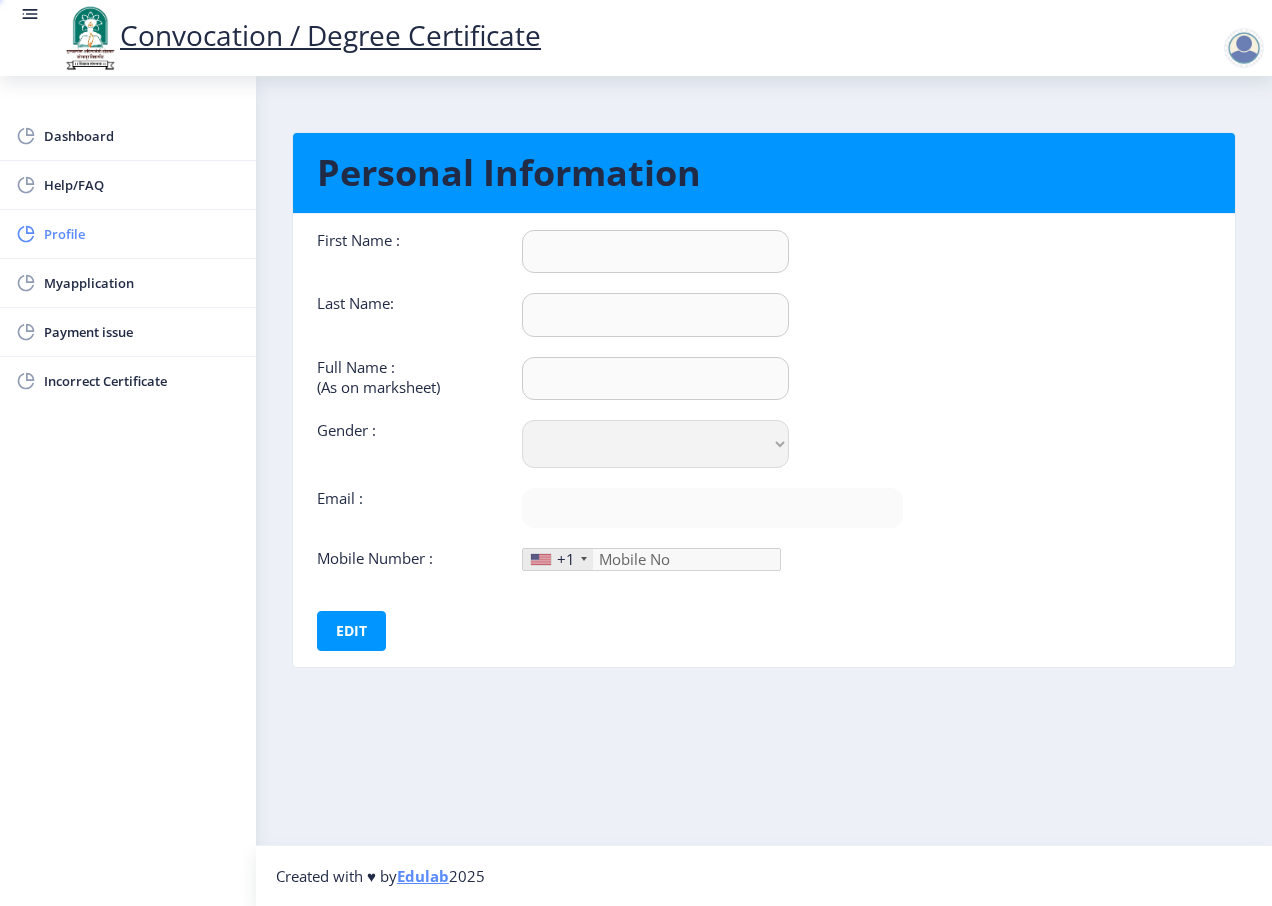 type on "mahadeo" 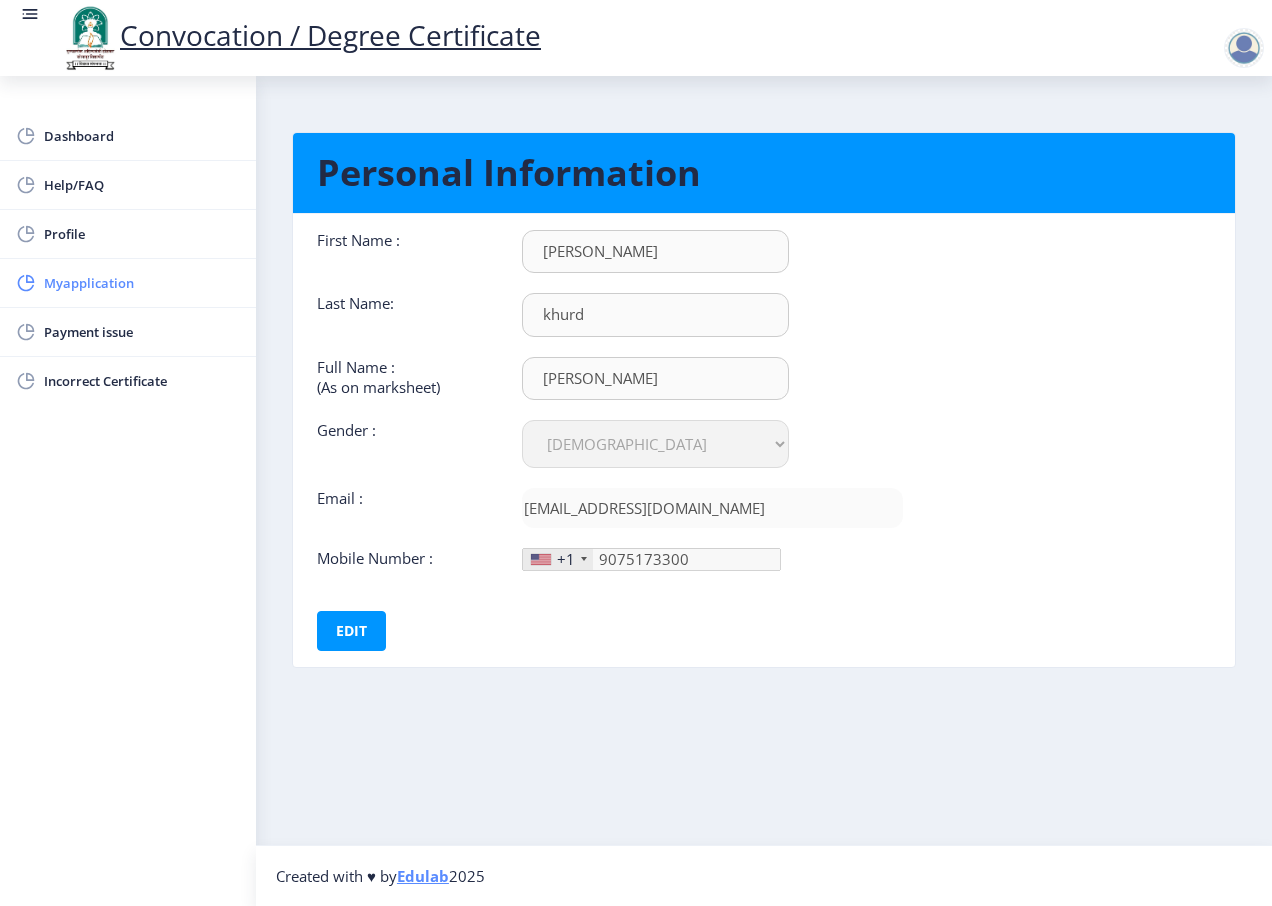 click on "Myapplication" 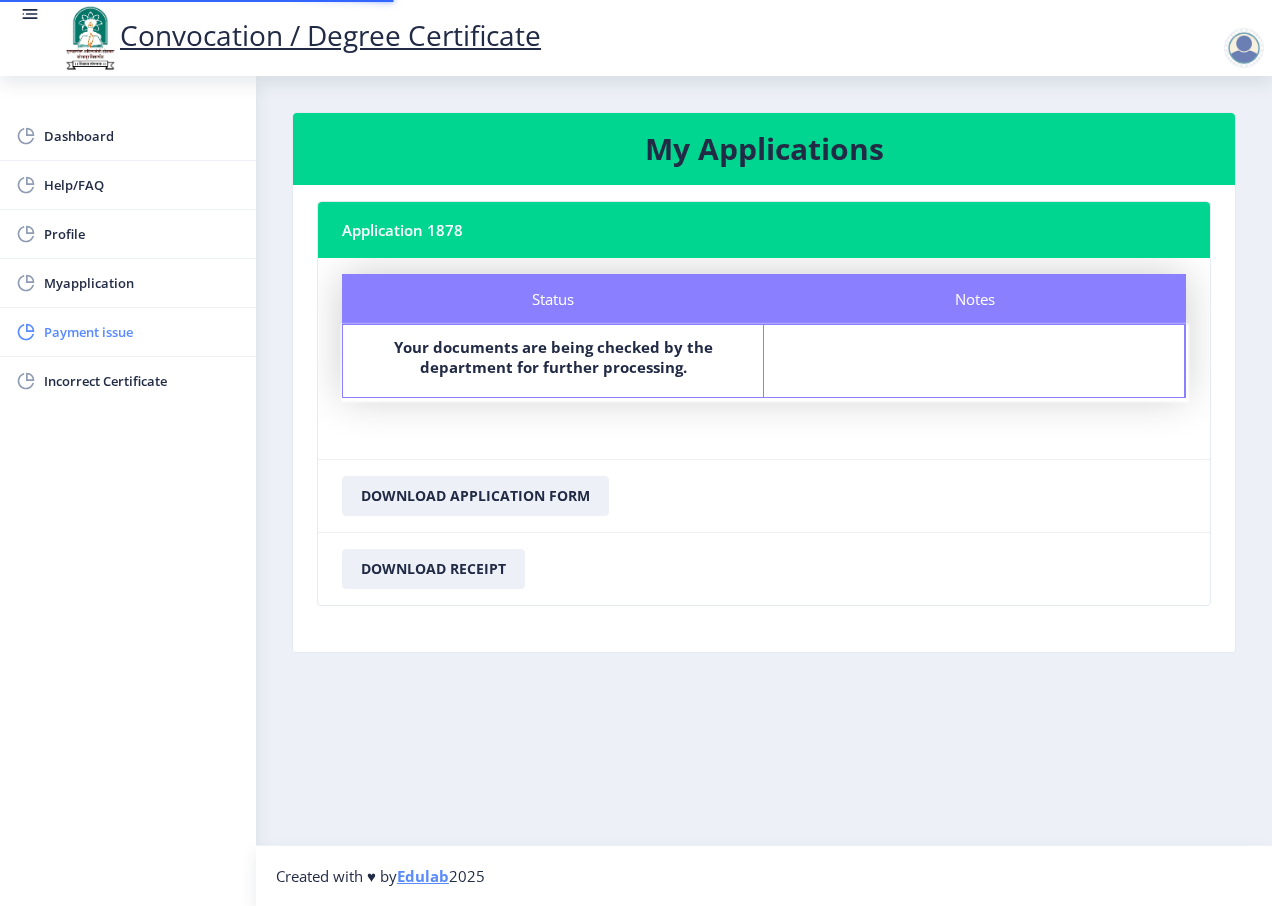 click on "Payment issue" 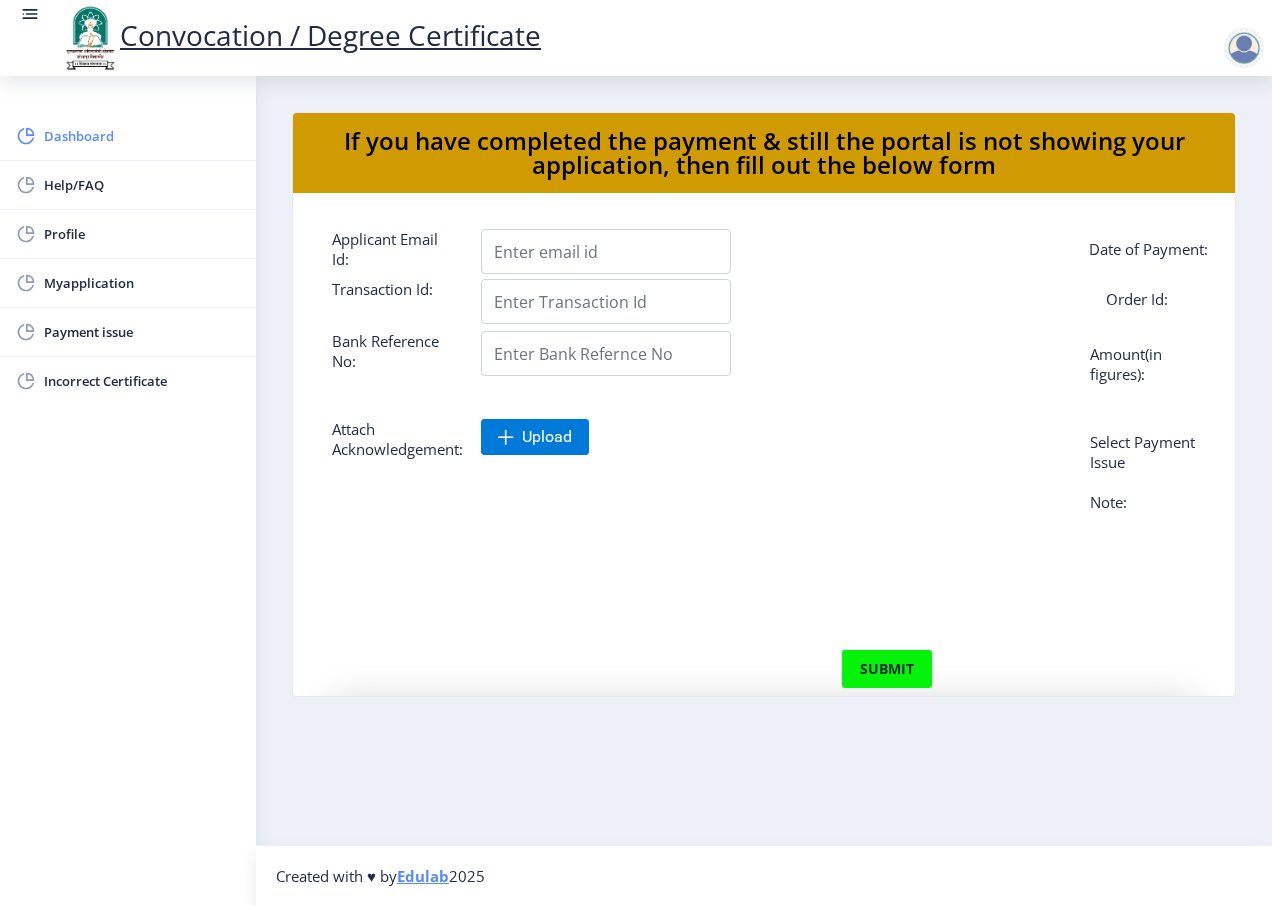 click on "Dashboard" 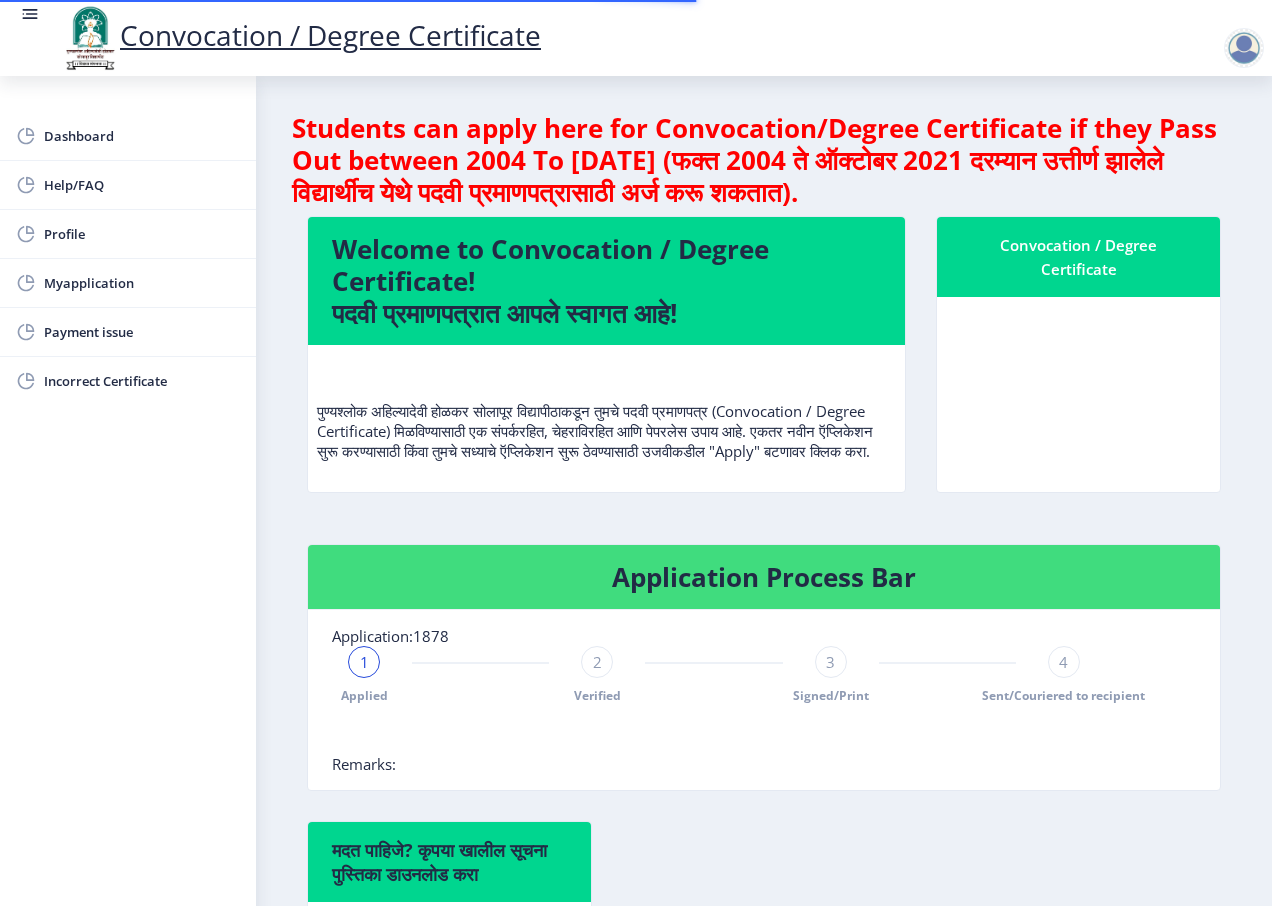 click 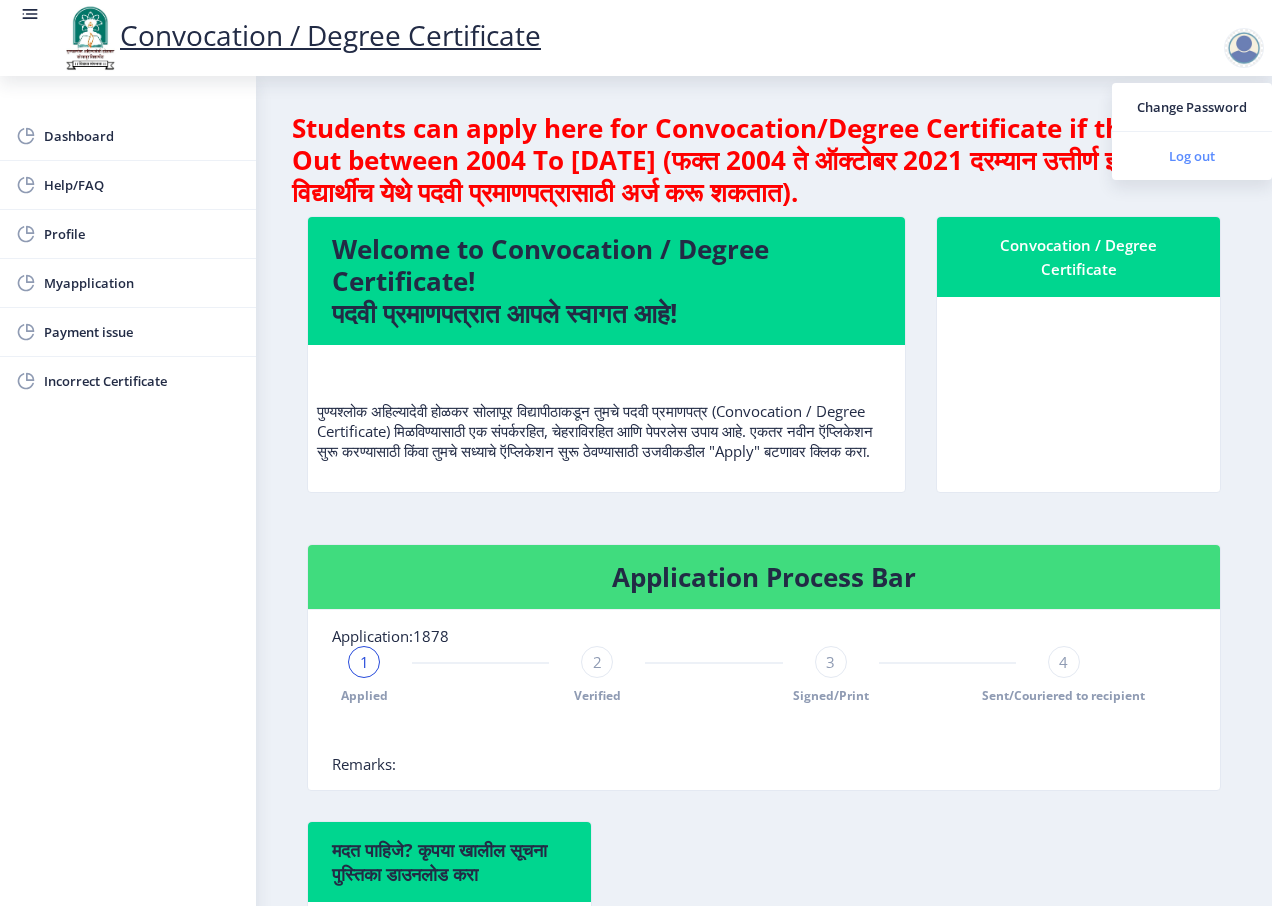 click on "Log out" at bounding box center [1192, 156] 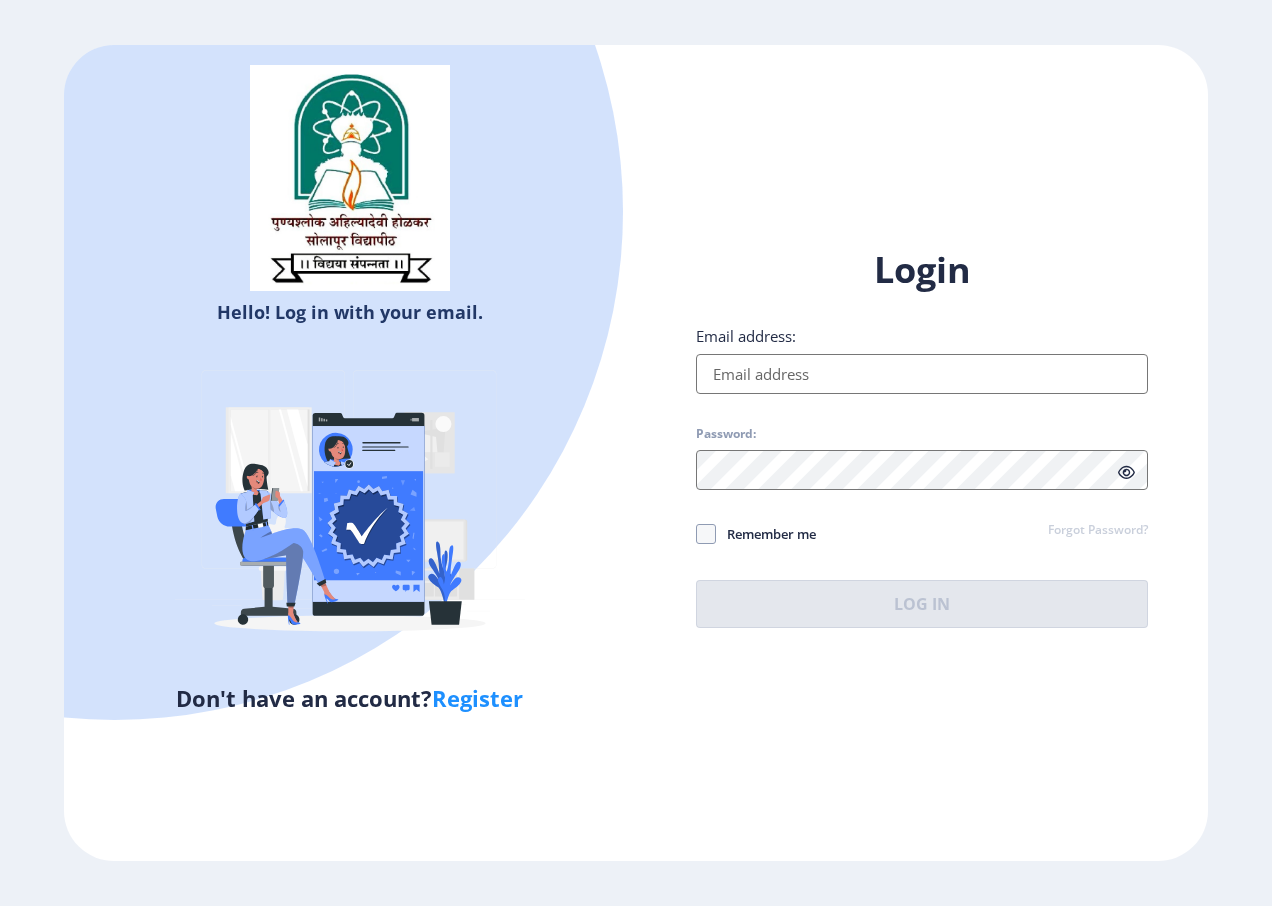 click on "Hello! Log in with your email. Don't have an account?  Register Login Email address: Password: Remember me Forgot Password?  Log In   Don't have an account?  Register" at bounding box center [636, 453] 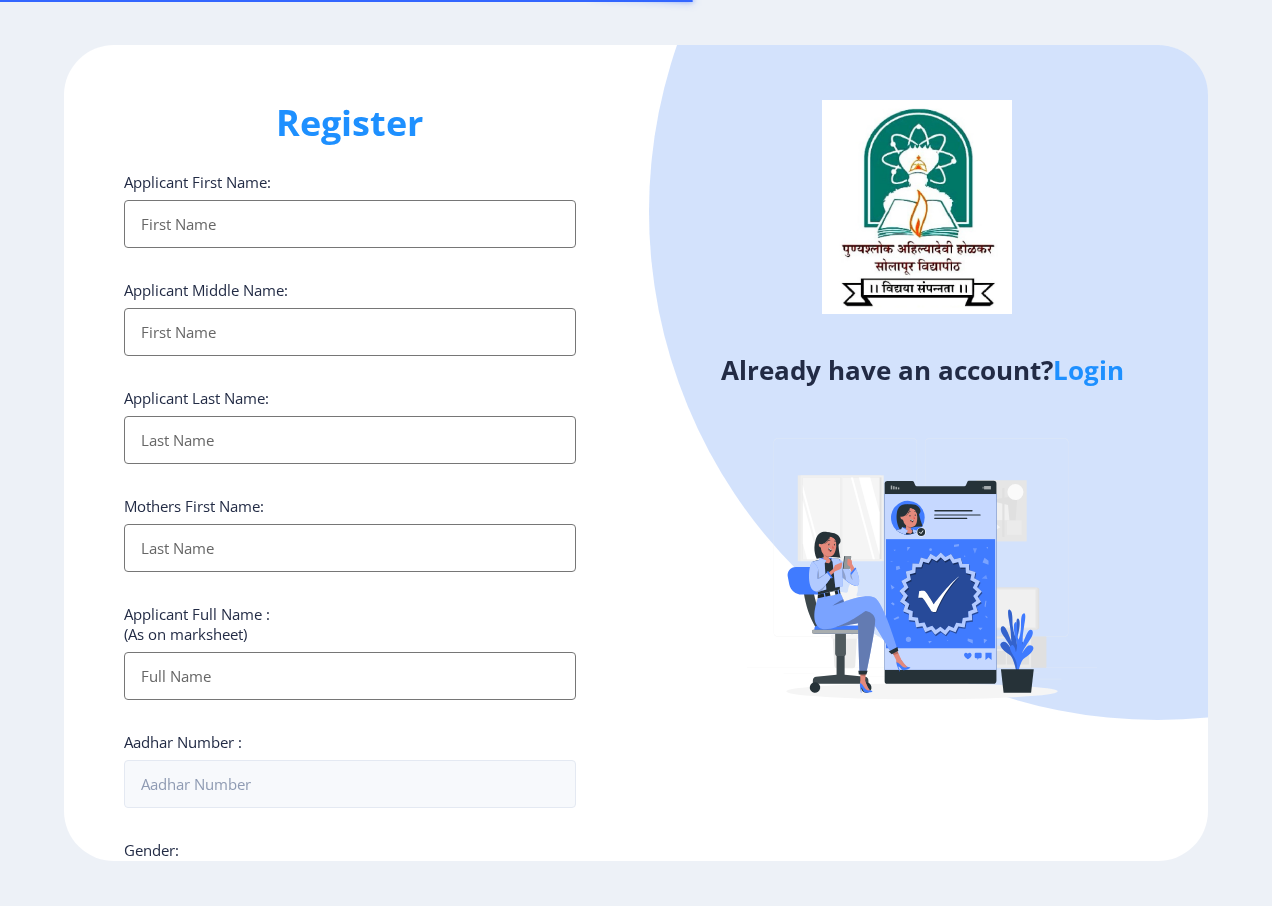 select 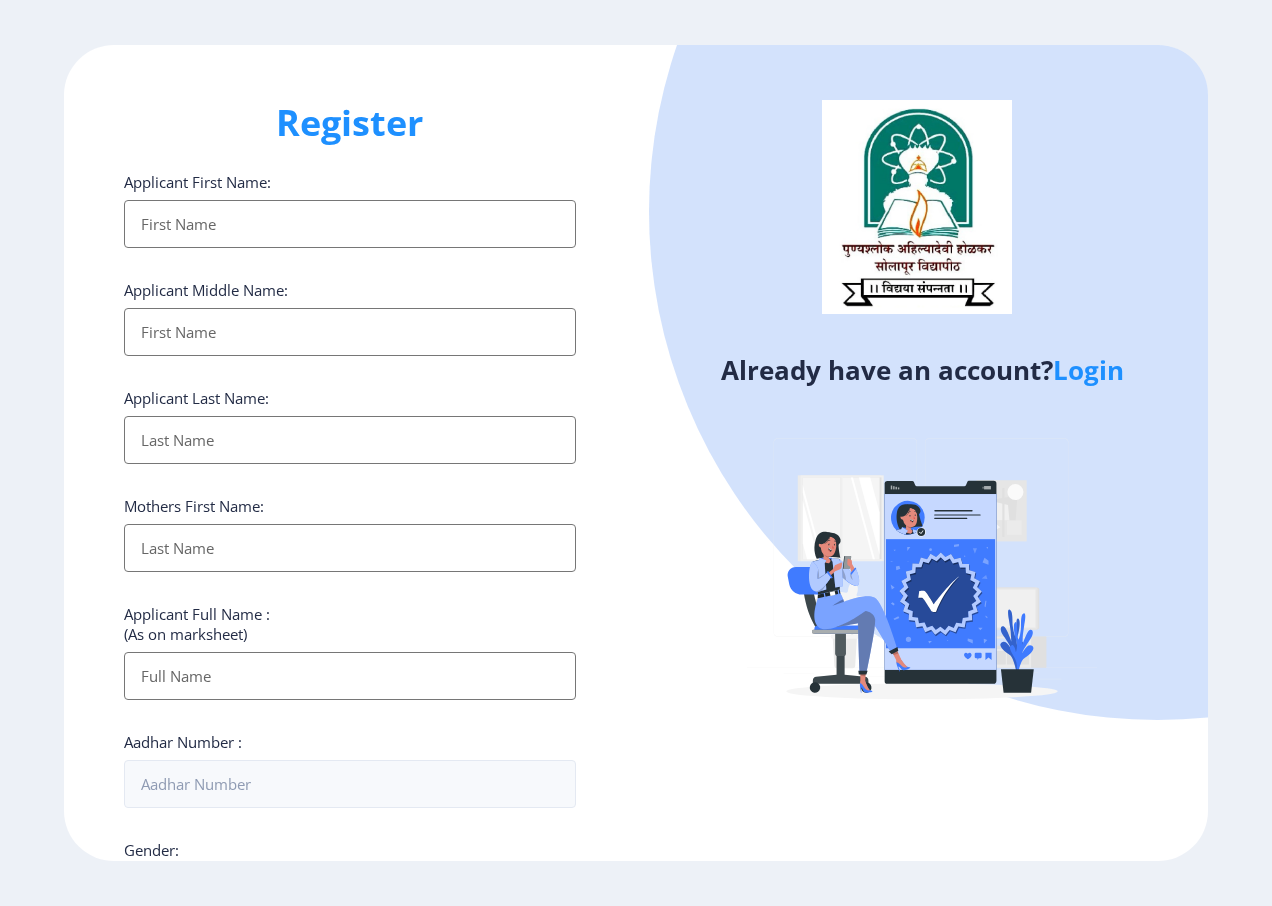 click on "Login" 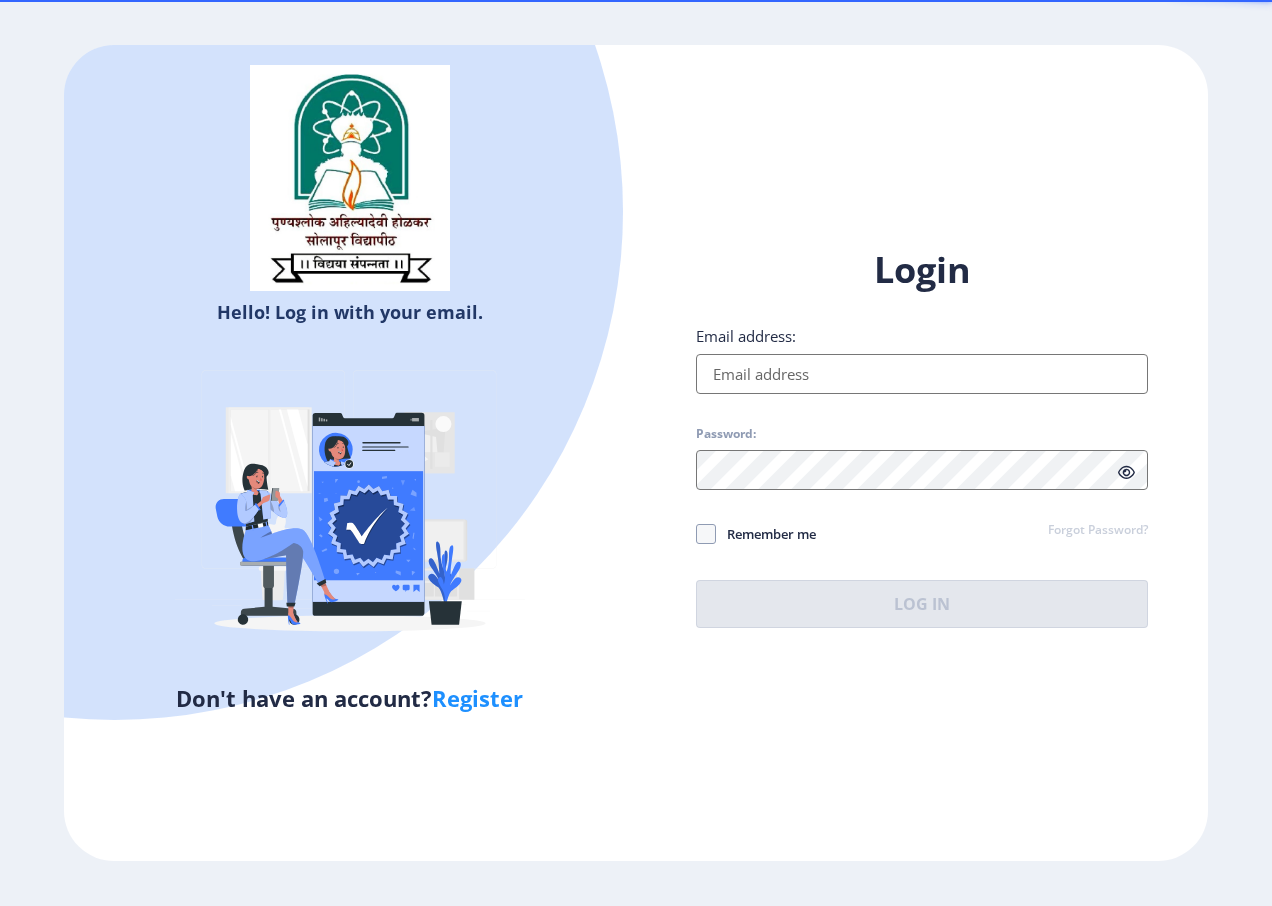 click on "Email address:" at bounding box center (922, 374) 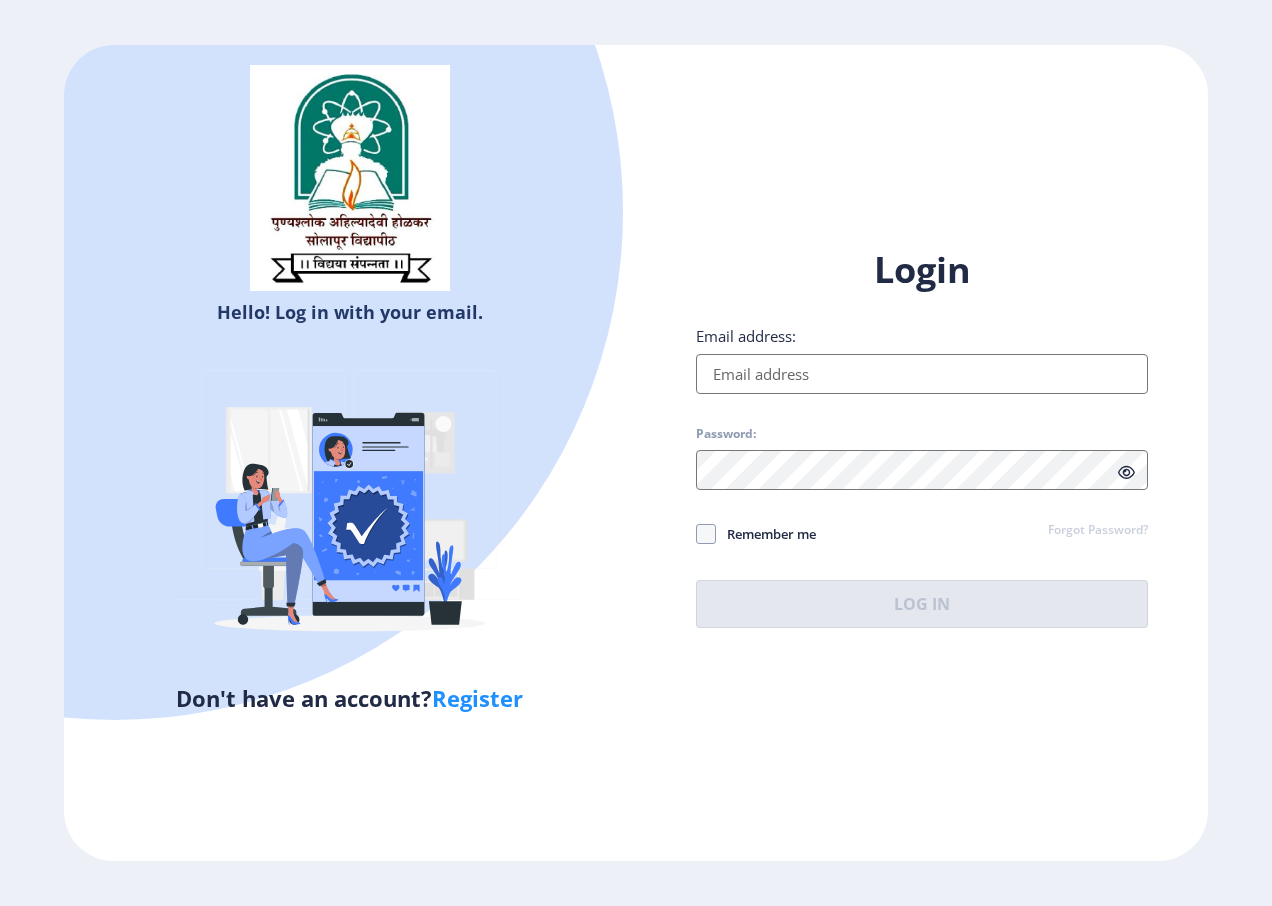 type on "[EMAIL_ADDRESS][DOMAIN_NAME]" 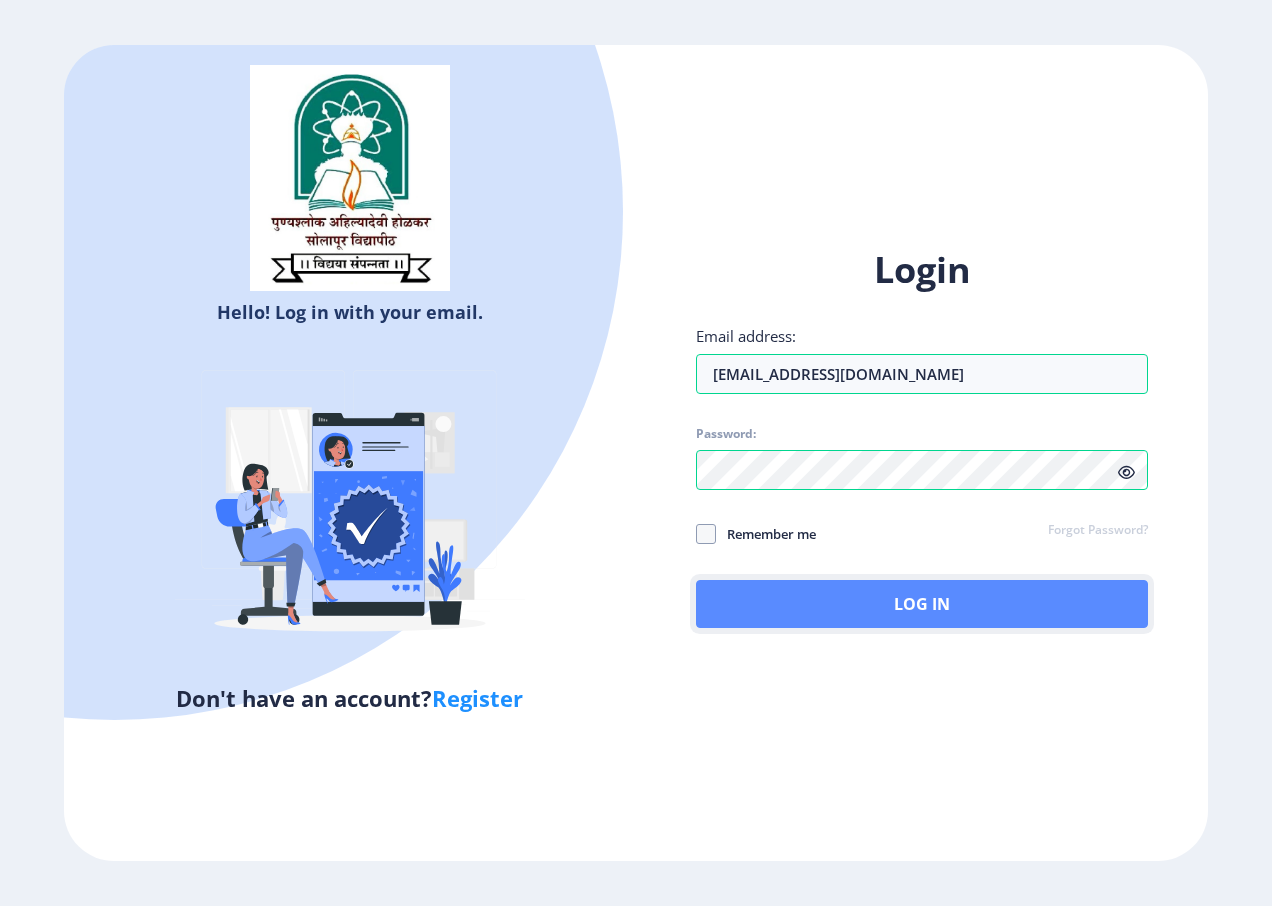 click on "Log In" 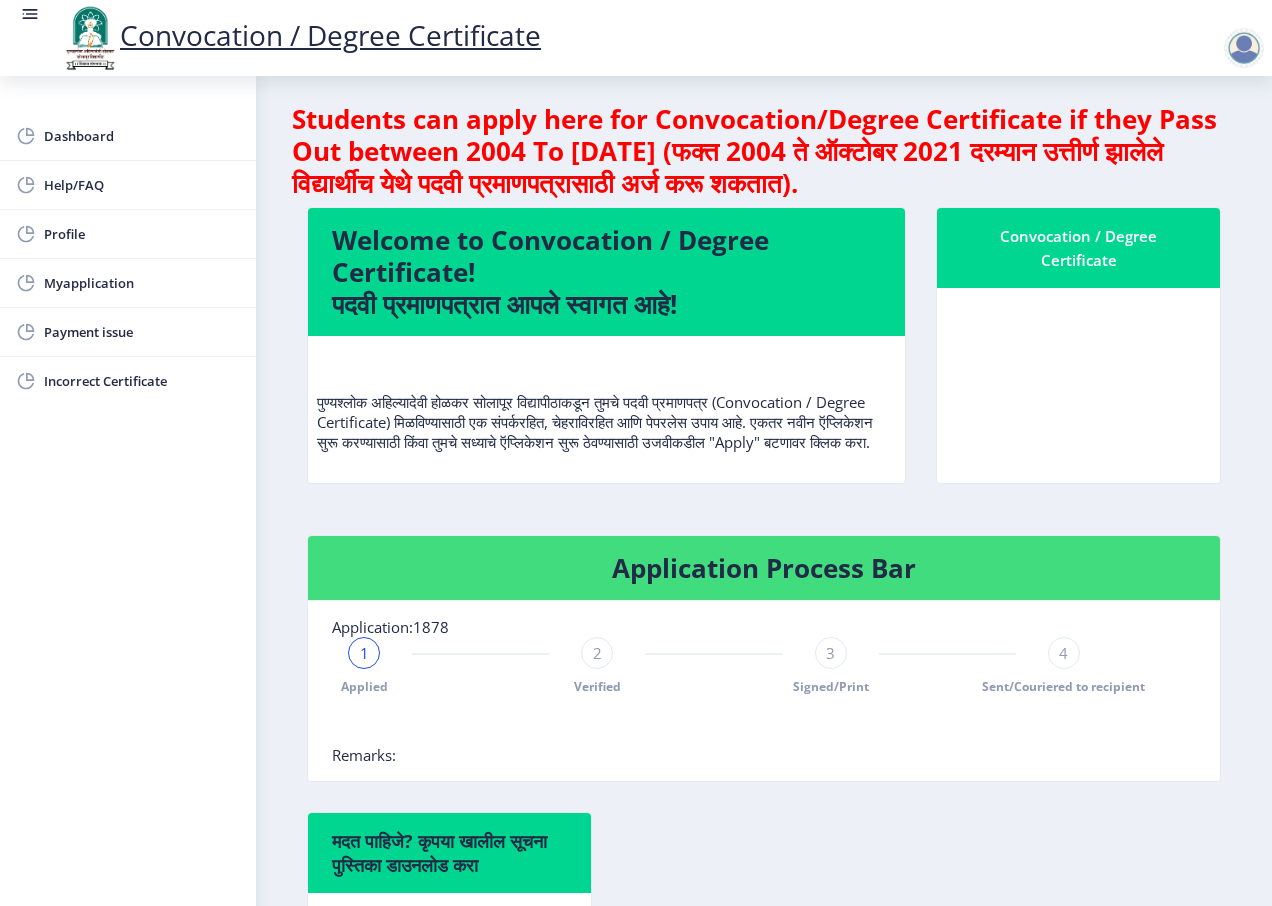 scroll, scrollTop: 0, scrollLeft: 0, axis: both 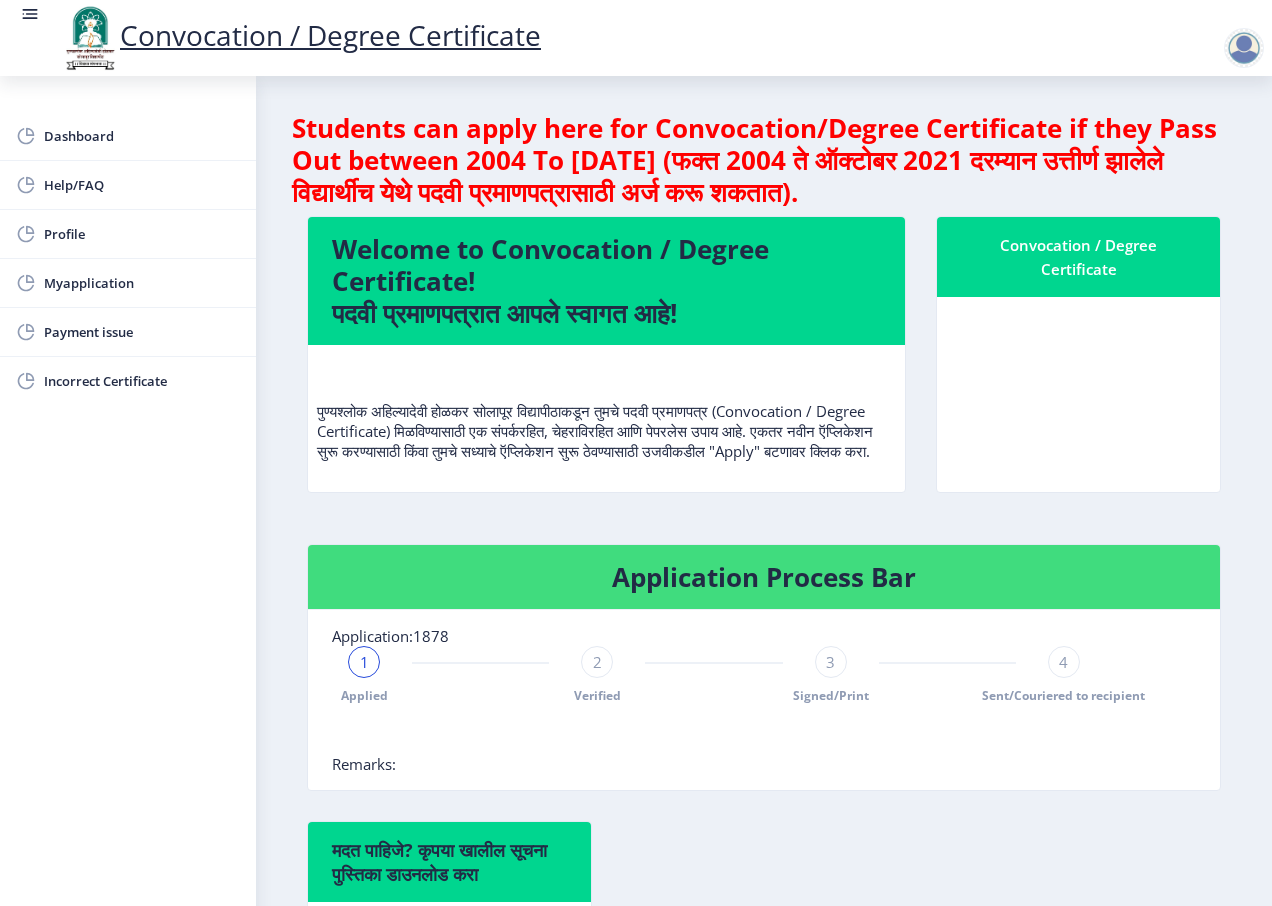 click 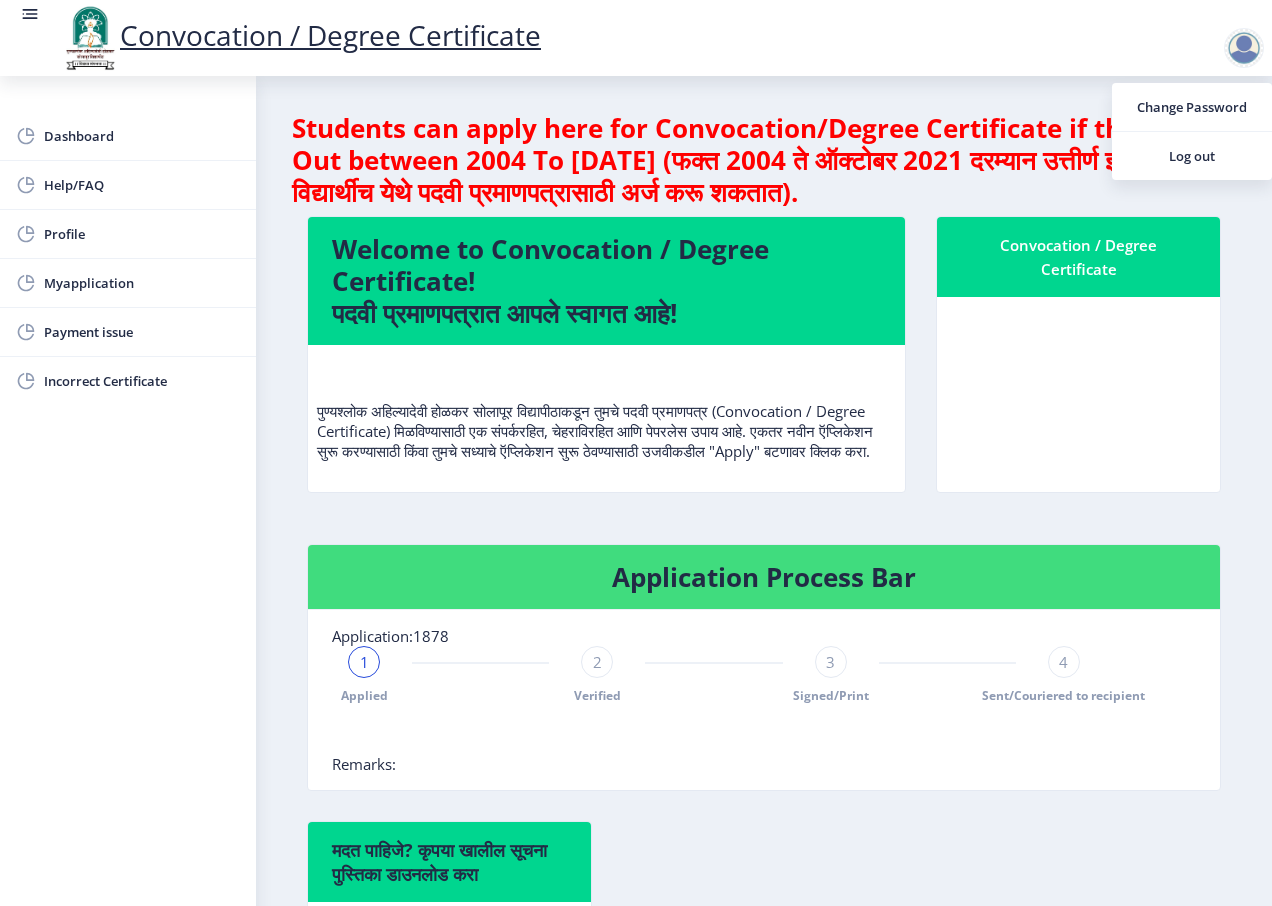 click on "मदत पाहिजे? कृपया खालील सूचना पुस्तिका डाउनलोड करा  Manual" 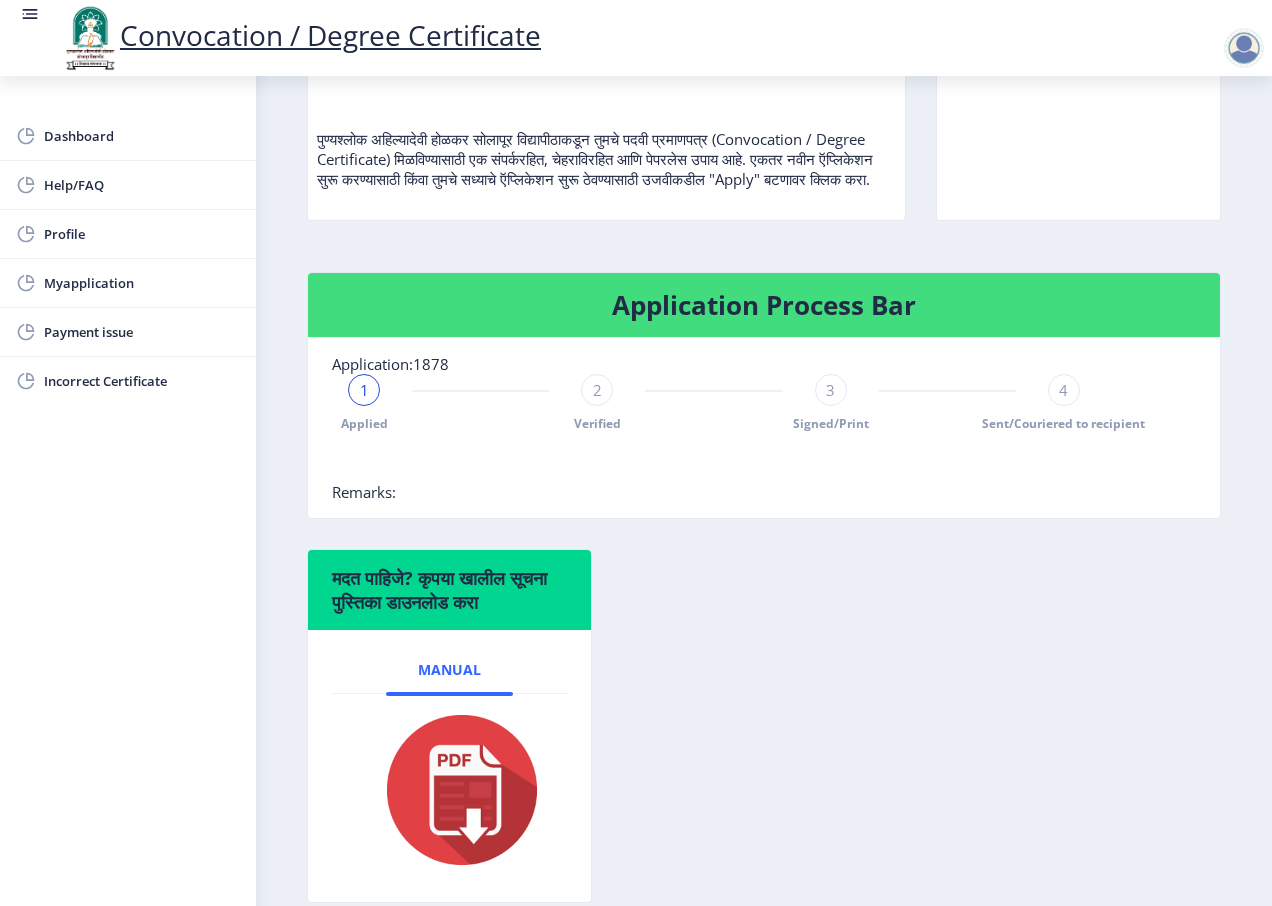 scroll, scrollTop: 300, scrollLeft: 0, axis: vertical 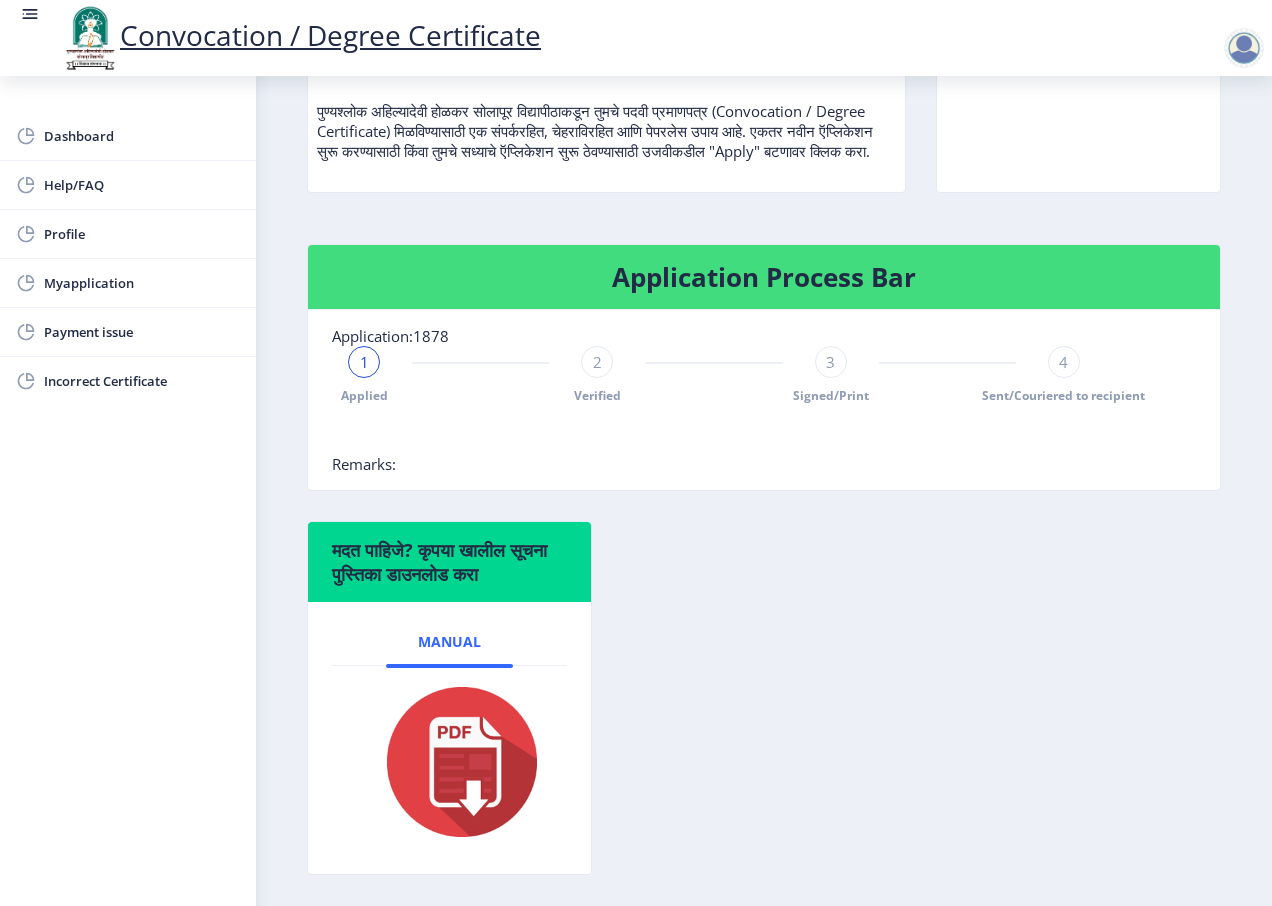 click 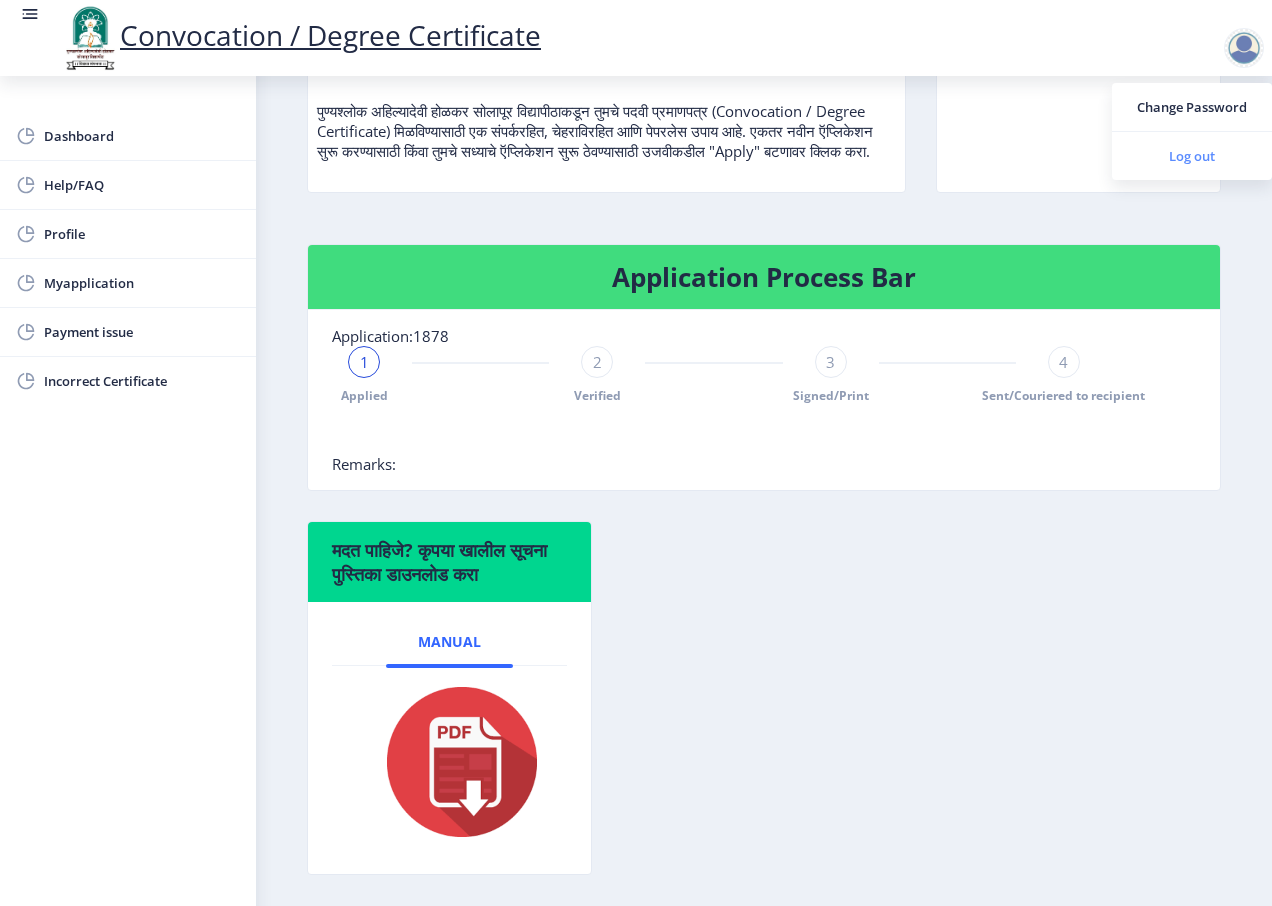 click on "Log out" at bounding box center (1192, 156) 